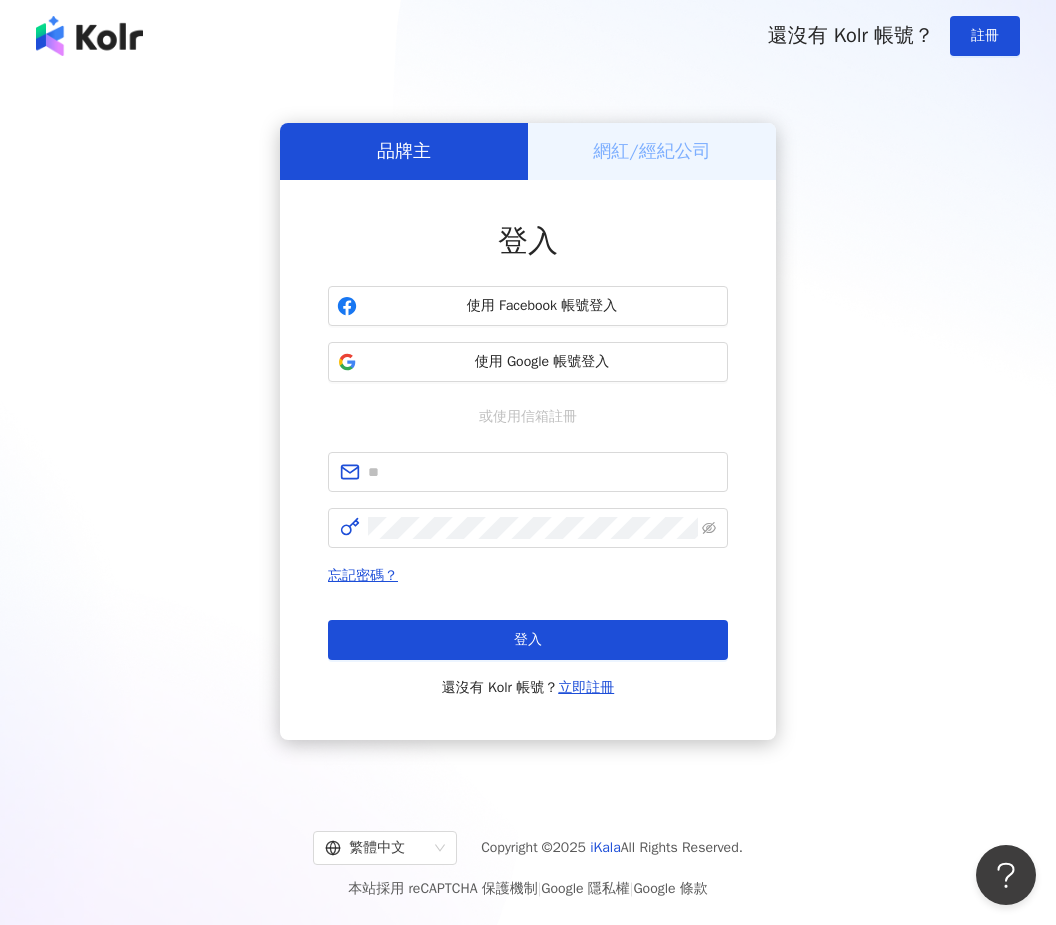 scroll, scrollTop: 0, scrollLeft: 0, axis: both 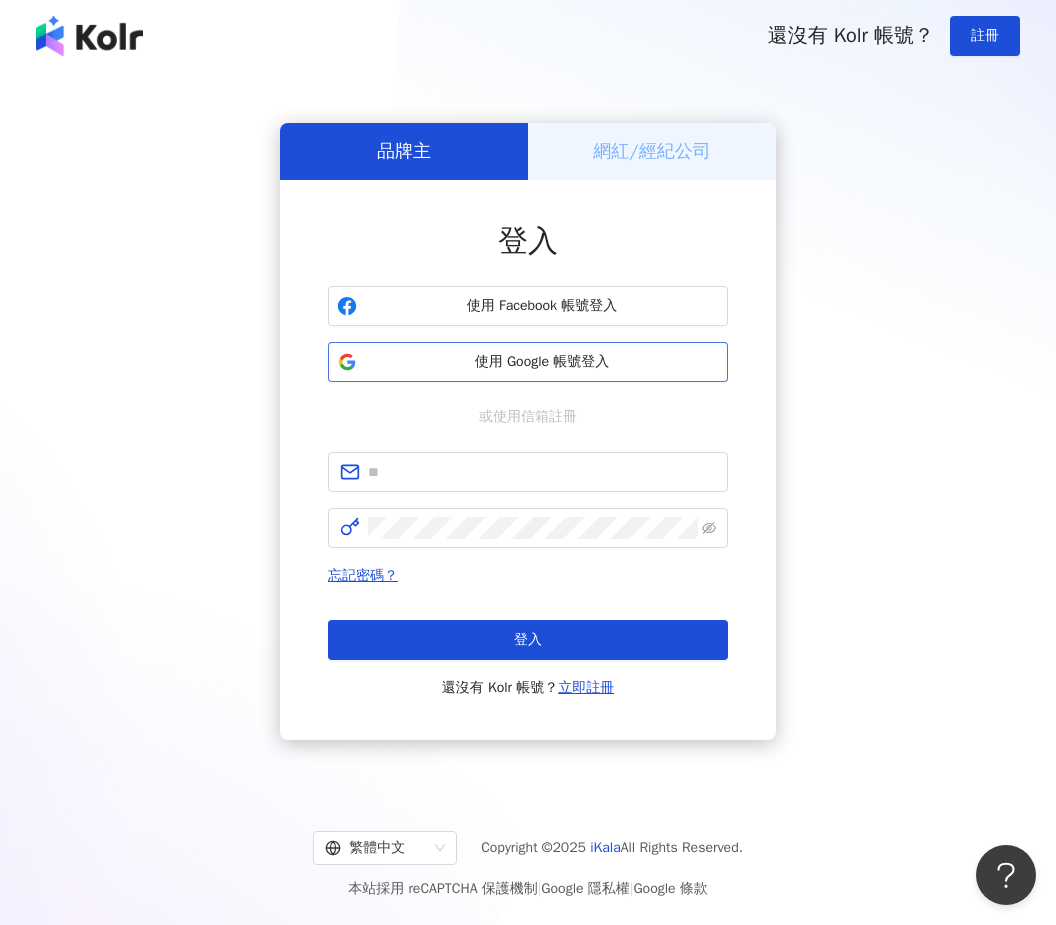 click on "使用 Google 帳號登入" at bounding box center (542, 362) 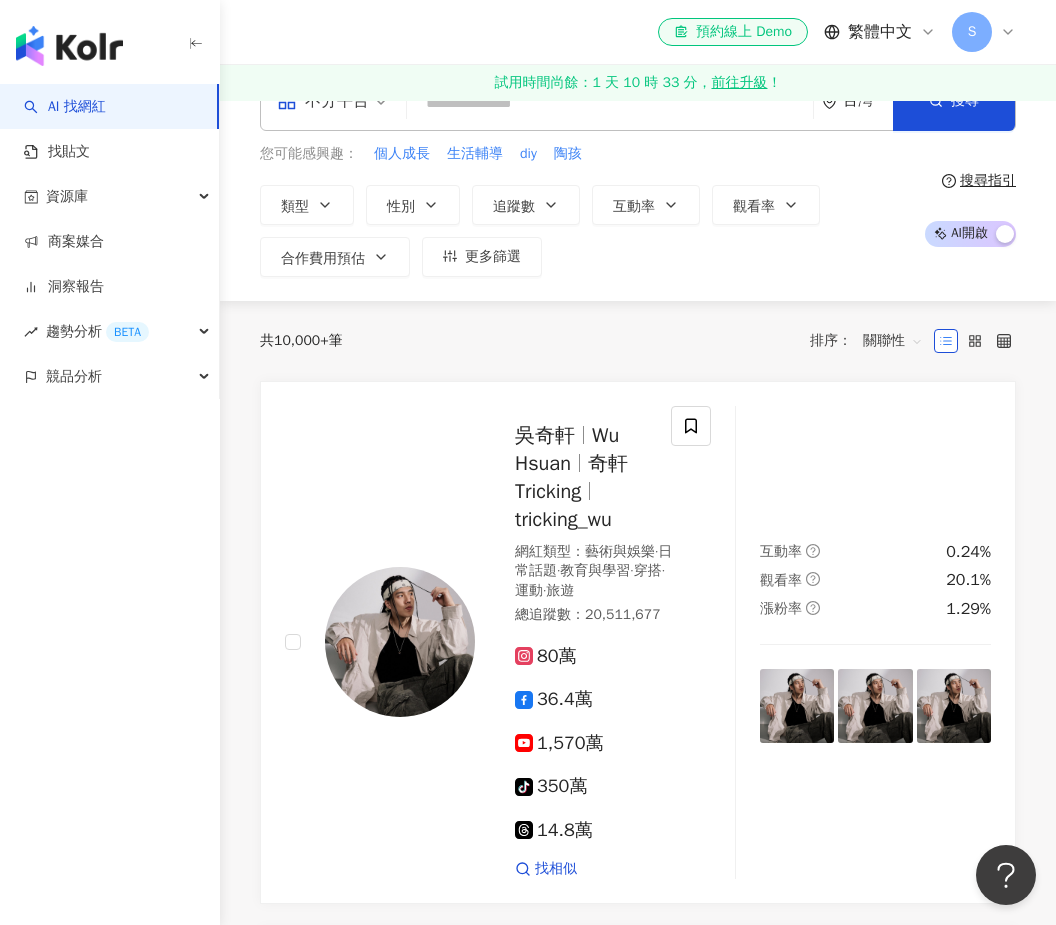 scroll, scrollTop: 0, scrollLeft: 0, axis: both 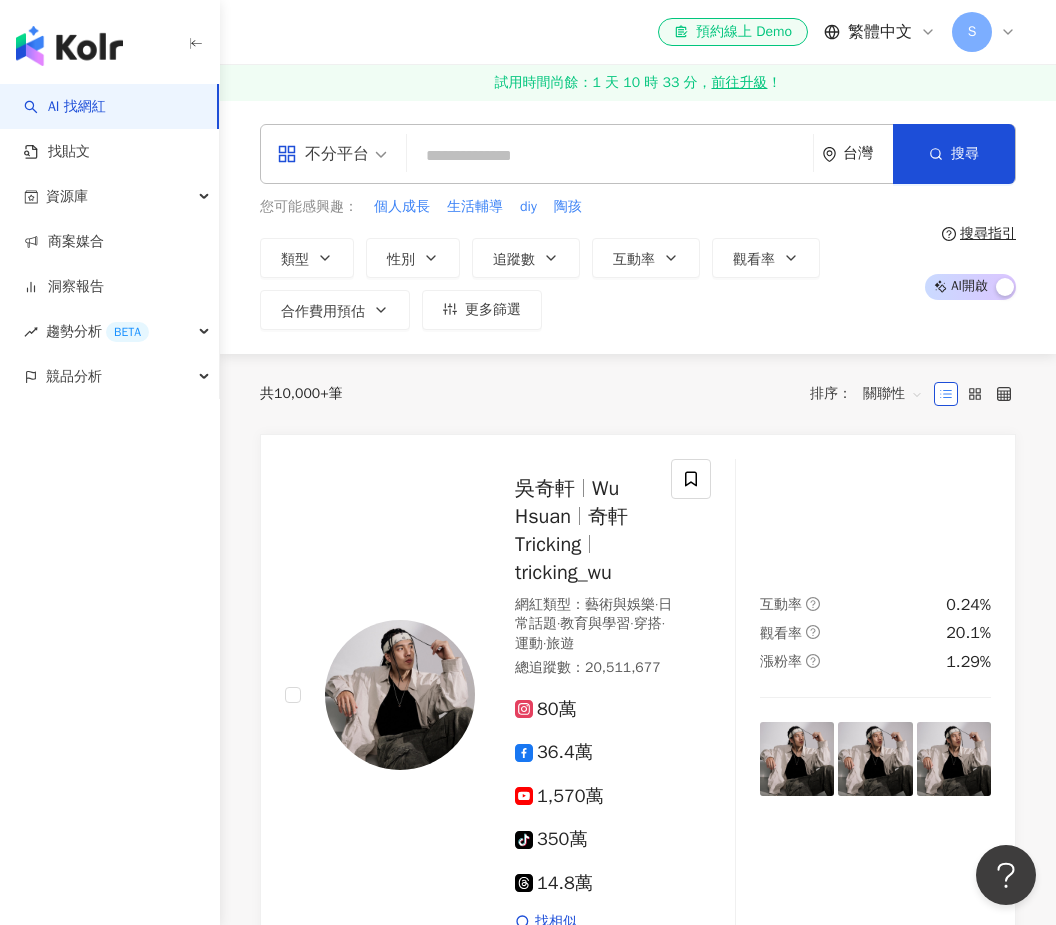 click at bounding box center [610, 156] 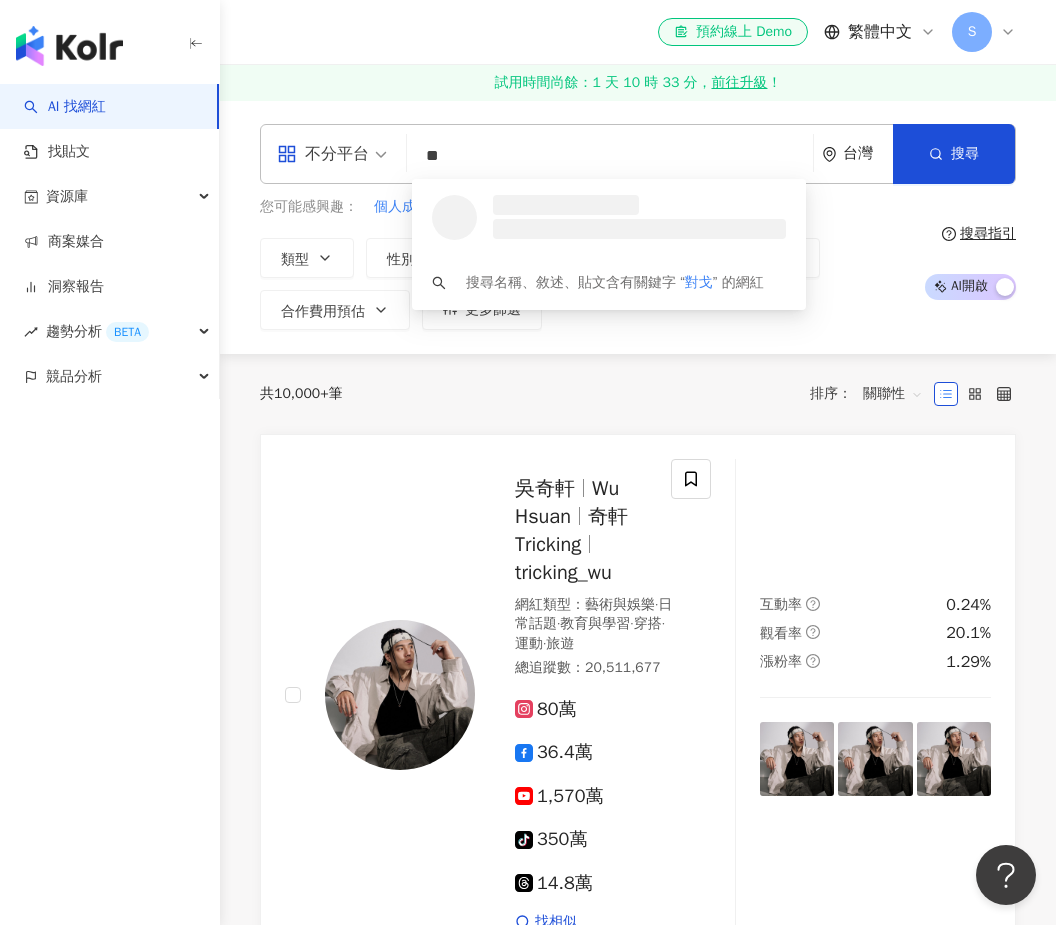 type on "*" 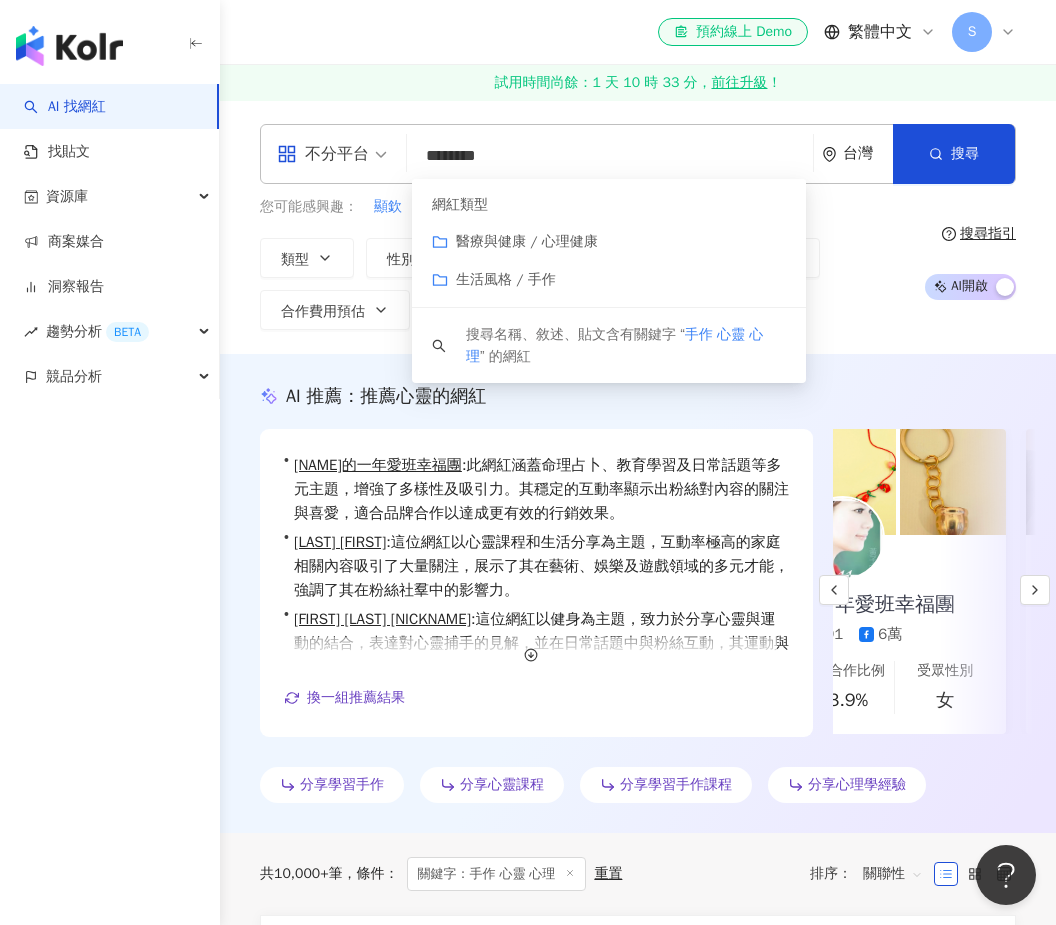 scroll, scrollTop: 0, scrollLeft: 158, axis: horizontal 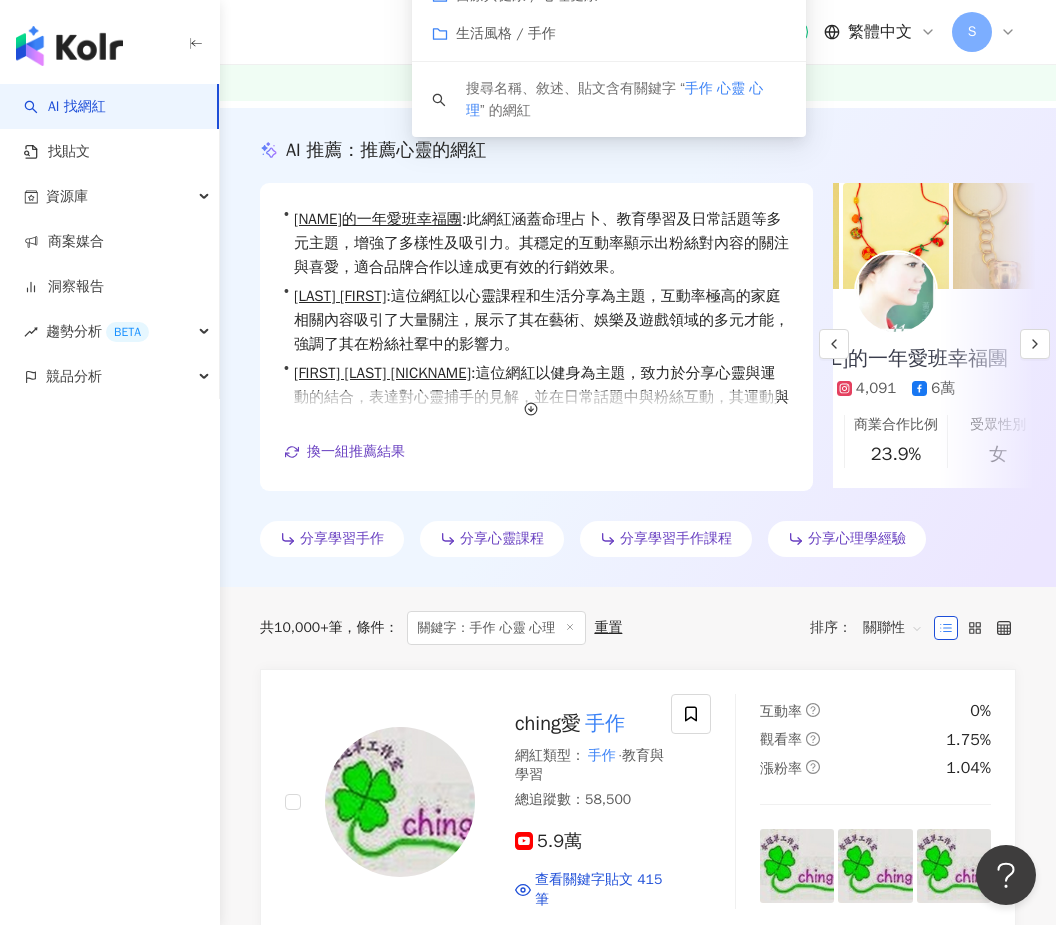 type on "********" 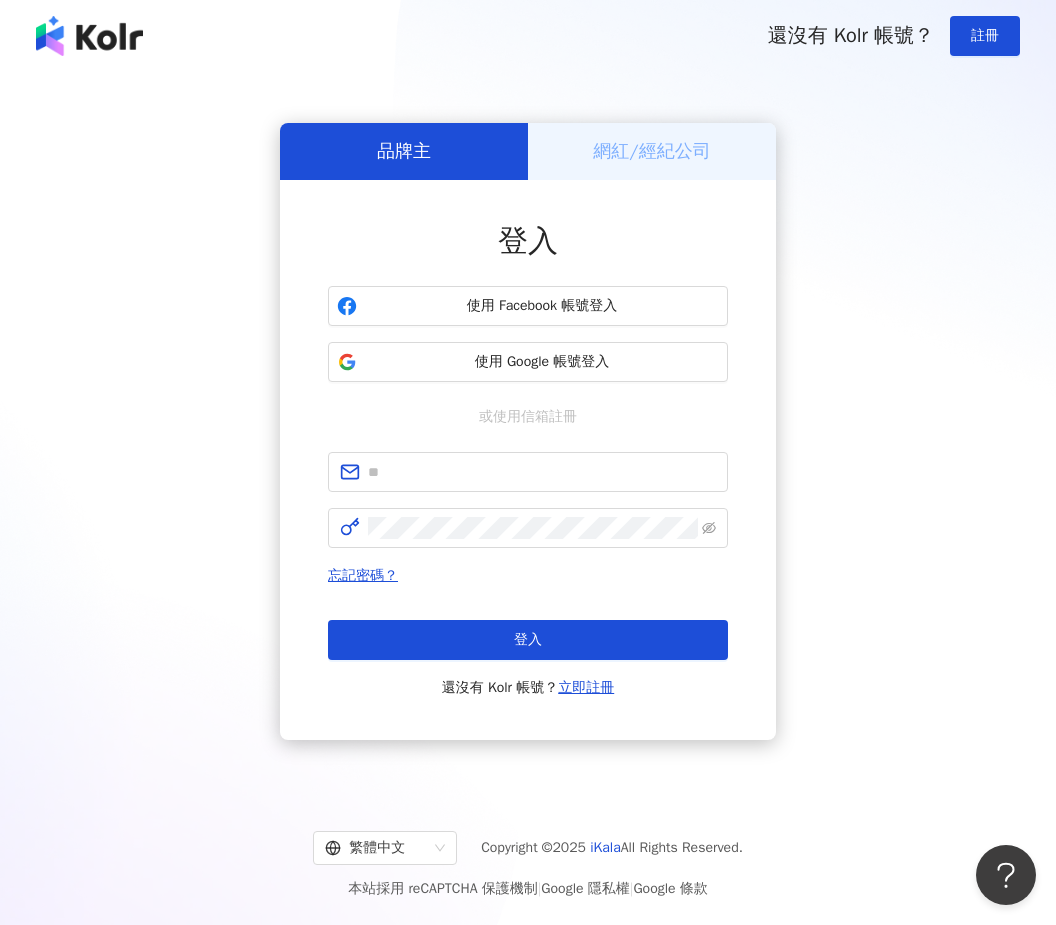 scroll, scrollTop: 0, scrollLeft: 0, axis: both 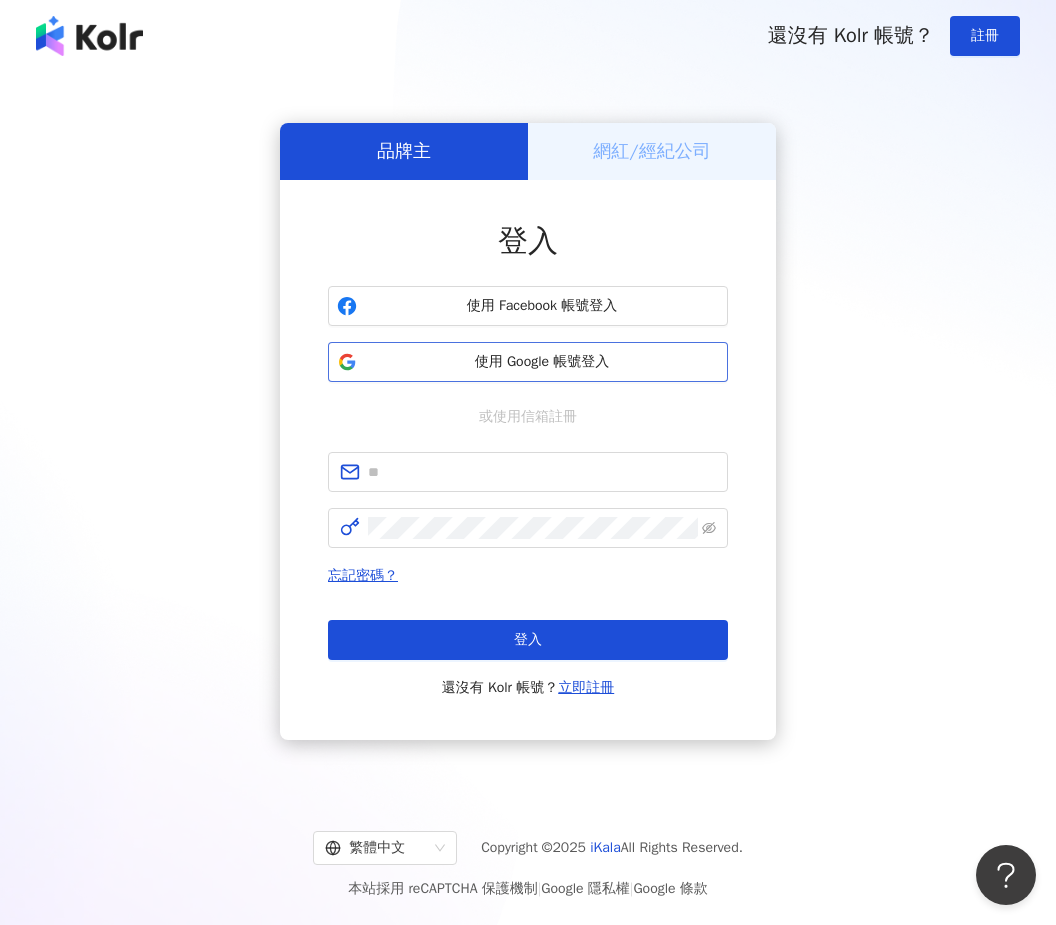 click on "使用 Google 帳號登入" at bounding box center (542, 362) 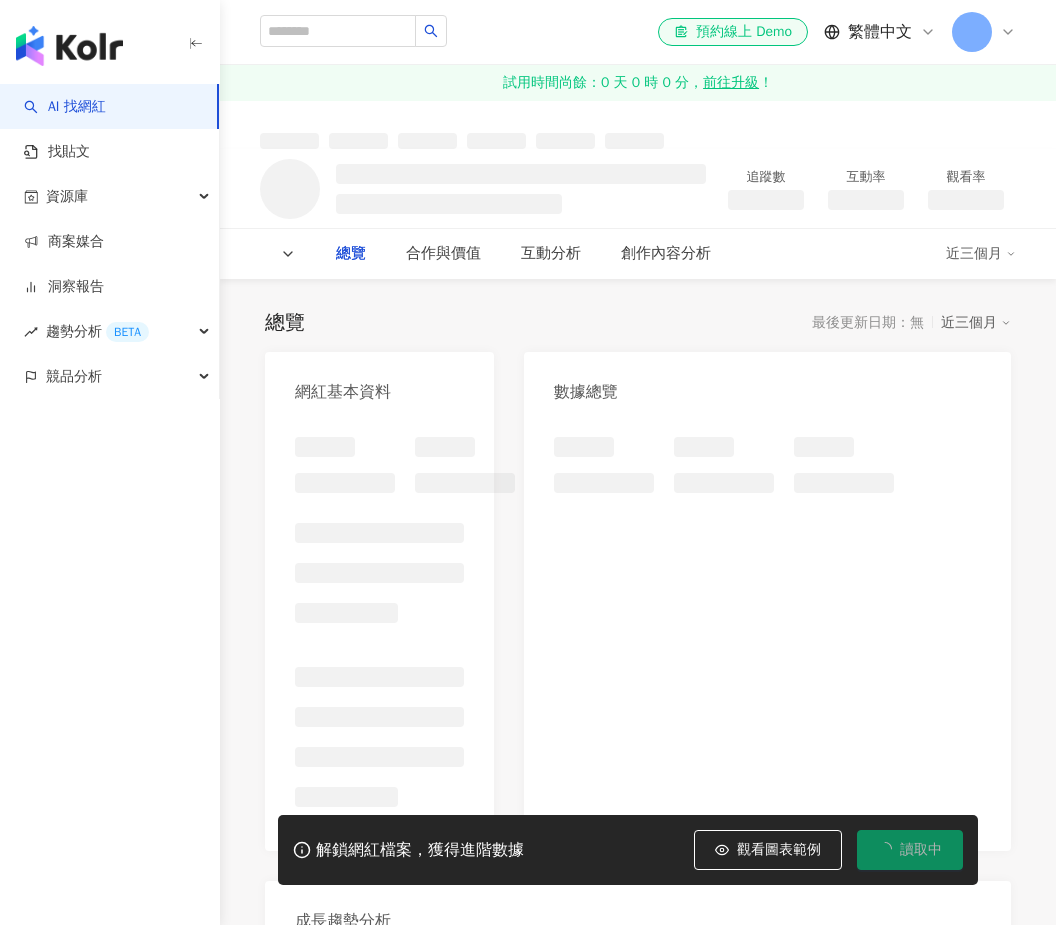 scroll, scrollTop: 0, scrollLeft: 0, axis: both 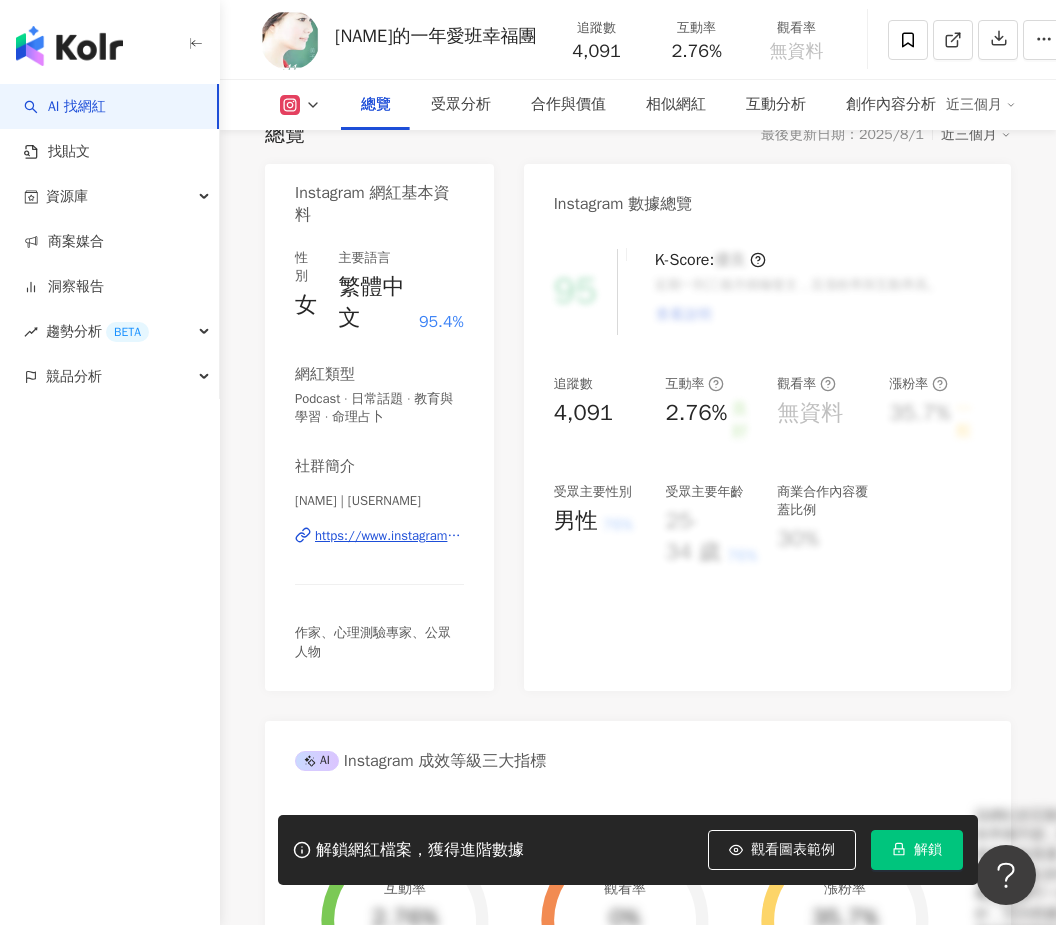 click on "解鎖" at bounding box center [917, 850] 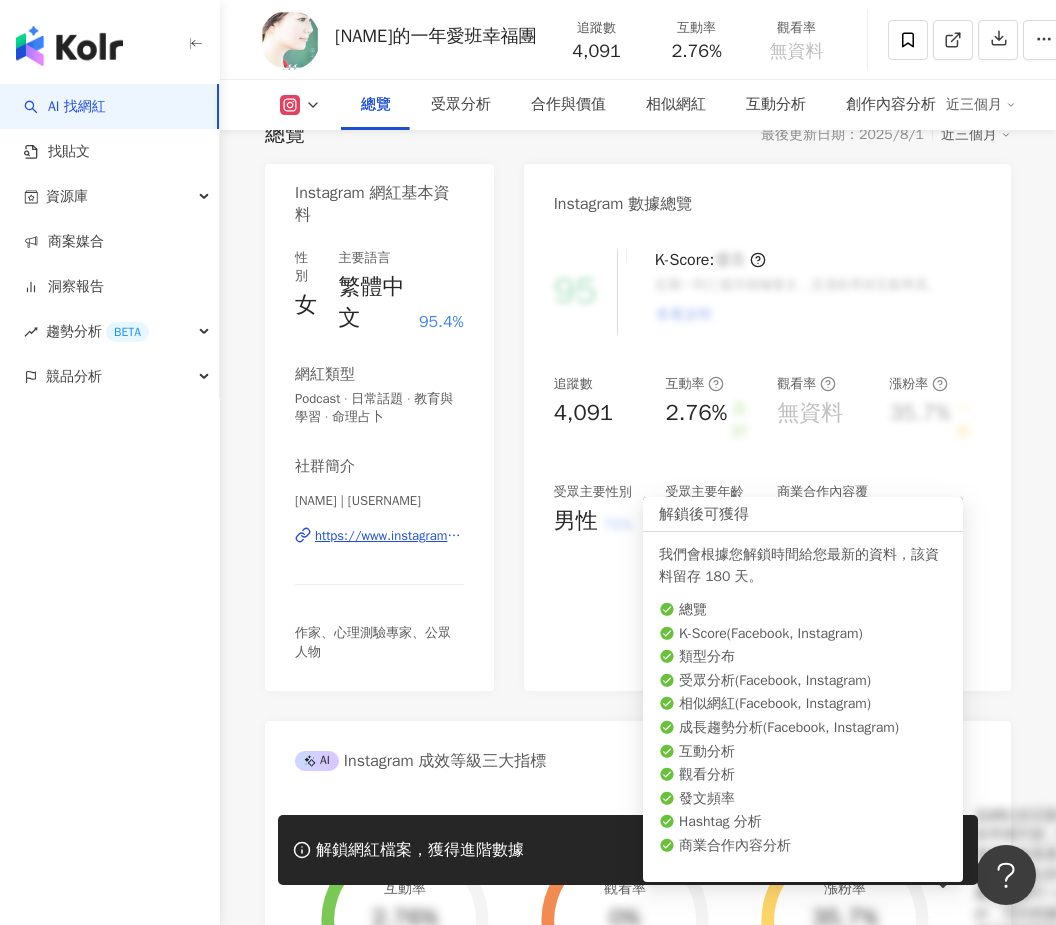 click on "解鎖" at bounding box center (917, 850) 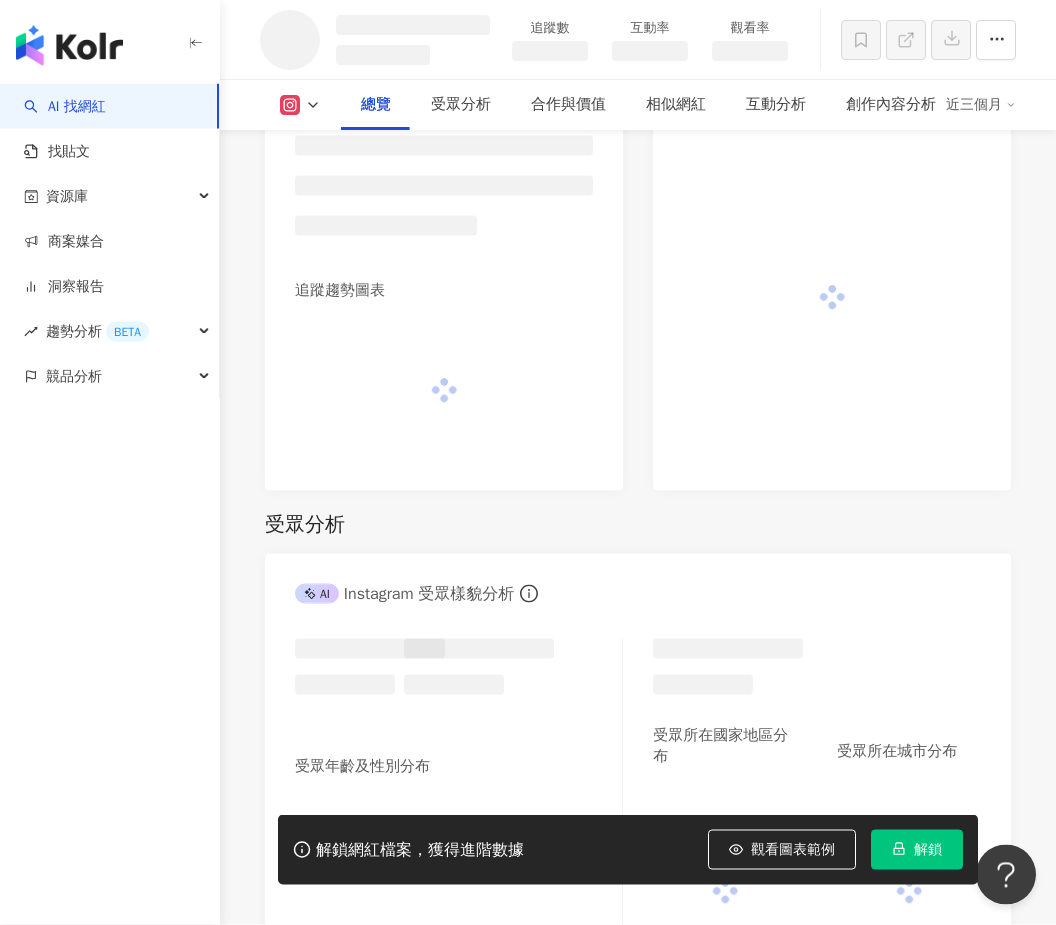 scroll, scrollTop: 1185, scrollLeft: 0, axis: vertical 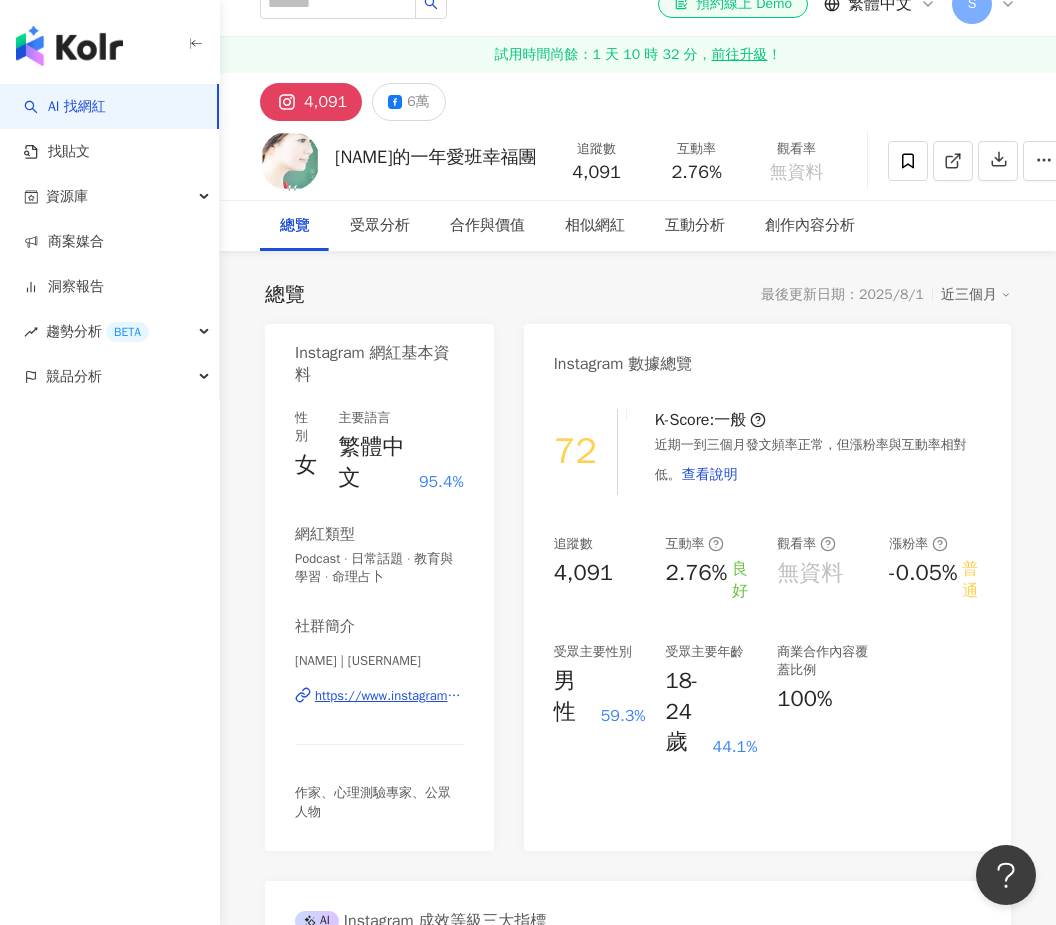 click on "https://www.instagram.com/boymeetsgirl5201314/" at bounding box center [389, 696] 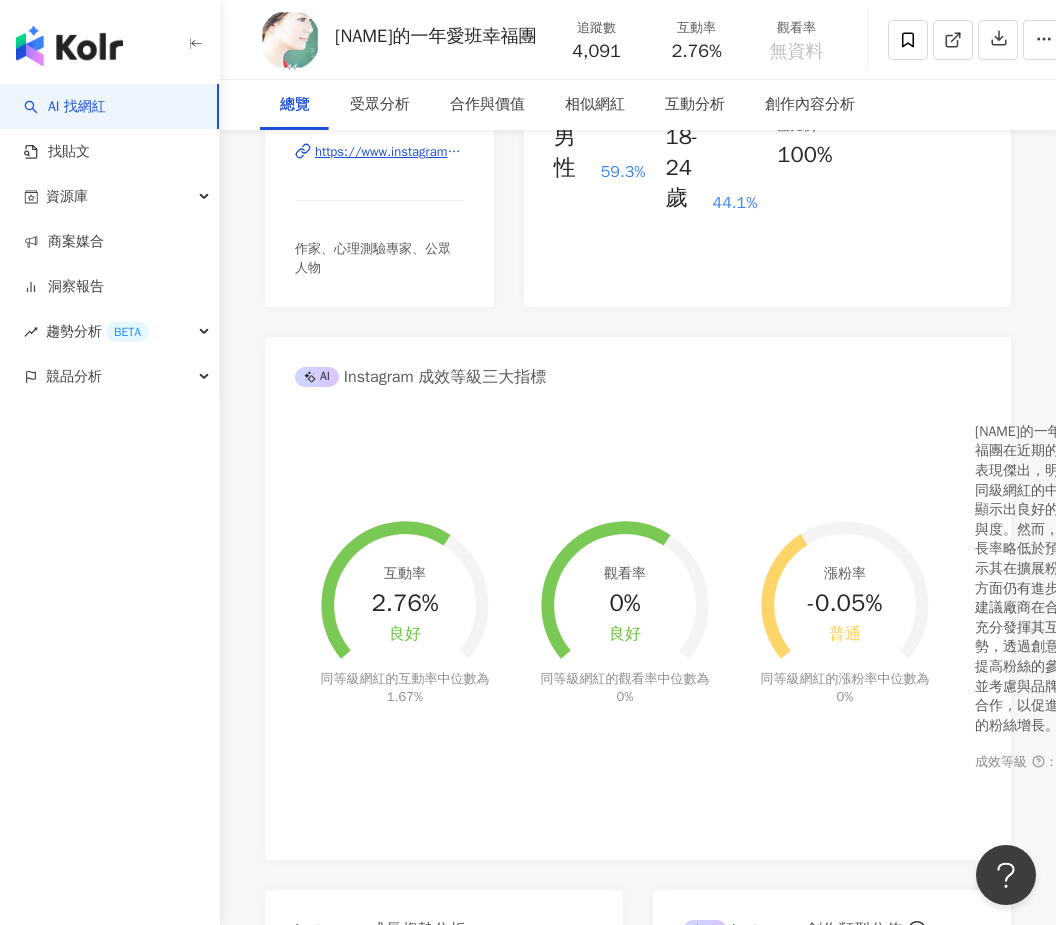 scroll, scrollTop: 0, scrollLeft: 0, axis: both 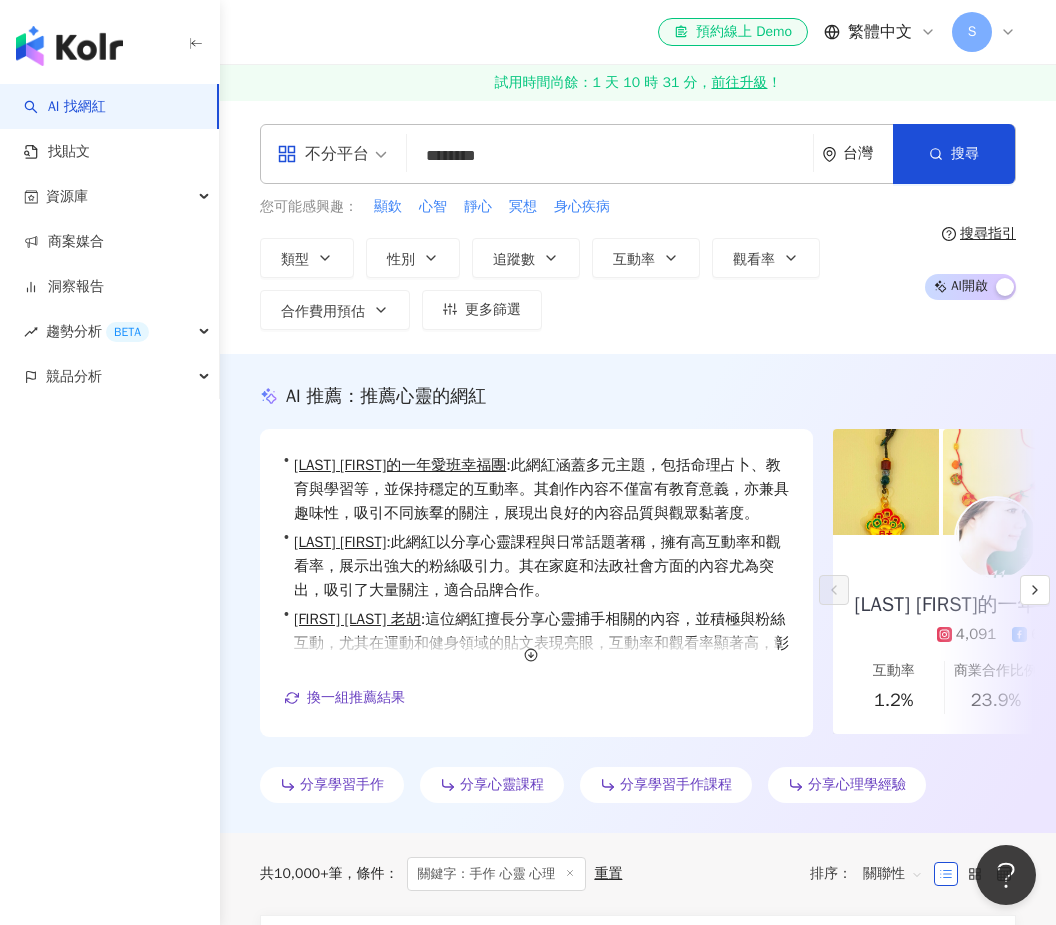 click on "********" at bounding box center [610, 156] 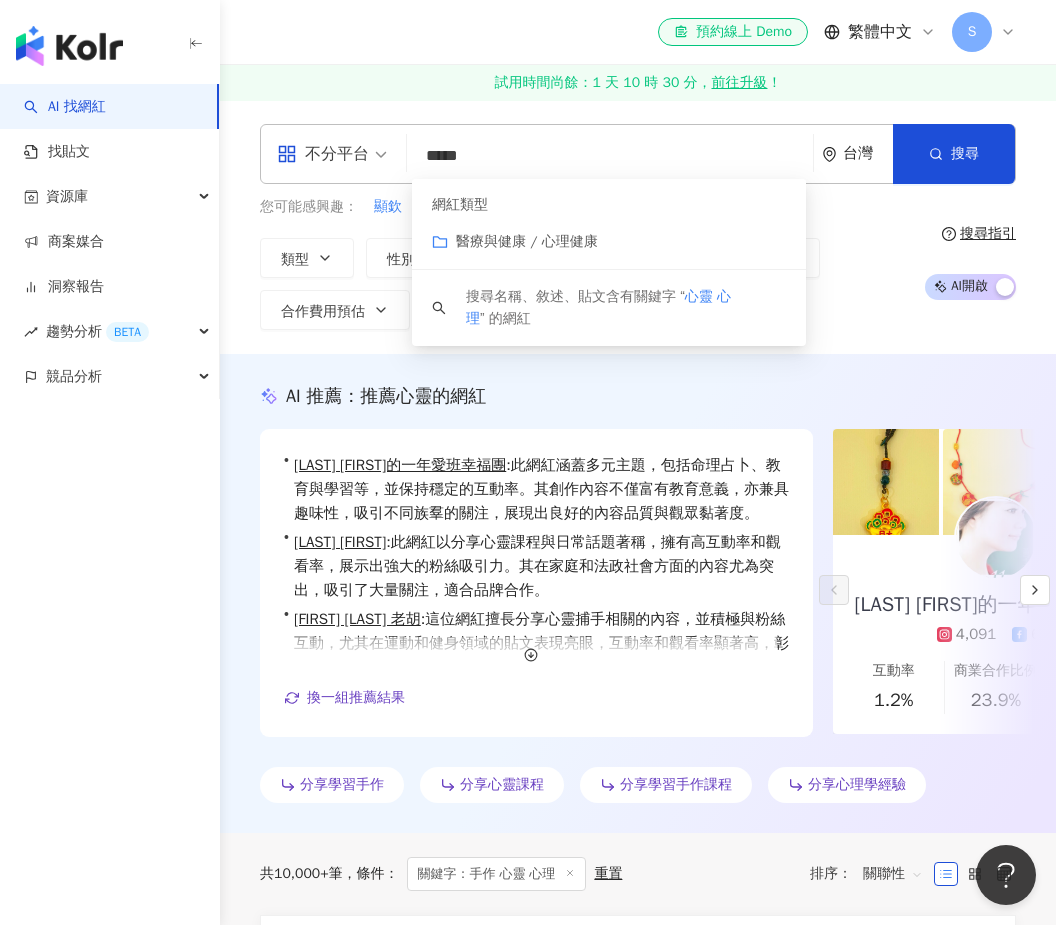 click on "共  10,000+  筆 條件 ： 關鍵字：手作 心靈 心理 重置 排序： 關聯性" at bounding box center (638, 874) 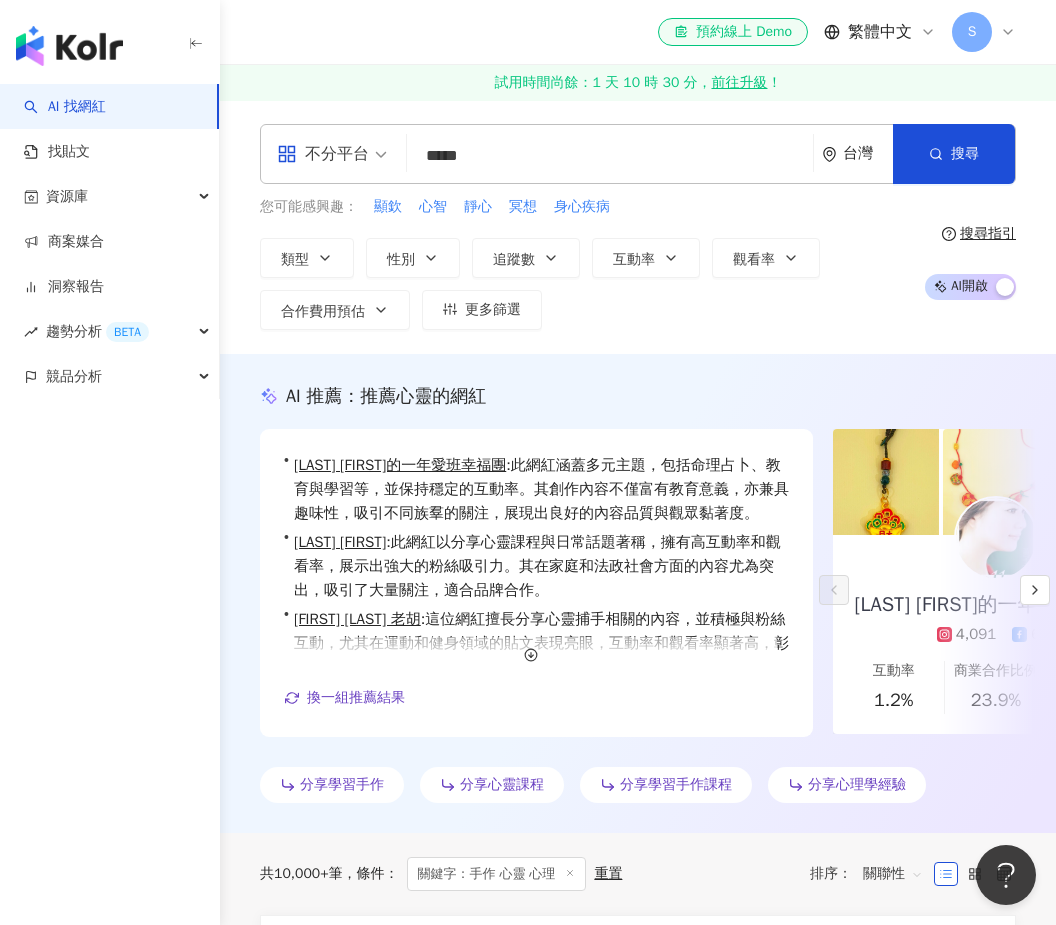 click on "*****" at bounding box center [610, 156] 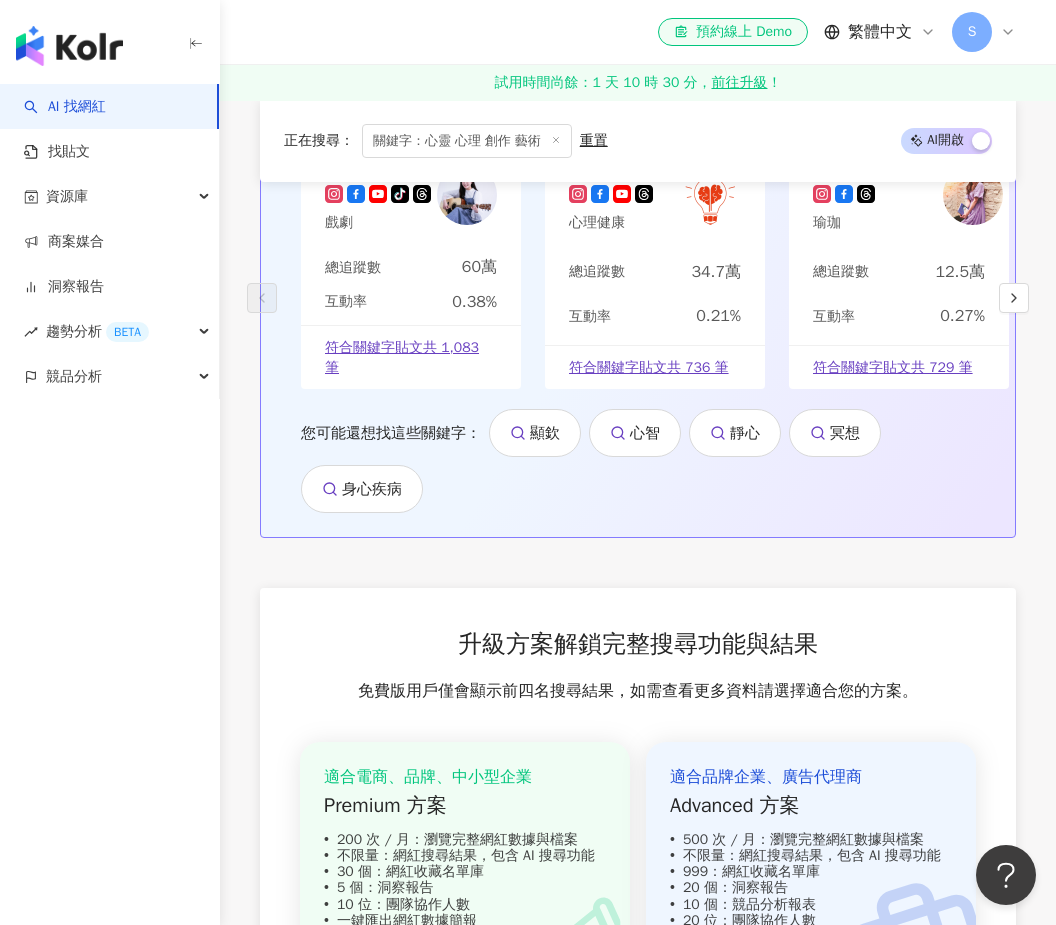 scroll, scrollTop: 3934, scrollLeft: 0, axis: vertical 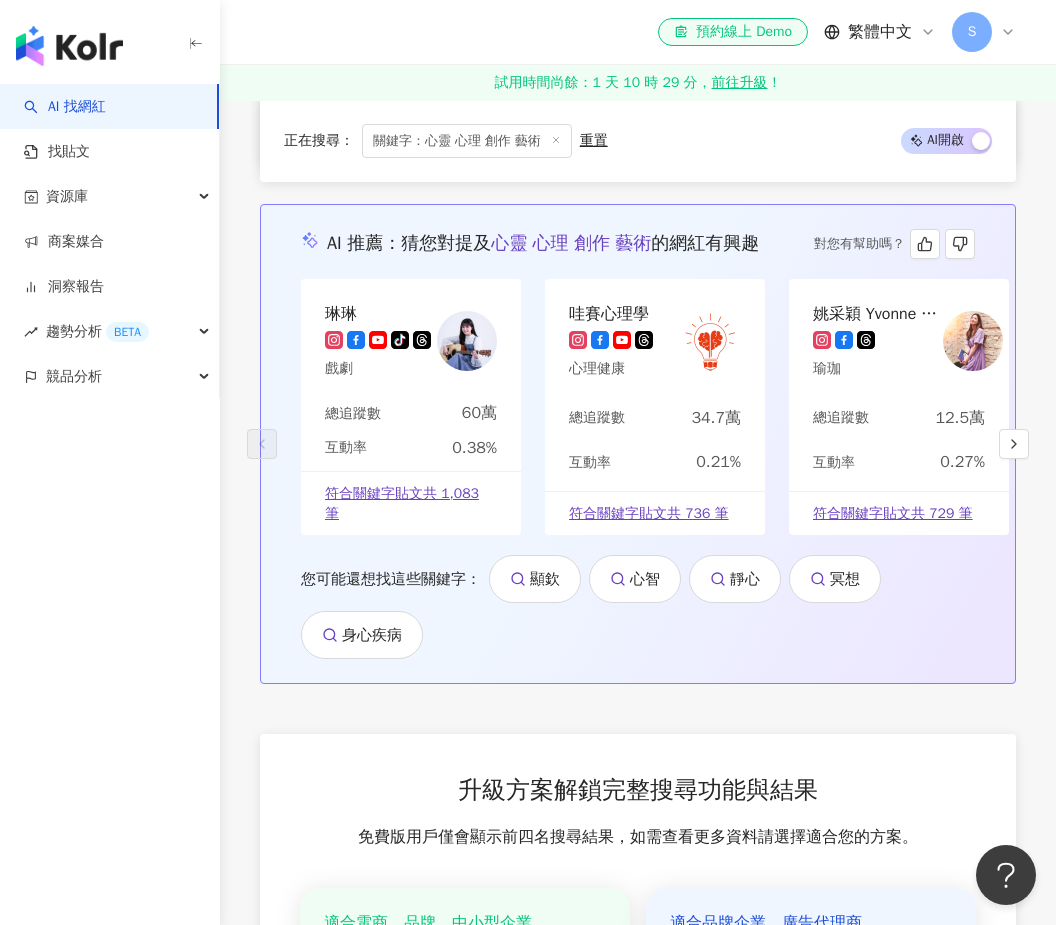 type on "**********" 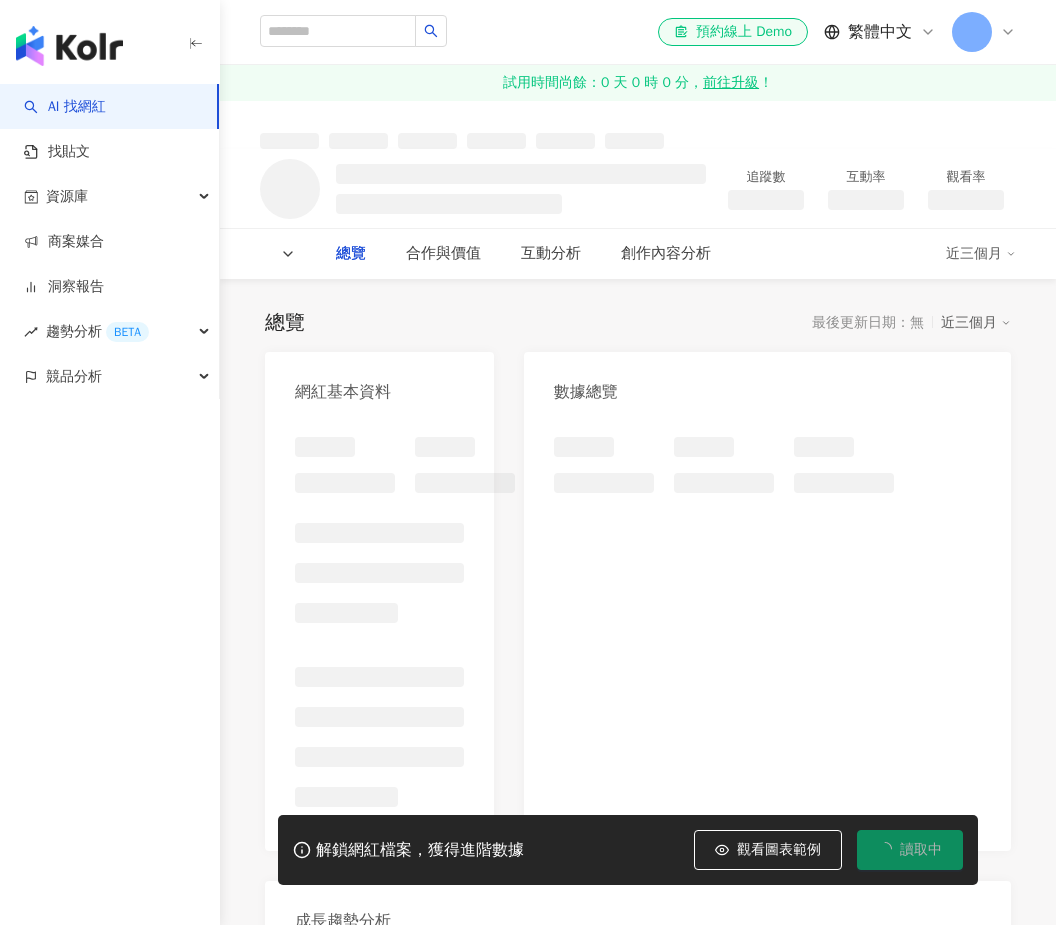 type on "**********" 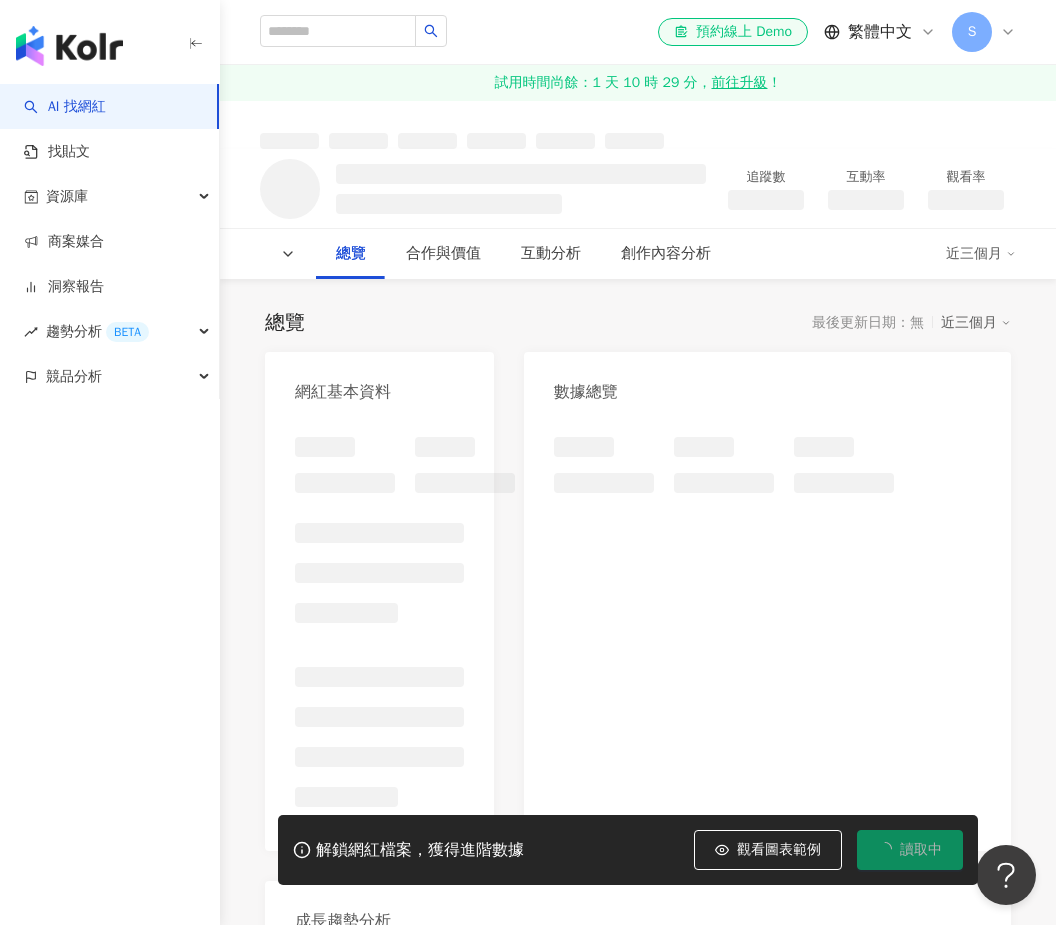scroll, scrollTop: 0, scrollLeft: 0, axis: both 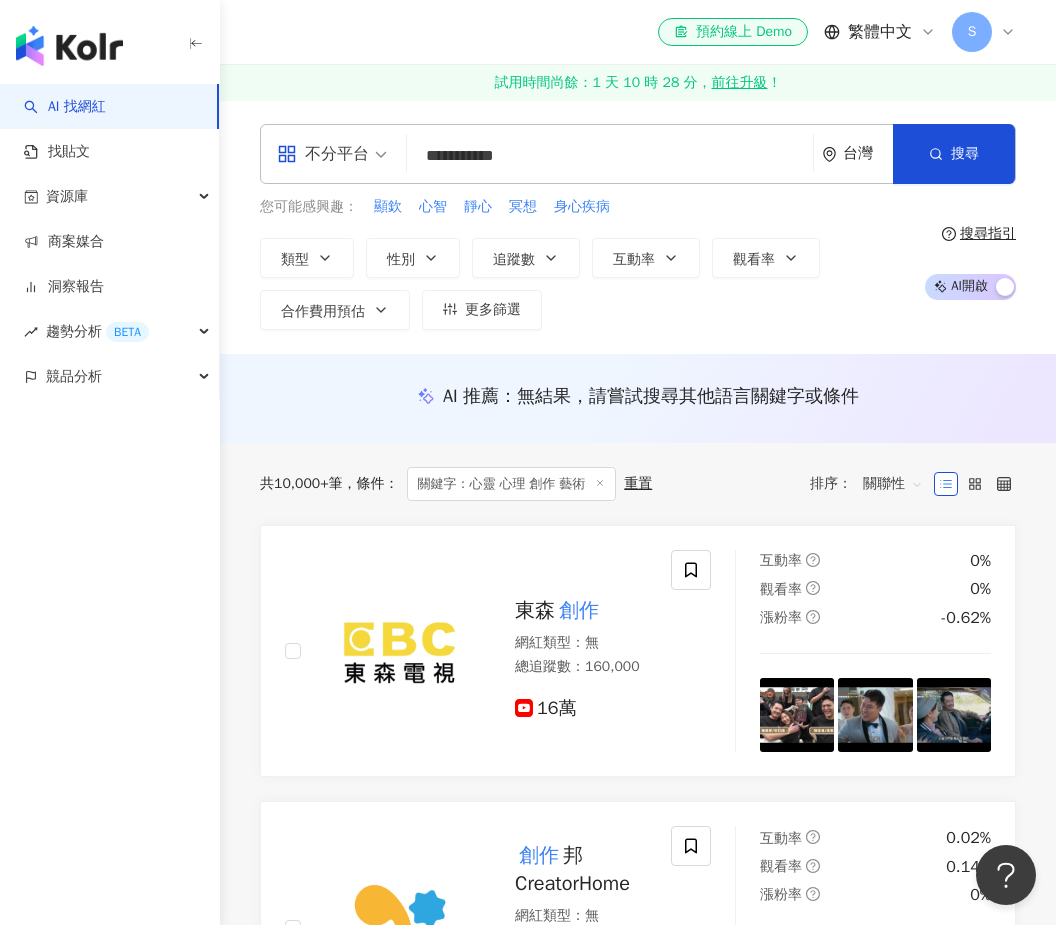 click on "**********" at bounding box center [610, 156] 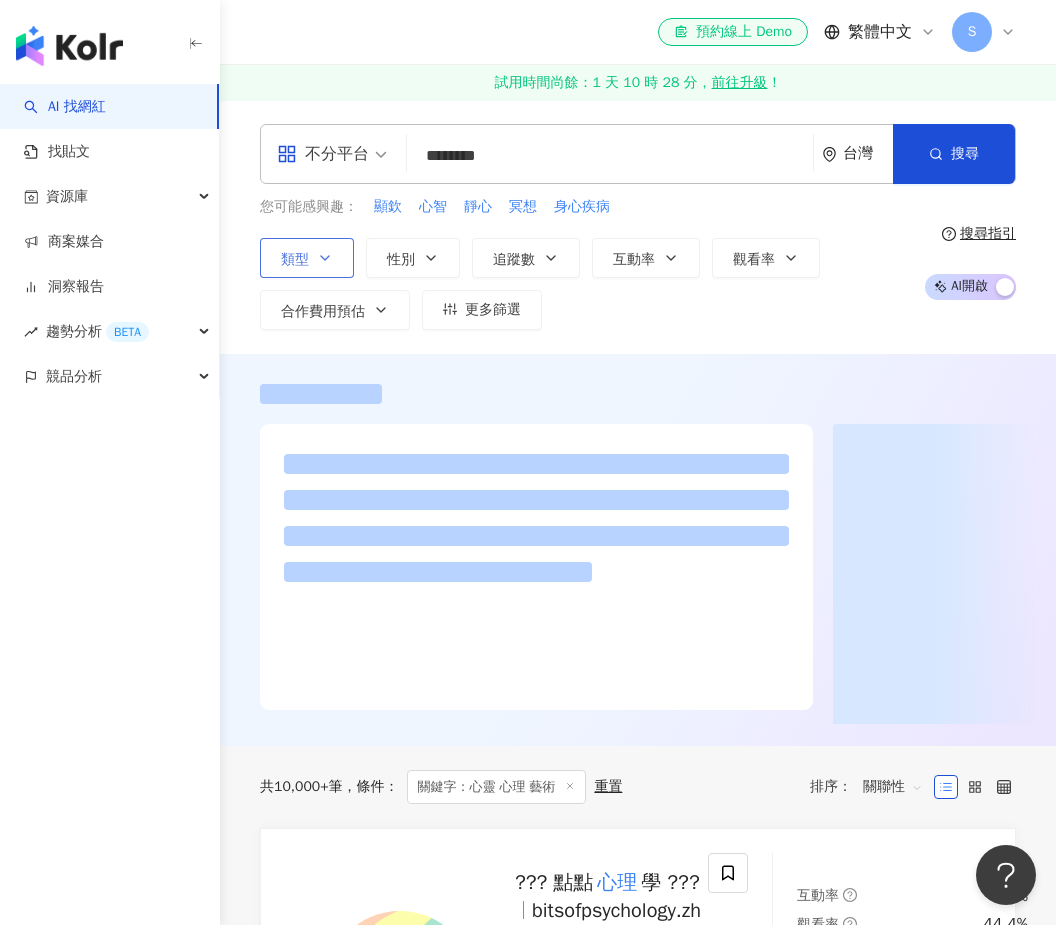 type on "********" 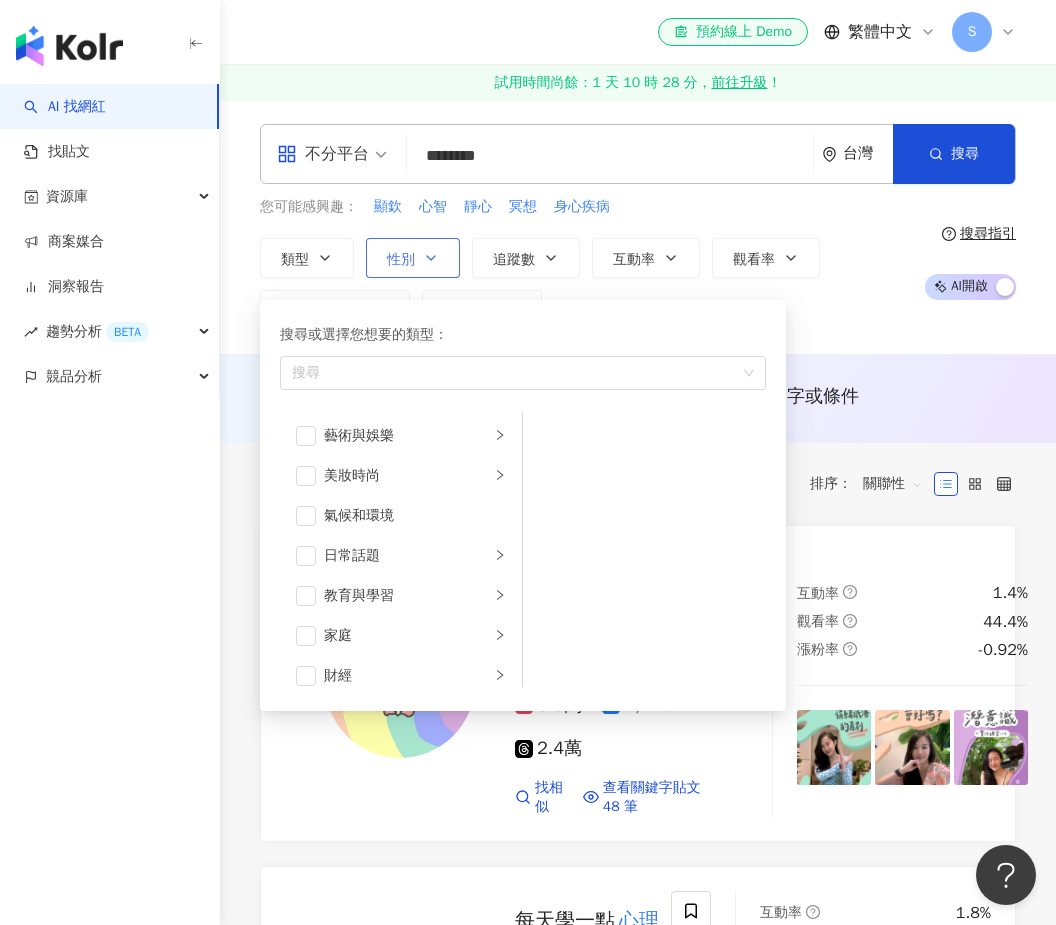 click 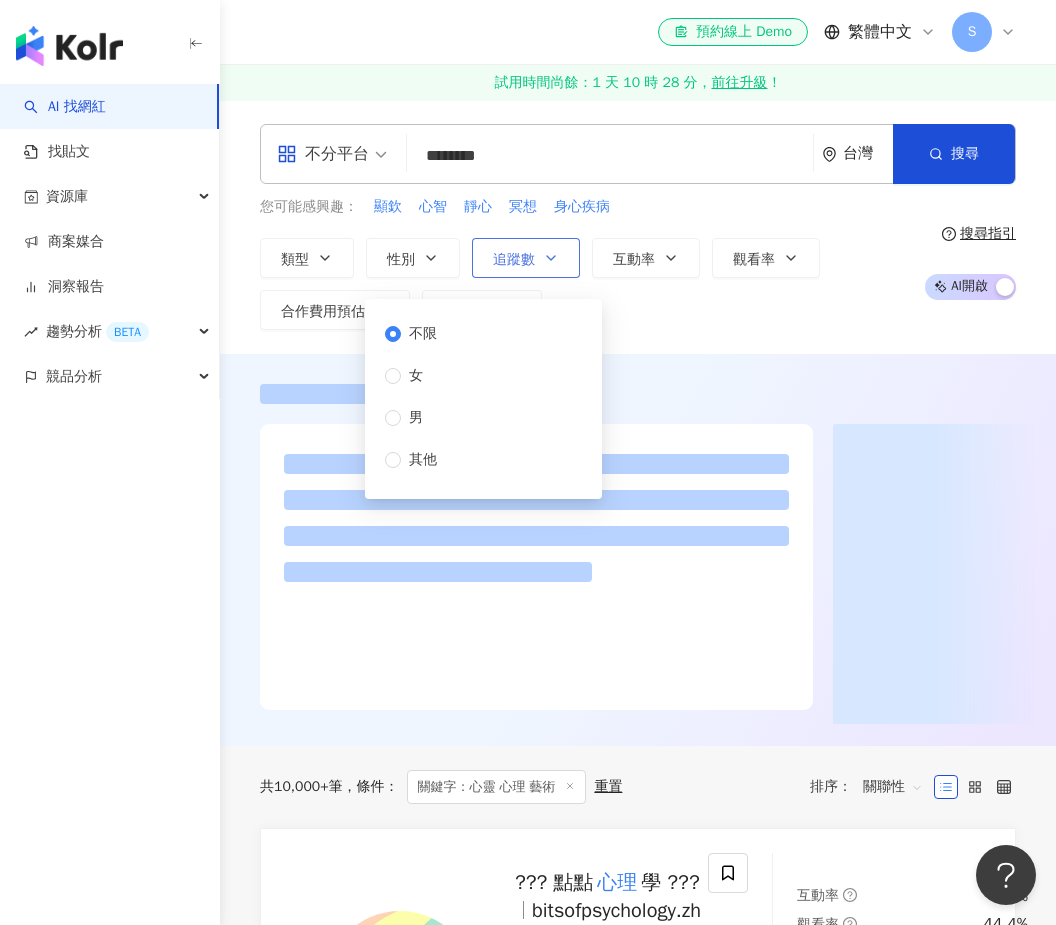 click on "追蹤數" at bounding box center (514, 260) 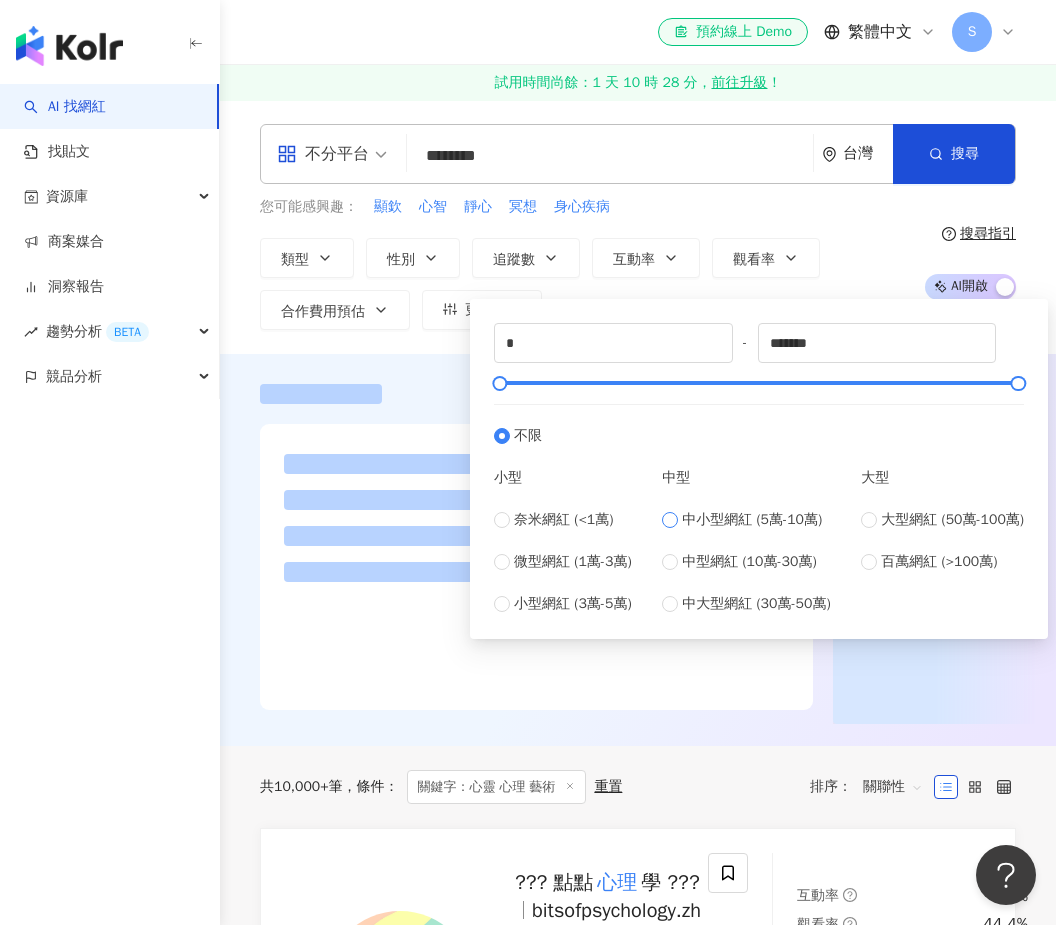 click on "中小型網紅 (5萬-10萬)" at bounding box center [752, 520] 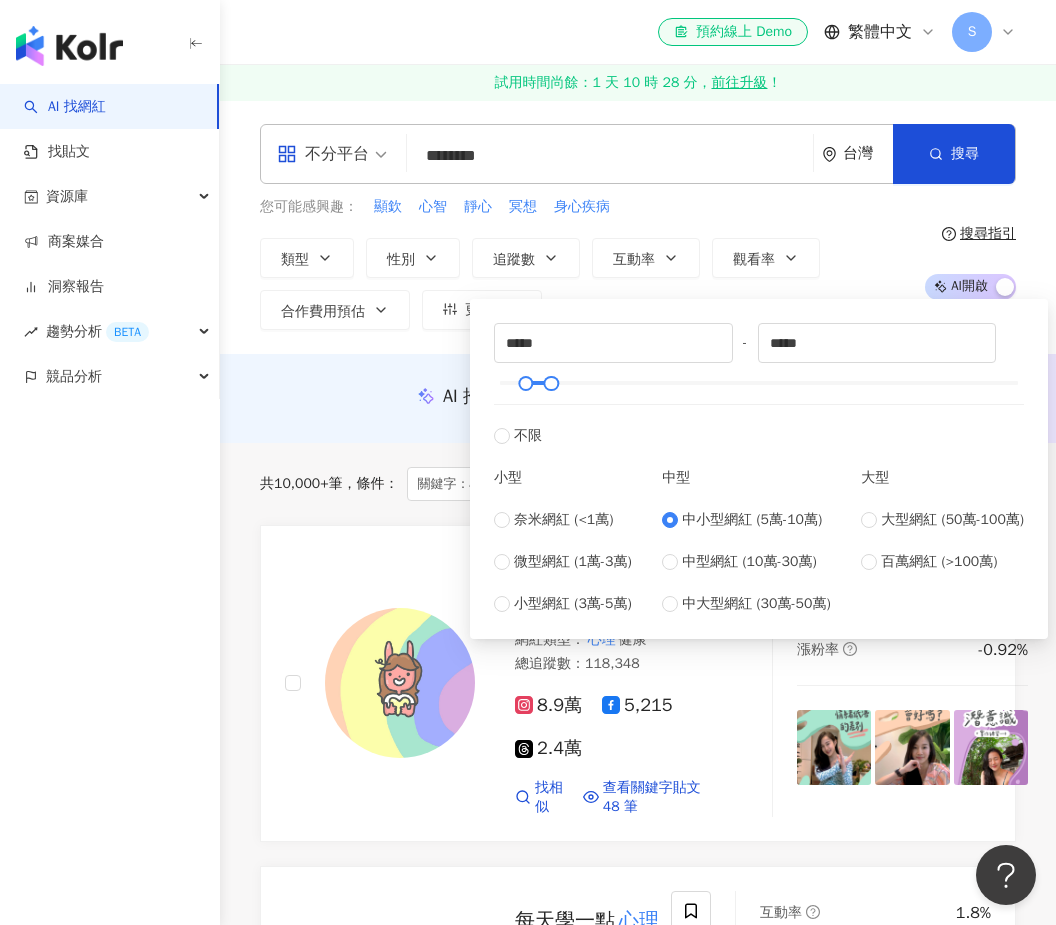 click on "中小型網紅 (5萬-10萬)" at bounding box center [752, 520] 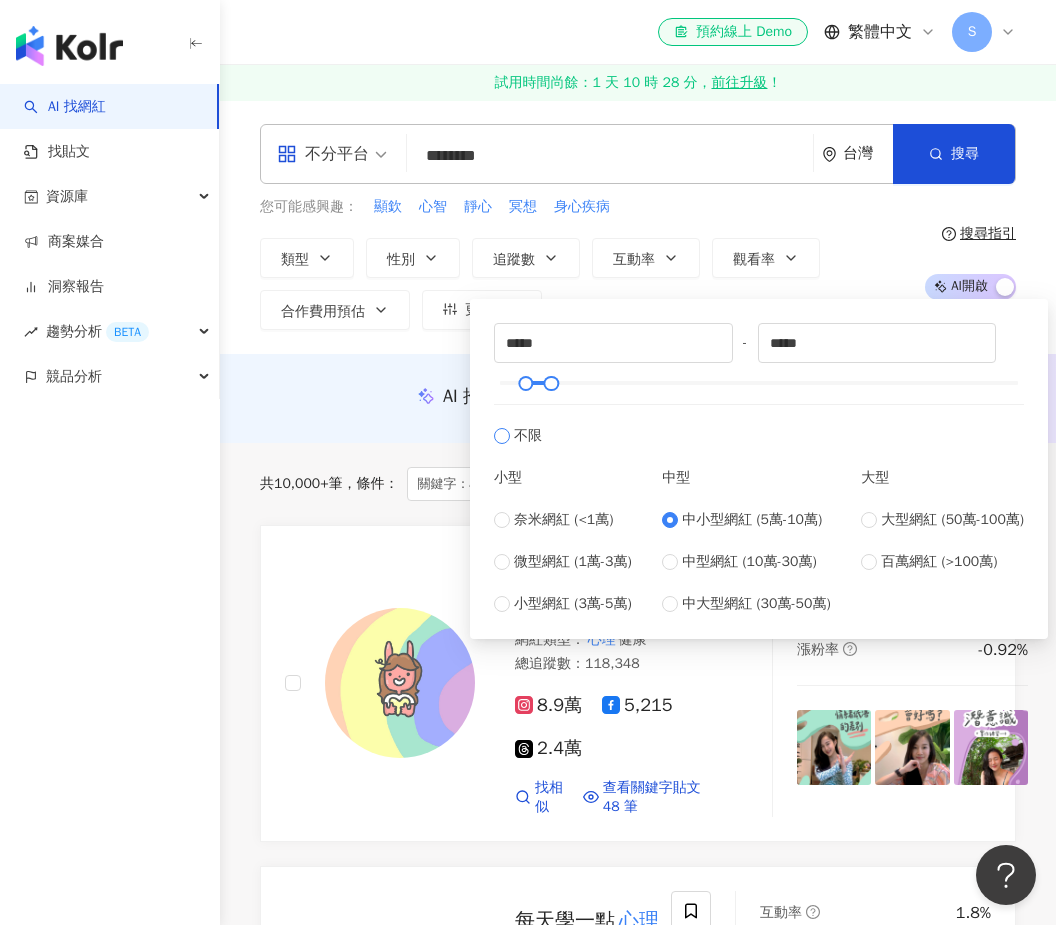 click on "不限" at bounding box center (759, 425) 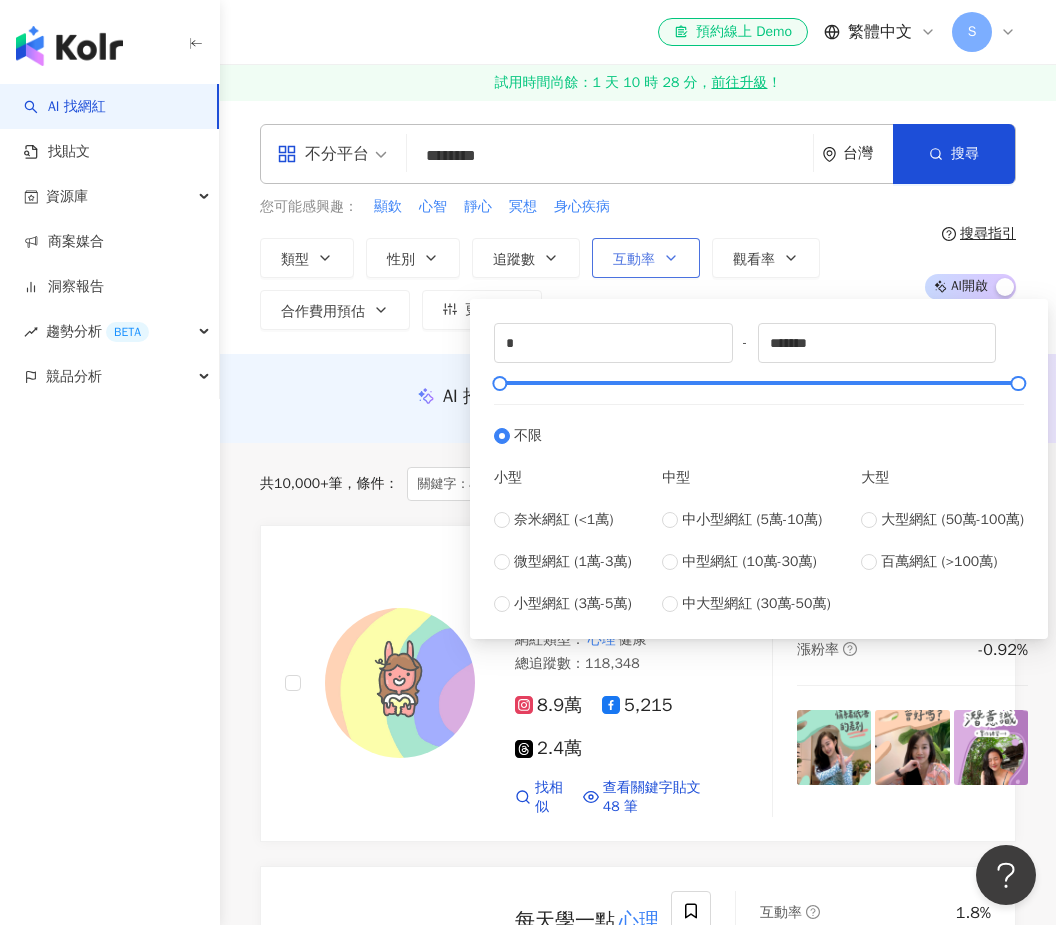 click on "互動率" at bounding box center (646, 258) 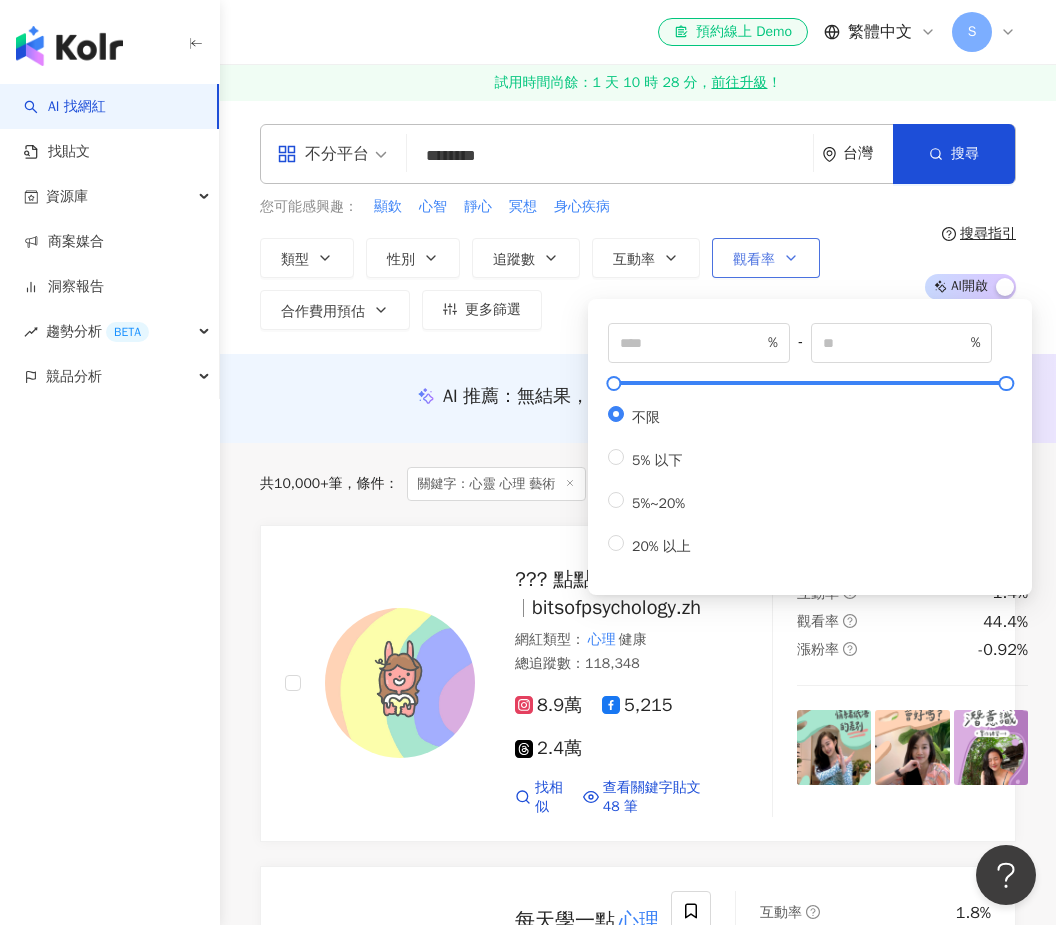 click on "觀看率" at bounding box center [754, 260] 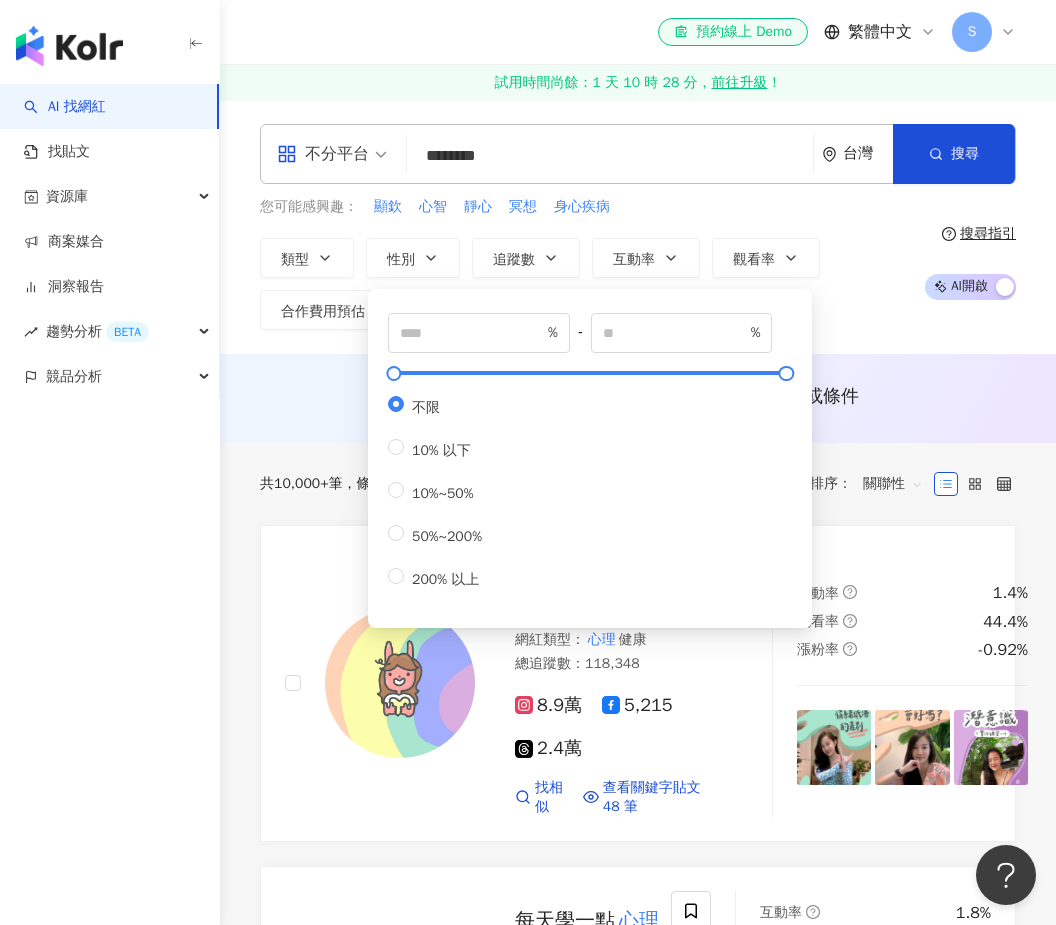 click on "不分平台 ******** 台灣 搜尋 customizedTag 網紅類型 藝術與娛樂 醫療與健康 / 心理健康 搜尋名稱、敘述、貼文含有關鍵字 “ 心靈 心理 藝術 ” 的網紅 您可能感興趣： 顯欽  心智  靜心  冥想  身心疾病  類型 性別 追蹤數 互動率 觀看率 合作費用預估  更多篩選 不限 女 男 其他 *  -  ******* 不限 小型 奈米網紅 (<1萬) 微型網紅 (1萬-3萬) 小型網紅 (3萬-5萬) 中型 中小型網紅 (5萬-10萬) 中型網紅 (10萬-30萬) 中大型網紅 (30萬-50萬) 大型 大型網紅 (50萬-100萬) 百萬網紅 (>100萬) %  -  % 不限 5% 以下 5%~20% 20% 以上 %  -  % 不限 10% 以下 10%~50% 50%~200% 200% 以上 搜尋指引 AI  開啟 AI  關閉" at bounding box center (638, 227) 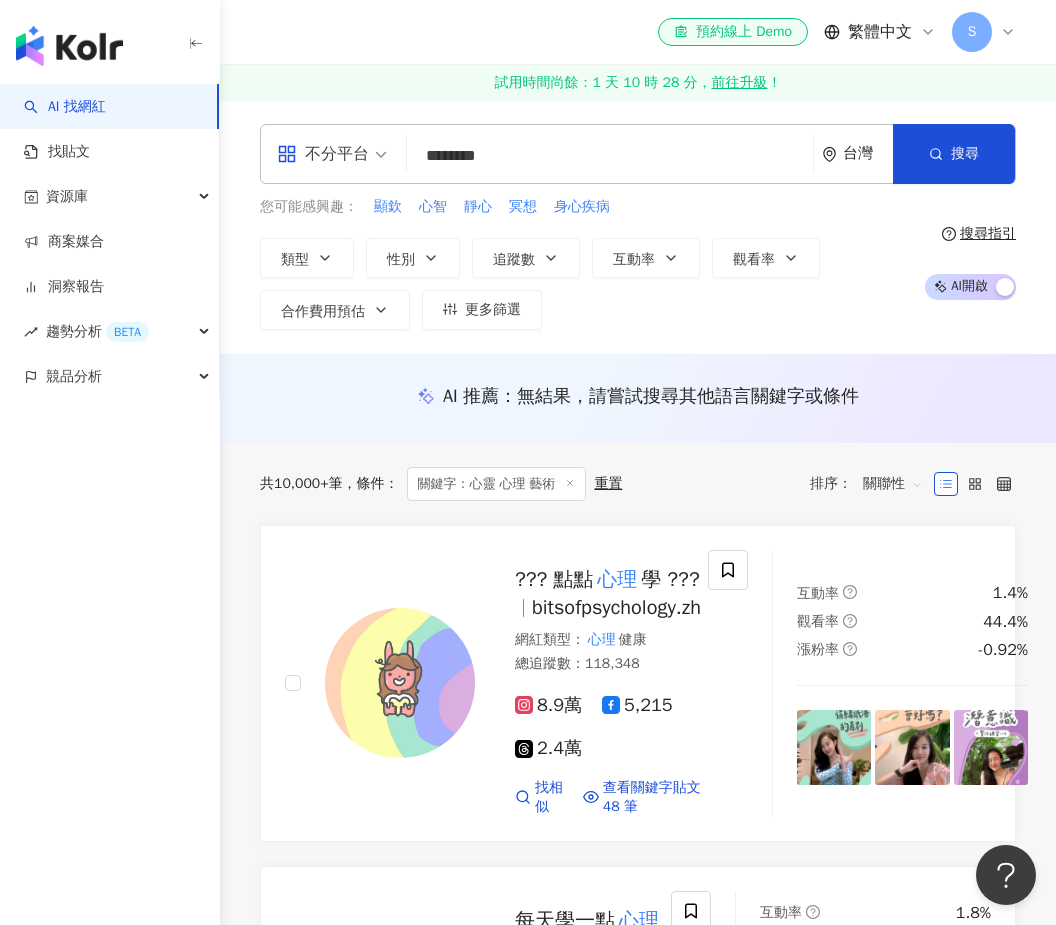 click on "不分平台 ******** 台灣 搜尋 customizedTag 網紅類型 藝術與娛樂 醫療與健康 / 心理健康 搜尋名稱、敘述、貼文含有關鍵字 “ 心靈 心理 藝術 ” 的網紅 您可能感興趣： 顯欽  心智  靜心  冥想  身心疾病  類型 性別 追蹤數 互動率 觀看率 合作費用預估  更多篩選 不限 女 男 其他 *  -  ******* 不限 小型 奈米網紅 (<1萬) 微型網紅 (1萬-3萬) 小型網紅 (3萬-5萬) 中型 中小型網紅 (5萬-10萬) 中型網紅 (10萬-30萬) 中大型網紅 (30萬-50萬) 大型 大型網紅 (50萬-100萬) 百萬網紅 (>100萬) %  -  % 不限 5% 以下 5%~20% 20% 以上 %  -  % 不限 10% 以下 10%~50% 50%~200% 200% 以上 搜尋指引 AI  開啟 AI  關閉" at bounding box center (638, 227) 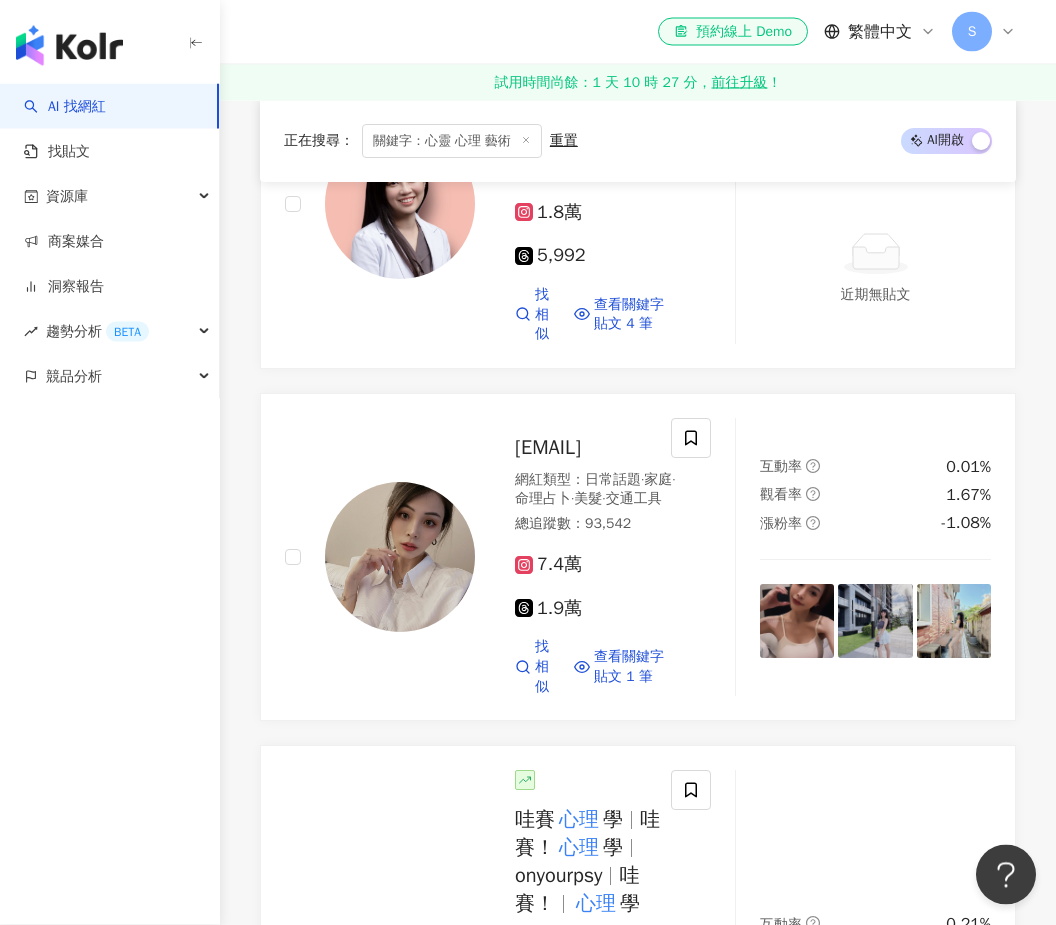 scroll, scrollTop: 1416, scrollLeft: 0, axis: vertical 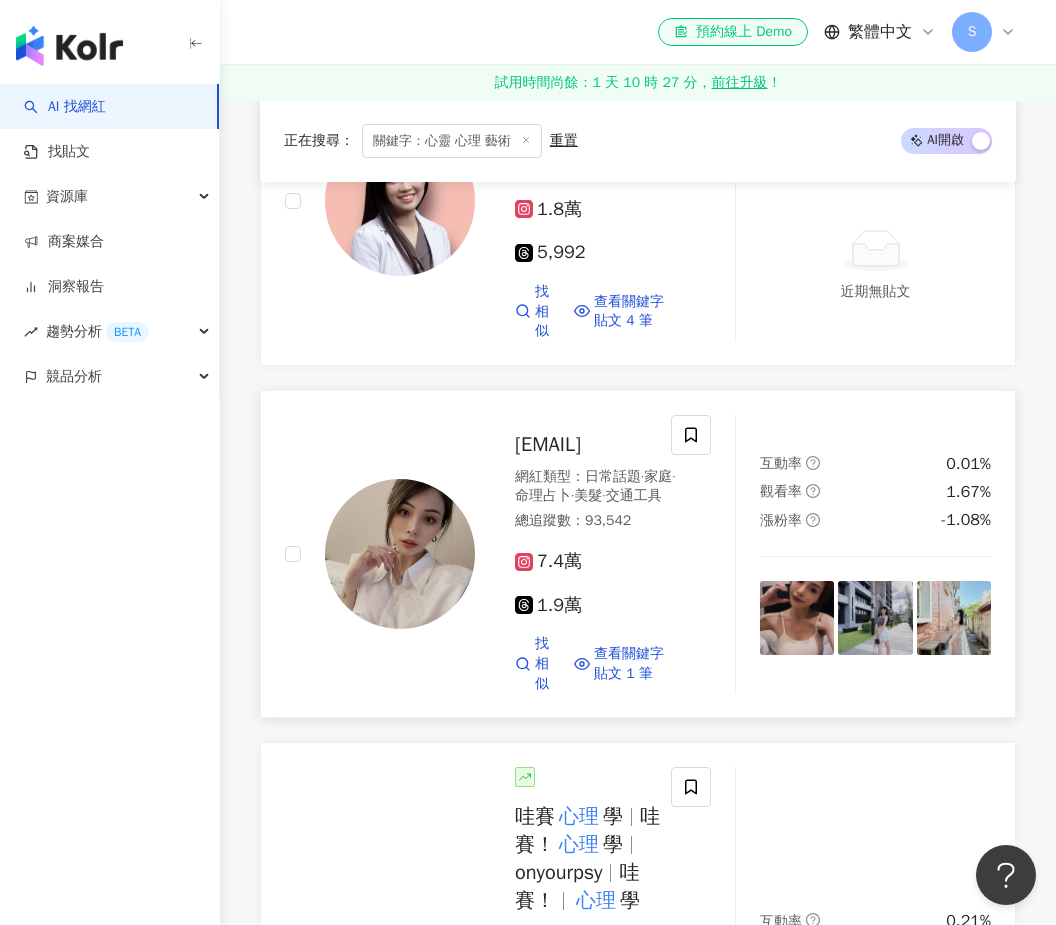click at bounding box center (954, 618) 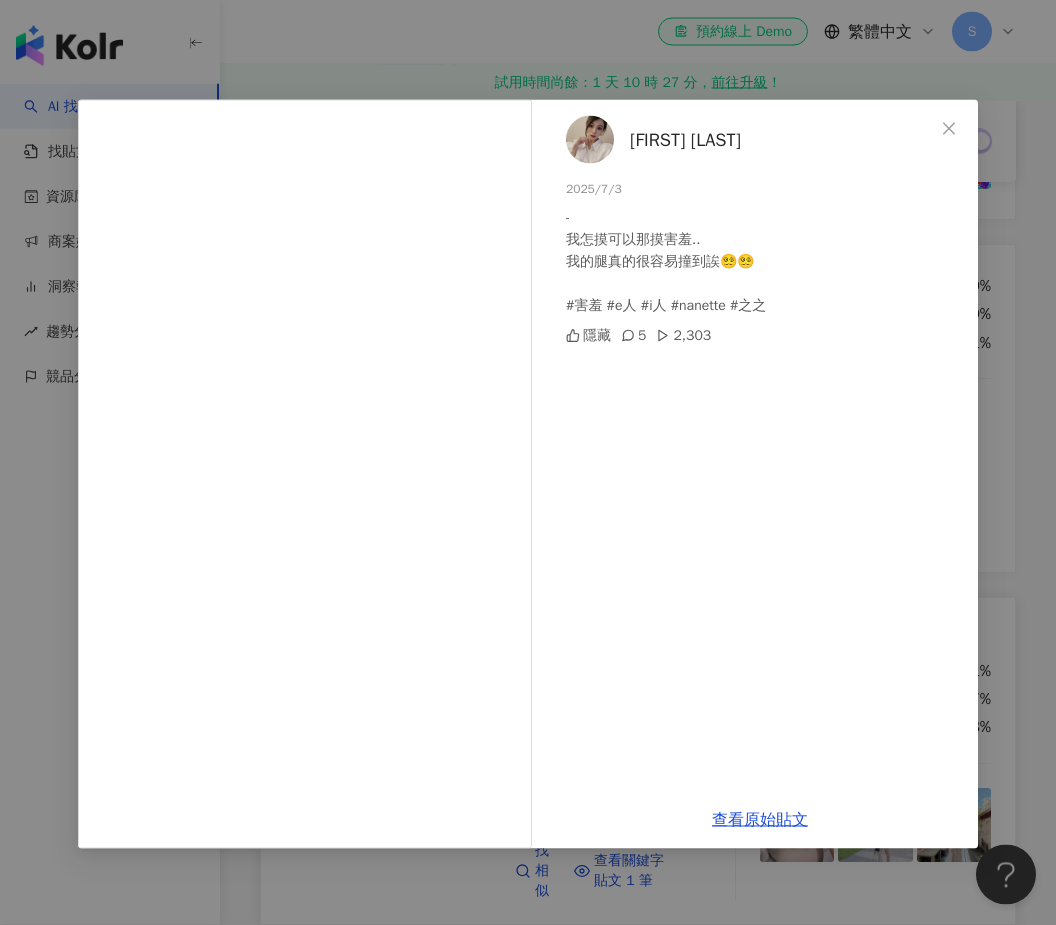 scroll, scrollTop: 1178, scrollLeft: 0, axis: vertical 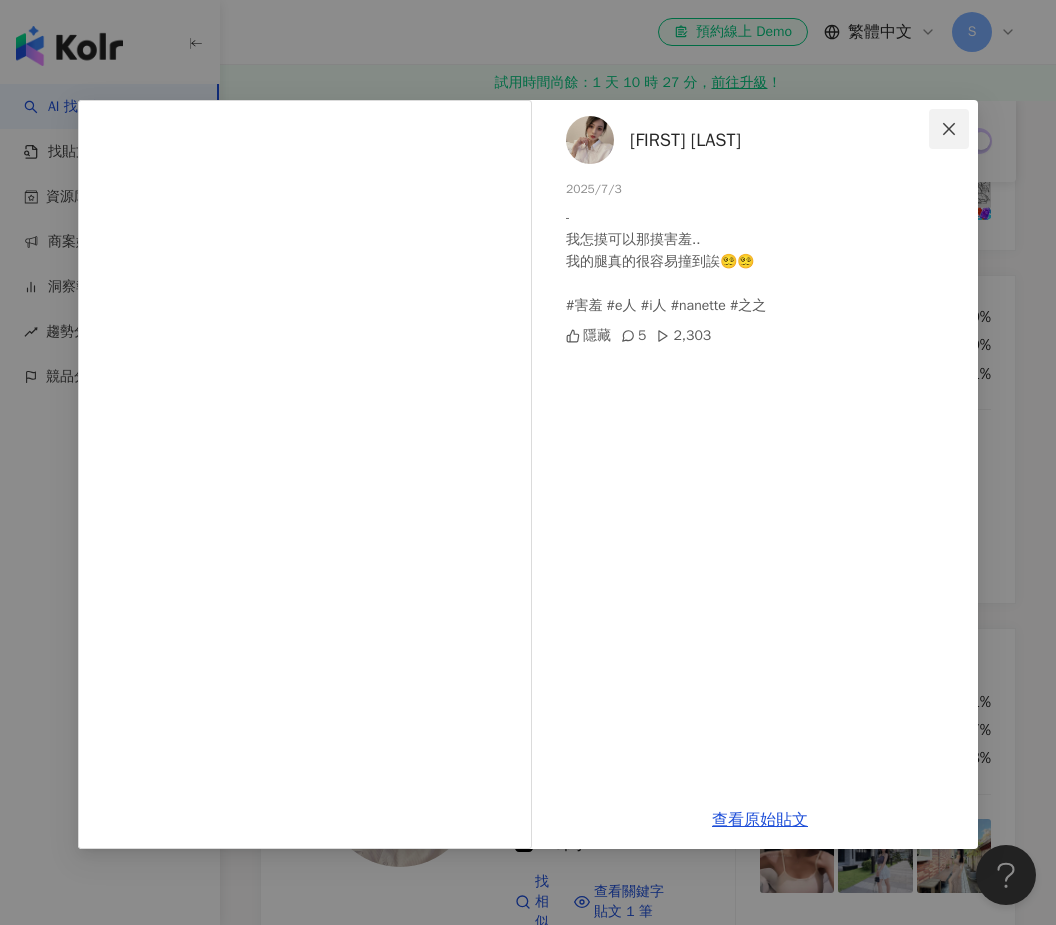 click 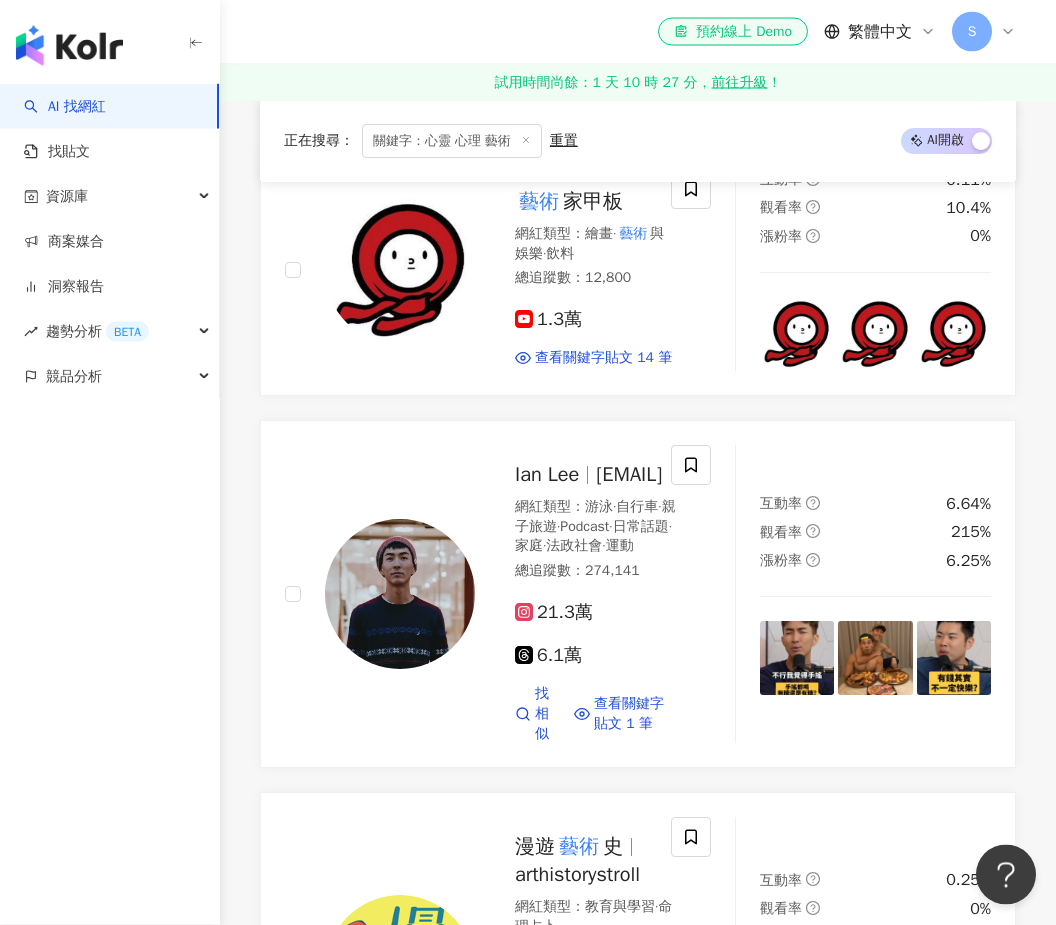 scroll, scrollTop: 2855, scrollLeft: 0, axis: vertical 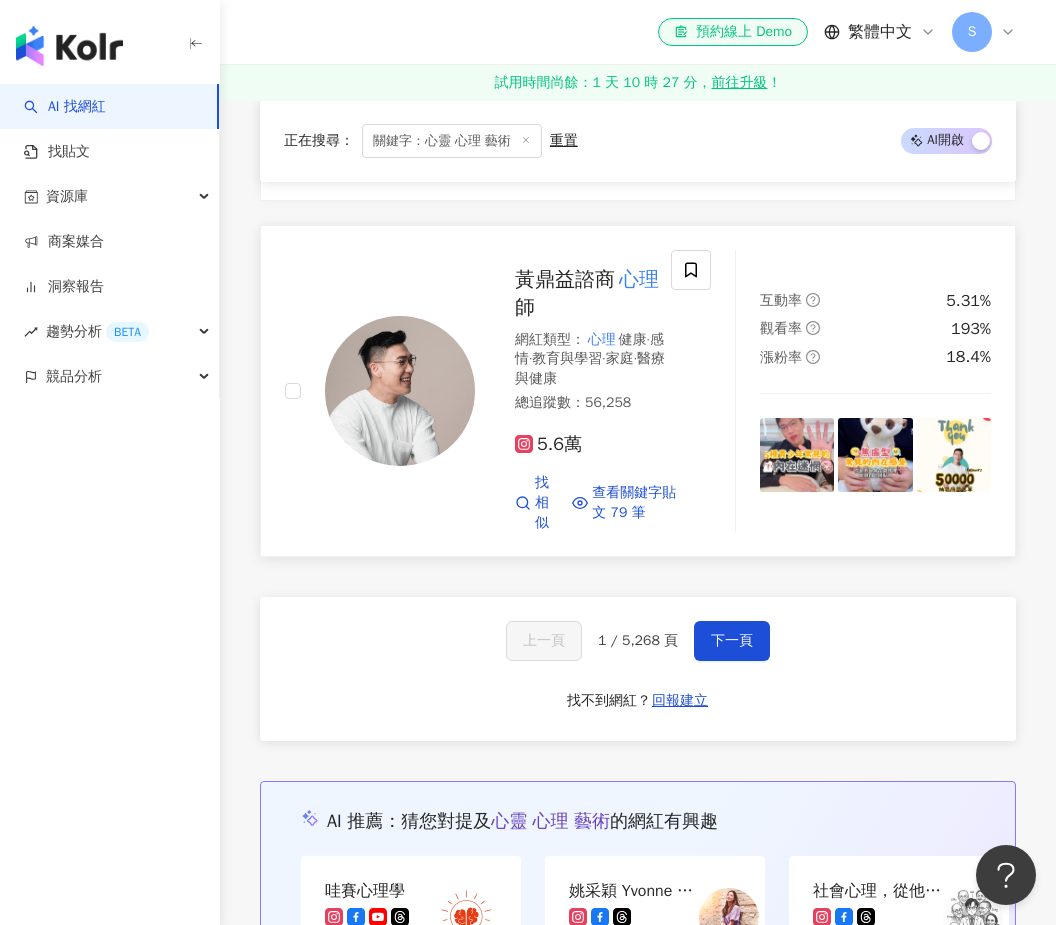 click at bounding box center (400, 391) 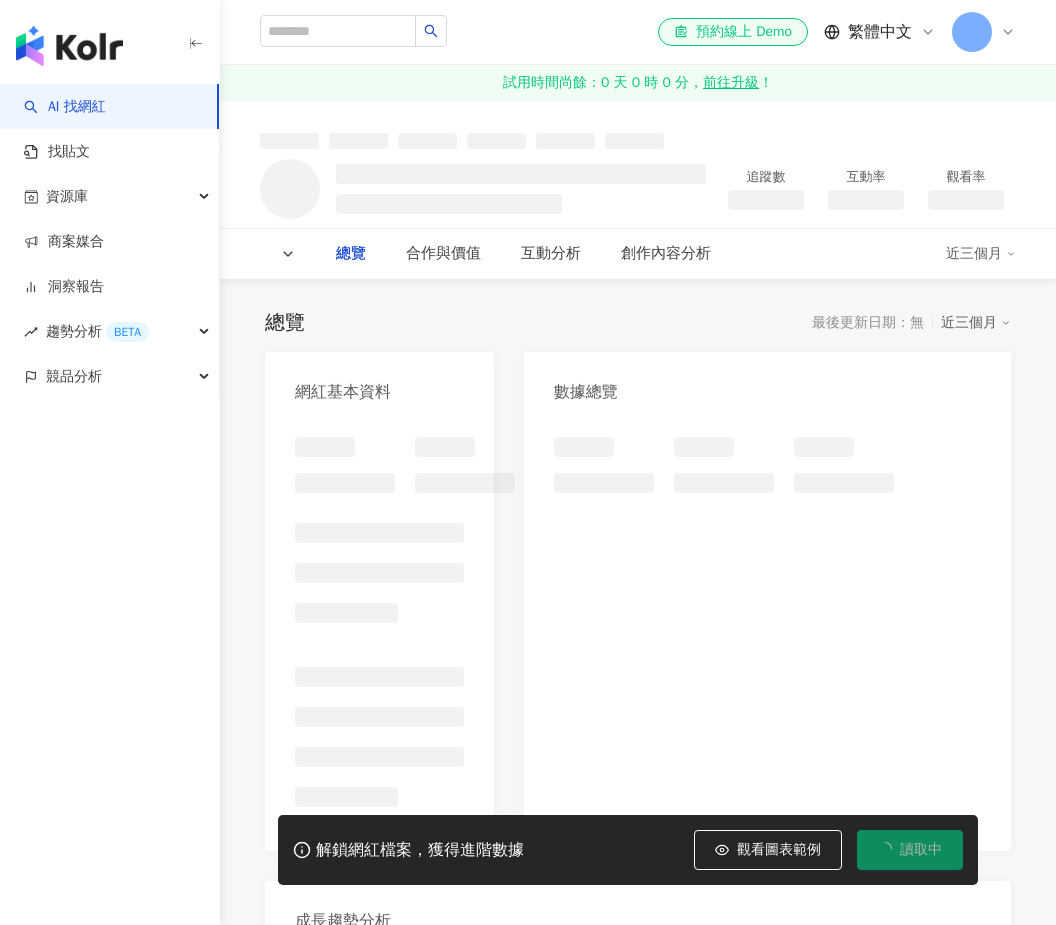 scroll, scrollTop: 0, scrollLeft: 0, axis: both 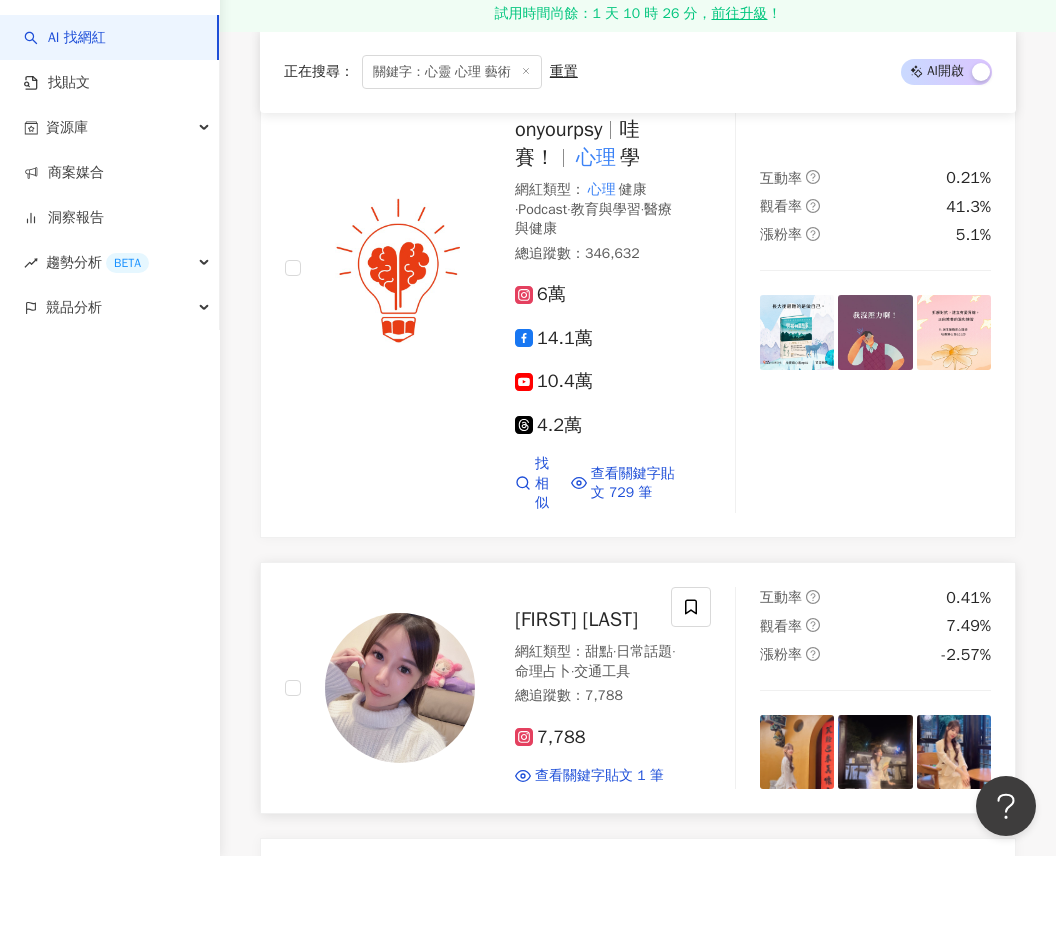 click at bounding box center (400, 757) 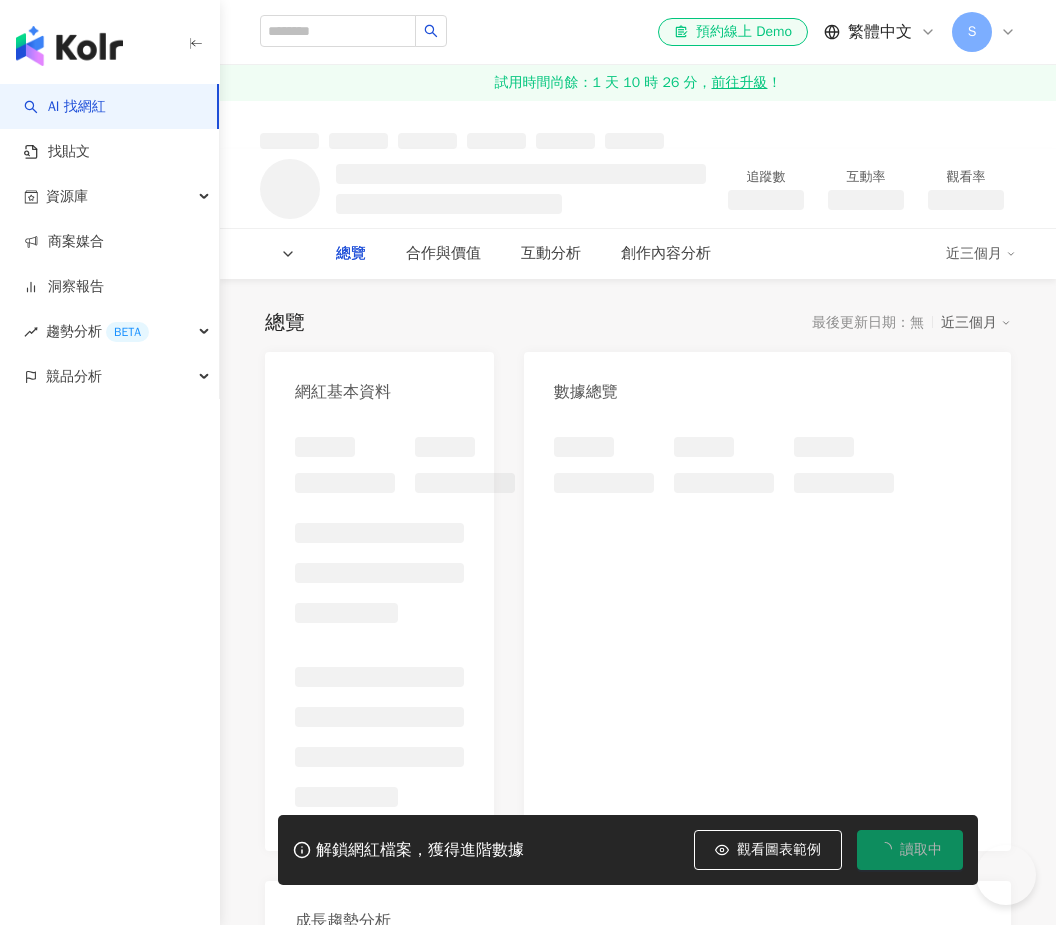 scroll, scrollTop: 0, scrollLeft: 0, axis: both 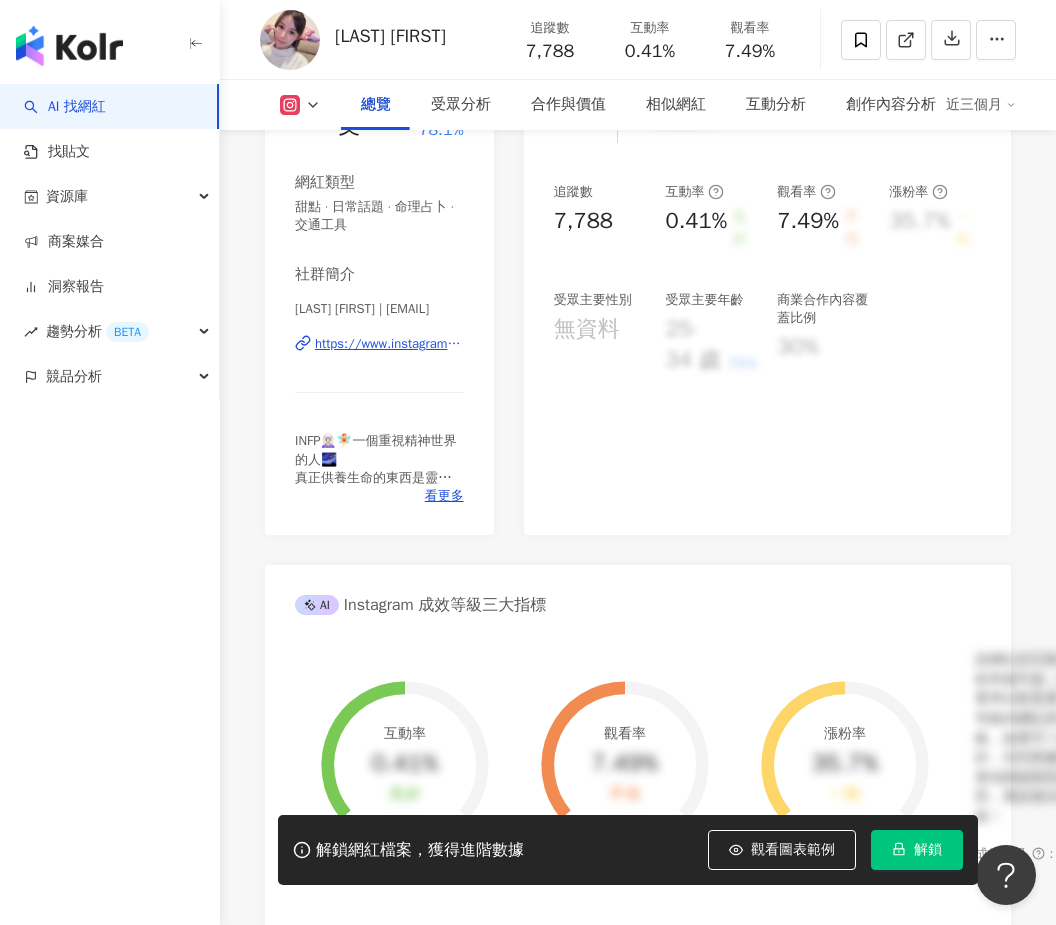 click on "https://www.instagram.com/yusan.yc/" at bounding box center [389, 344] 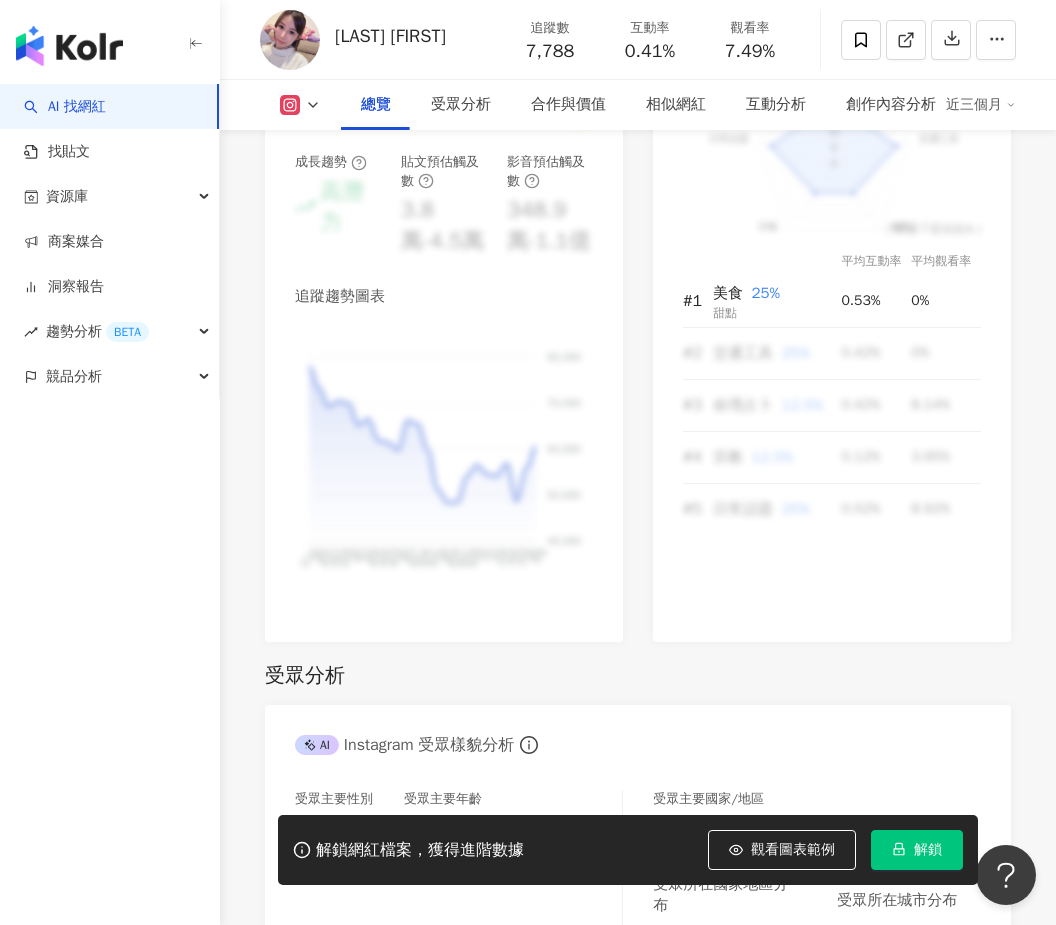 scroll, scrollTop: 1217, scrollLeft: 0, axis: vertical 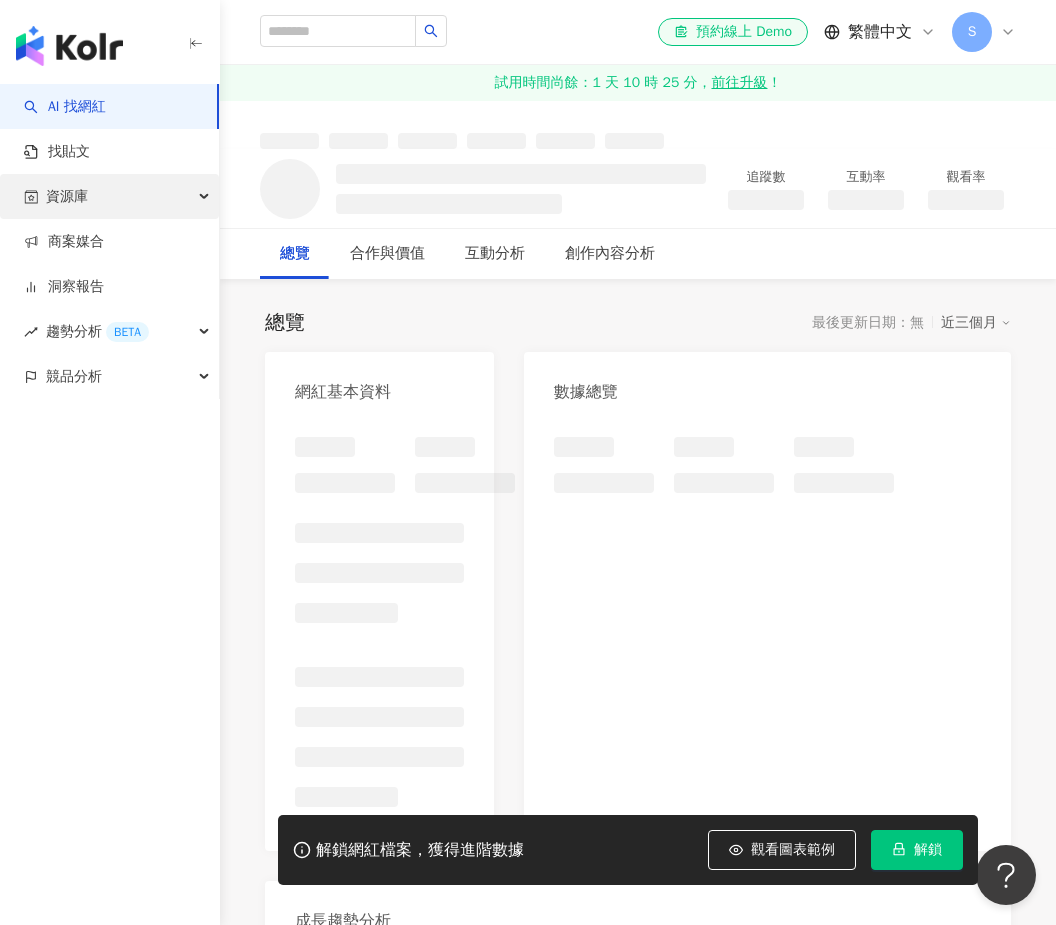 click on "資源庫" at bounding box center (67, 196) 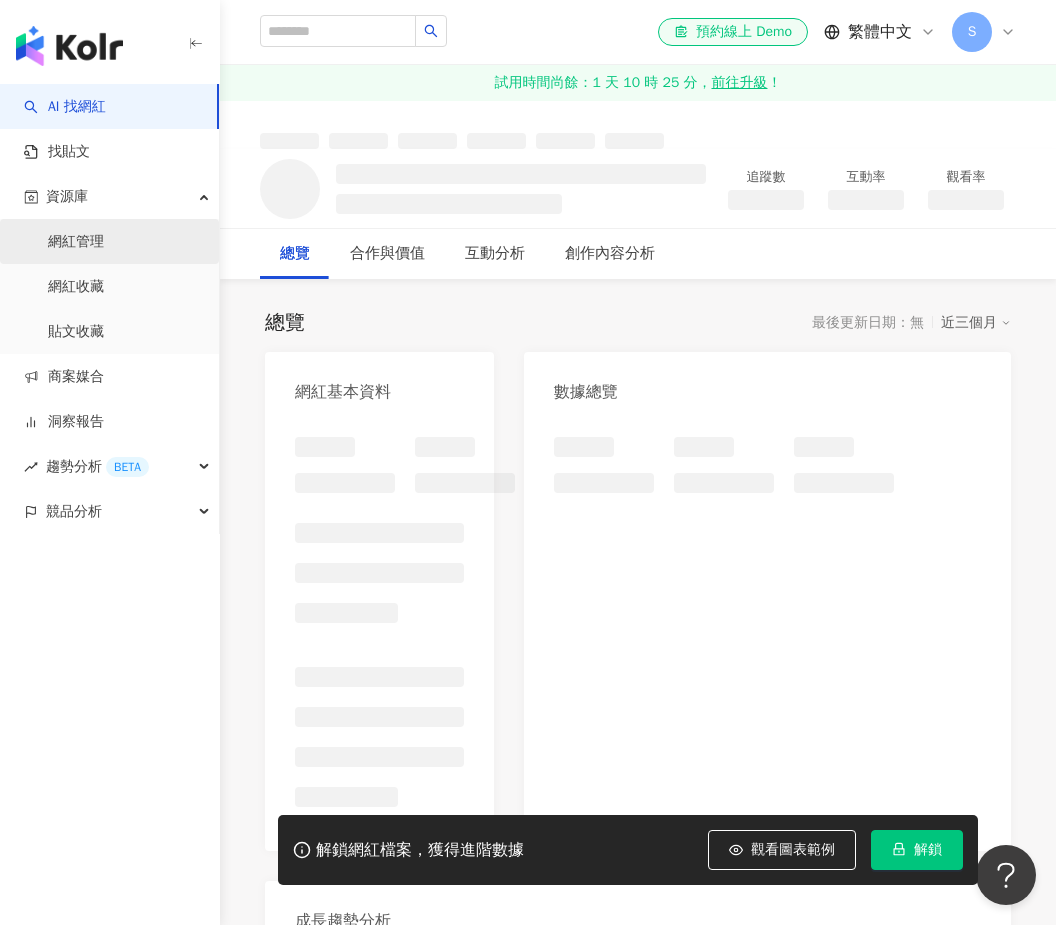 click on "網紅管理" at bounding box center (76, 242) 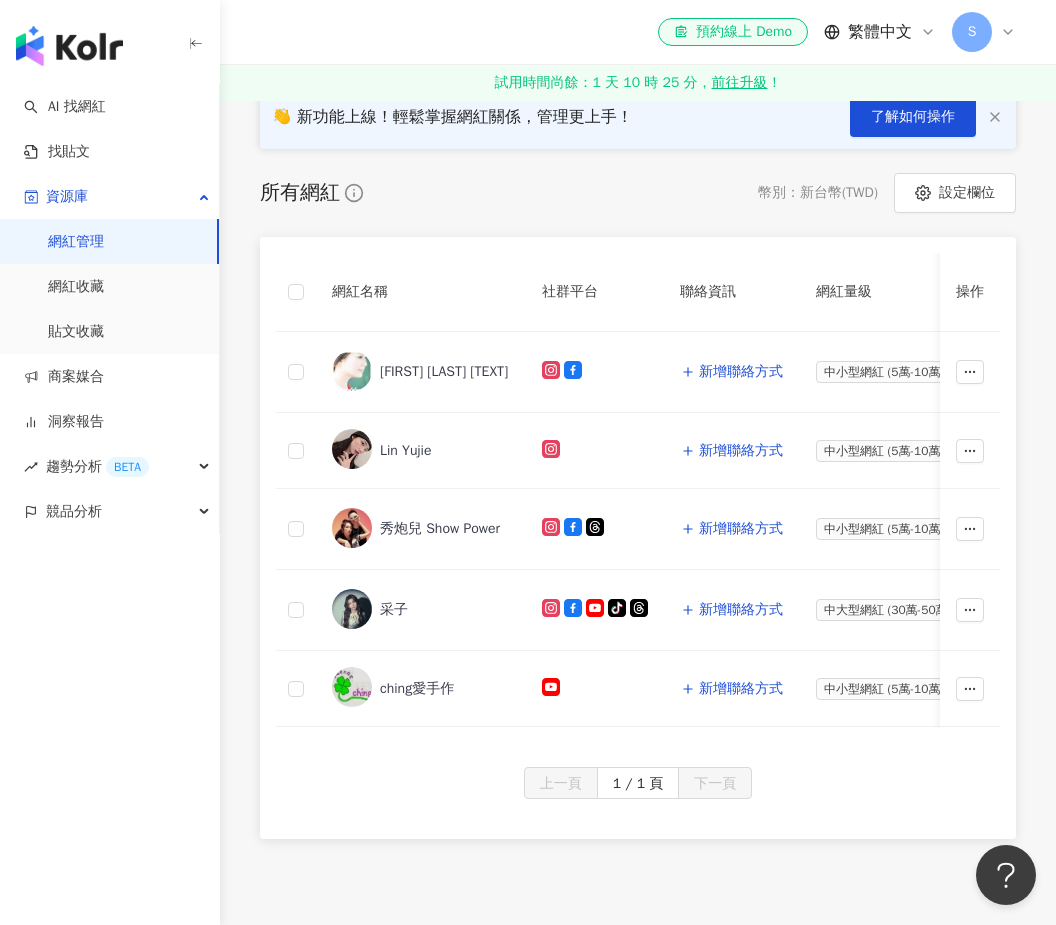 scroll, scrollTop: 314, scrollLeft: 0, axis: vertical 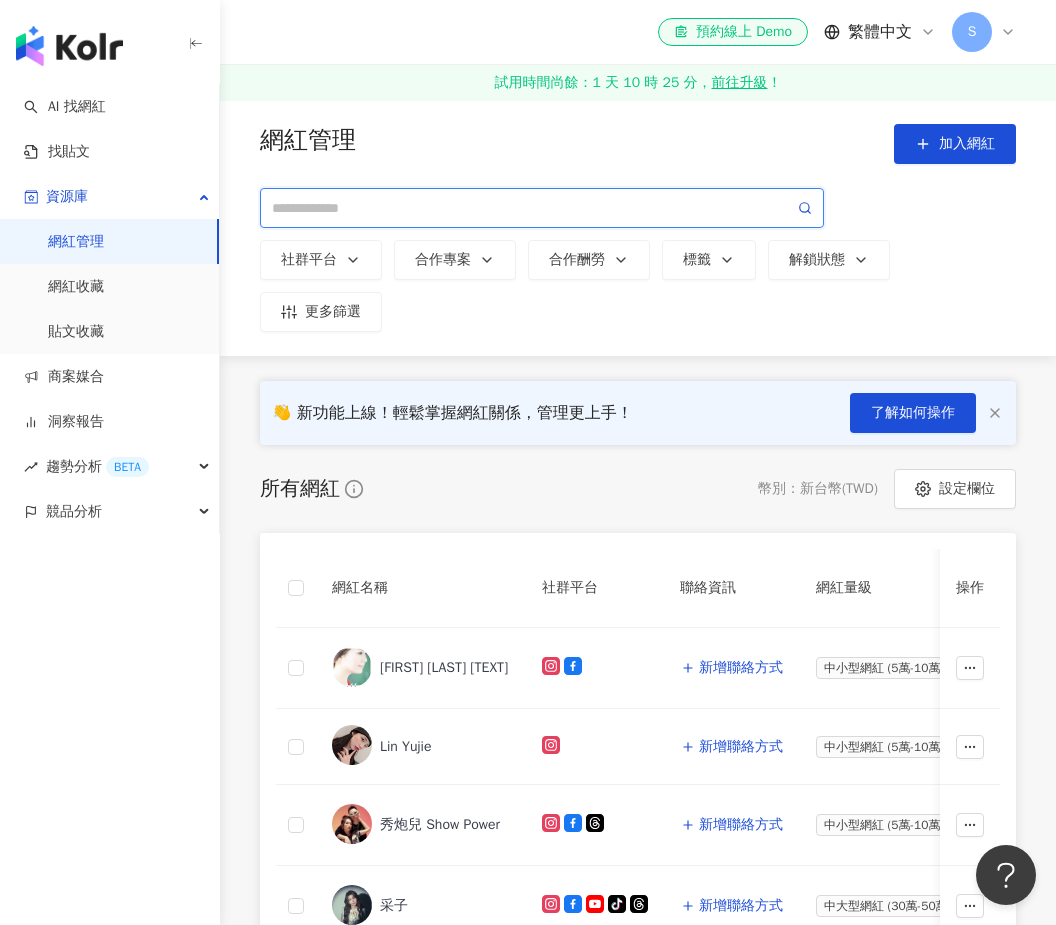 click at bounding box center [533, 208] 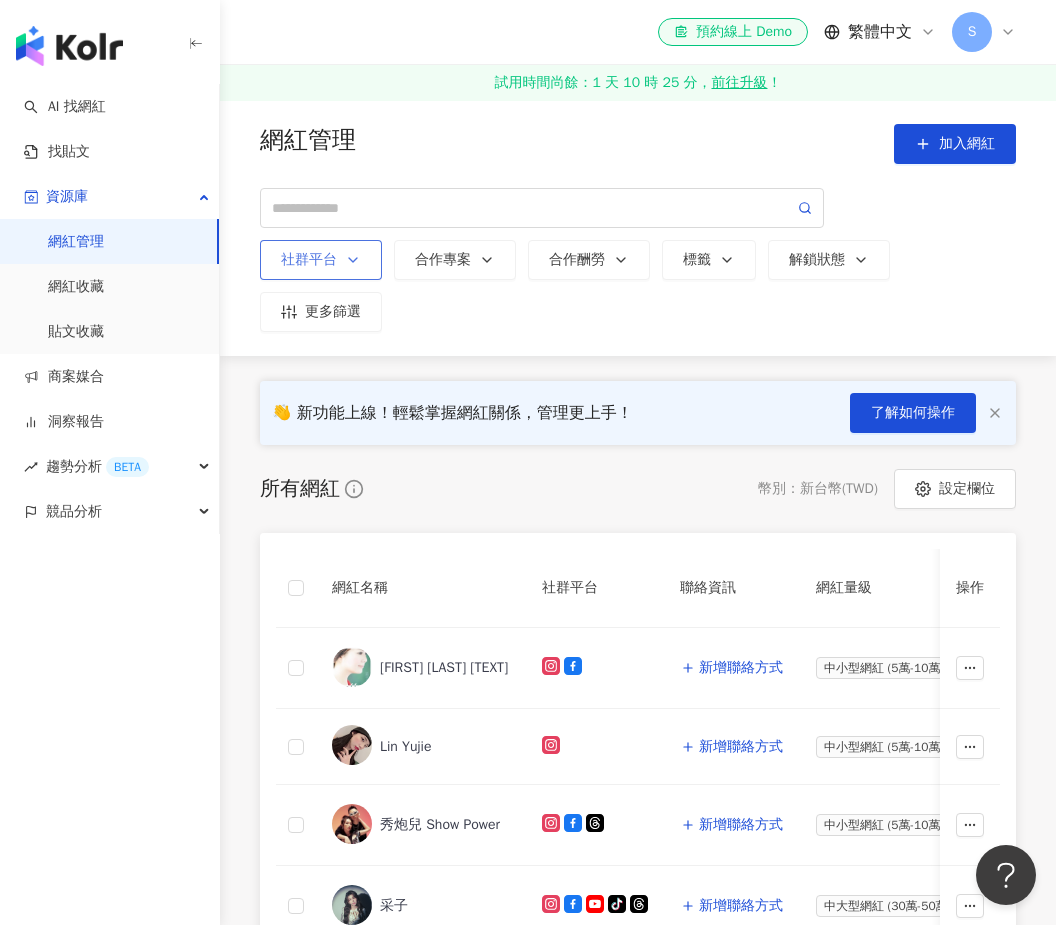 click 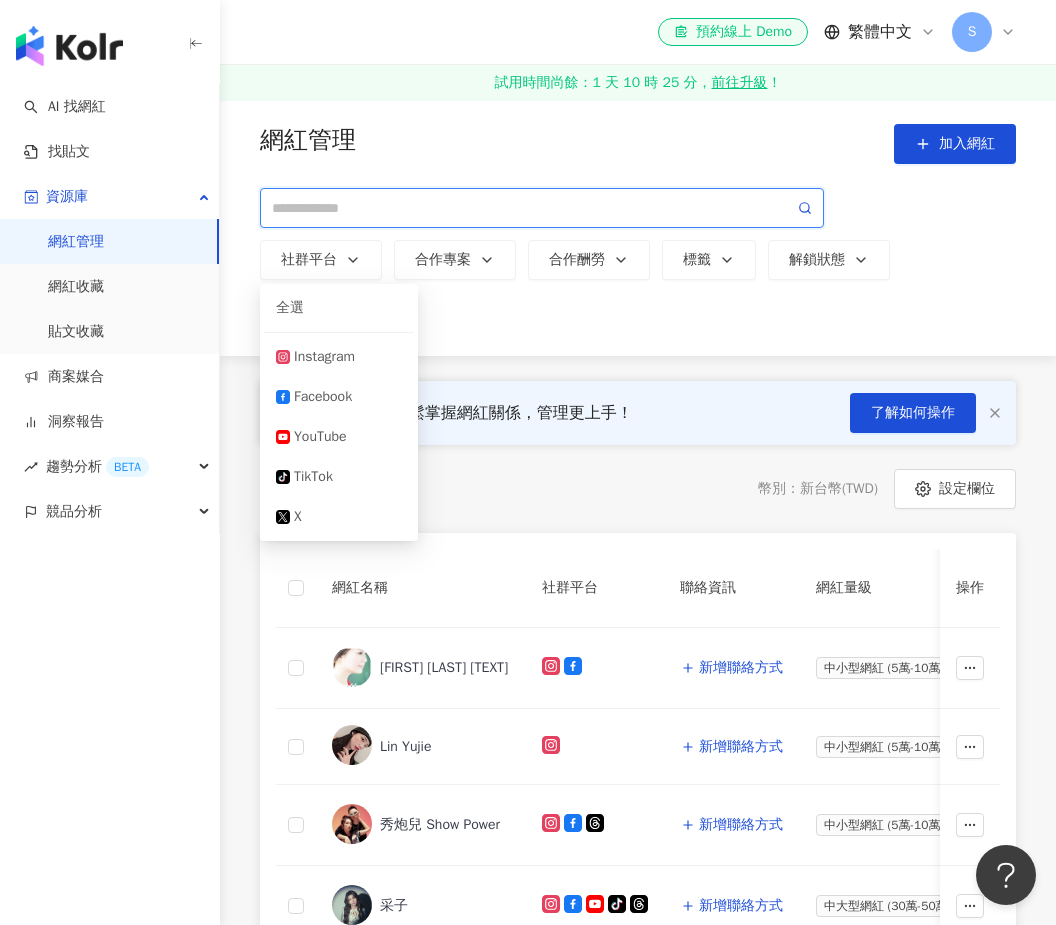 click at bounding box center [533, 208] 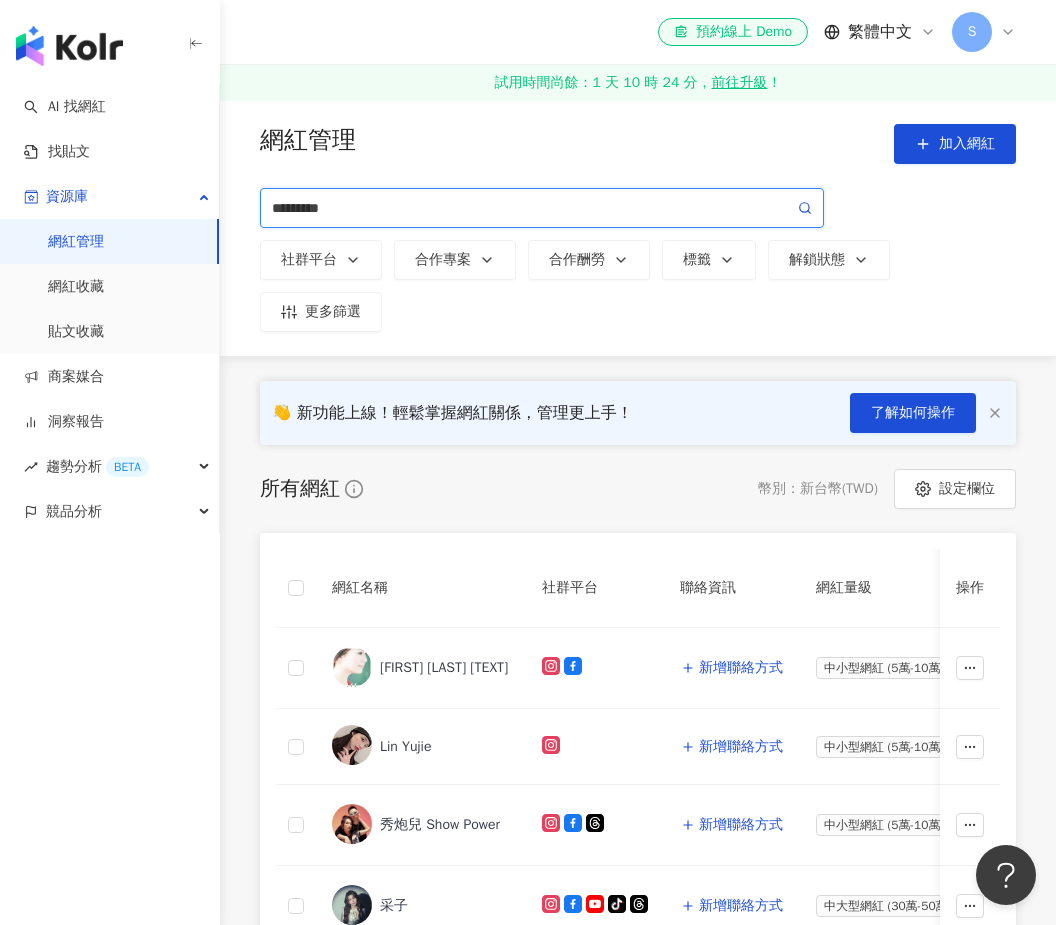 type on "********" 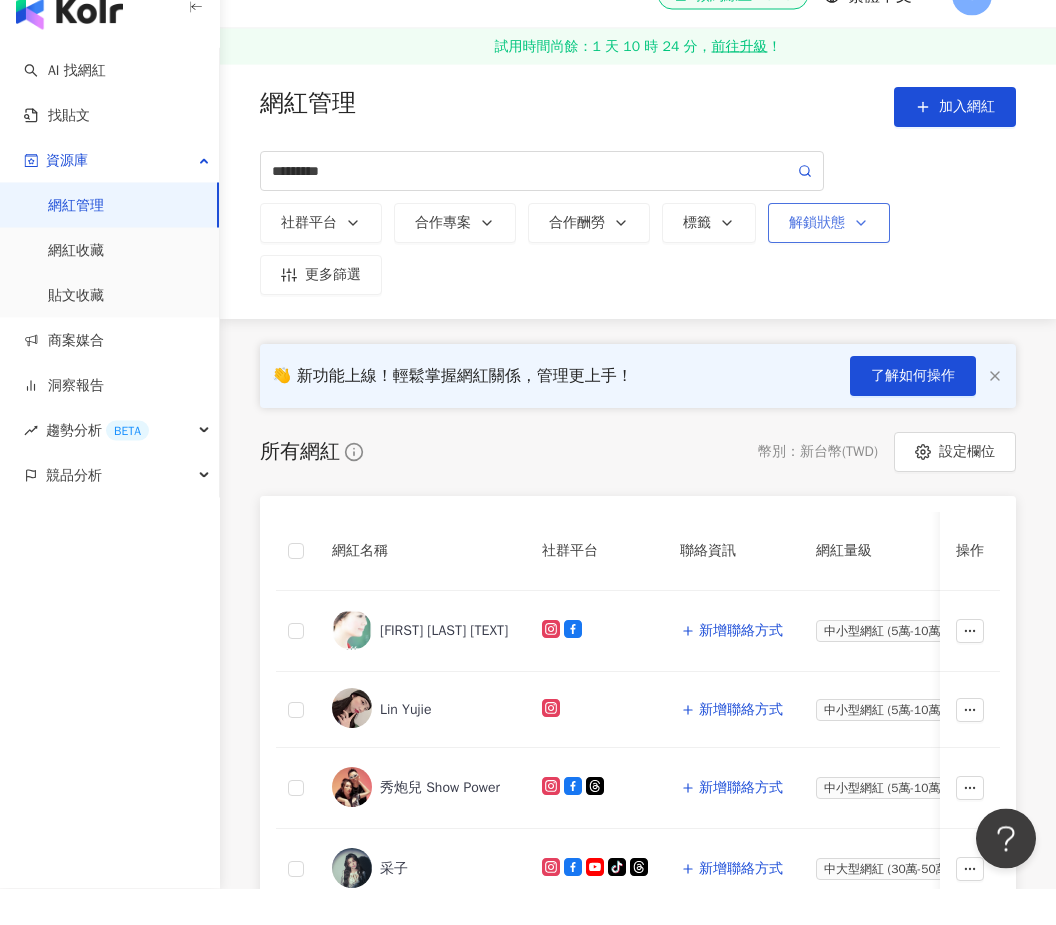 click on "解鎖狀態" at bounding box center [829, 260] 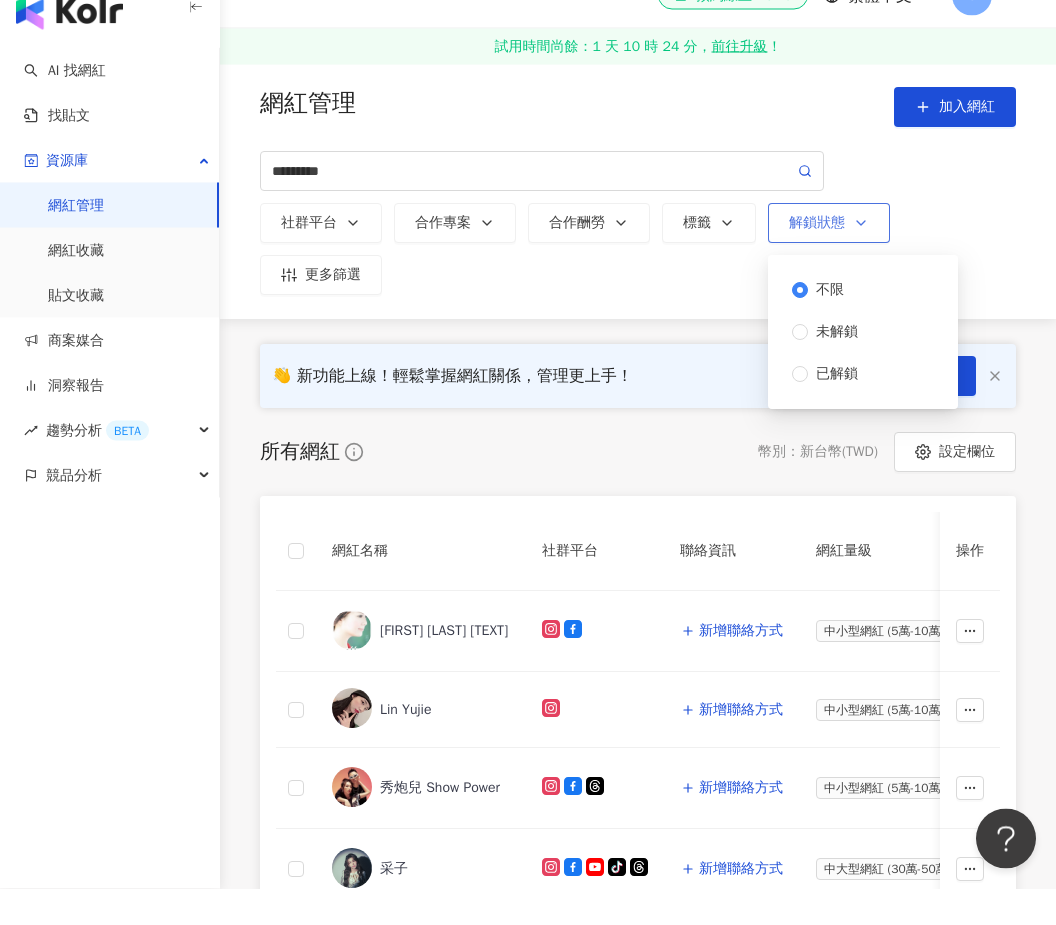 scroll, scrollTop: 37, scrollLeft: 0, axis: vertical 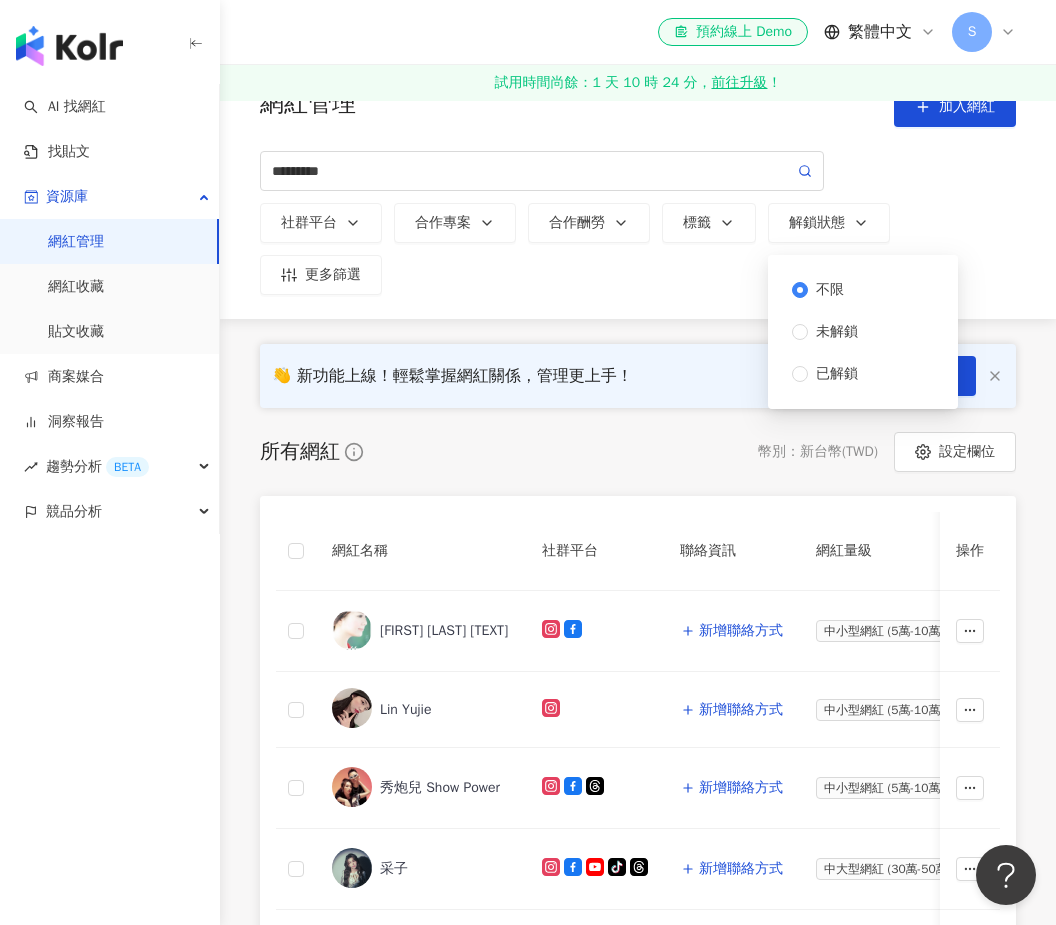 click on "******** 社群平台 全選 Instagram Facebook YouTube tiktok-icon TikTok X 合作專案 合作酬勞 標籤 解鎖狀態 不限 未解鎖 已解鎖 更多篩選 loading" at bounding box center (638, 223) 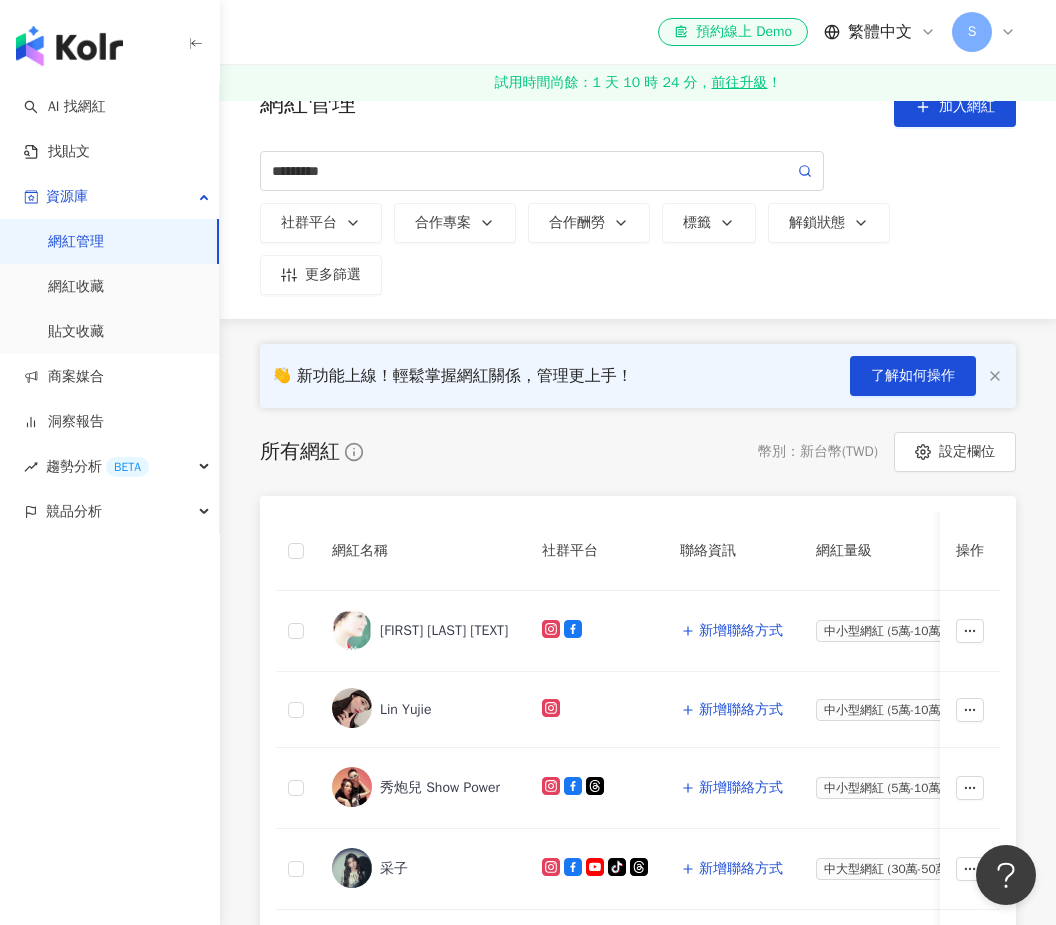scroll, scrollTop: 0, scrollLeft: 0, axis: both 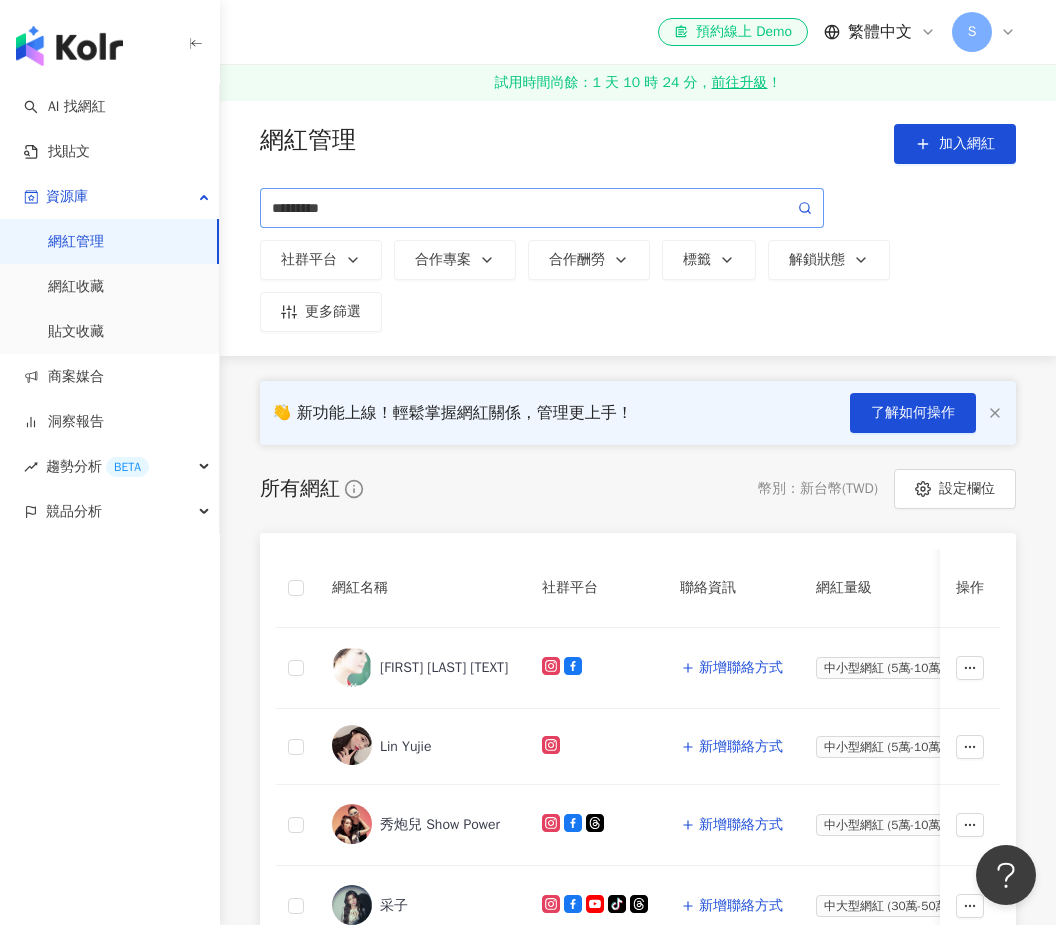 click at bounding box center [805, 208] 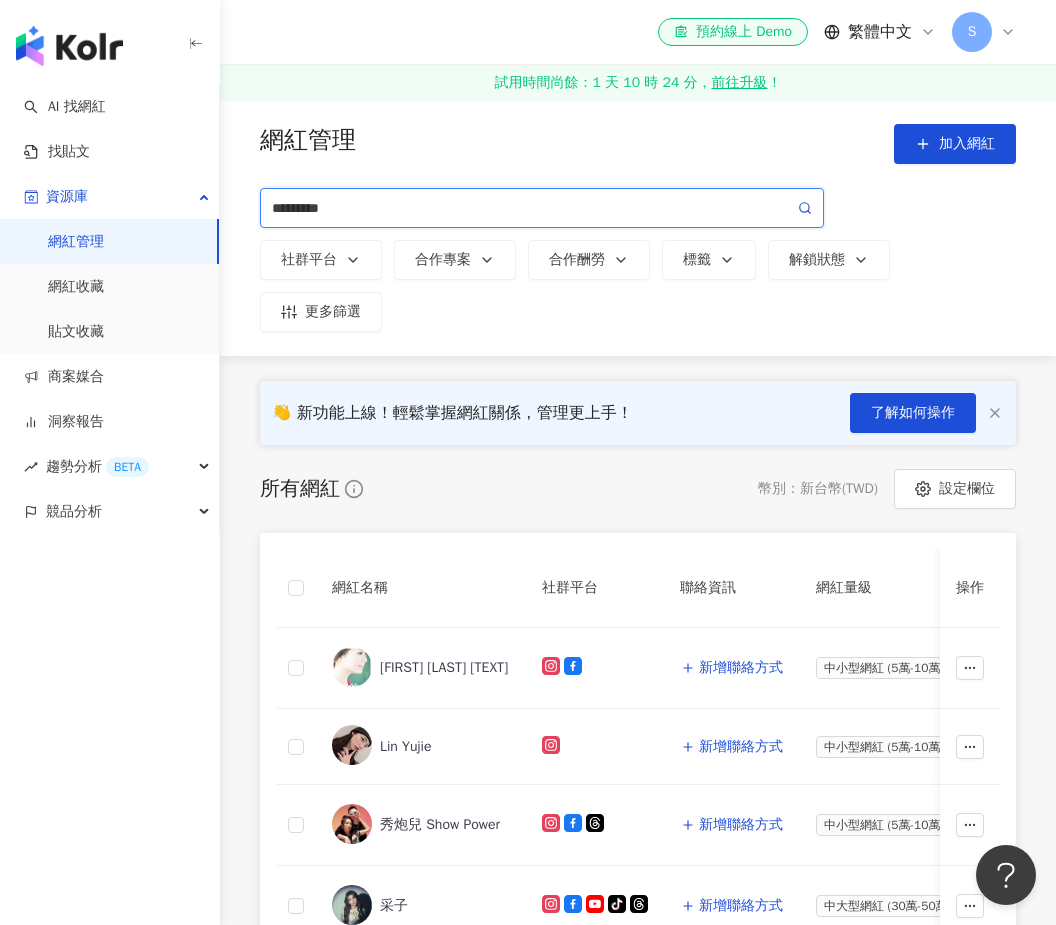 click 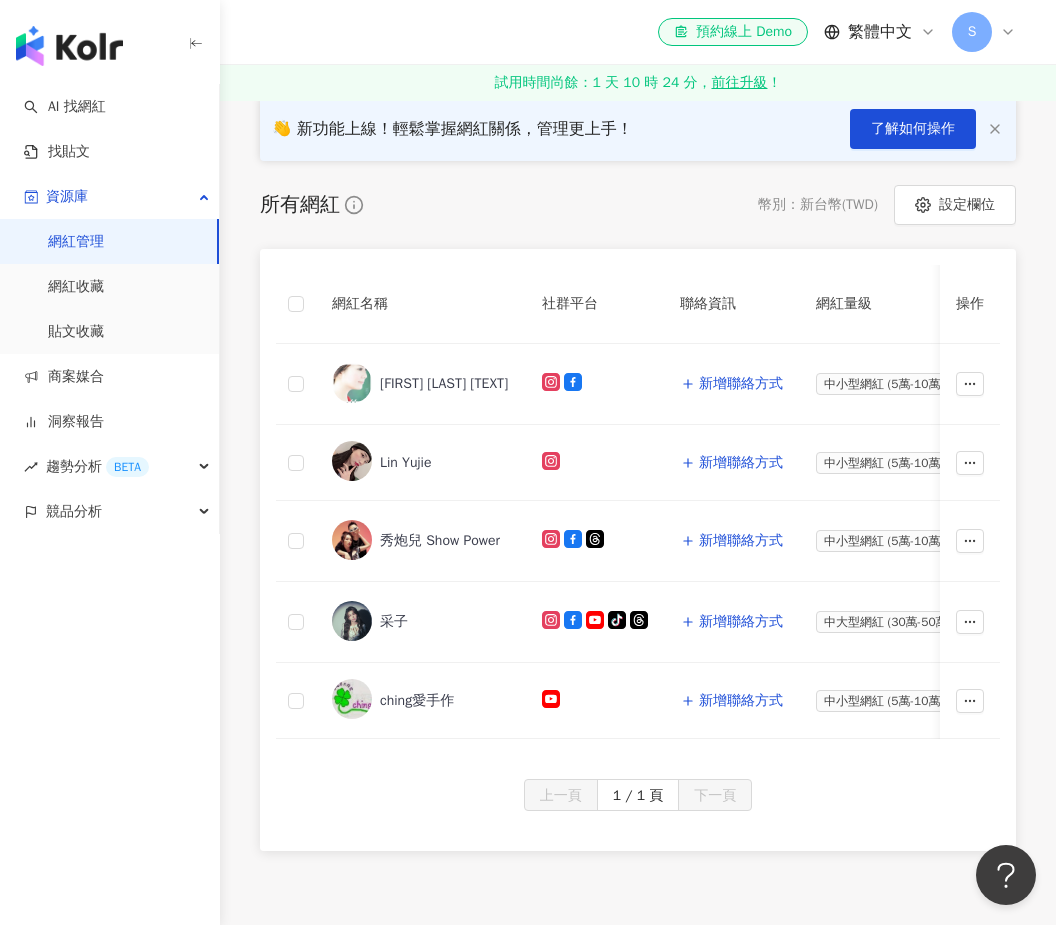 scroll, scrollTop: 276, scrollLeft: 0, axis: vertical 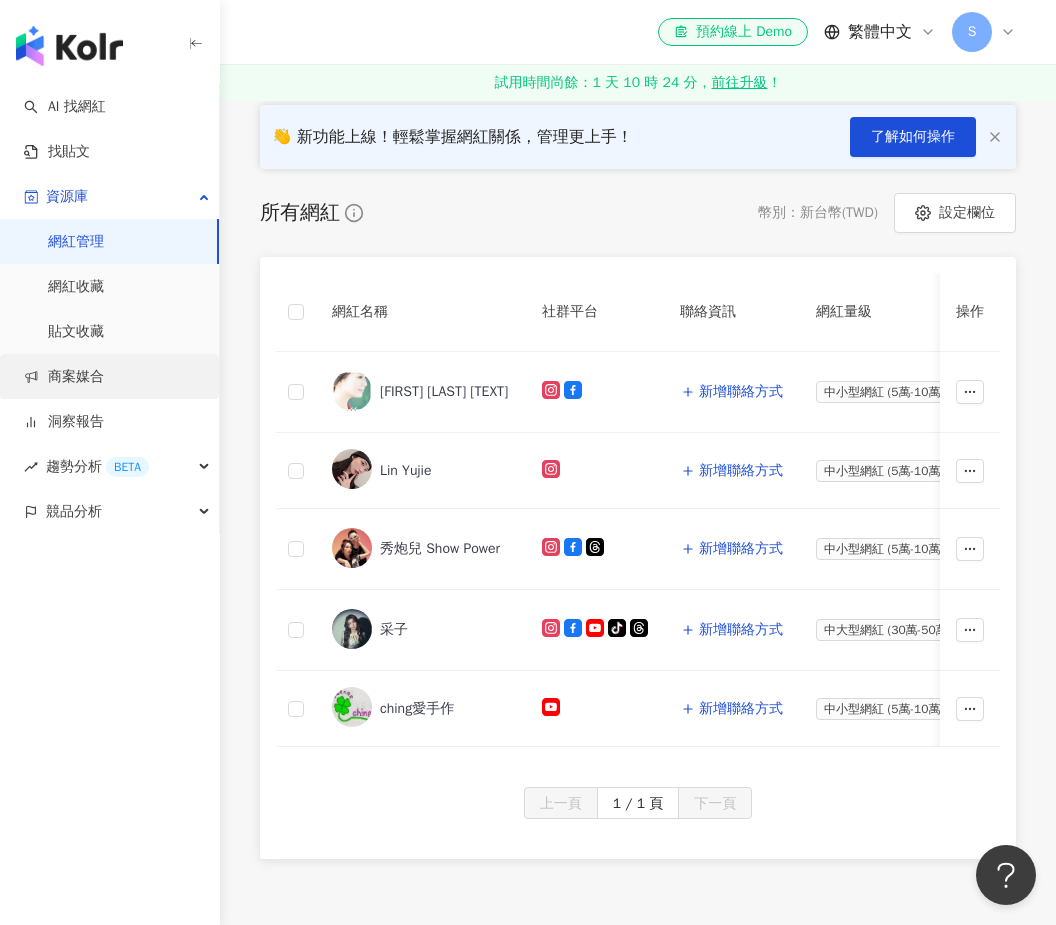 click on "商案媒合" at bounding box center [64, 377] 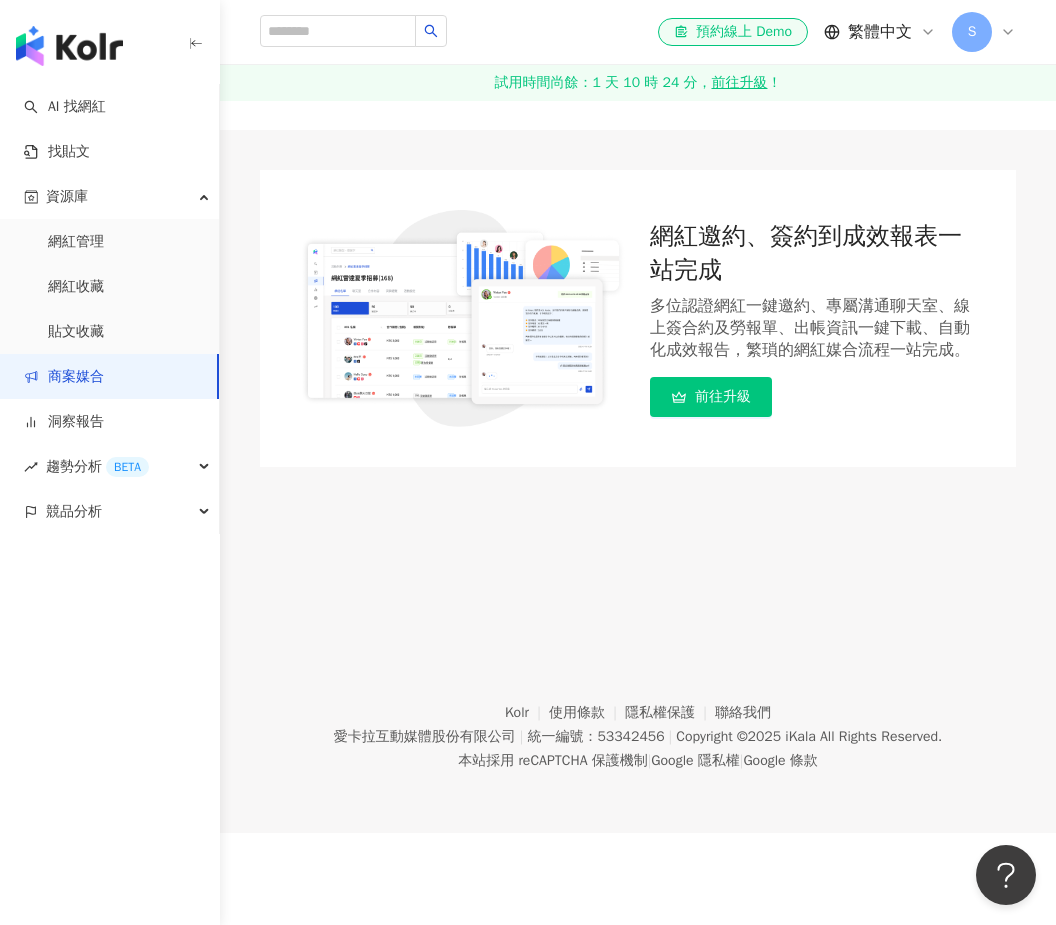 scroll, scrollTop: 26, scrollLeft: 0, axis: vertical 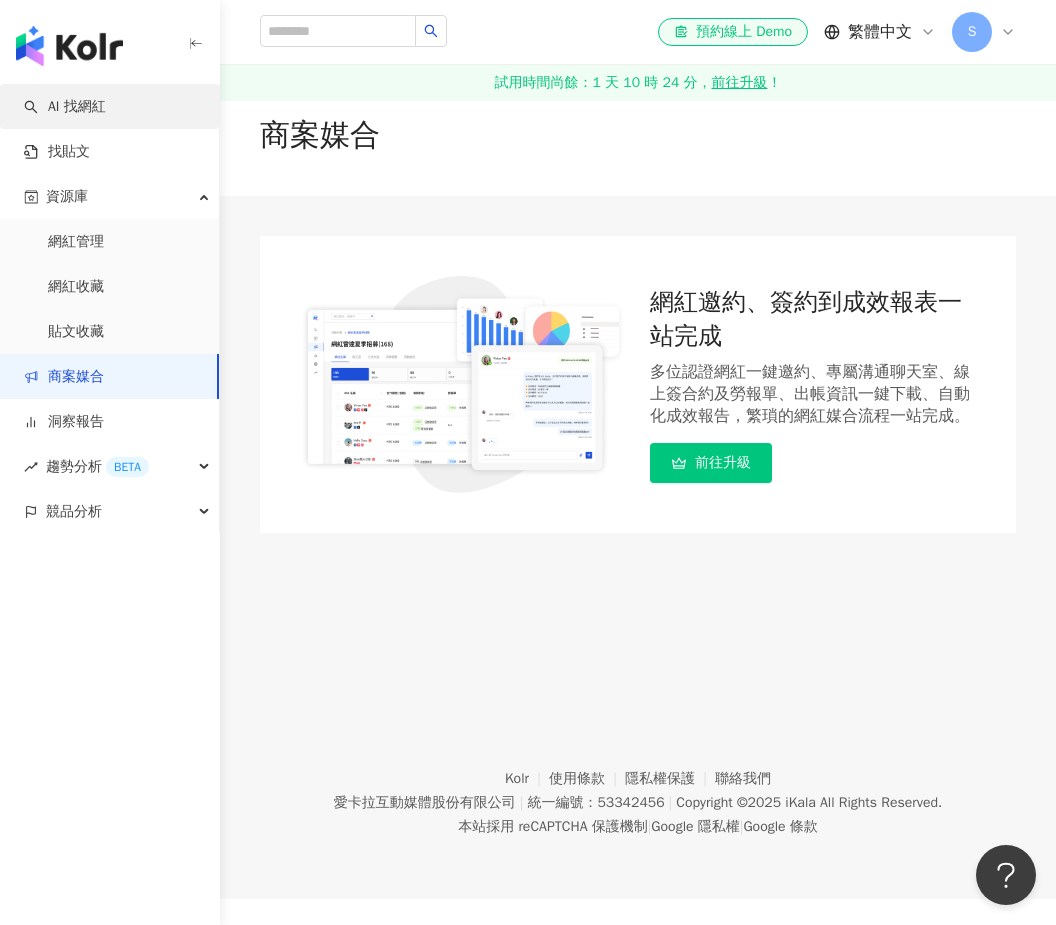 click on "AI 找網紅" at bounding box center [65, 107] 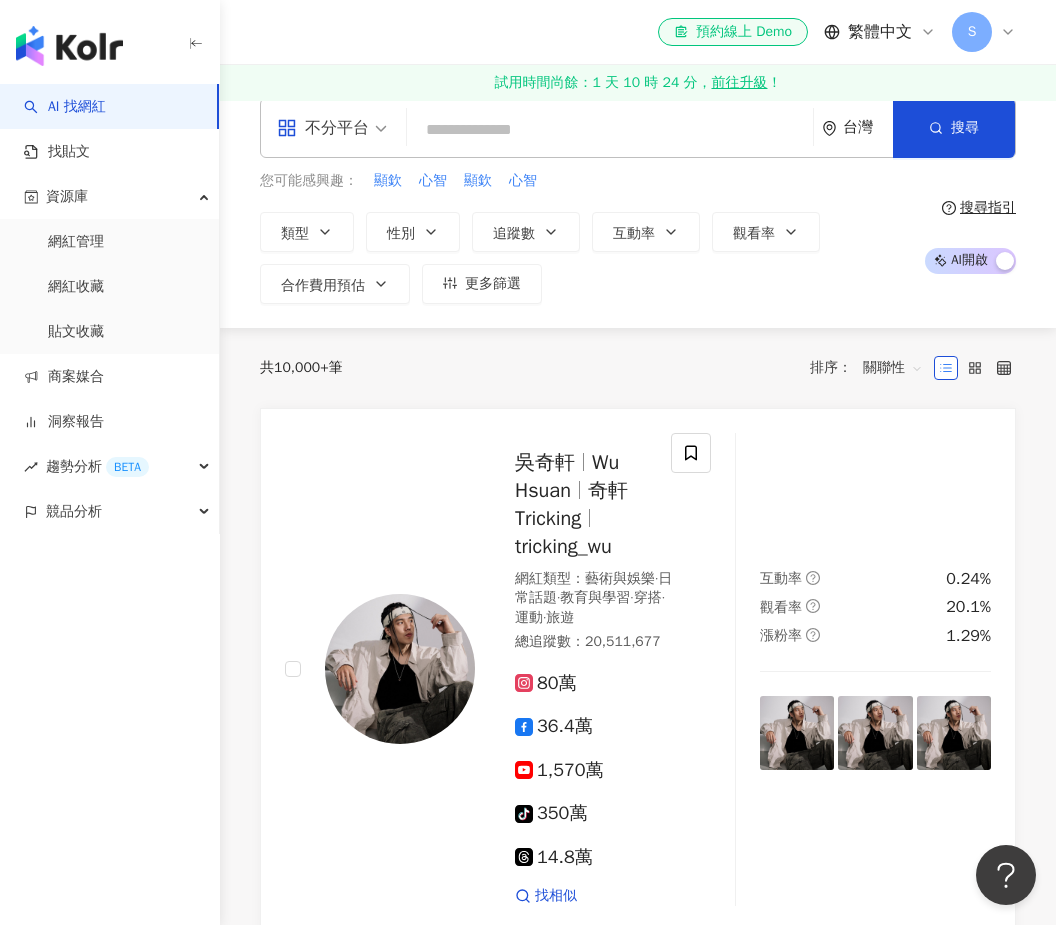 click at bounding box center (610, 130) 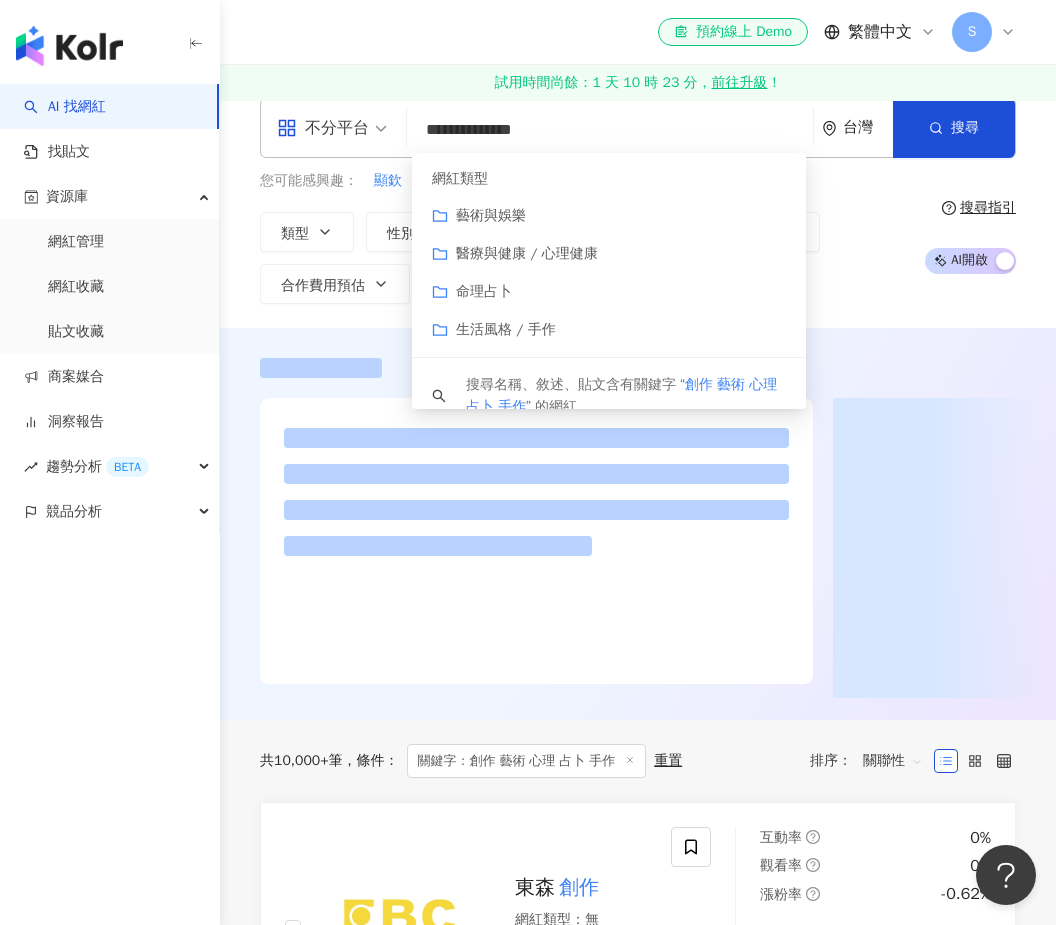 type on "**********" 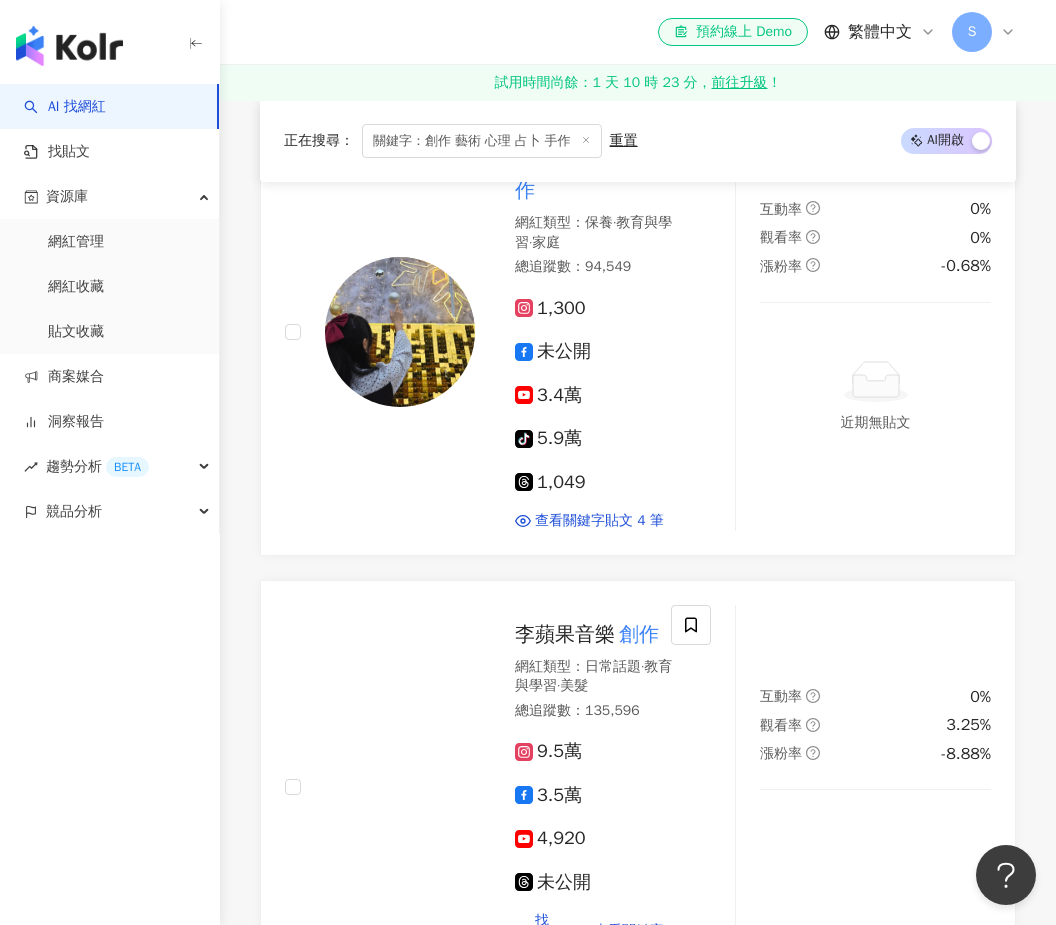 scroll, scrollTop: 3196, scrollLeft: 0, axis: vertical 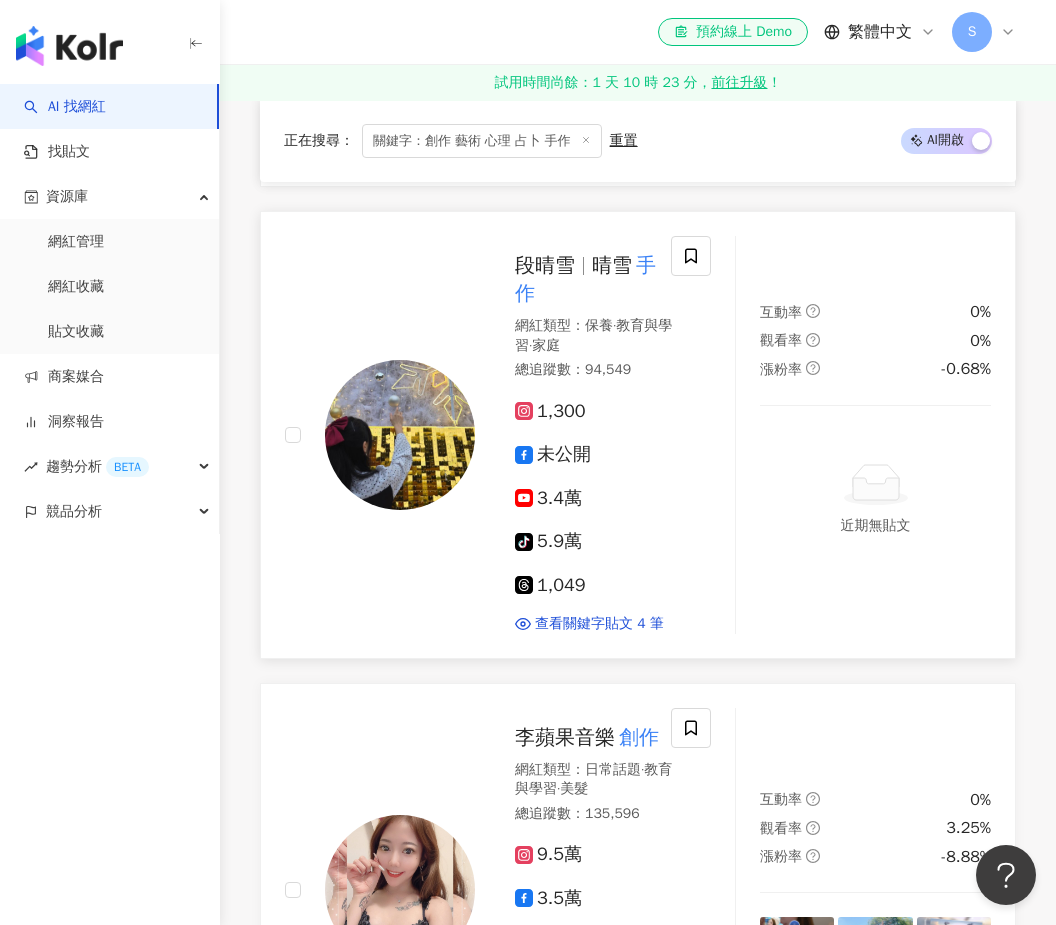 click at bounding box center [400, 435] 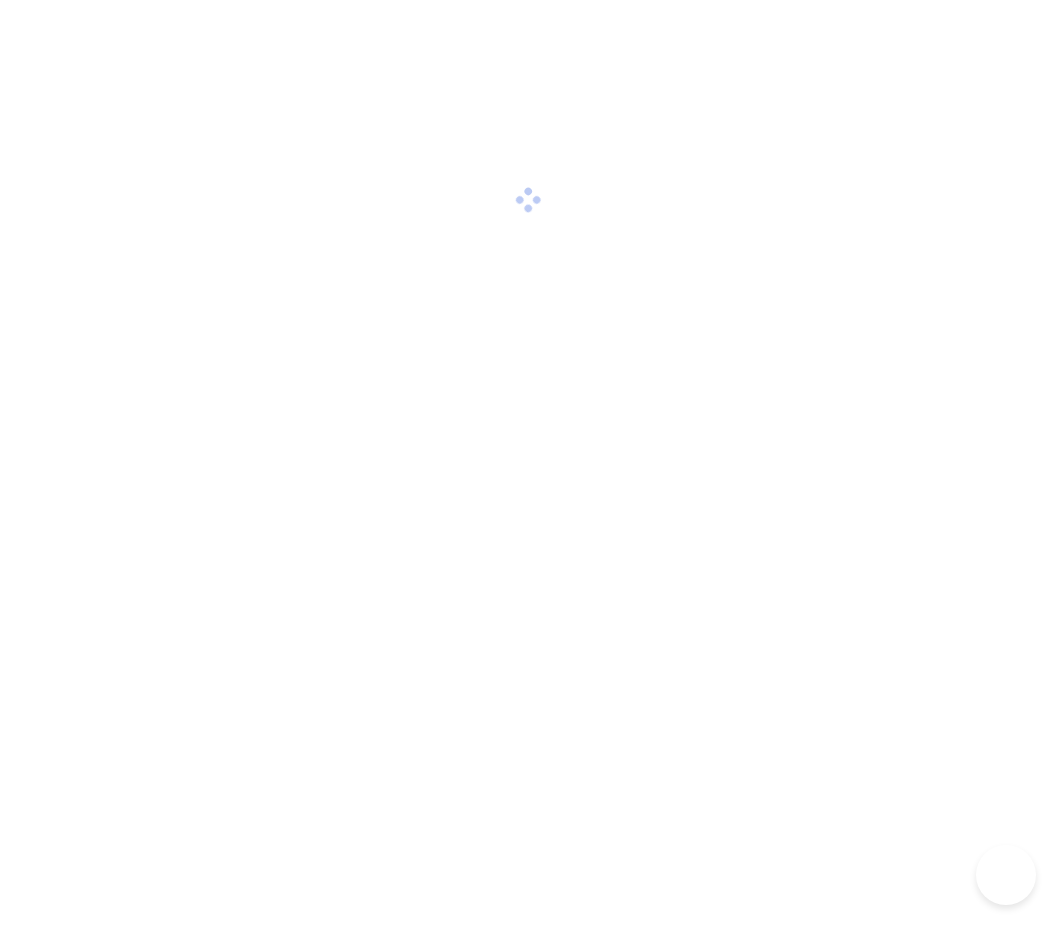 scroll, scrollTop: 0, scrollLeft: 0, axis: both 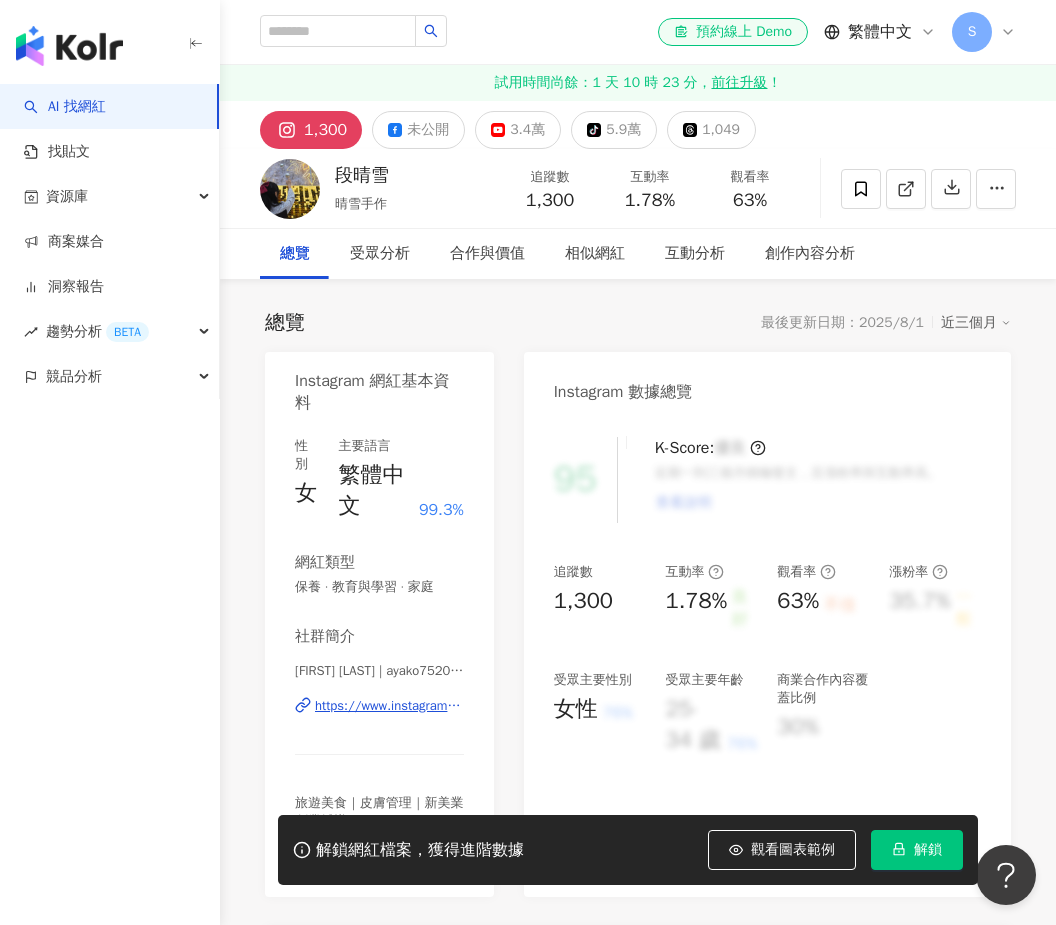 click on "解鎖" at bounding box center [928, 850] 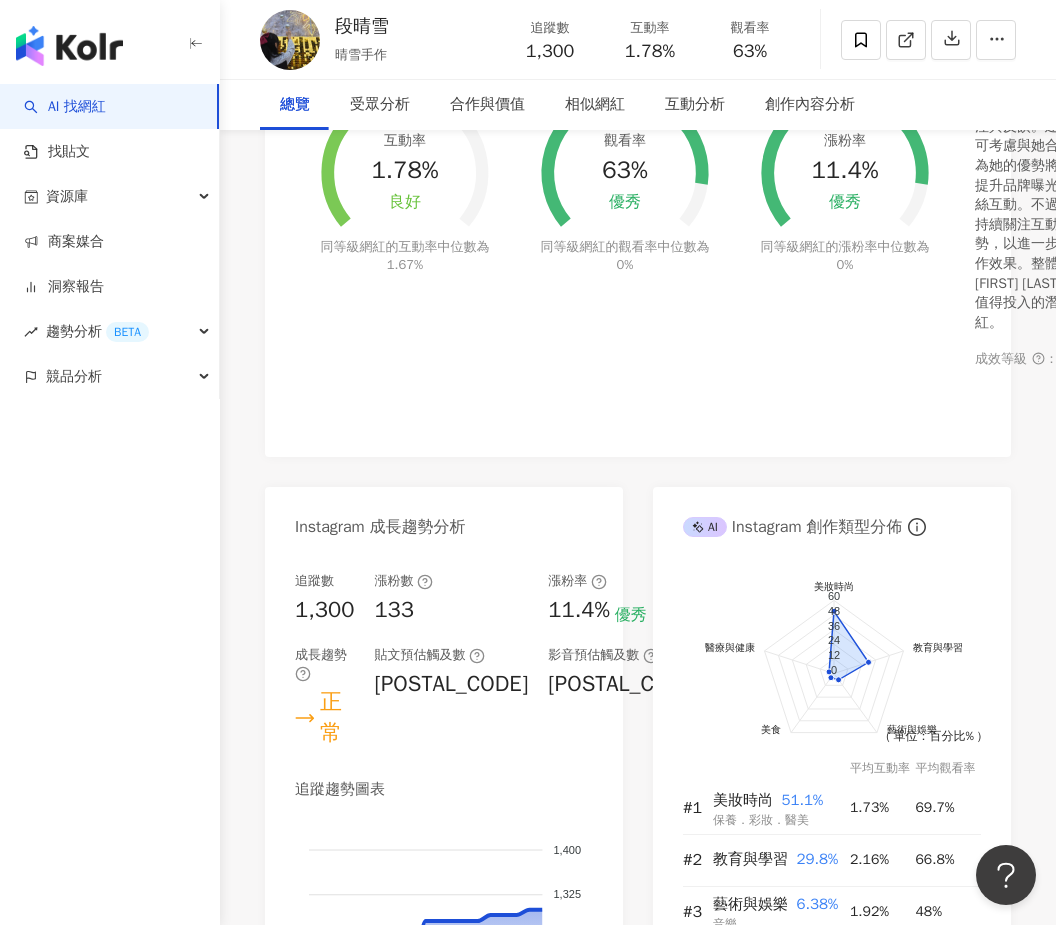 scroll, scrollTop: 107, scrollLeft: 0, axis: vertical 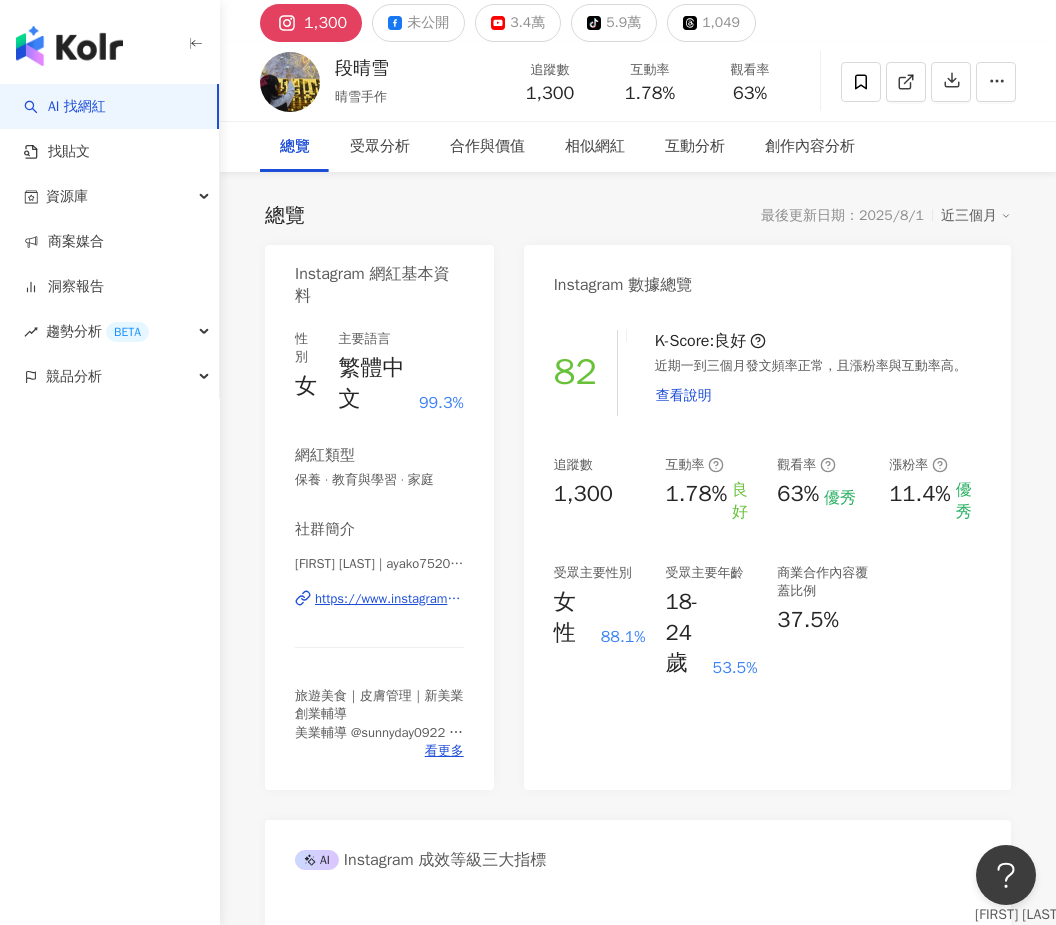 click on "https://www.instagram.com/ayako752006/" at bounding box center (389, 599) 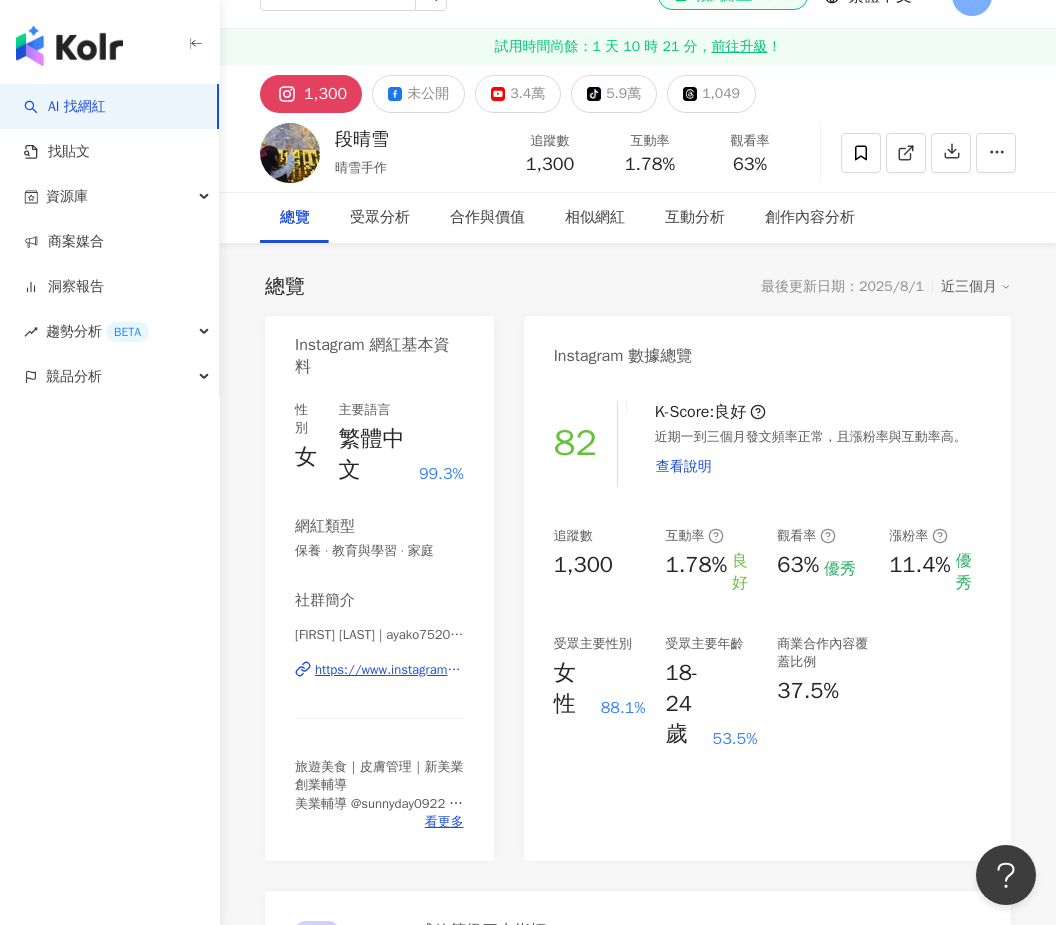 scroll, scrollTop: 40, scrollLeft: 0, axis: vertical 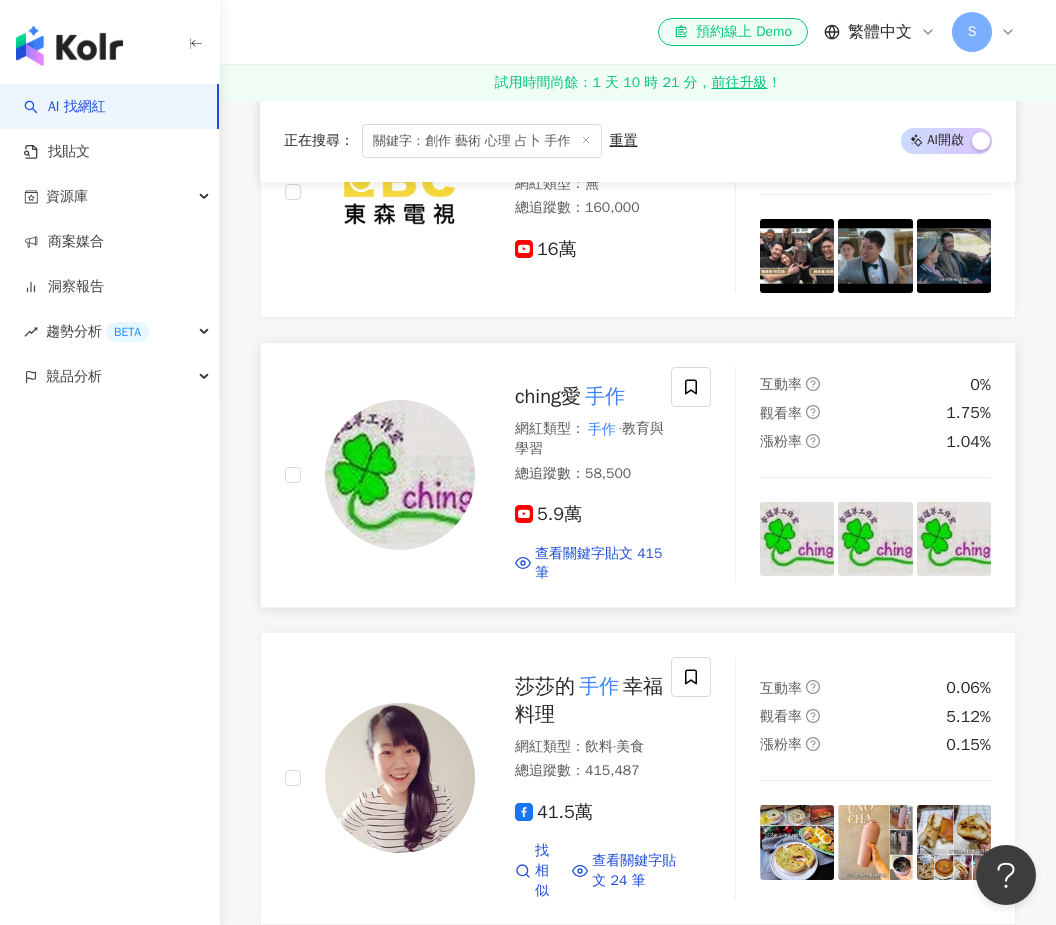 click on "ching愛" at bounding box center (548, 396) 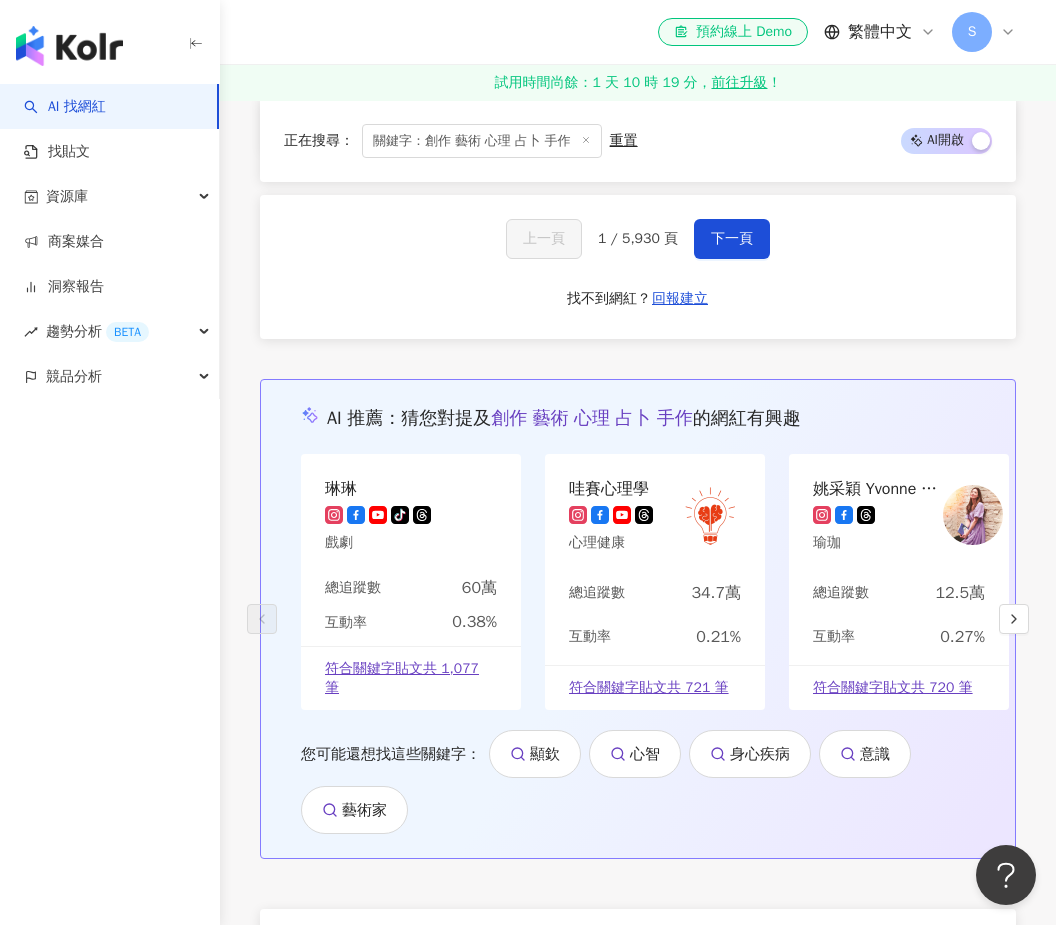 scroll, scrollTop: 4389, scrollLeft: 0, axis: vertical 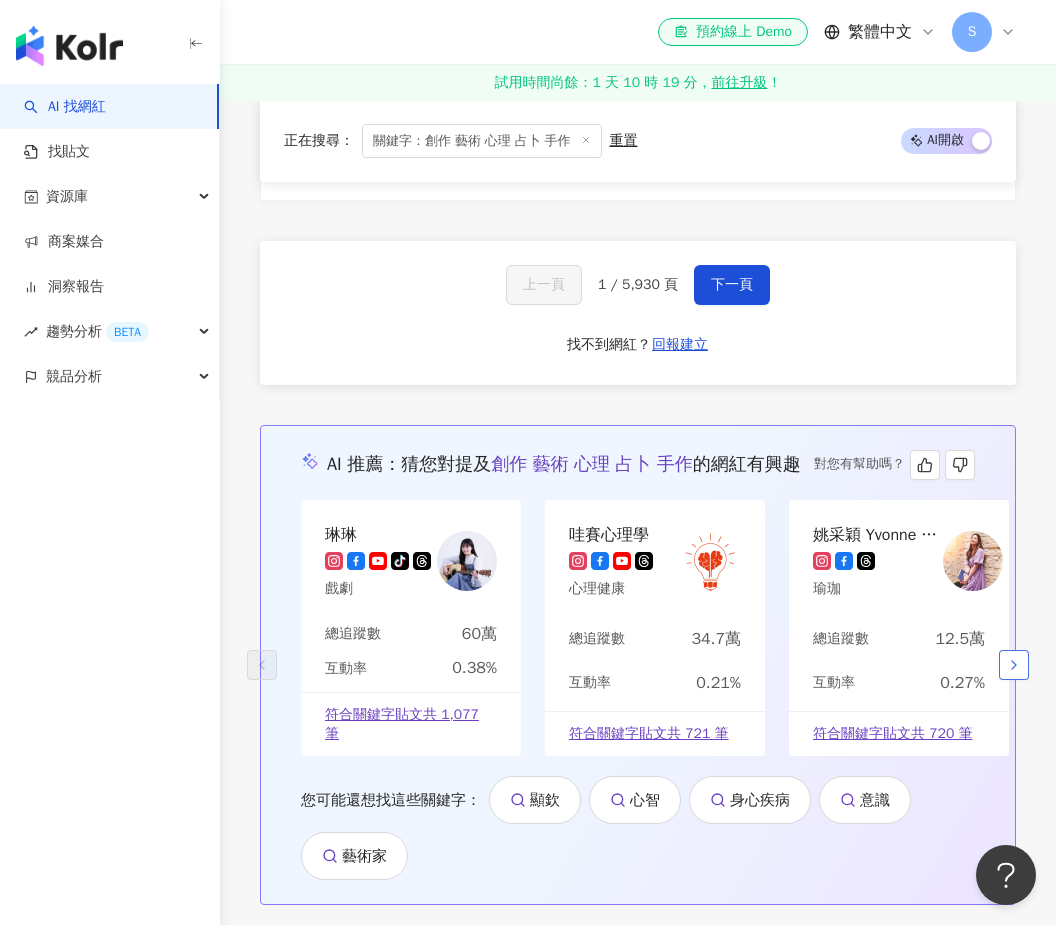 click 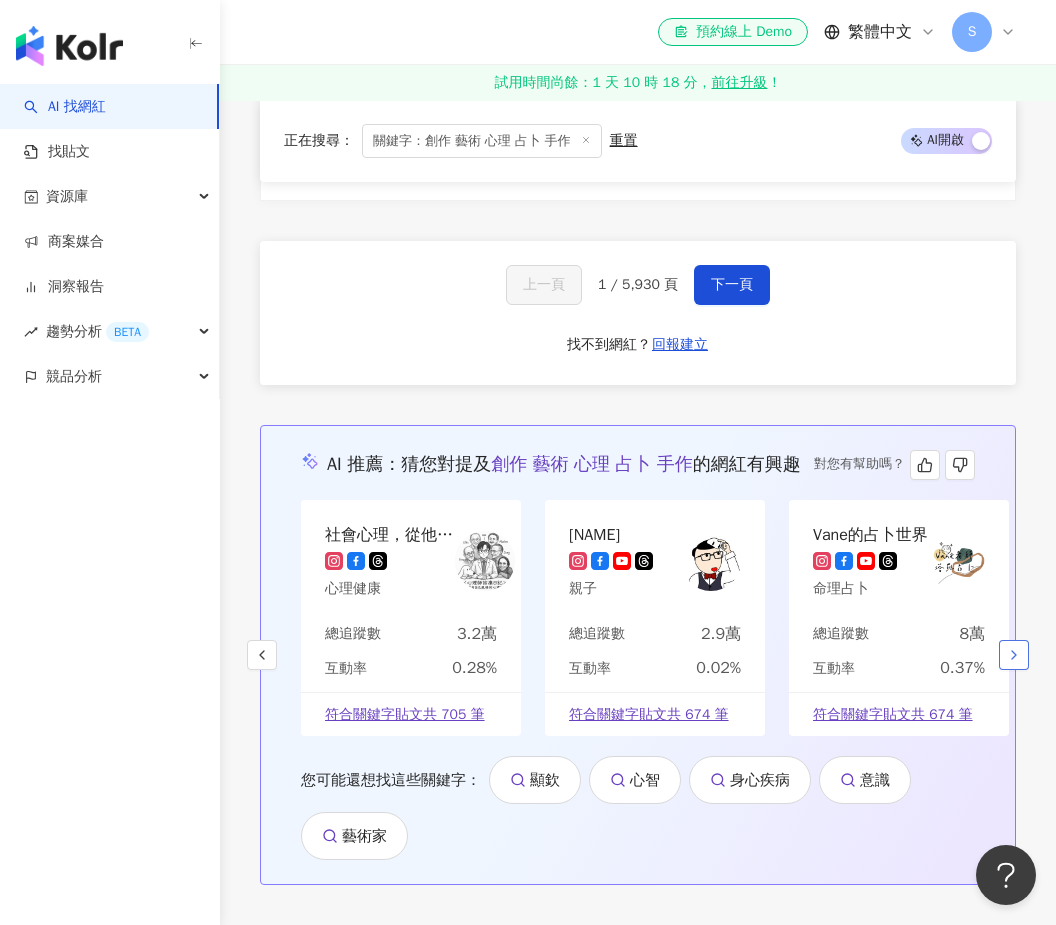 click 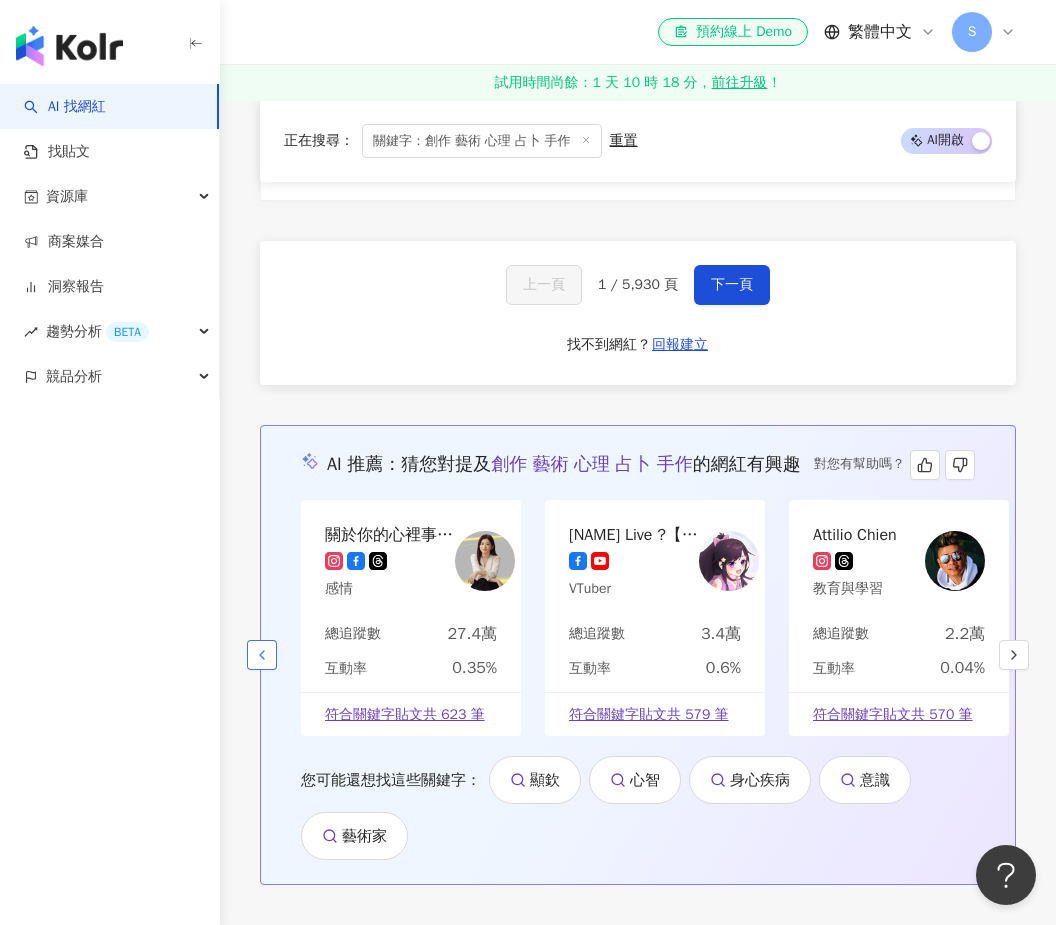 click at bounding box center (262, 655) 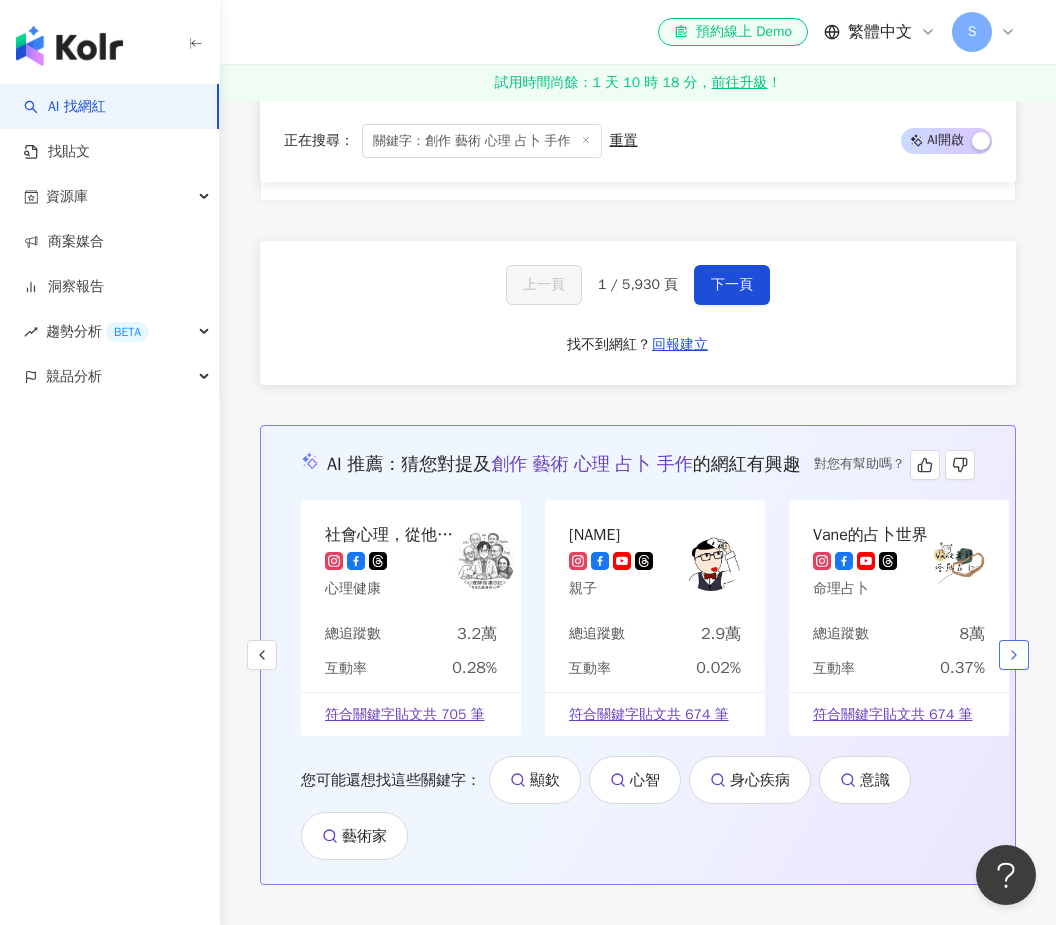 click at bounding box center (1014, 655) 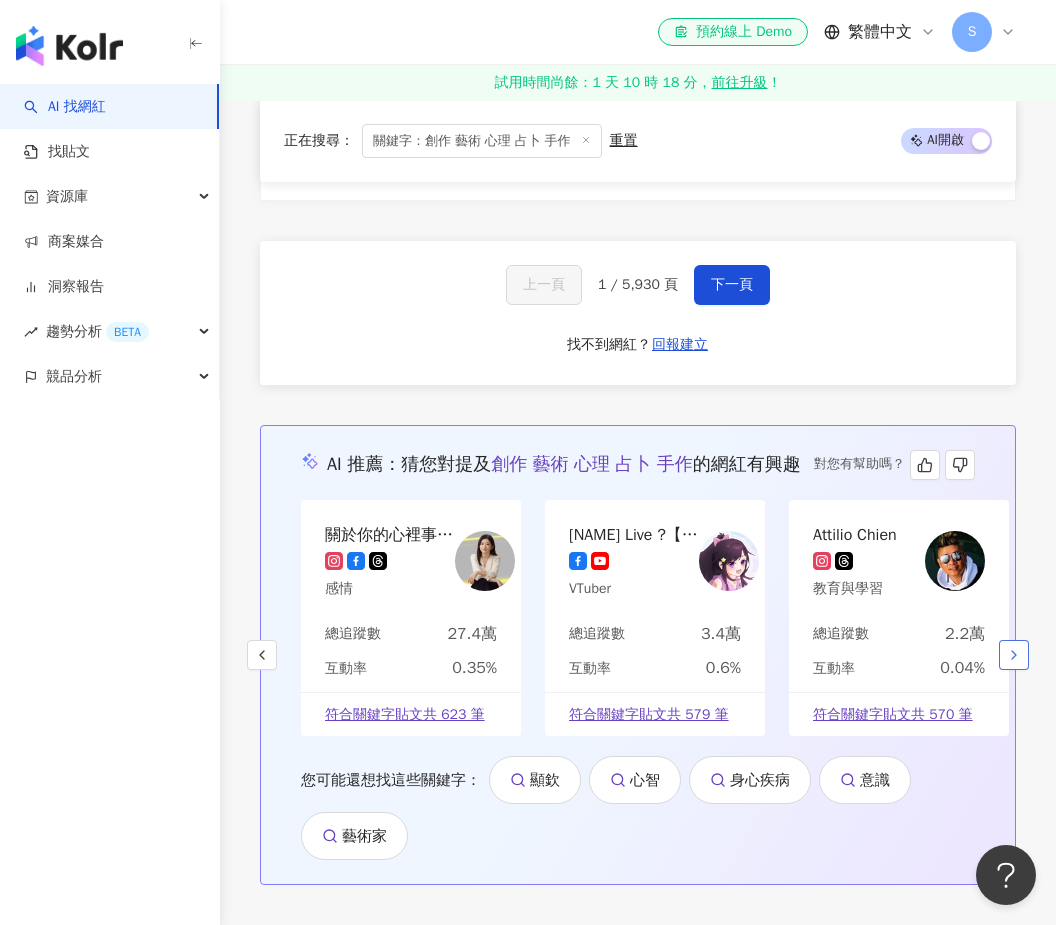 click 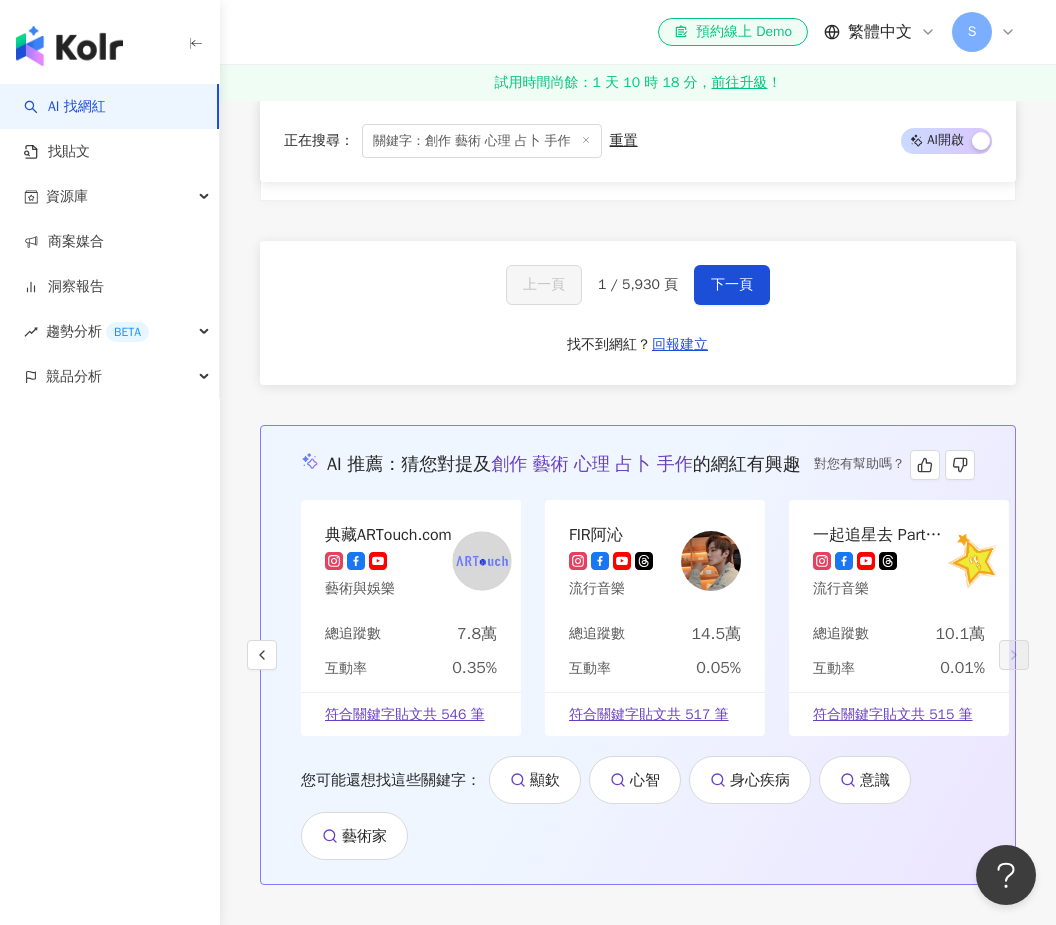 click on "總追蹤數 10.1萬" at bounding box center [899, 640] 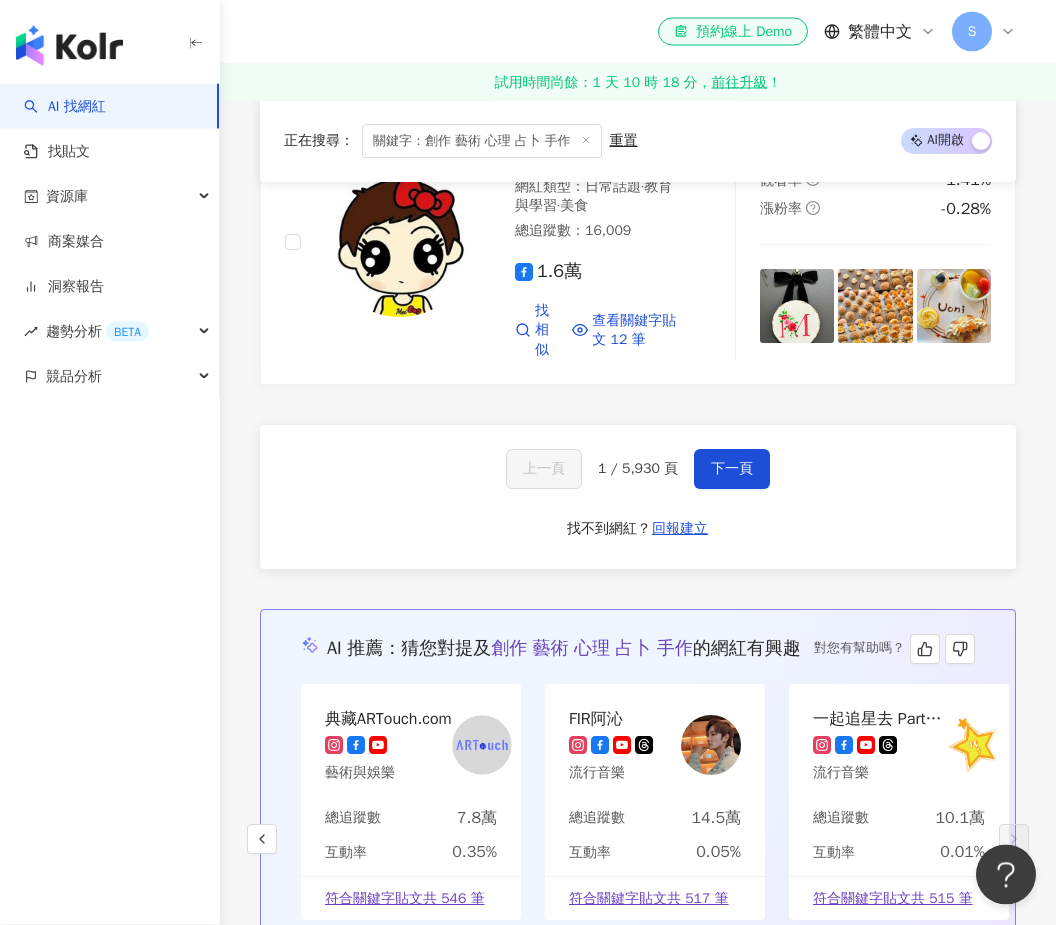 scroll, scrollTop: 4168, scrollLeft: 0, axis: vertical 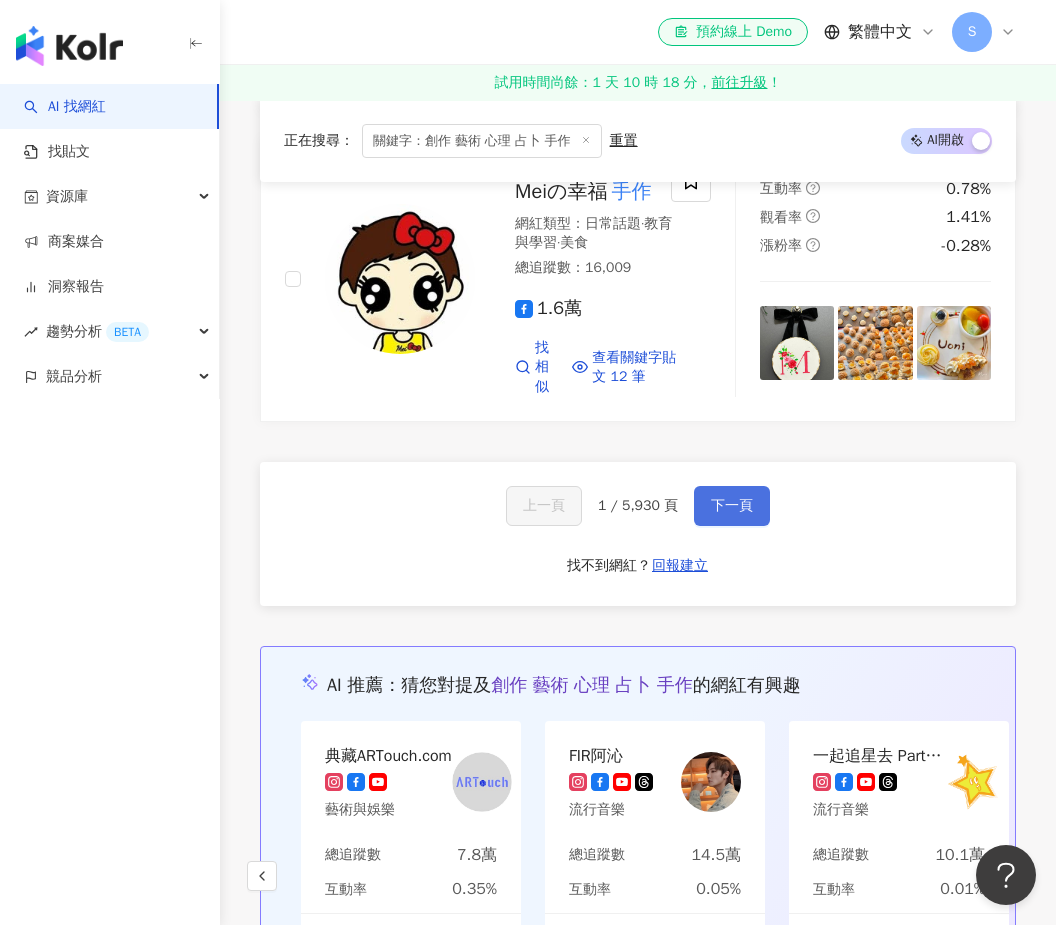 click on "下一頁" at bounding box center [732, 506] 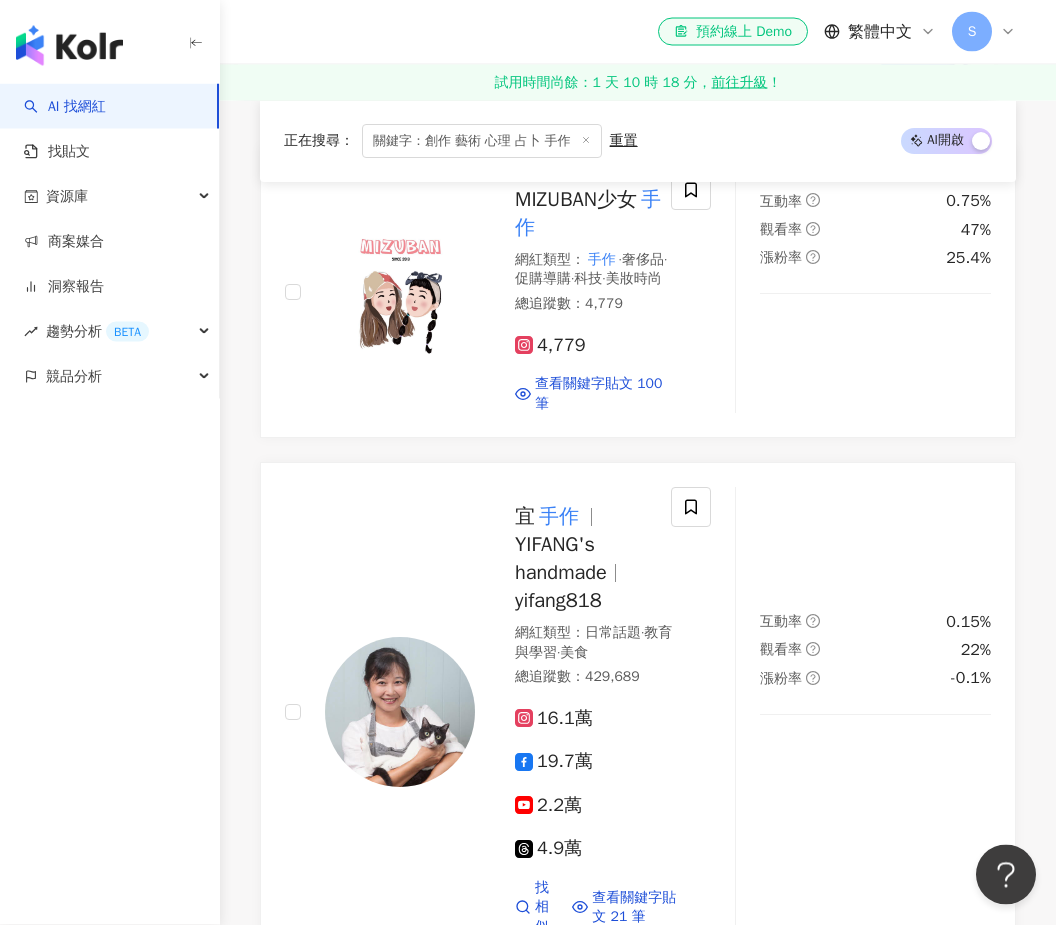 scroll, scrollTop: 380, scrollLeft: 0, axis: vertical 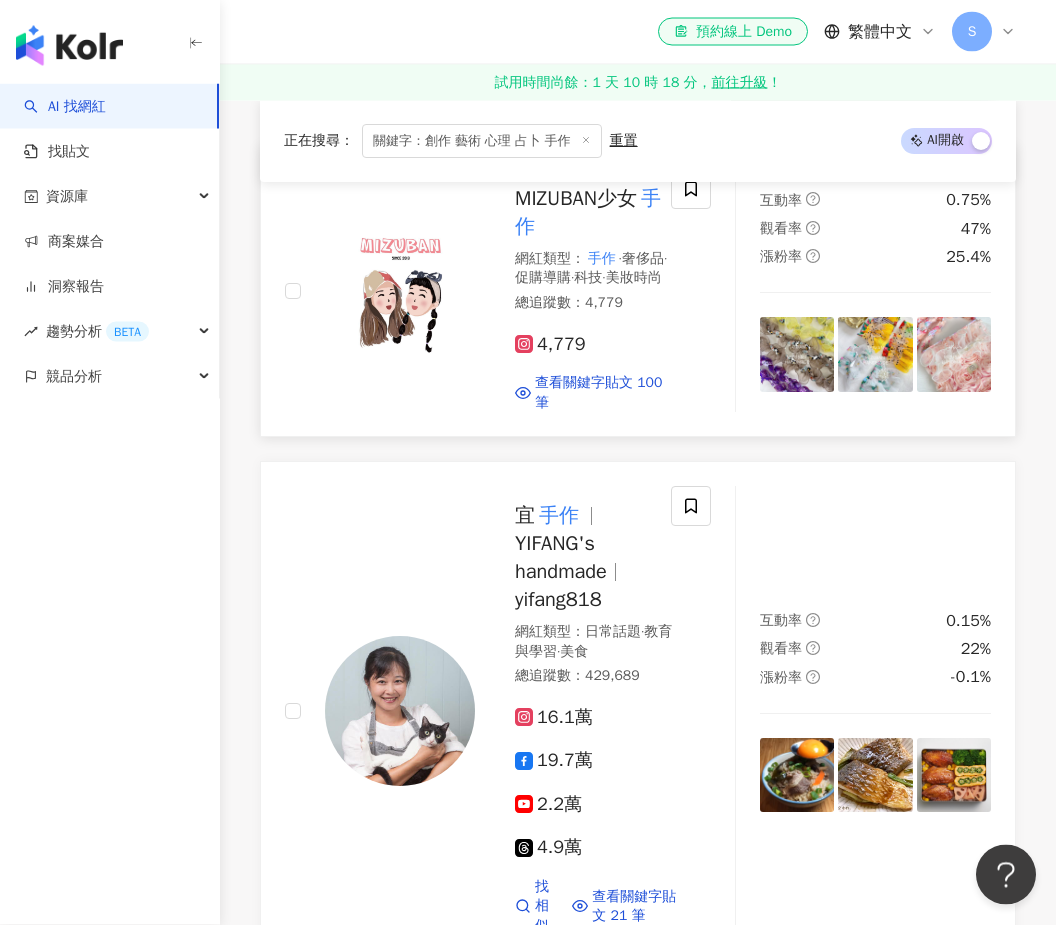 click on "MIZUBAN少女" at bounding box center [576, 199] 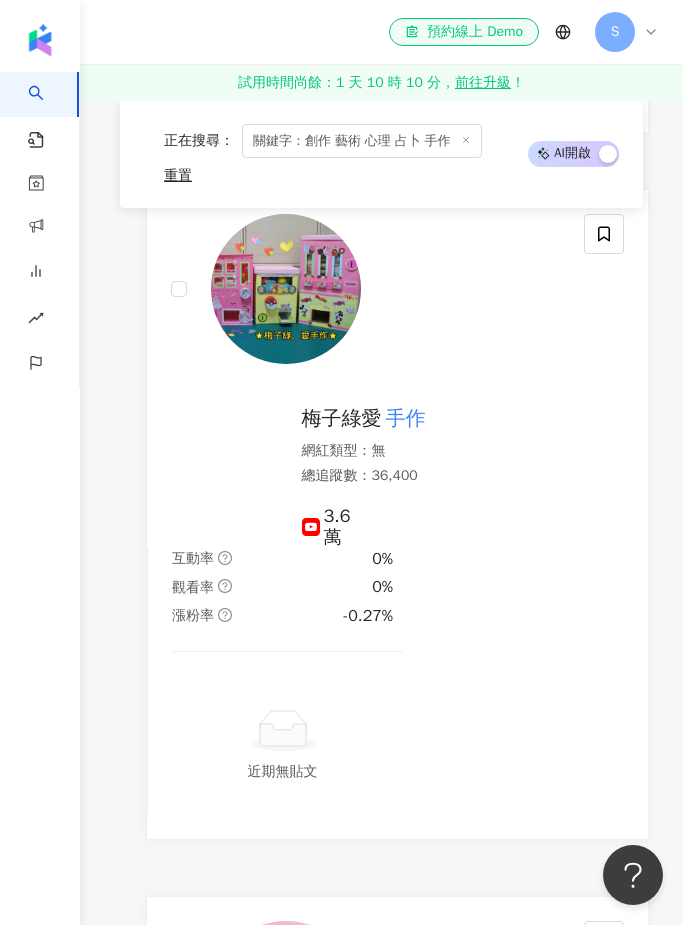 scroll, scrollTop: 2635, scrollLeft: 0, axis: vertical 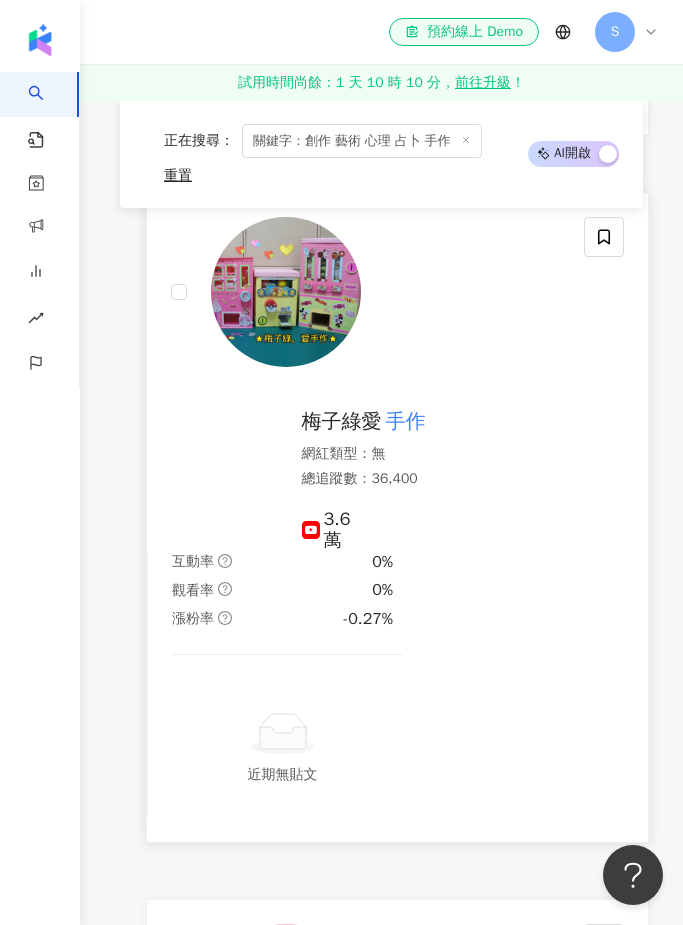click at bounding box center (286, 292) 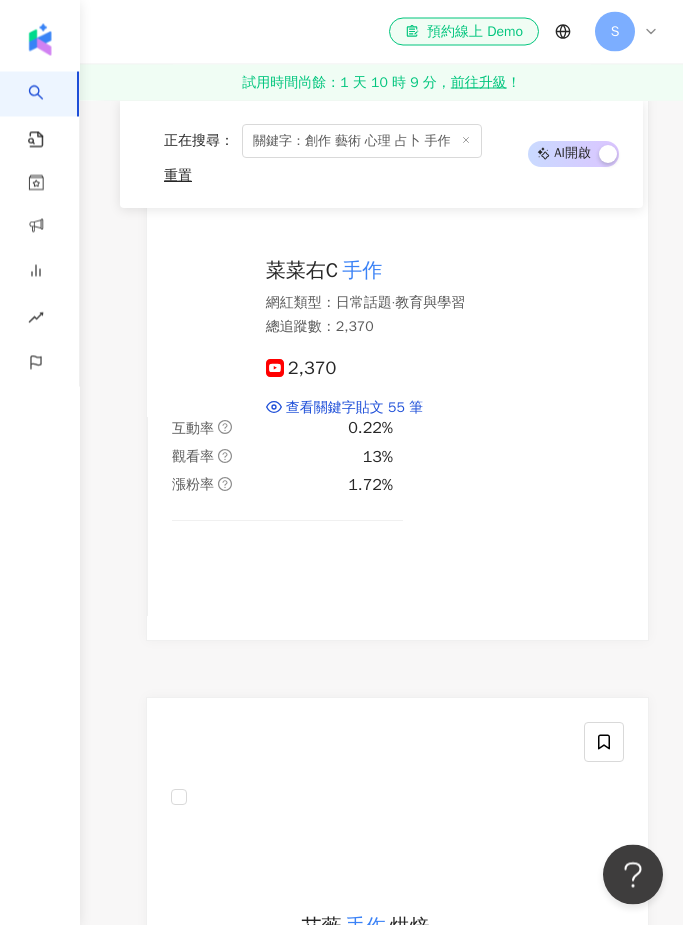 scroll, scrollTop: 4142, scrollLeft: 0, axis: vertical 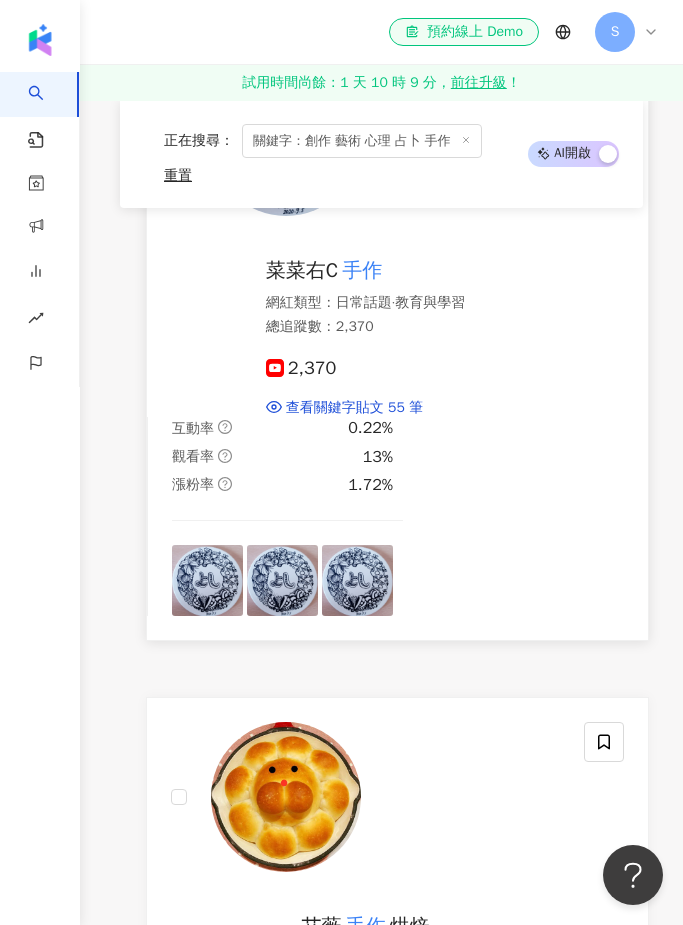 click on "菜菜右C" at bounding box center (302, 270) 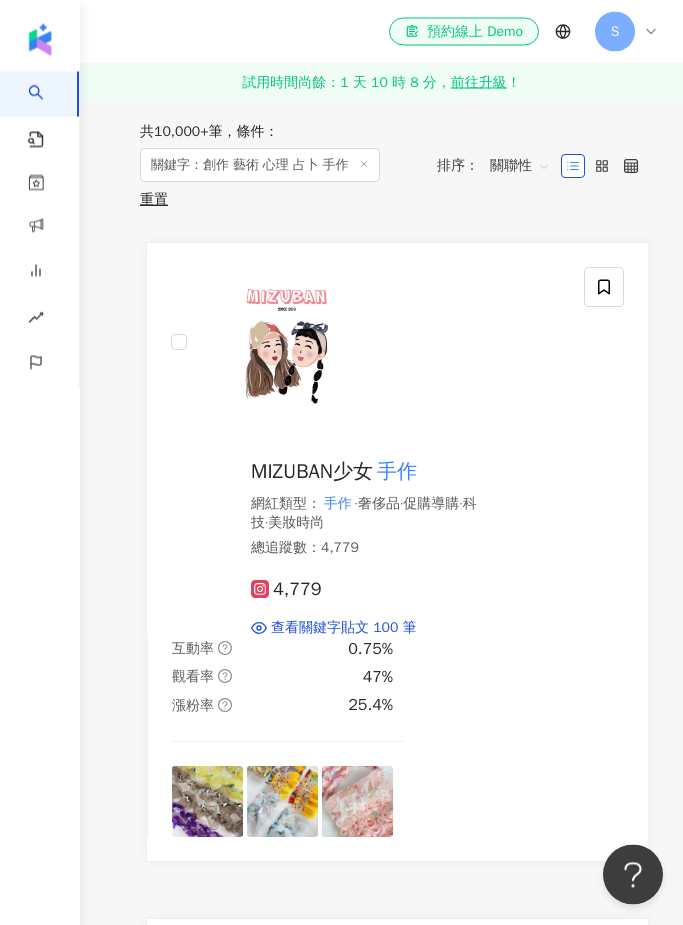 scroll, scrollTop: 426, scrollLeft: 0, axis: vertical 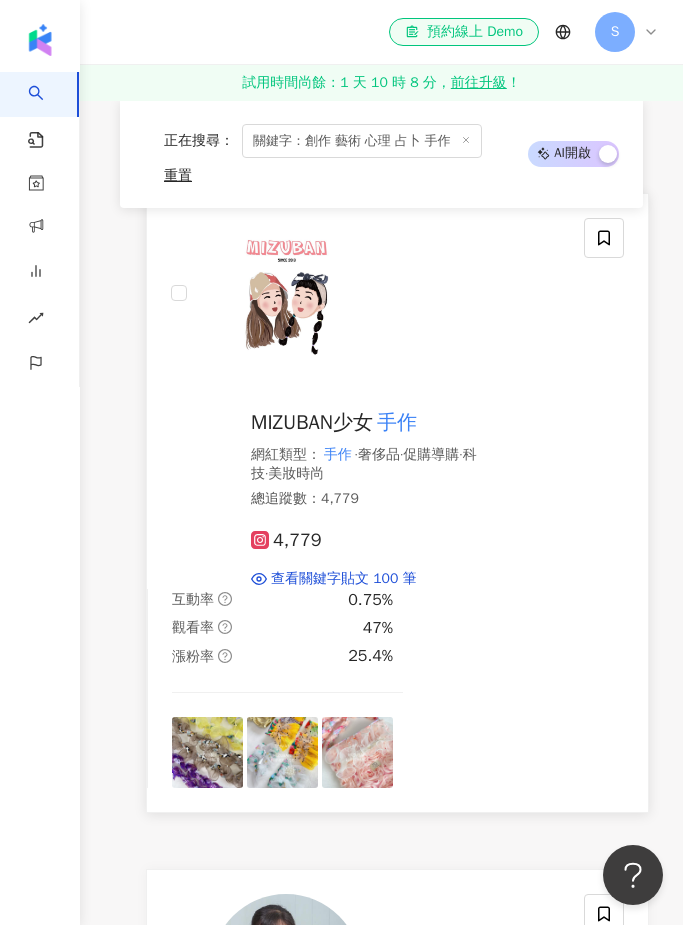 click on "MIZUBAN少女 手作 網紅類型 ： 手作  ·  奢侈品  ·  促購導購  ·  科技  ·  美妝時尚 總追蹤數 ： 4,779 4,779 查看關鍵字貼文 100 筆 互動率 0.75% 觀看率 47% 漲粉率 25.4%" at bounding box center [397, 503] 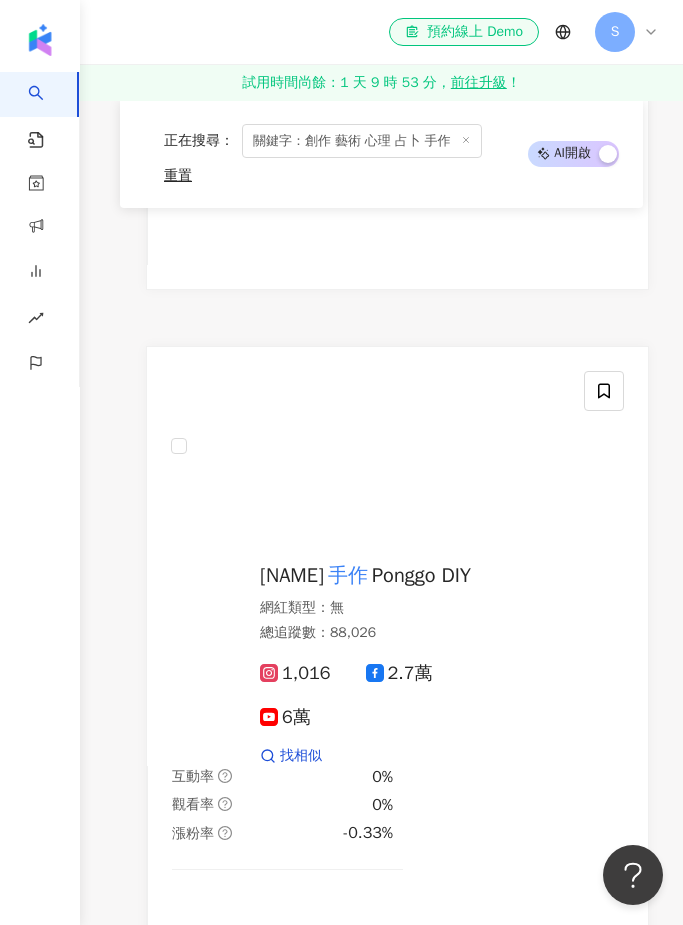 scroll, scrollTop: 7419, scrollLeft: 0, axis: vertical 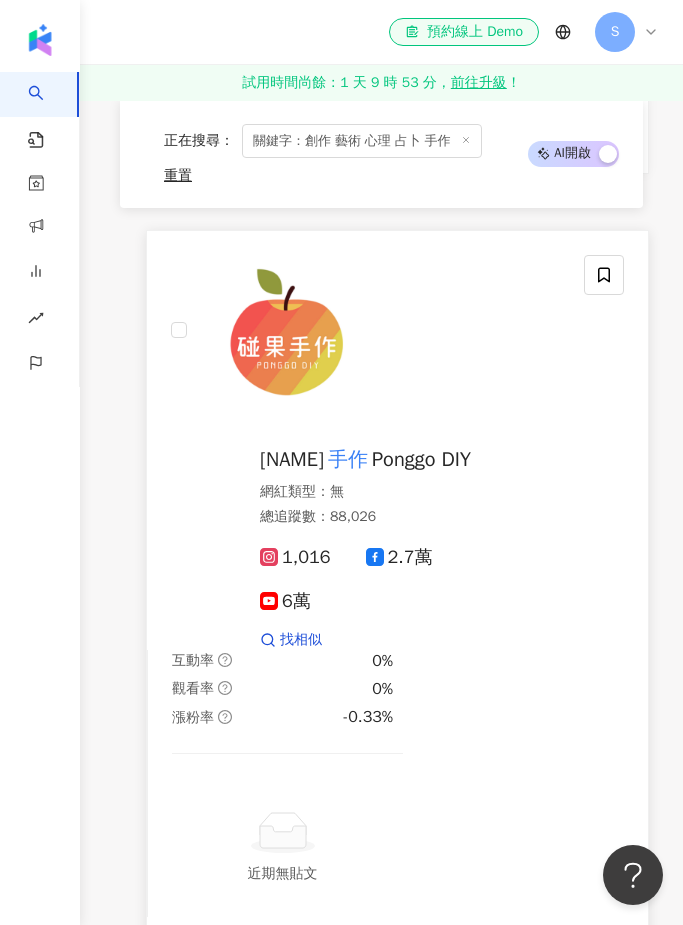 click on "手作" at bounding box center (348, 459) 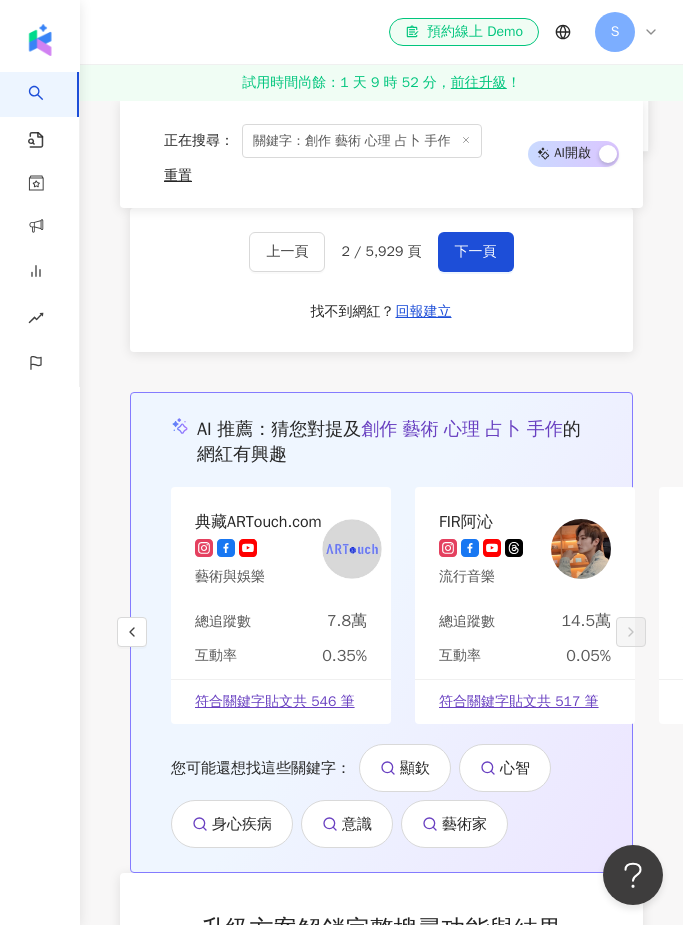 scroll, scrollTop: 8204, scrollLeft: 0, axis: vertical 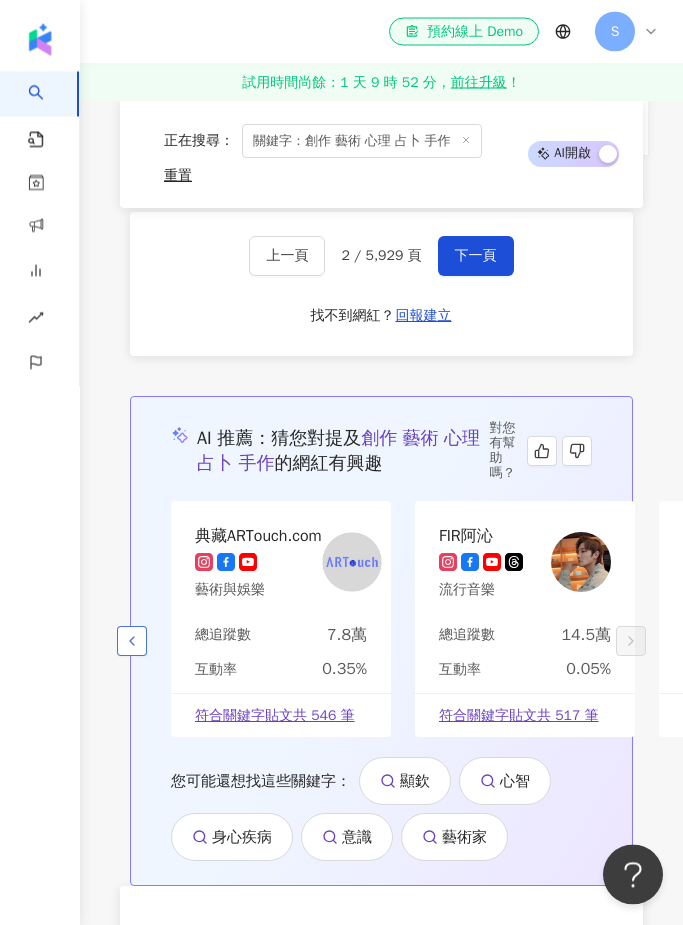 click 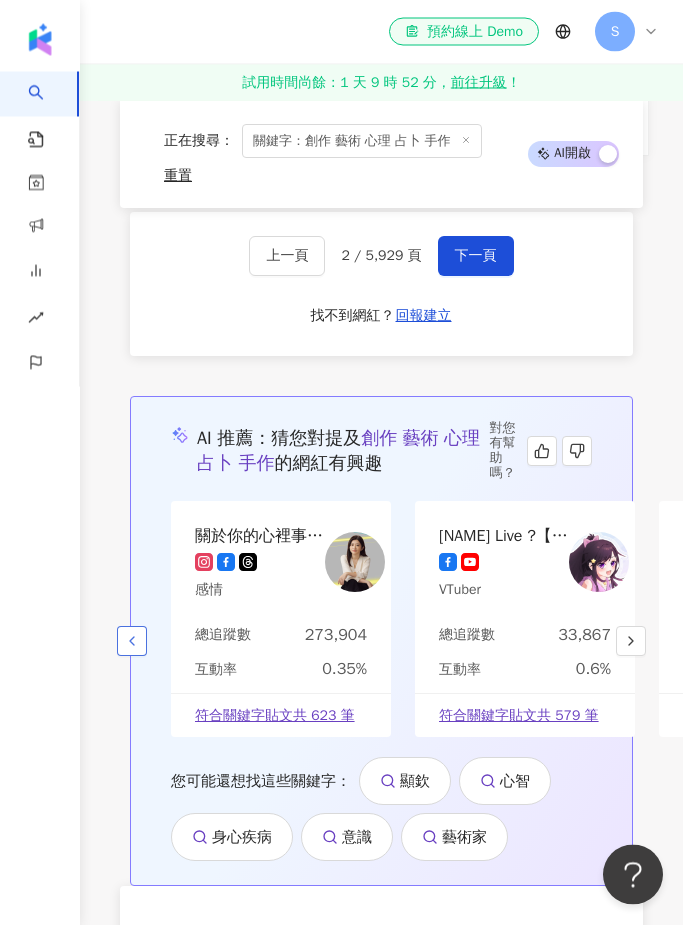 scroll, scrollTop: 8205, scrollLeft: 0, axis: vertical 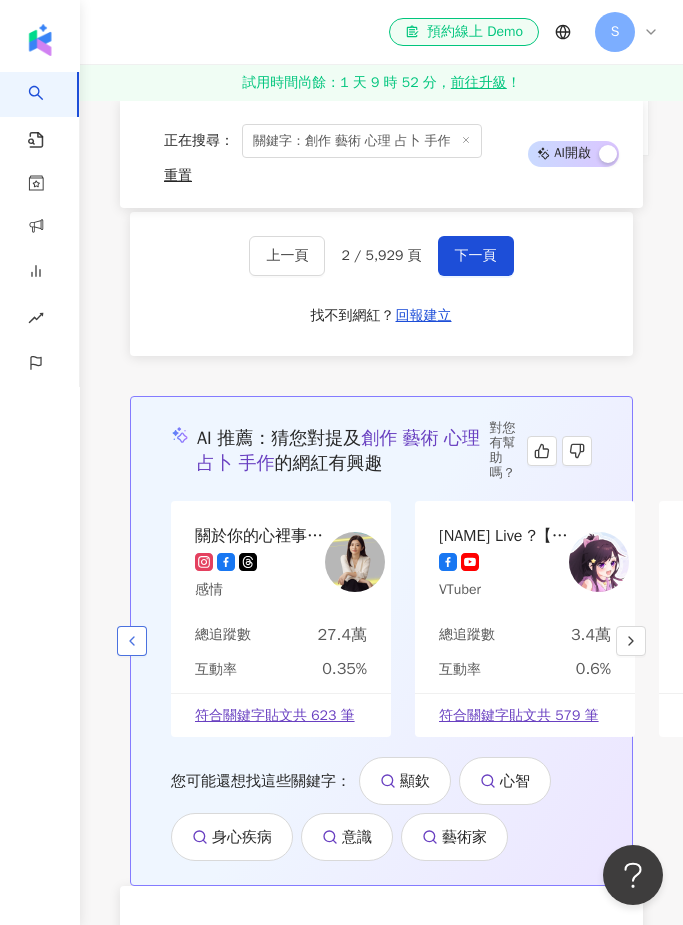 click at bounding box center (132, 641) 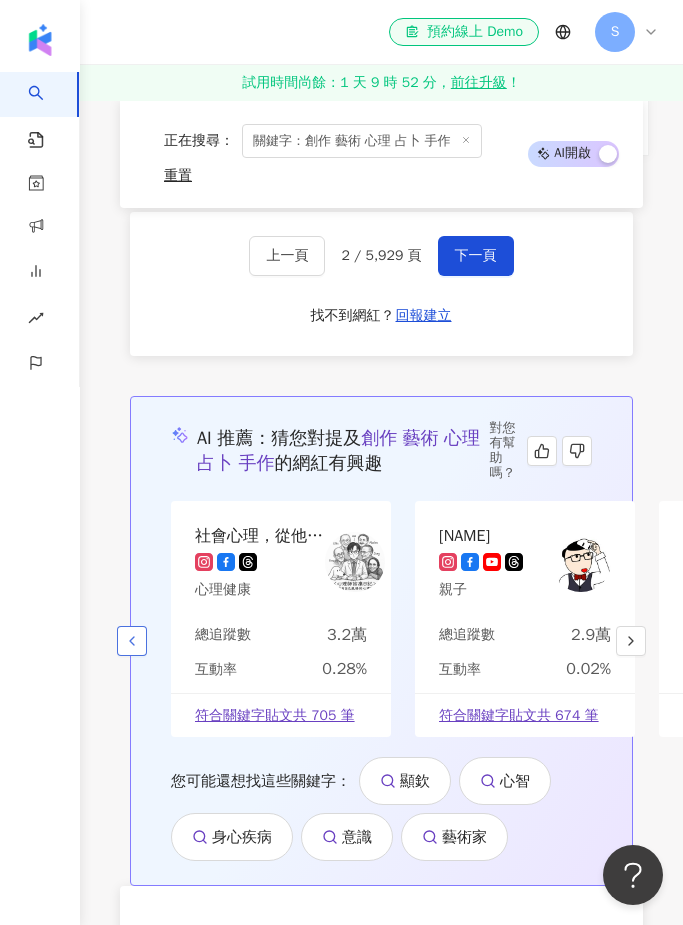 click at bounding box center [132, 641] 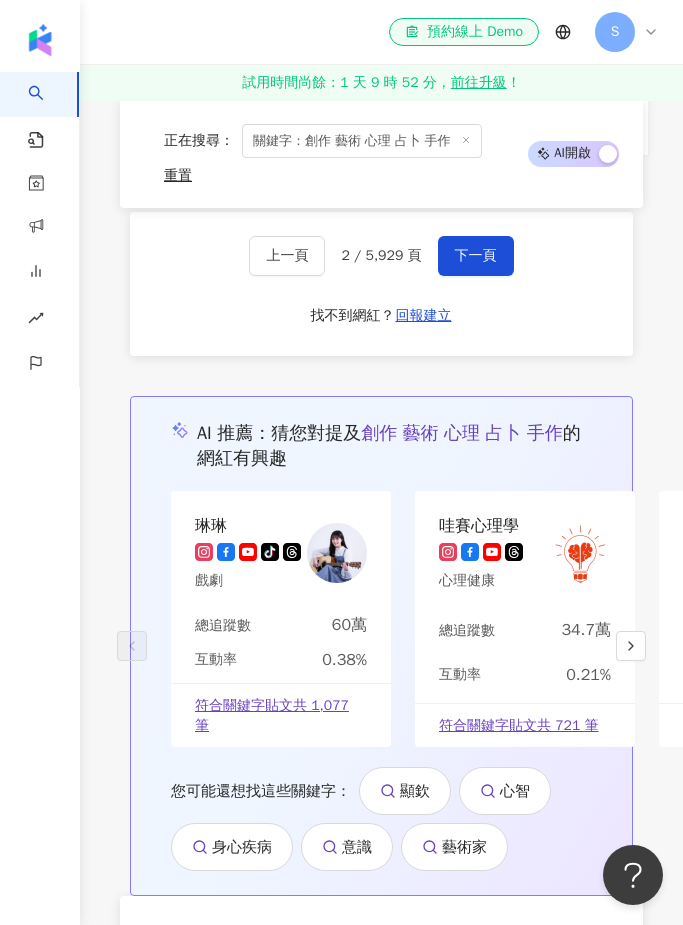 click on "正在搜尋 ： 關鍵字：創作 藝術 心理 占卜 手作 重置 AI  開啟 AI  關閉 MIZUBAN少女 手作 網紅類型 ： 手作  ·  奢侈品  ·  促購導購  ·  科技  ·  美妝時尚 總追蹤數 ： 4,779 4,779 查看關鍵字貼文 100 筆 互動率 0.75% 觀看率 47% 漲粉率 25.4% 宜 手作 YIFANG's handmade yifang818 網紅類型 ： 日常話題  ·  教育與學習  ·  美食 總追蹤數 ： 429,689 16.1萬 19.7萬 2.2萬 4.9萬 找相似 查看關鍵字貼文 21 筆 互動率 0.15% 觀看率 22% 漲粉率 -0.1% 烘焙甜點 手作 坊 楊惟吉 甜點 手作 坊 ywj_0619 網紅類型 ： 無 總追蹤數 ： 97,159 1,732 7.1萬 tiktok-icon 2.4萬 627 找相似 查看關鍵字貼文 2 筆 互動率 0% 觀看率 0% 漲粉率 -0.14% 梅子綠愛 手作 網紅類型 ： 無 總追蹤數 ： 36,400 3.6萬 互動率 0% 觀看率 0% 漲粉率 -0.27% 近期無貼文 手 作 飾 物  - 𝑺𝑨𝑺𝑺𝒀 𝑺𝑰𝑵𝑪𝑬 𝑩𝑰𝑹𝑻𝑯 ♡ 網紅類型 ： 無 總追蹤數 0%" at bounding box center [381, -3008] 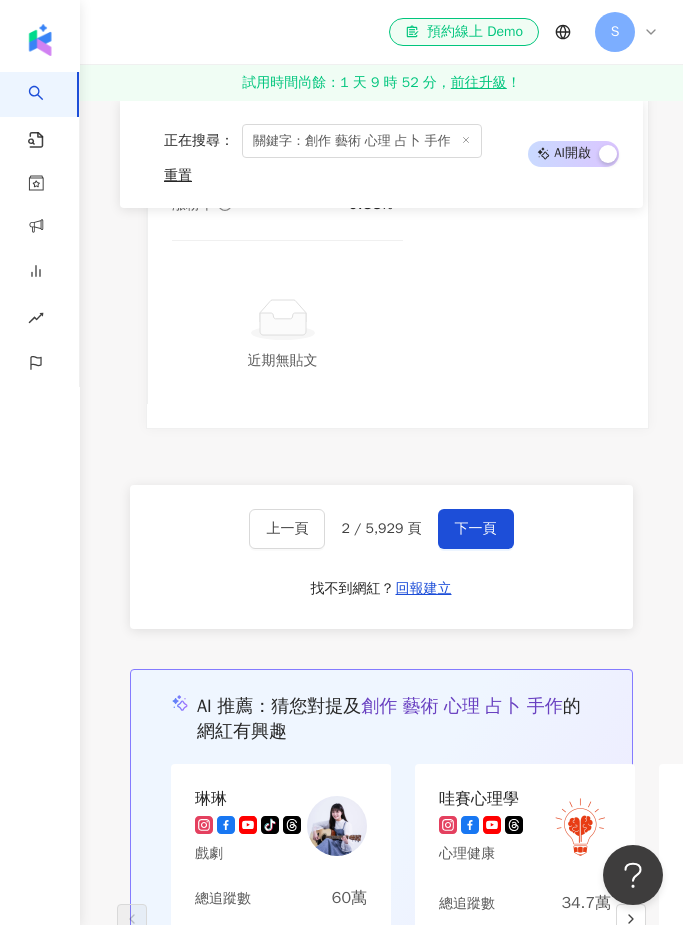scroll, scrollTop: 7920, scrollLeft: 0, axis: vertical 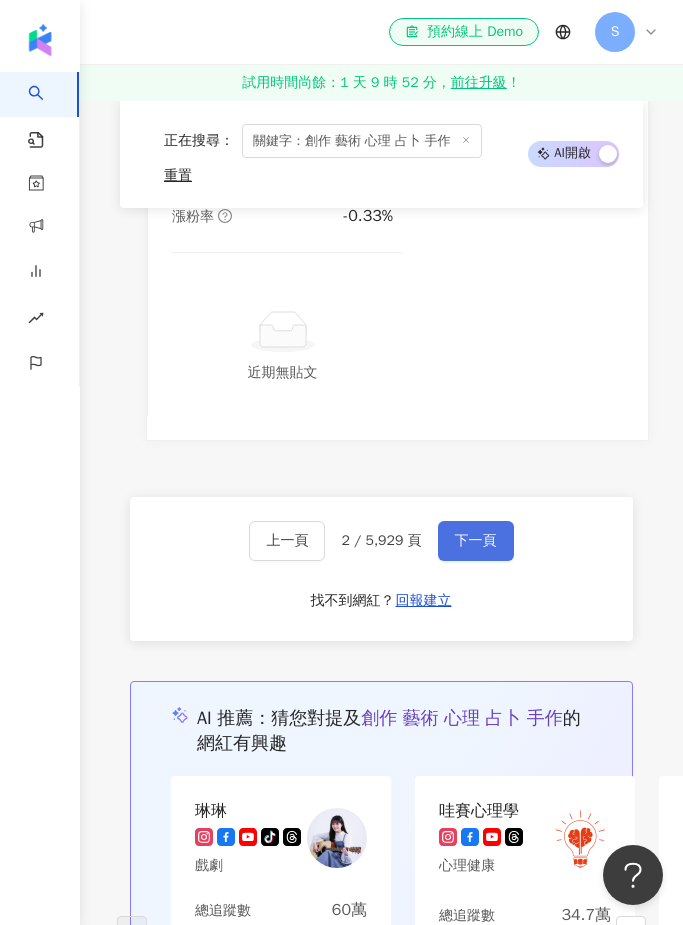 click on "下一頁" at bounding box center [476, 541] 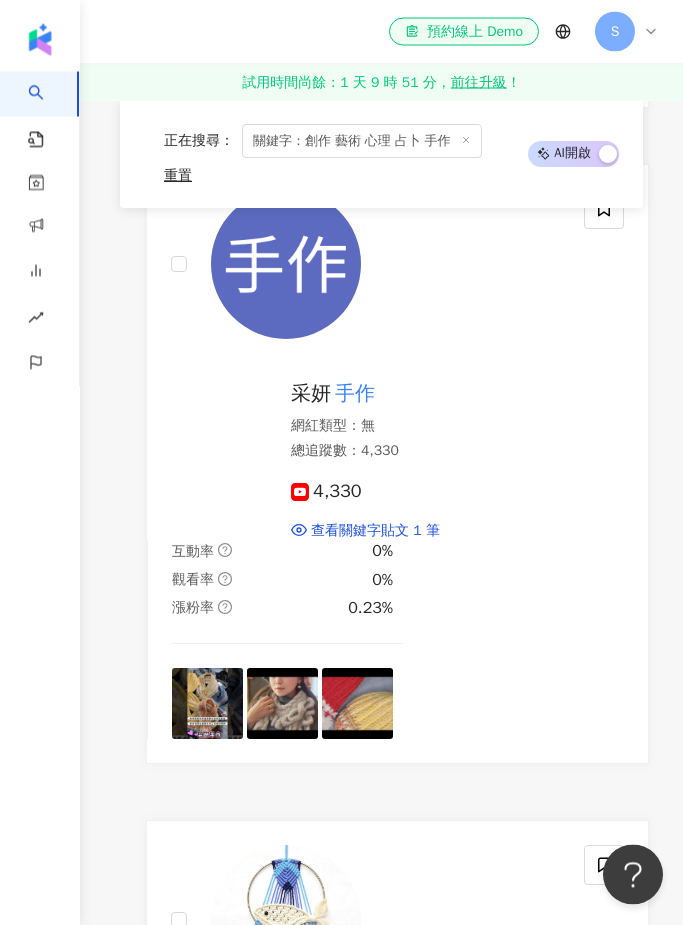 scroll, scrollTop: 3872, scrollLeft: 0, axis: vertical 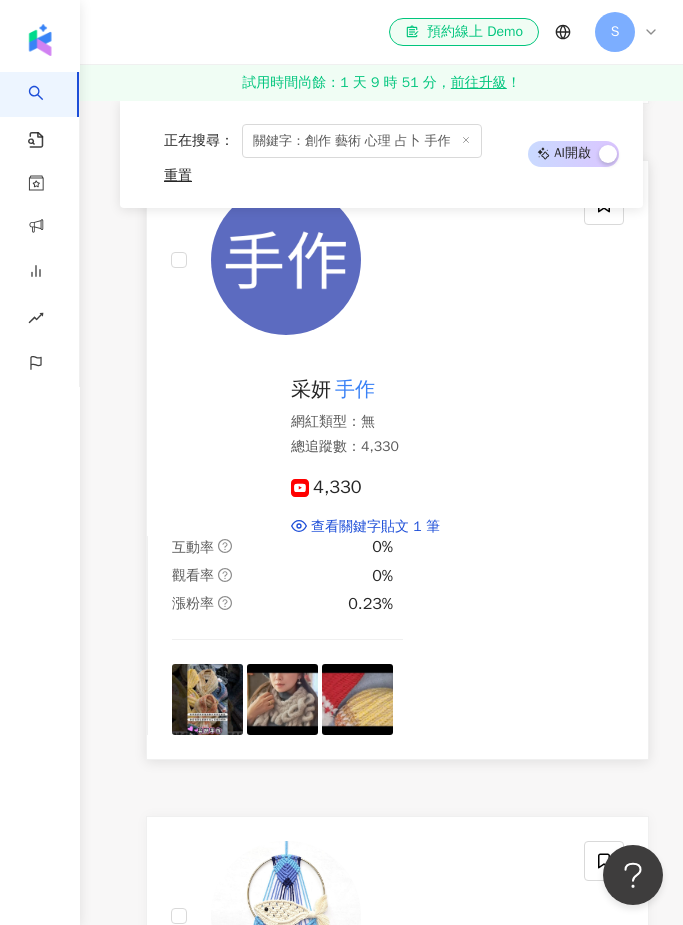 click on "采妍" at bounding box center (311, 389) 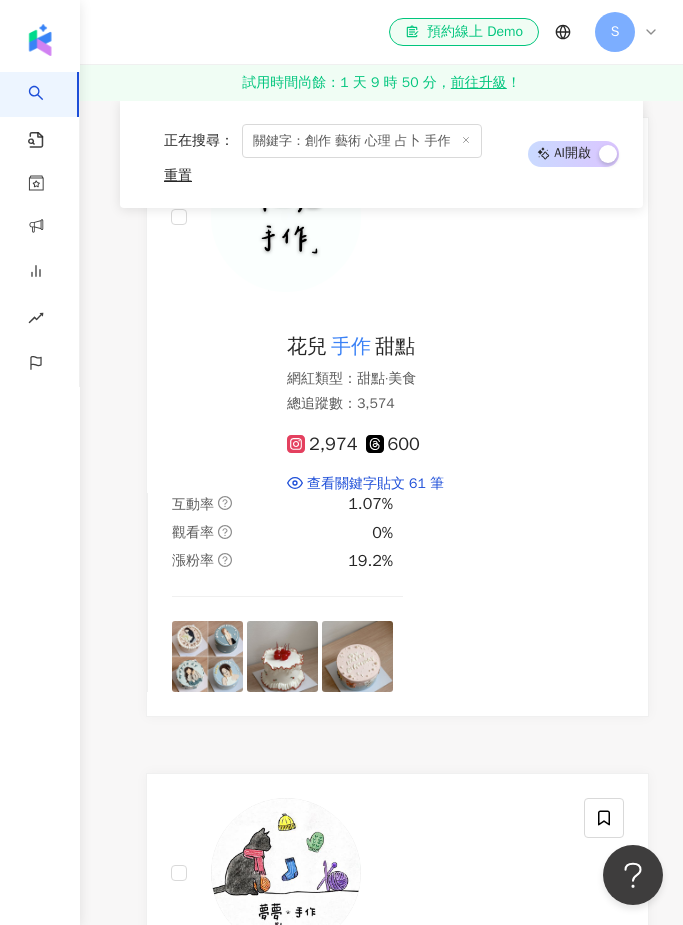 scroll, scrollTop: 6778, scrollLeft: 0, axis: vertical 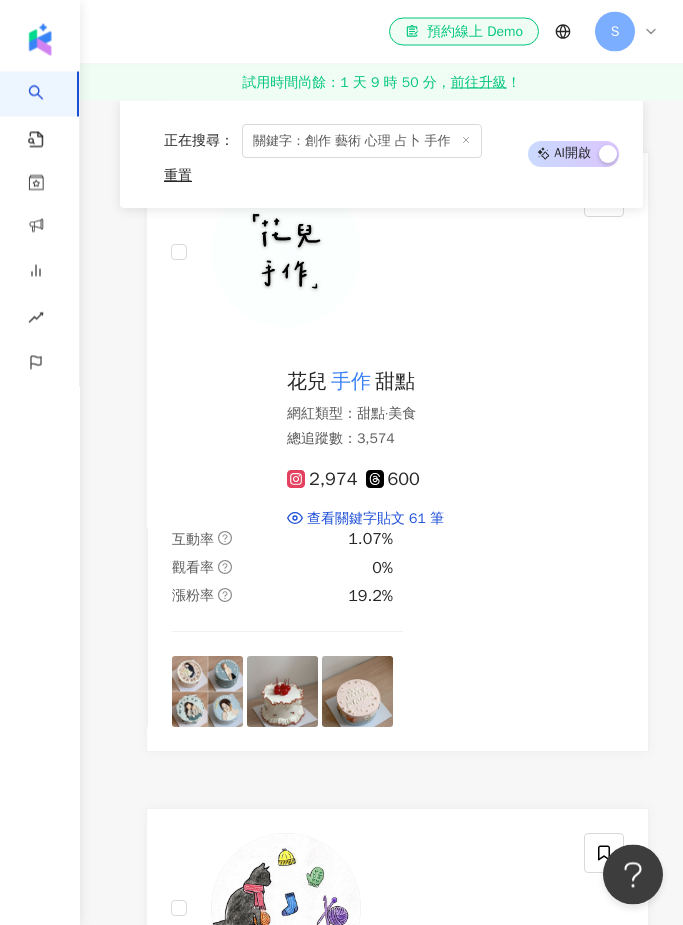 click on "關鍵字：創作 藝術 心理 占卜 手作" at bounding box center (362, 141) 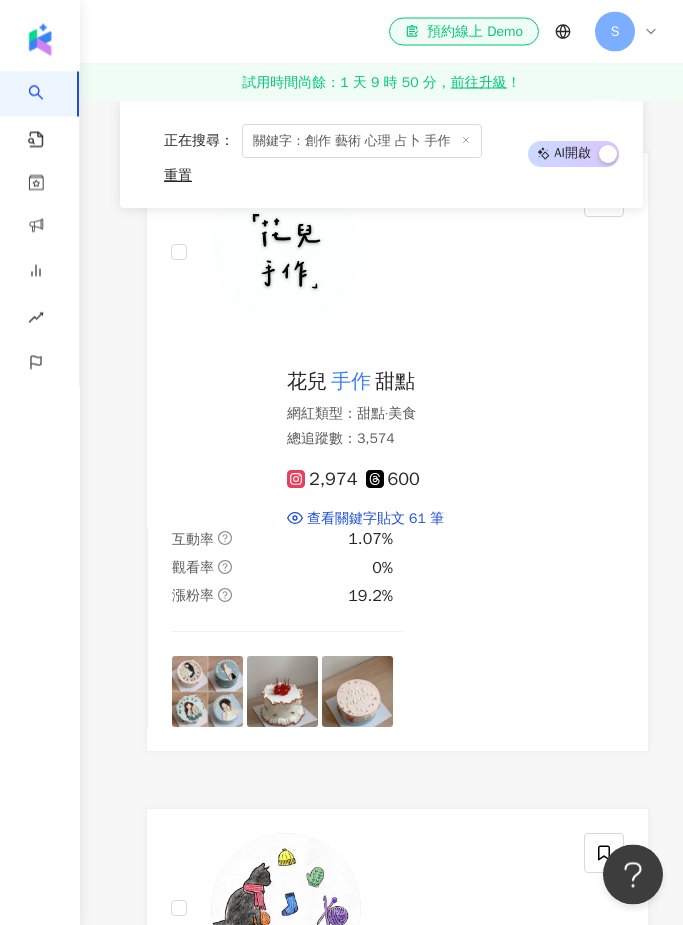 click on "關鍵字：創作 藝術 心理 占卜 手作" at bounding box center (362, 141) 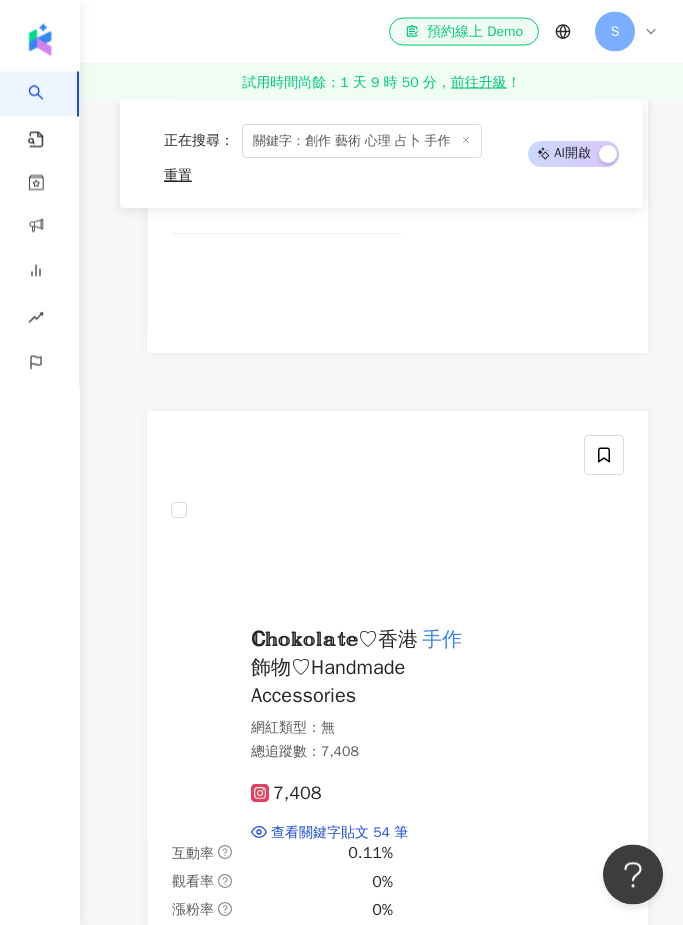 scroll, scrollTop: 4944, scrollLeft: 0, axis: vertical 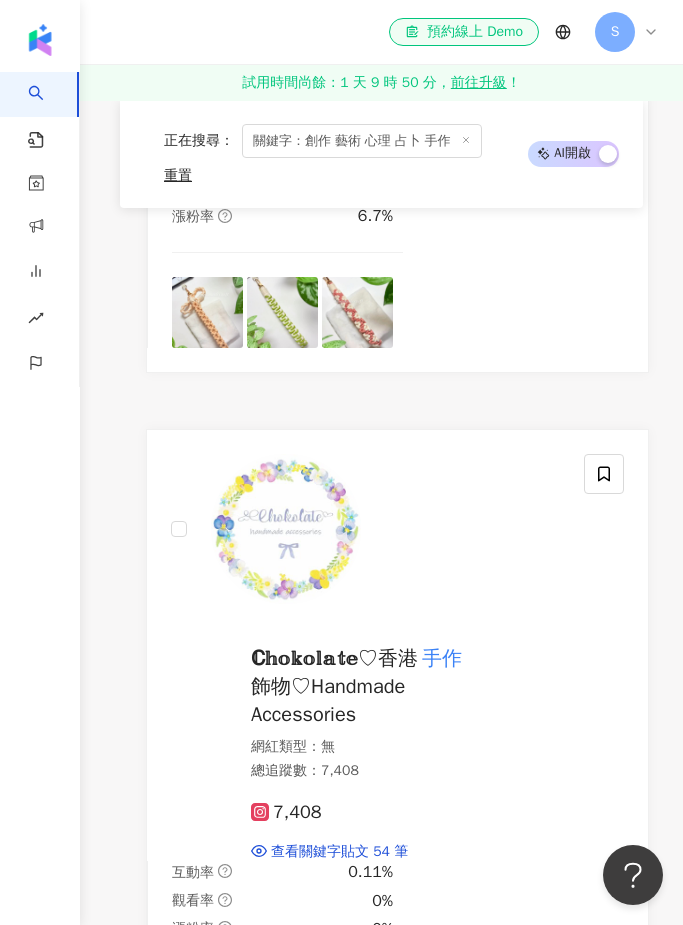 click on "重置" at bounding box center (178, 176) 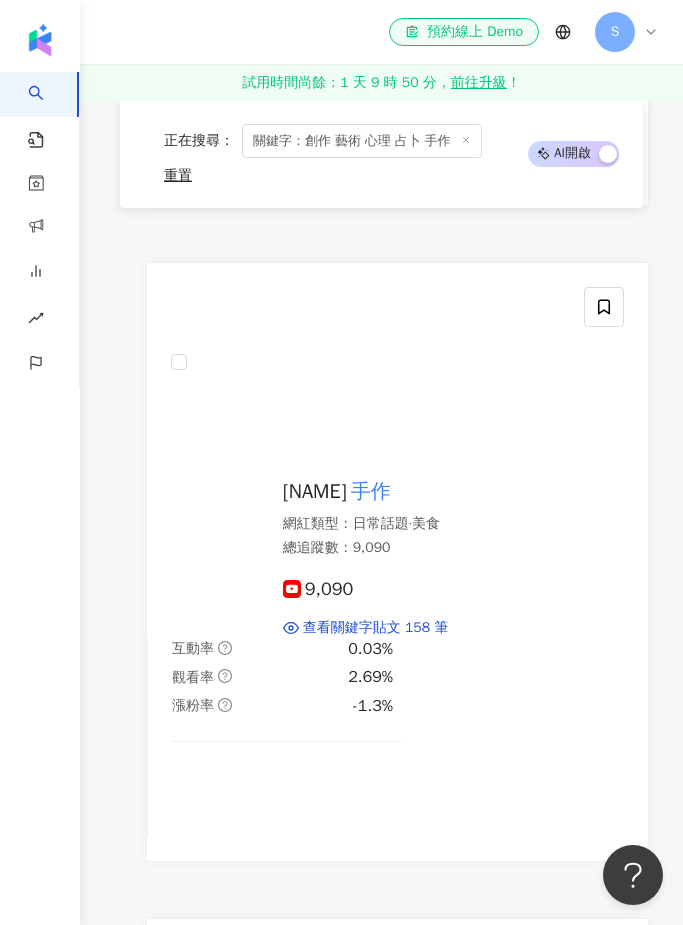 scroll, scrollTop: 0, scrollLeft: 0, axis: both 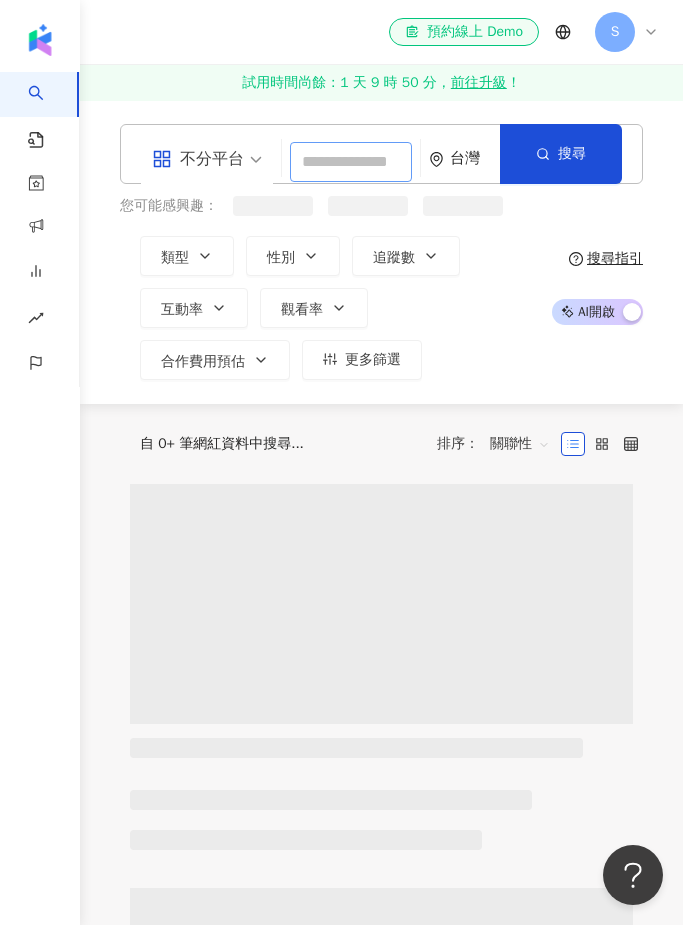 click at bounding box center [351, 162] 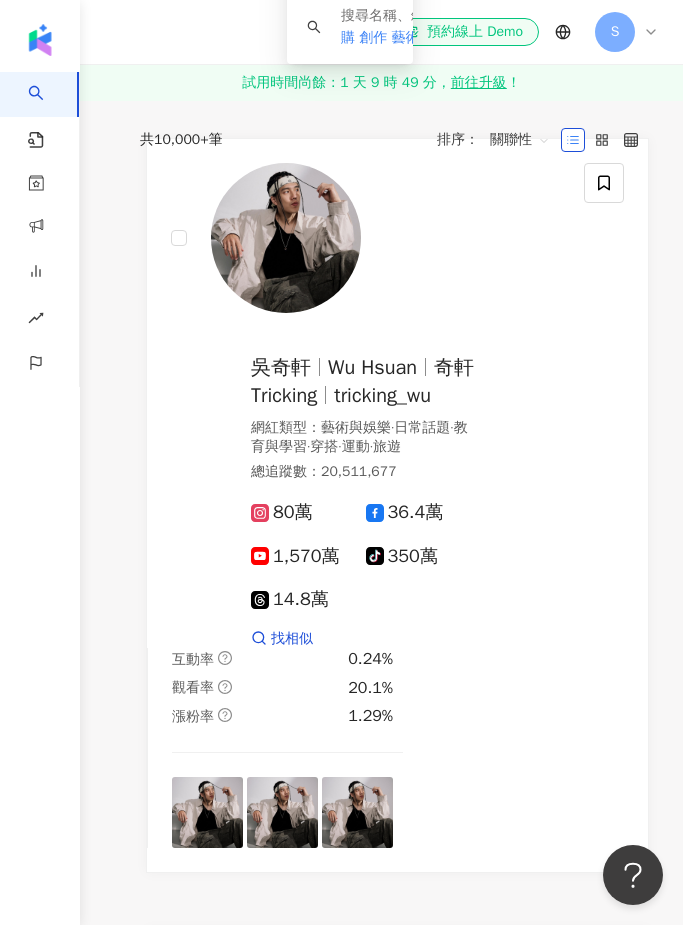 scroll, scrollTop: 0, scrollLeft: 0, axis: both 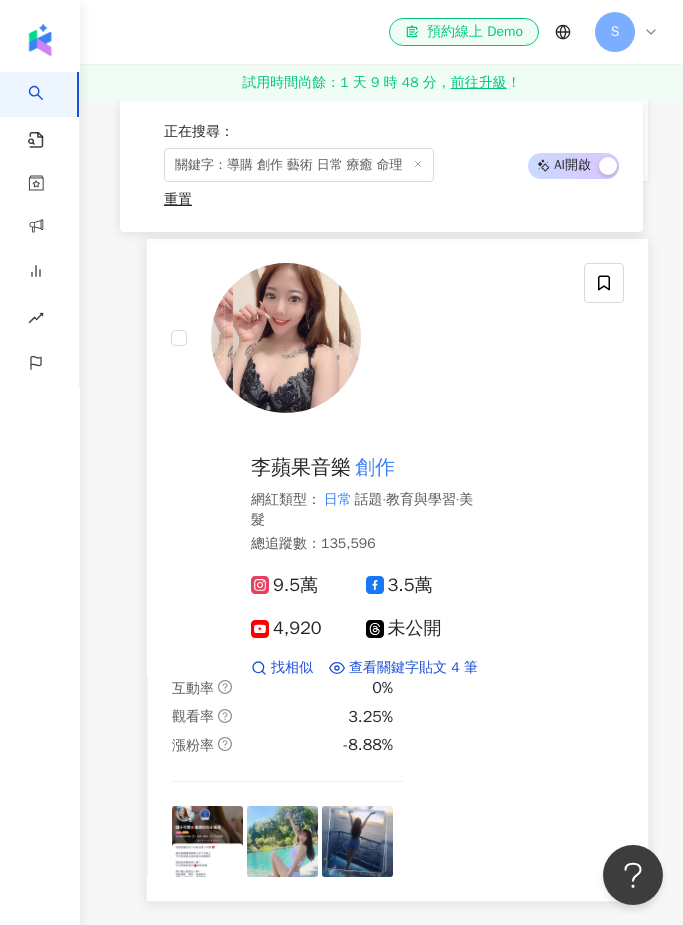 click on "李蘋果音樂" at bounding box center (301, 467) 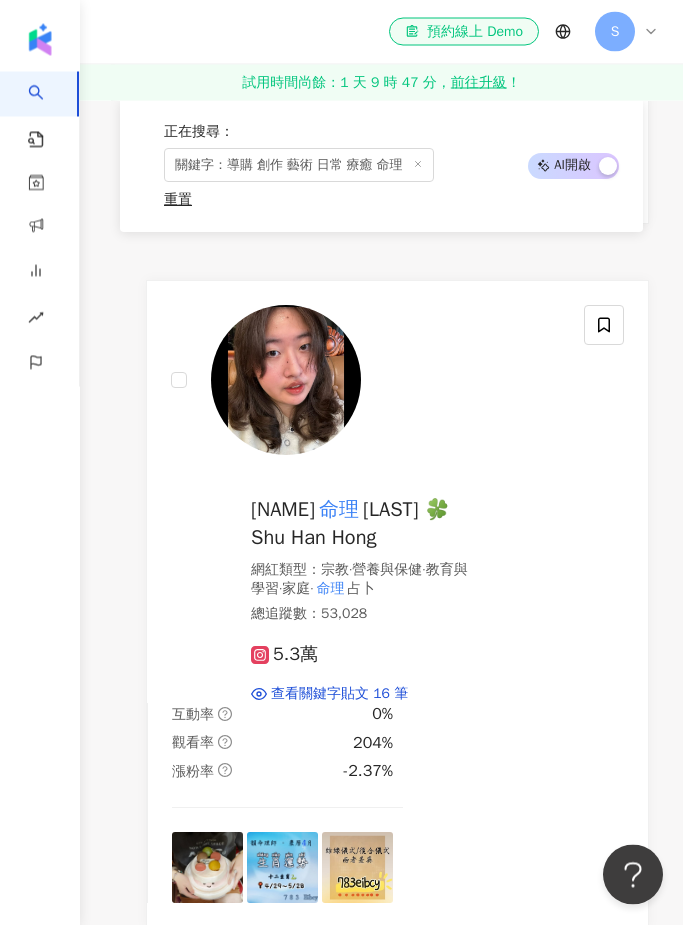 scroll, scrollTop: 5796, scrollLeft: 0, axis: vertical 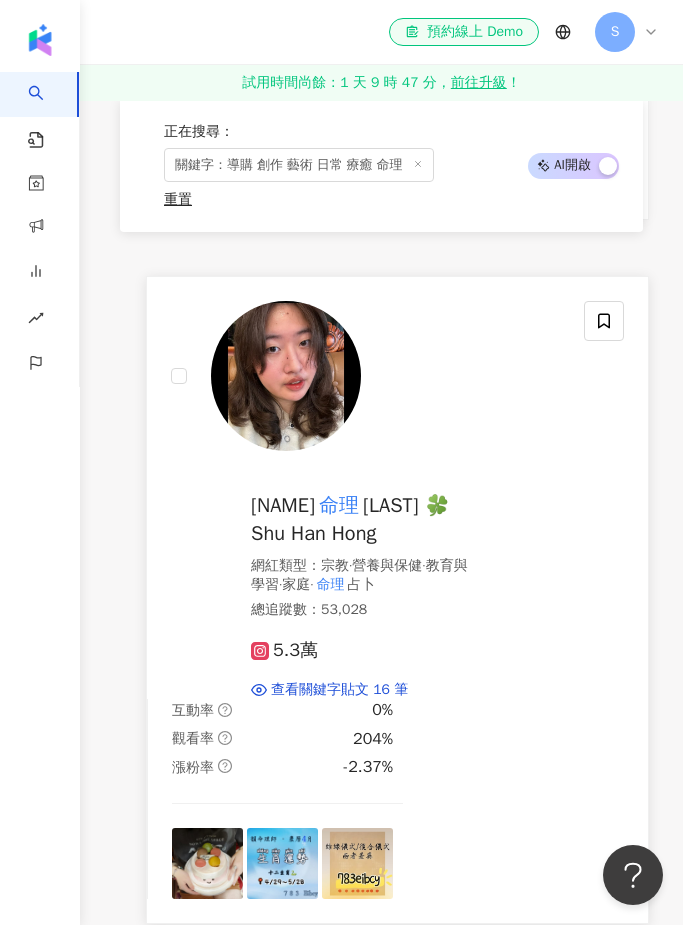 click on "命理" at bounding box center (339, 505) 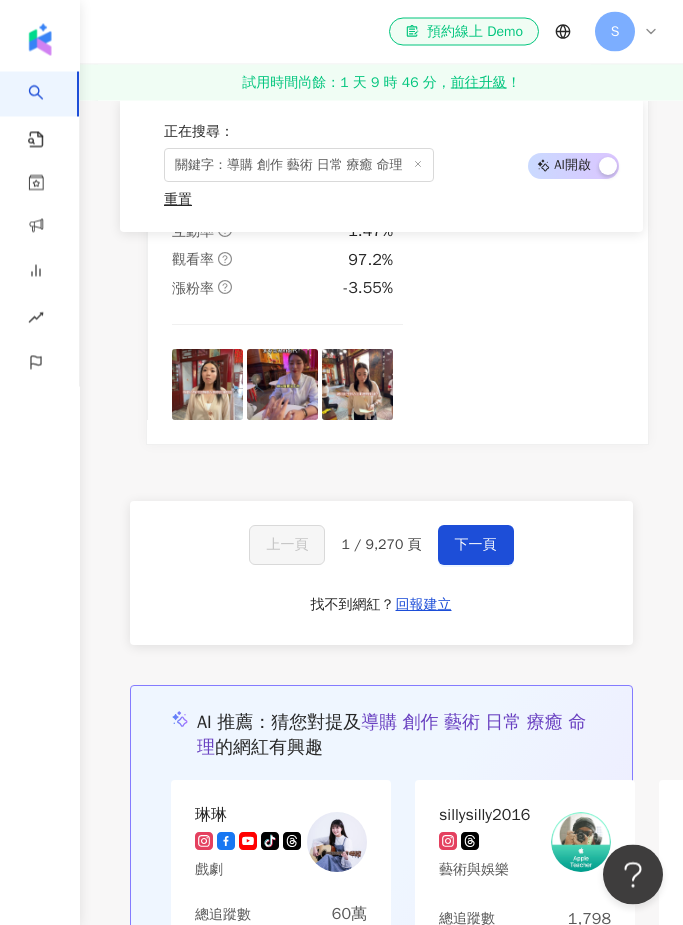 scroll, scrollTop: 8424, scrollLeft: 0, axis: vertical 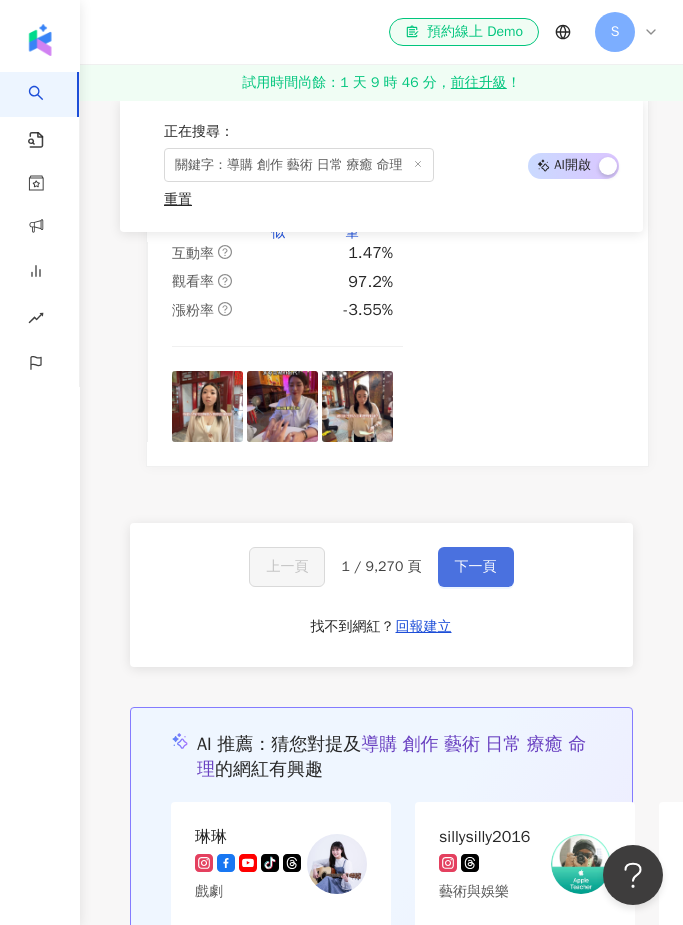 click on "下一頁" at bounding box center (476, 567) 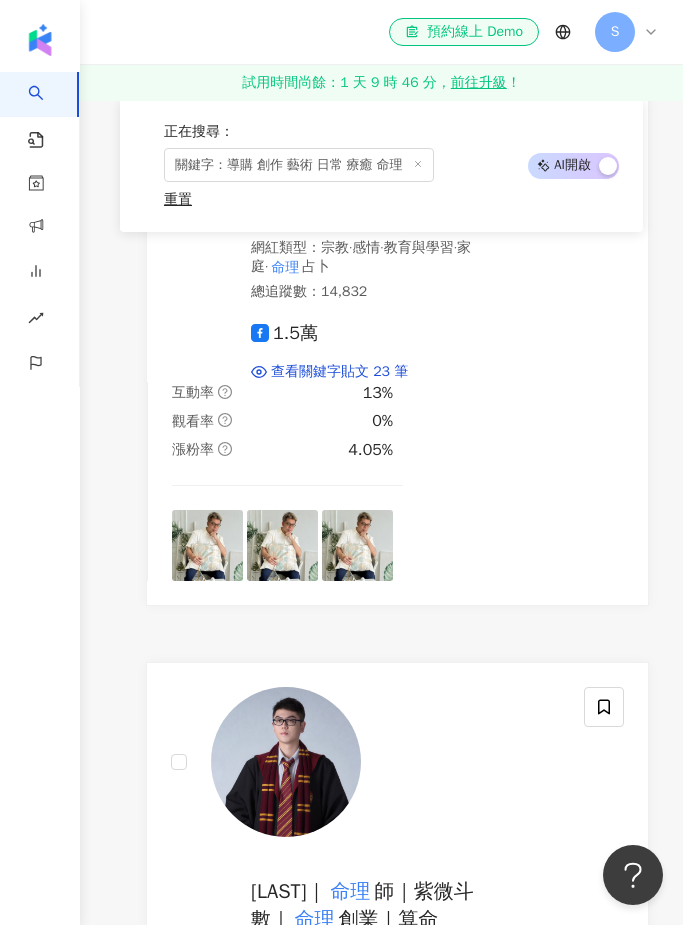 scroll, scrollTop: 2121, scrollLeft: 0, axis: vertical 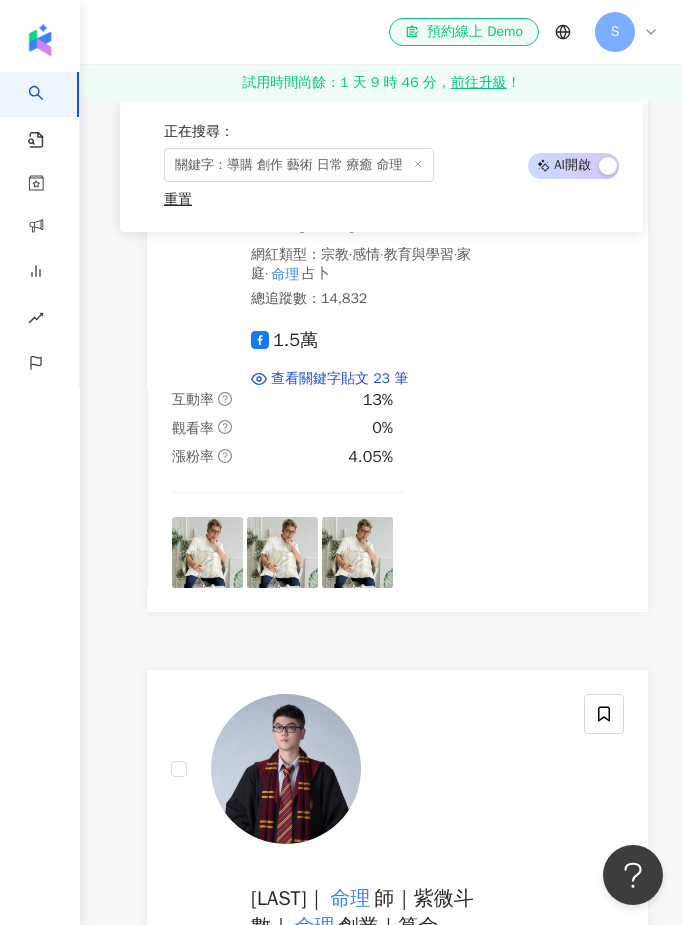 click on "關鍵字：導購 創作 藝術 日常 療癒 命理" at bounding box center (299, 165) 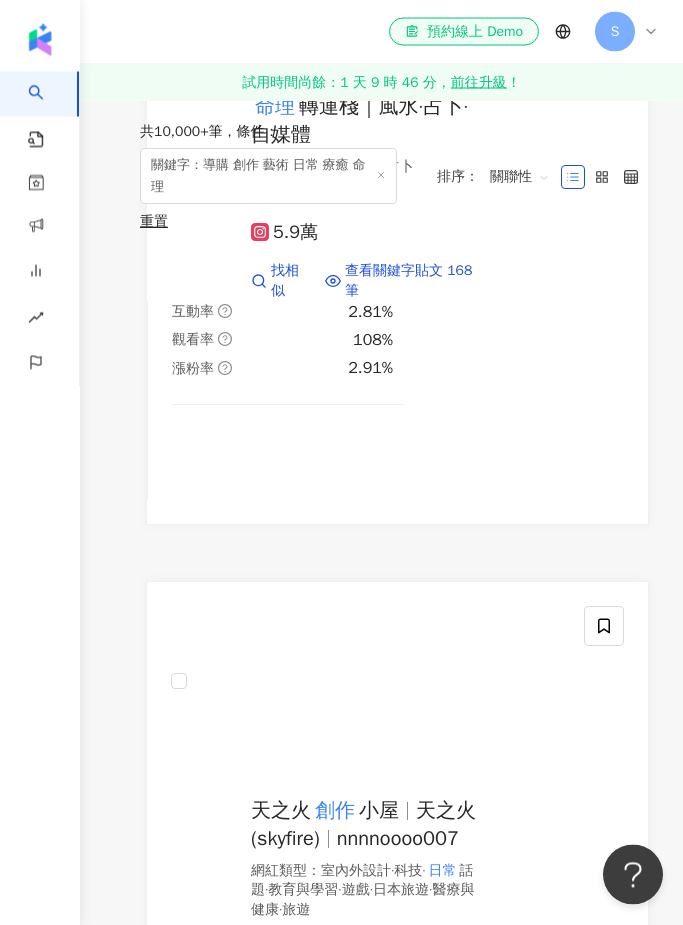 scroll, scrollTop: 0, scrollLeft: 0, axis: both 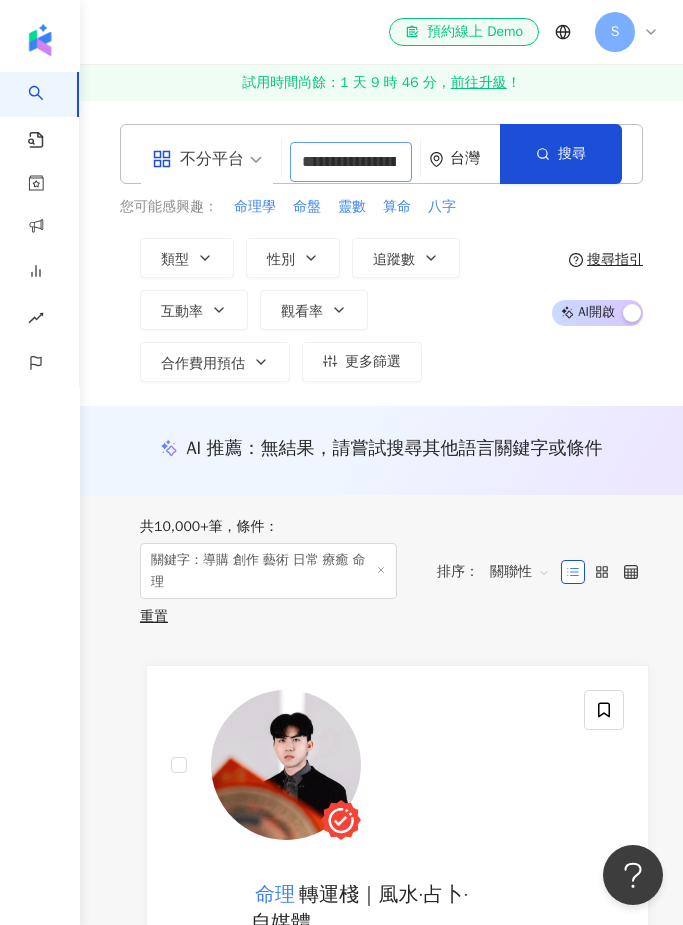click on "**********" at bounding box center (351, 162) 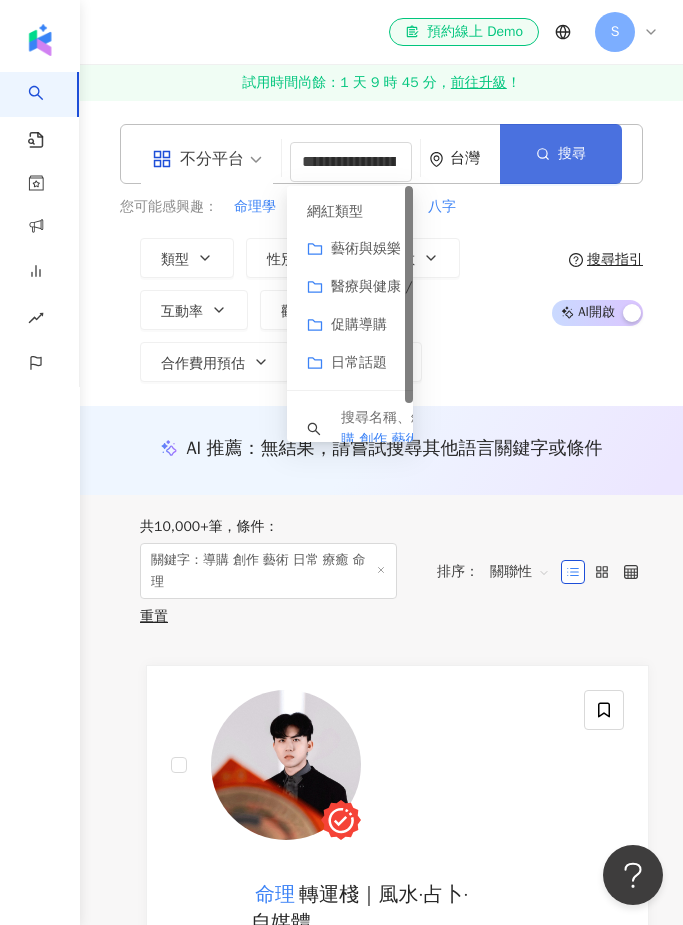 click on "搜尋" at bounding box center [572, 154] 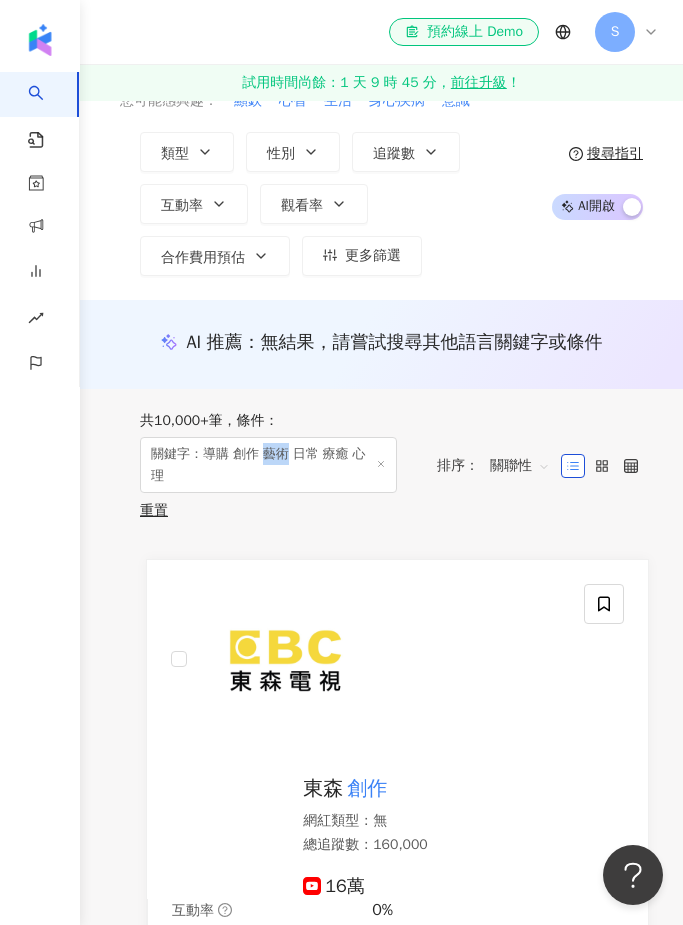 scroll, scrollTop: 0, scrollLeft: 0, axis: both 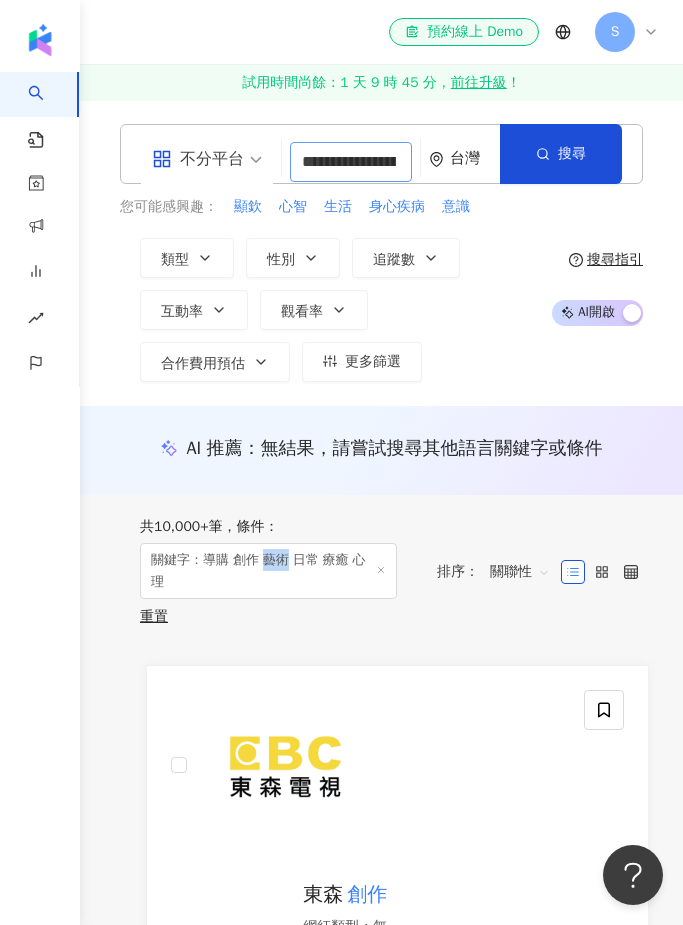 click on "**********" at bounding box center (351, 162) 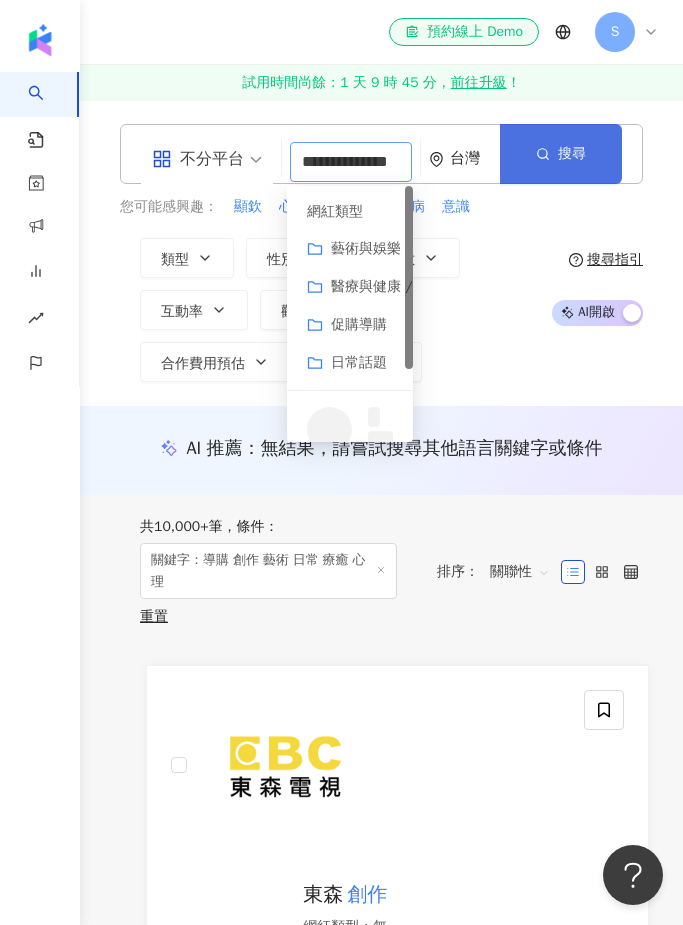 type on "**********" 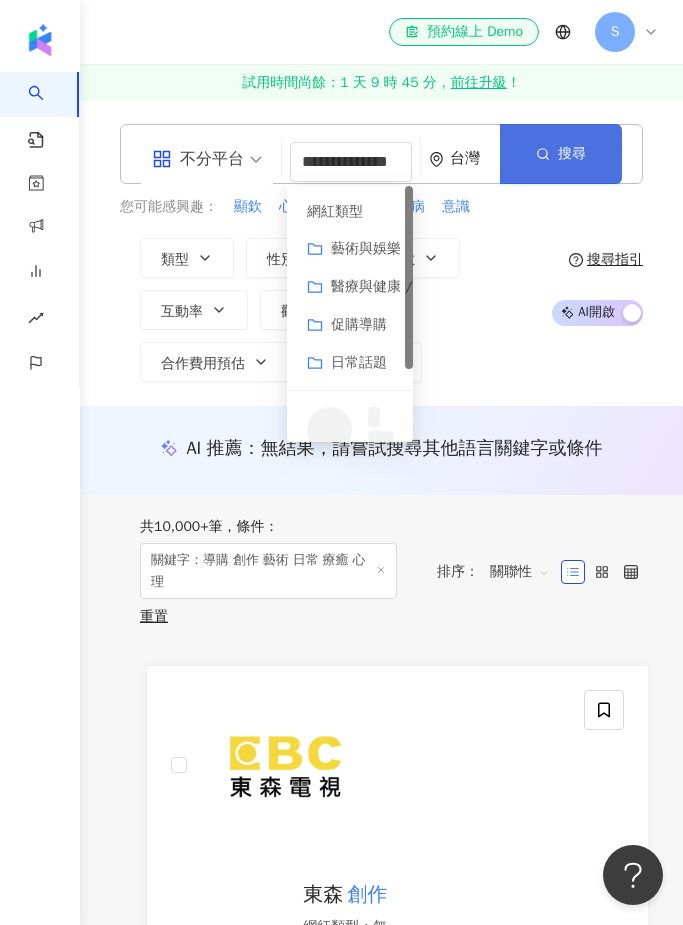 click on "搜尋" at bounding box center [572, 154] 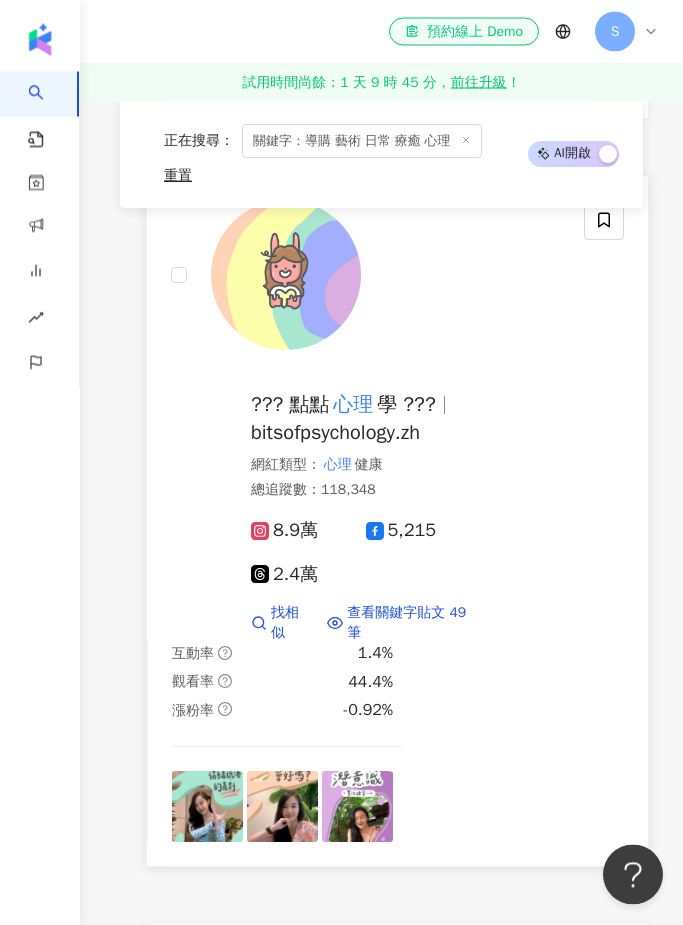 scroll, scrollTop: 1100, scrollLeft: 0, axis: vertical 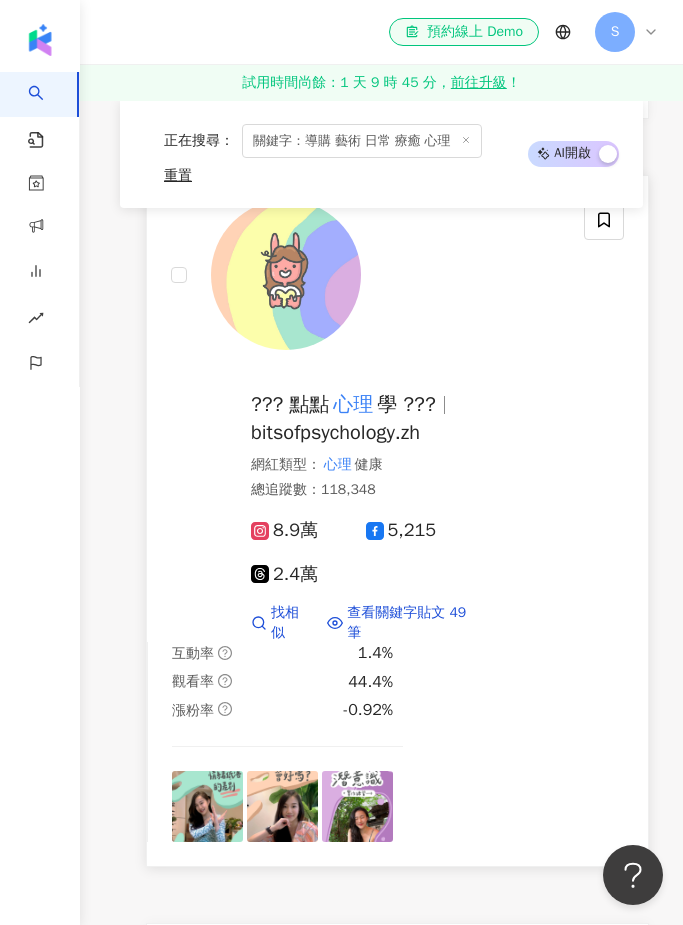 click on "心理" at bounding box center [353, 404] 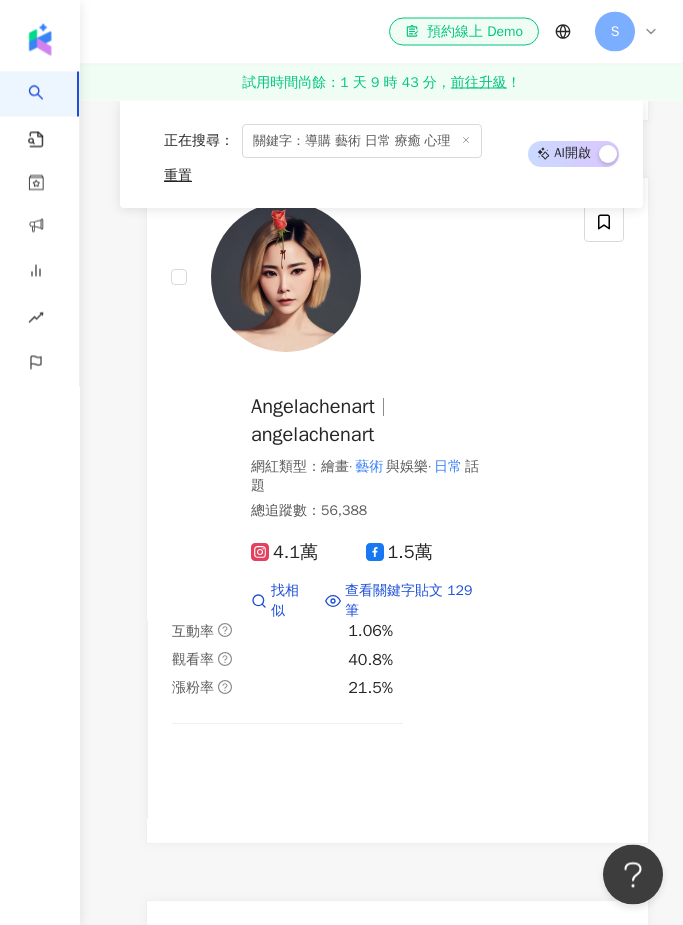scroll, scrollTop: 3194, scrollLeft: 0, axis: vertical 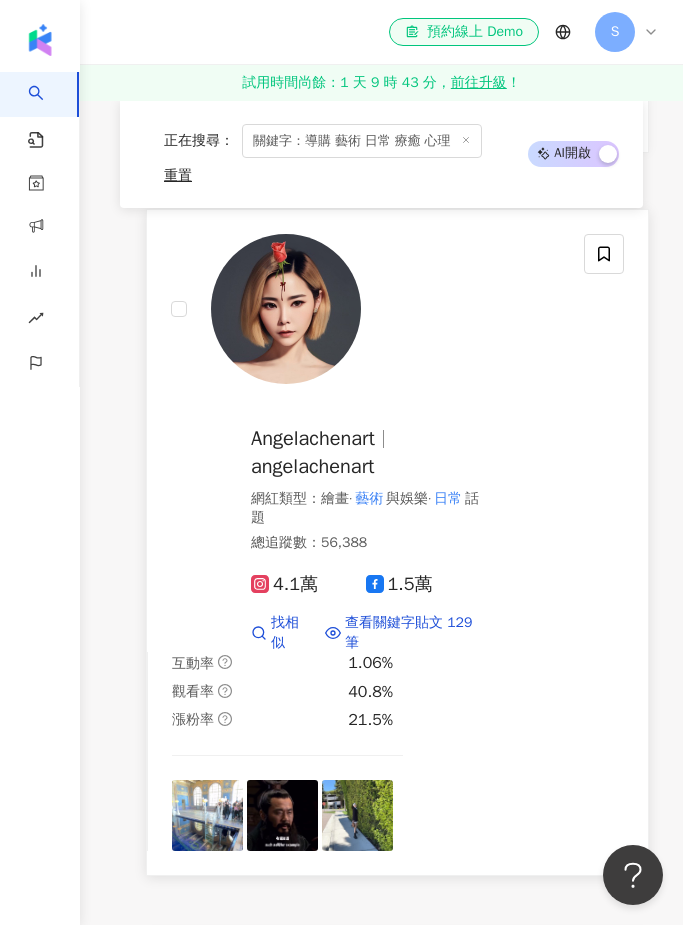 click on "angelachenart" at bounding box center [312, 466] 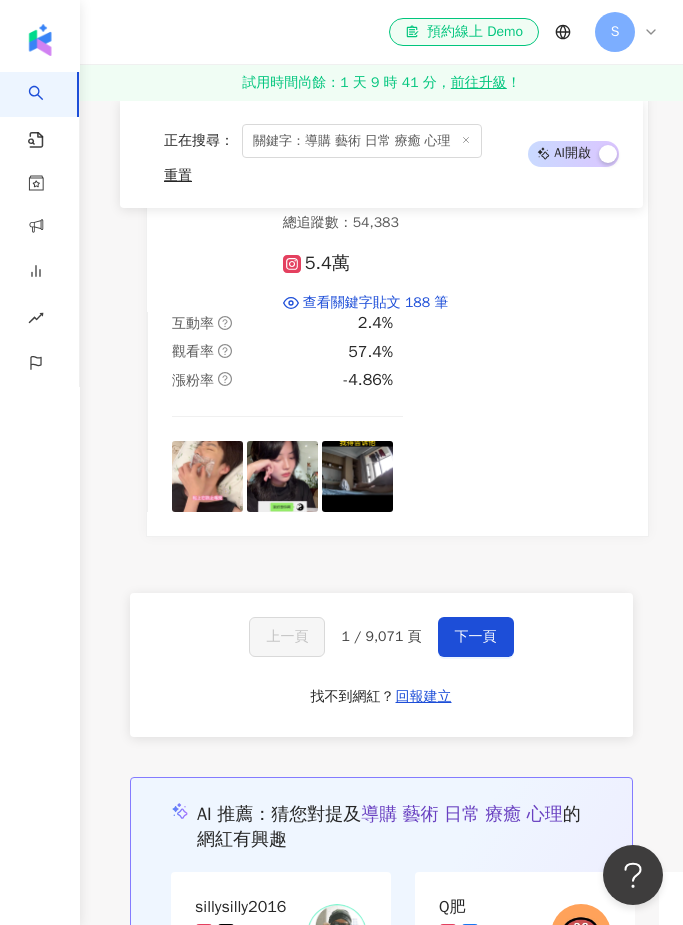 scroll, scrollTop: 8369, scrollLeft: 0, axis: vertical 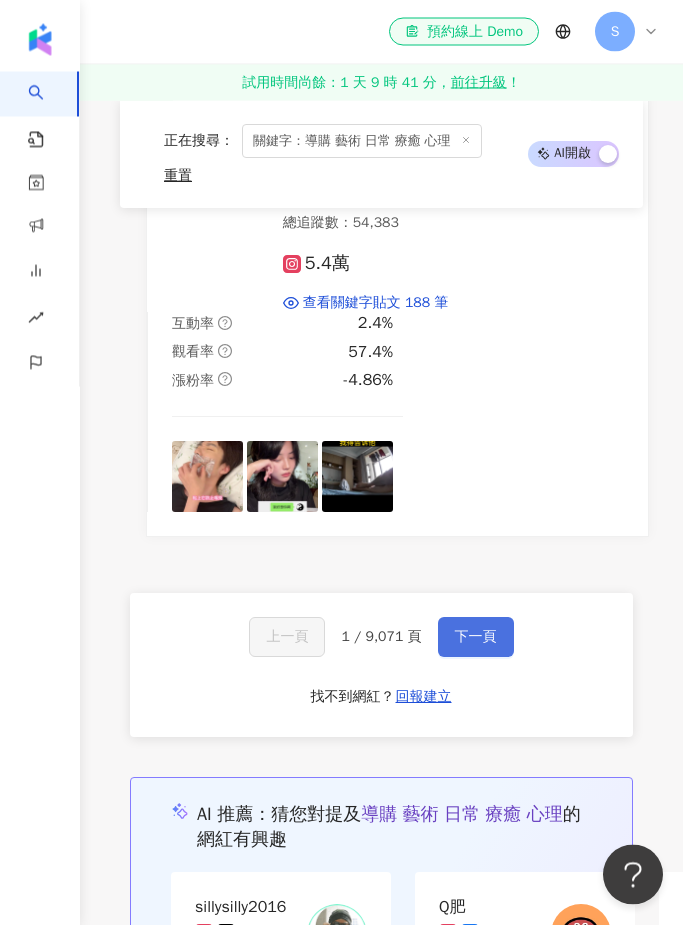 click on "下一頁" at bounding box center (476, 638) 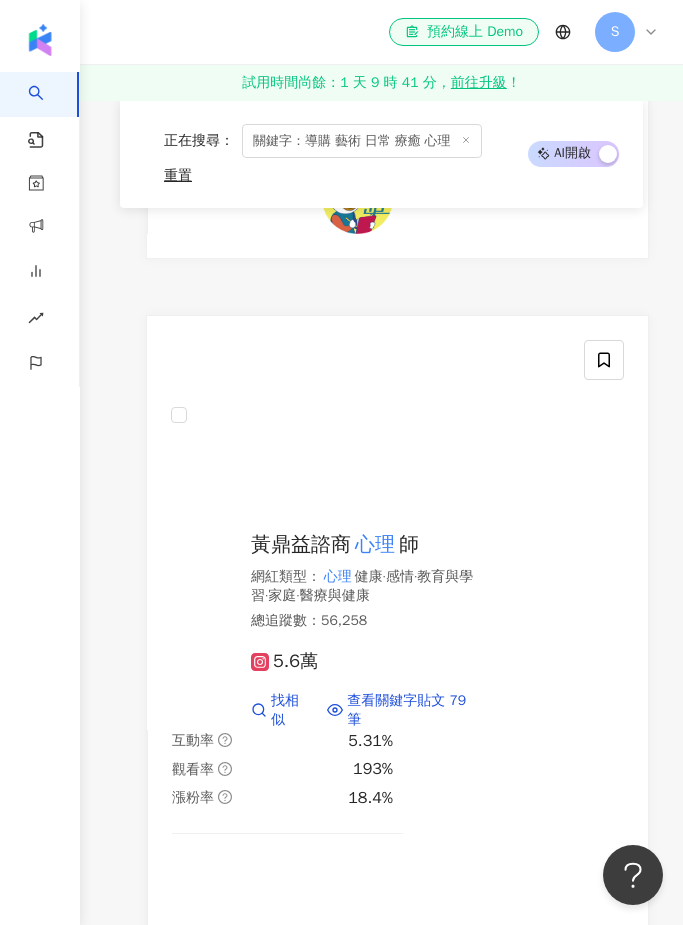 scroll, scrollTop: 6574, scrollLeft: 0, axis: vertical 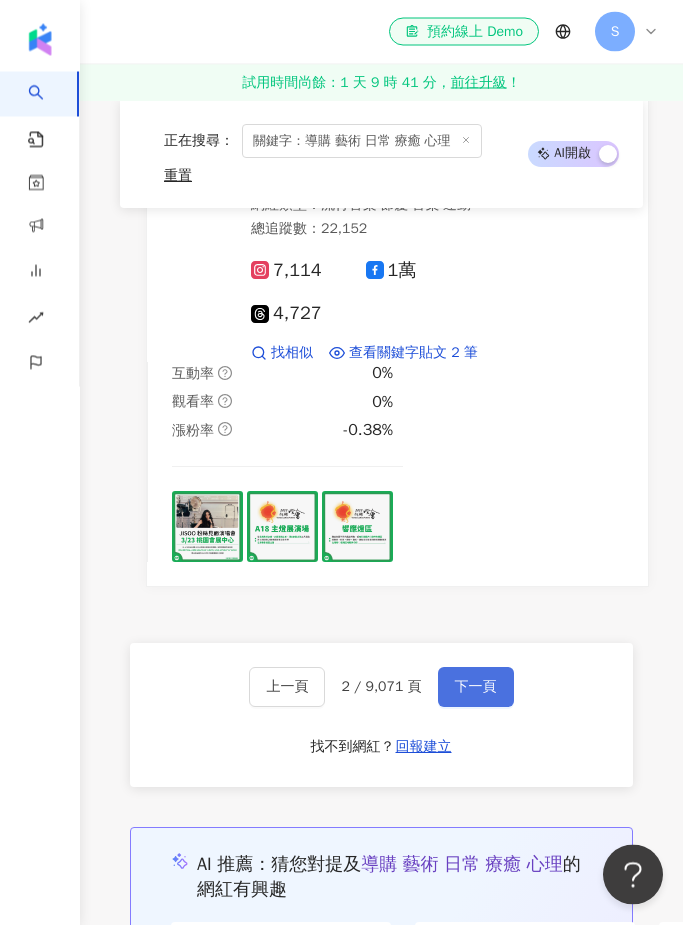 click on "下一頁" at bounding box center [476, 688] 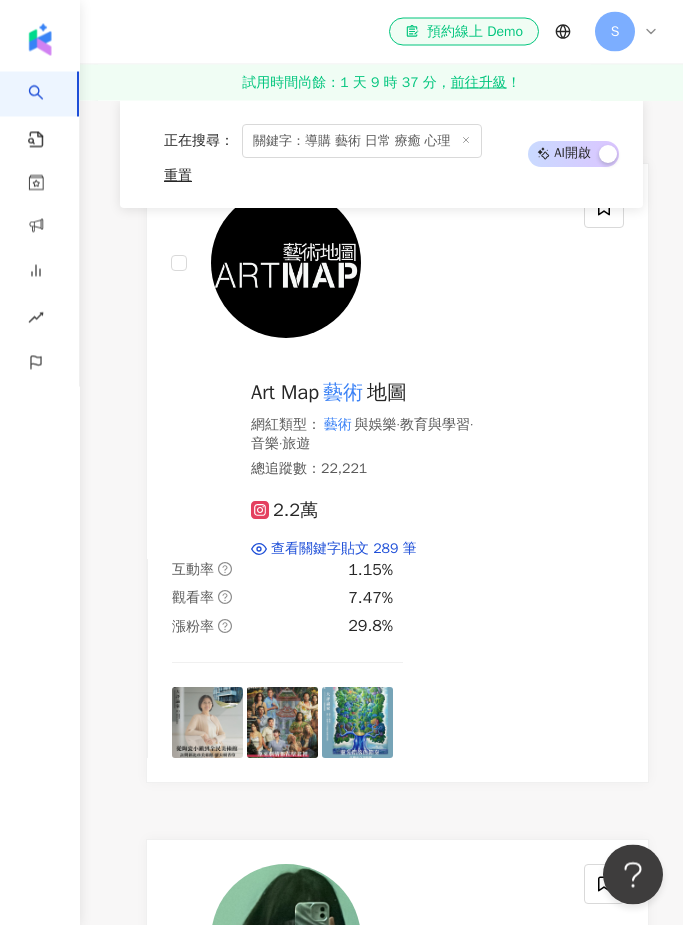 scroll, scrollTop: 454, scrollLeft: 0, axis: vertical 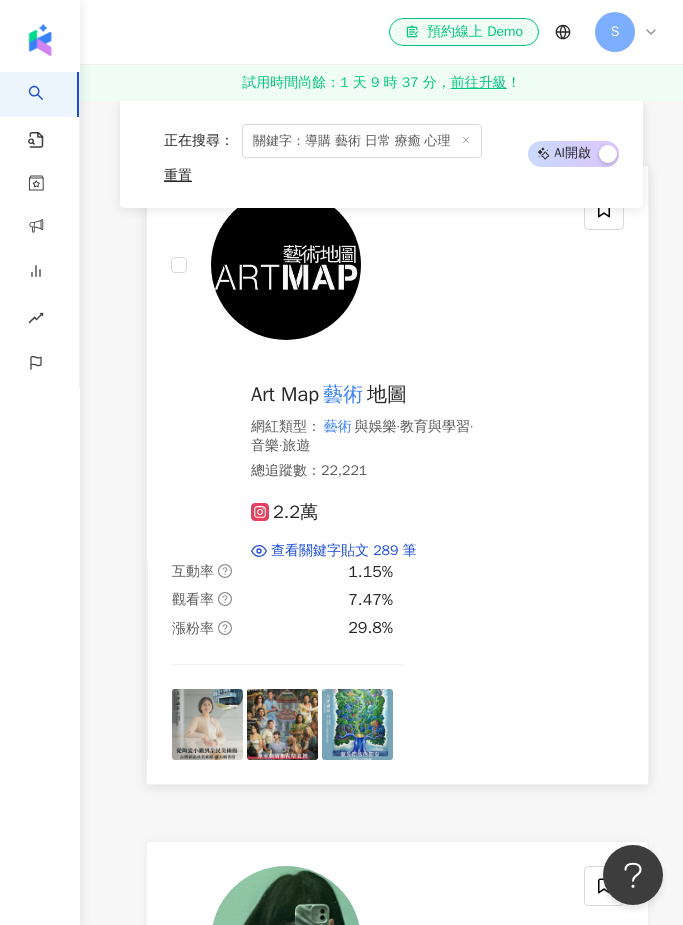 click on "Art Map" at bounding box center [285, 394] 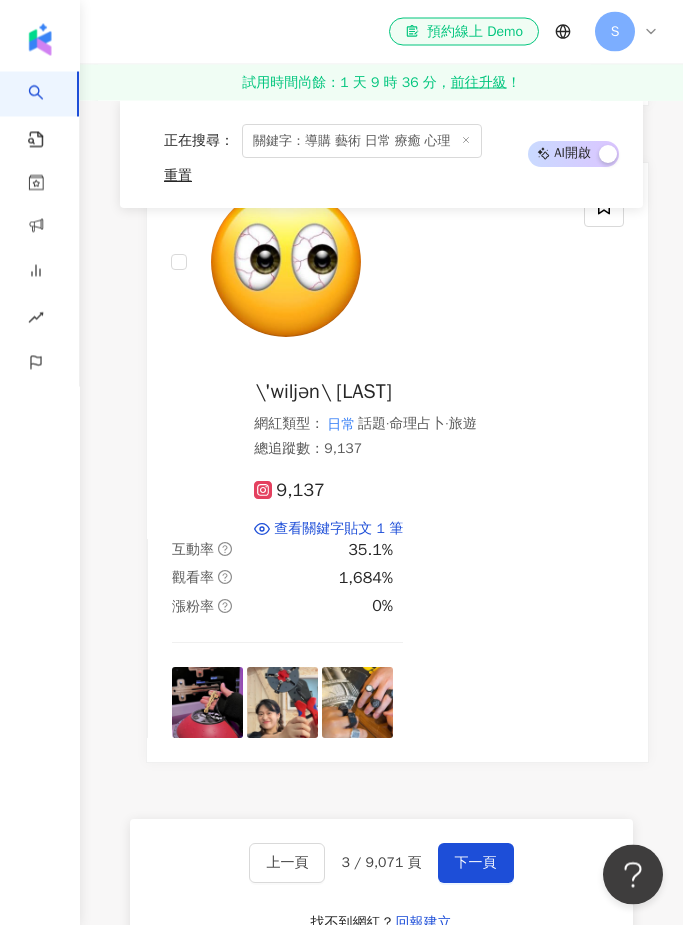 scroll, scrollTop: 7373, scrollLeft: 0, axis: vertical 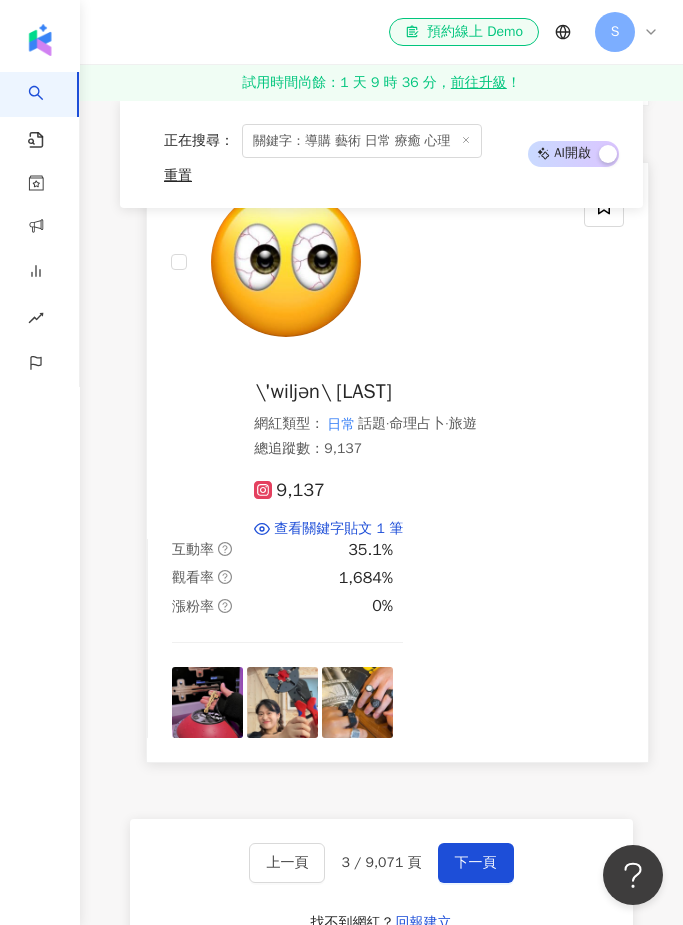 click on "\'wiljən\ 吳羿璉" at bounding box center [322, 391] 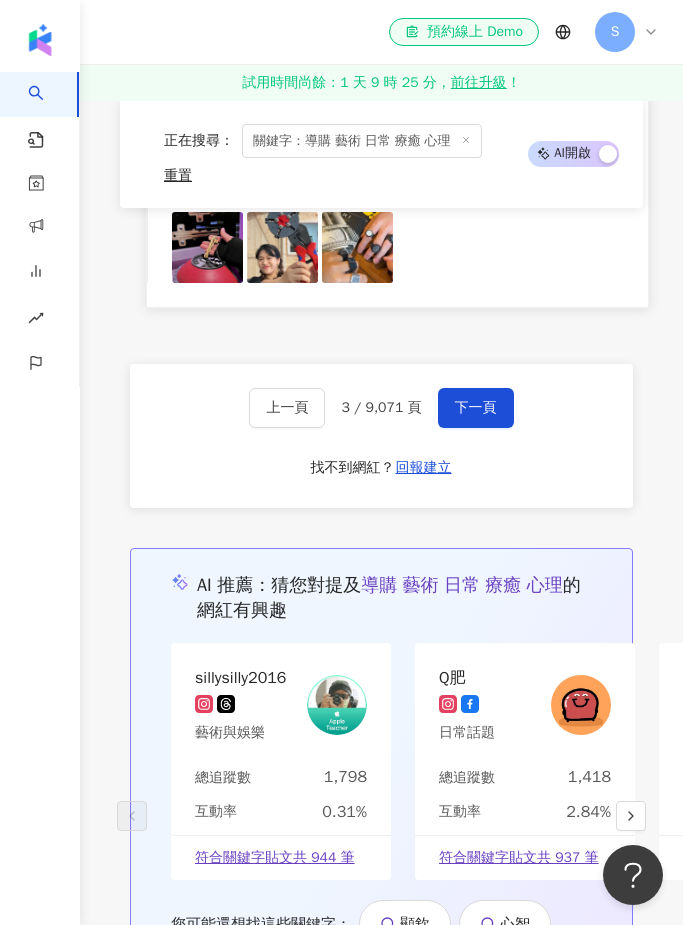 scroll, scrollTop: 7815, scrollLeft: 0, axis: vertical 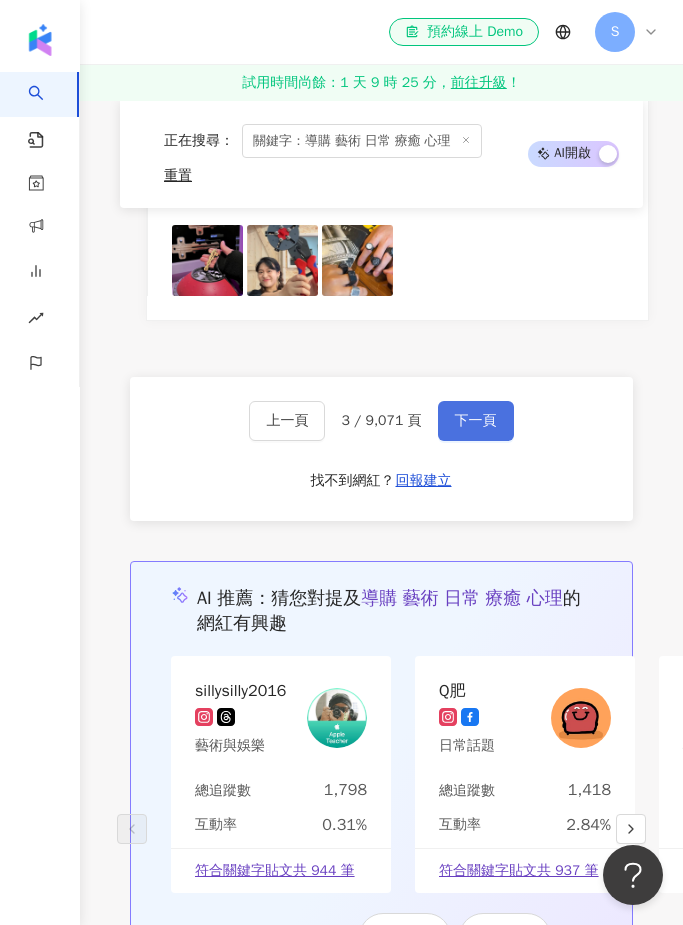 click on "下一頁" at bounding box center [476, 421] 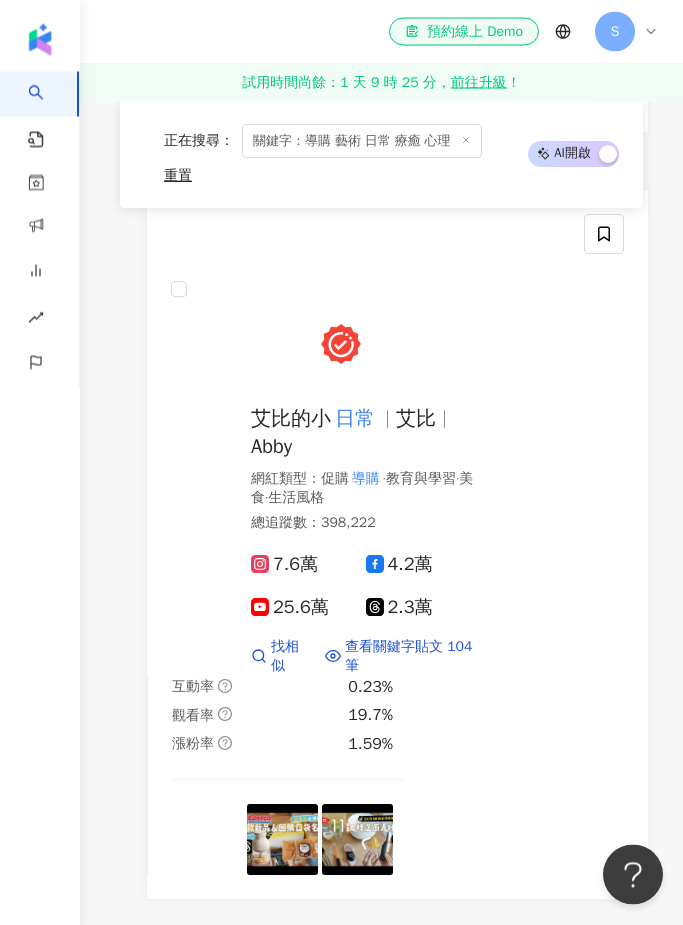 scroll, scrollTop: 1225, scrollLeft: 0, axis: vertical 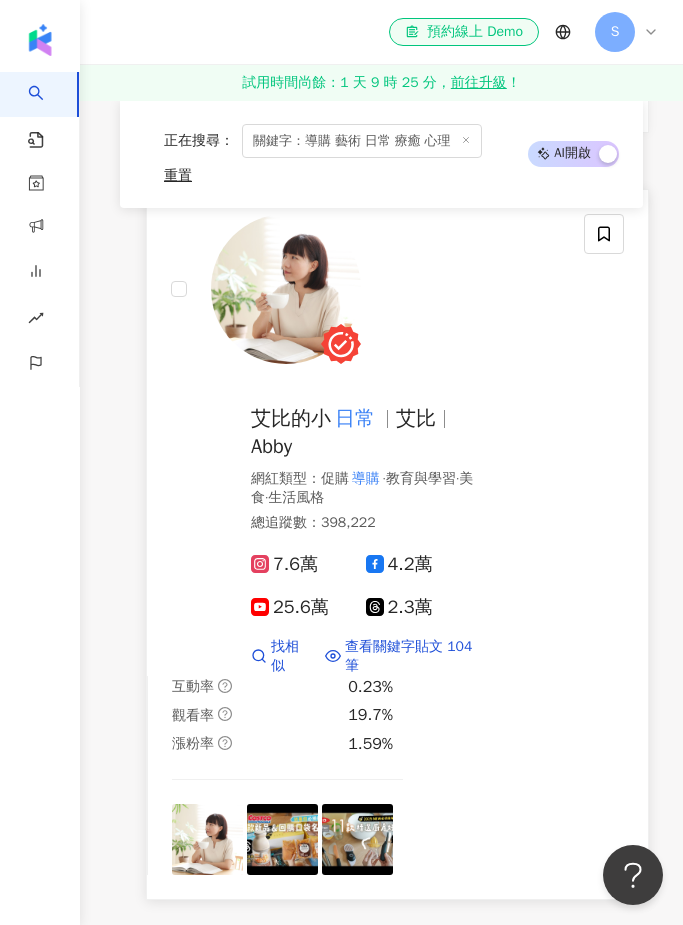 click on "艾比的小" at bounding box center (291, 418) 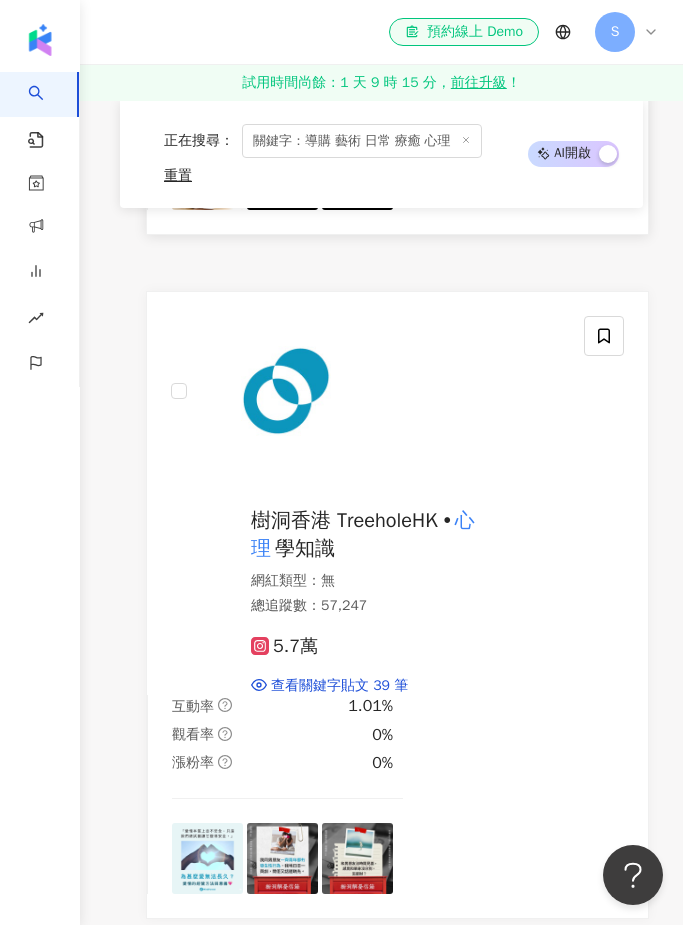 scroll, scrollTop: 1886, scrollLeft: 0, axis: vertical 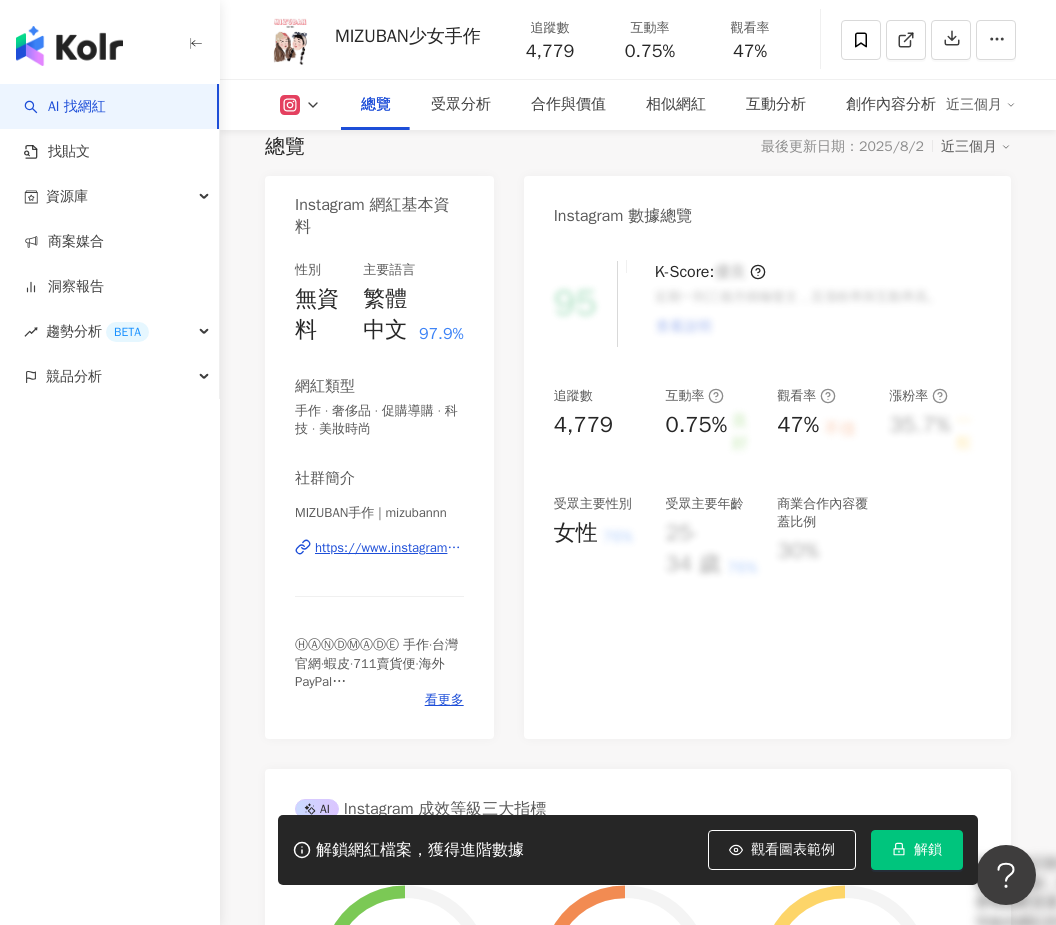 click on "https://www.instagram.com/mizubannn/" at bounding box center [389, 548] 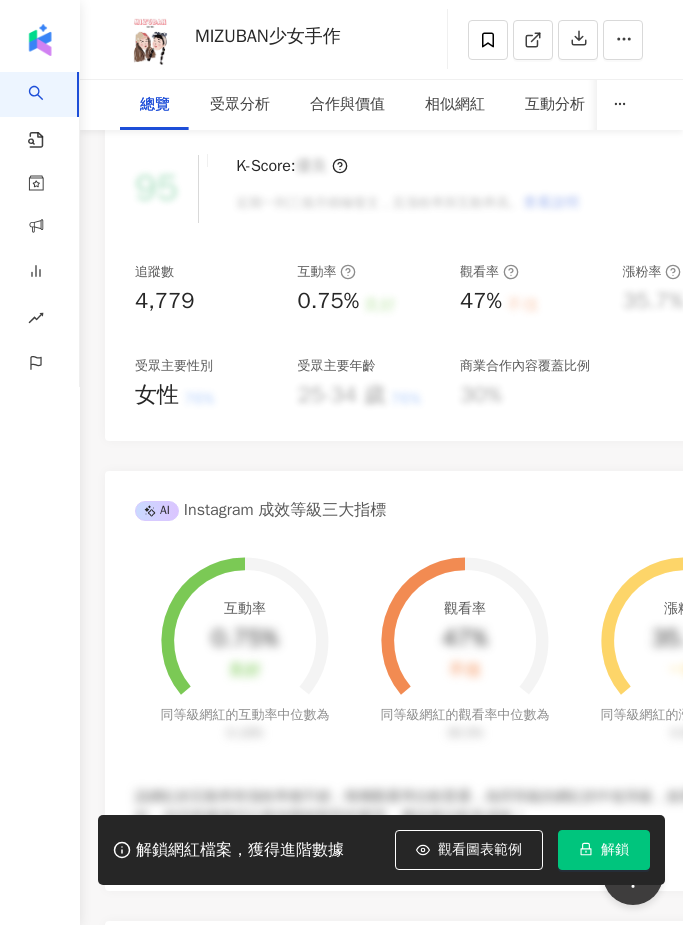 scroll, scrollTop: 0, scrollLeft: 0, axis: both 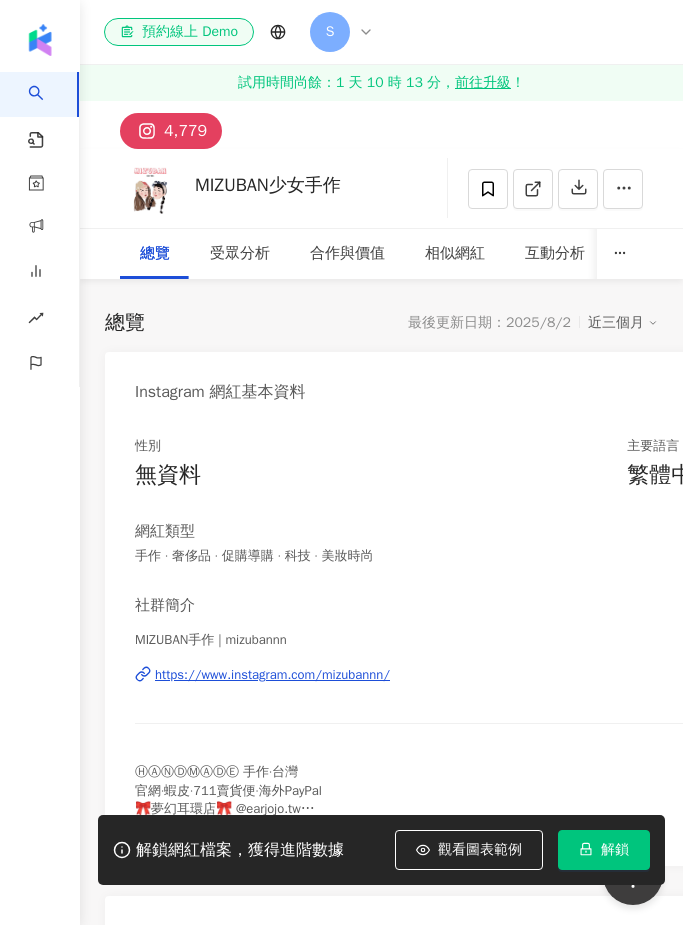 click on "https://www.instagram.com/mizubannn/" at bounding box center (272, 675) 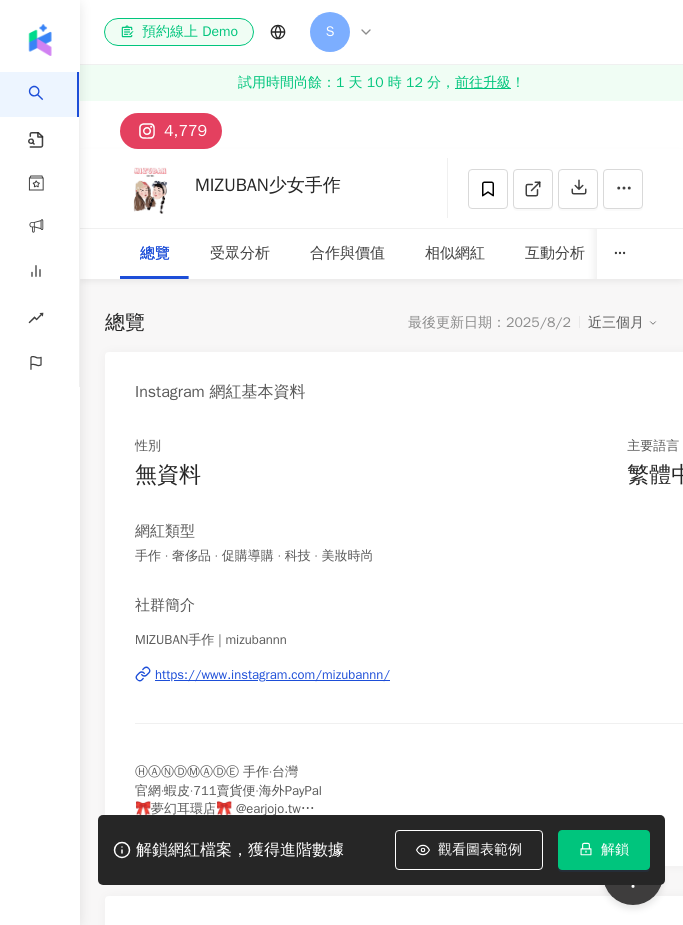 scroll, scrollTop: 0, scrollLeft: 0, axis: both 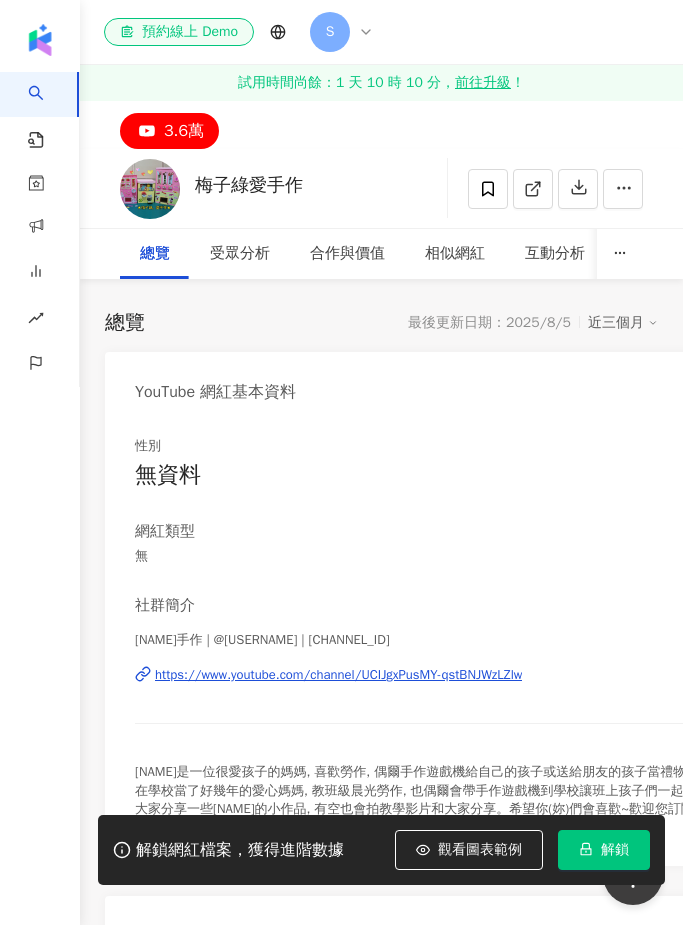 click on "https://www.youtube.com/channel/UCIJgxPusMY-qstBNJWzLZlw" at bounding box center [338, 675] 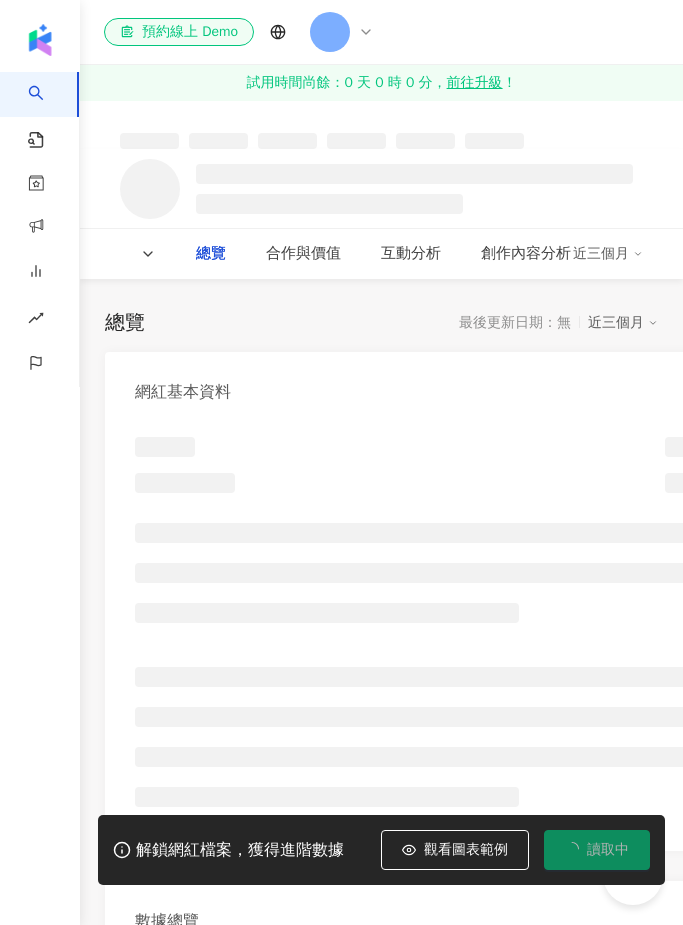 scroll, scrollTop: 0, scrollLeft: 0, axis: both 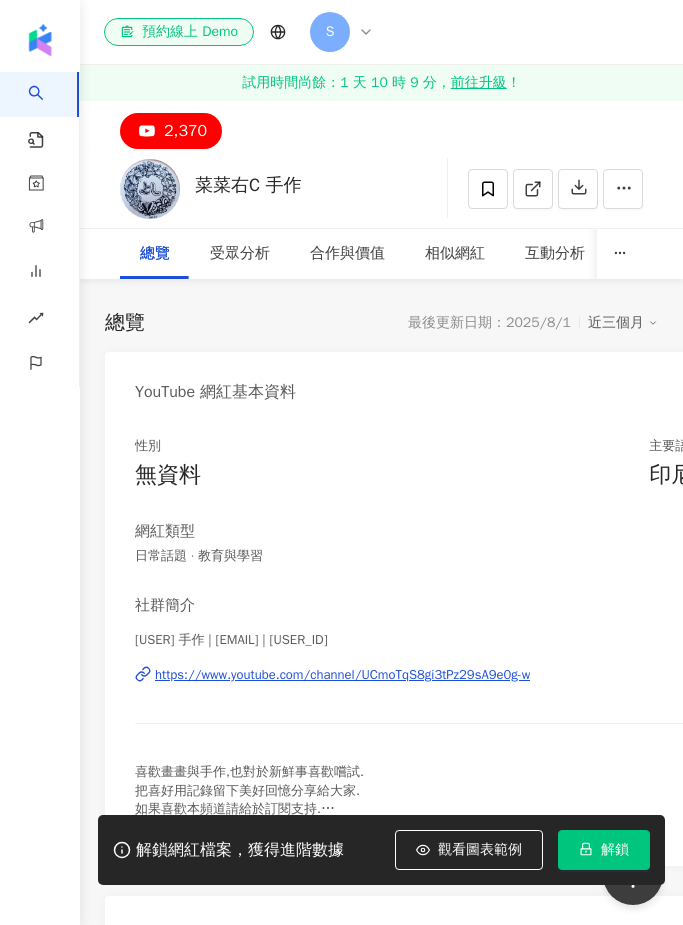 click on "https://www.youtube.com/channel/UCmoTqS8gi3tPz29sA9e0g-w" at bounding box center [342, 675] 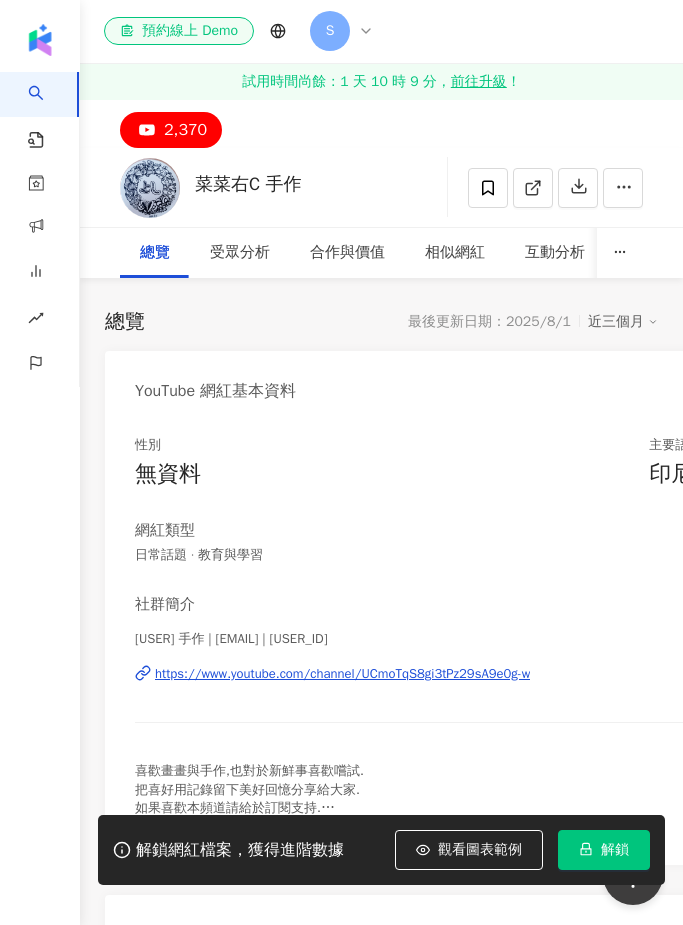 scroll, scrollTop: 117, scrollLeft: 0, axis: vertical 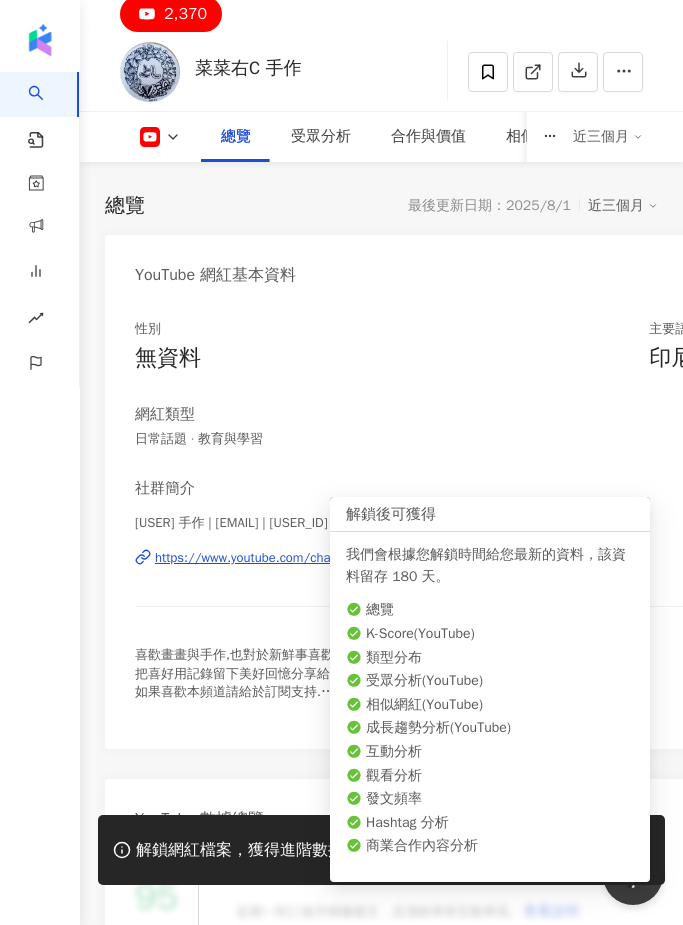 click on "解鎖" at bounding box center [615, 850] 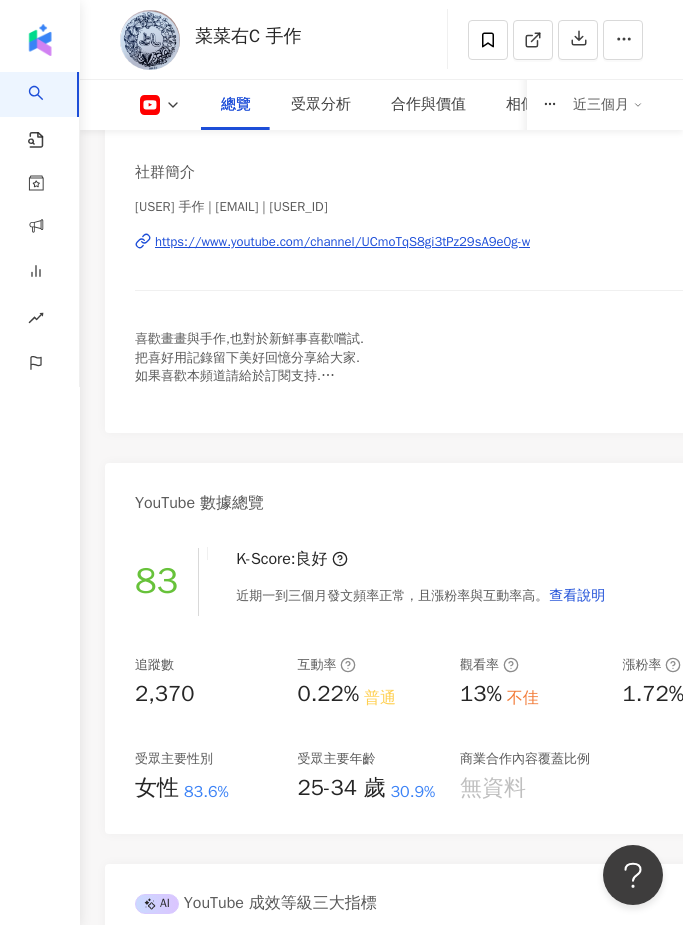 scroll, scrollTop: 0, scrollLeft: 0, axis: both 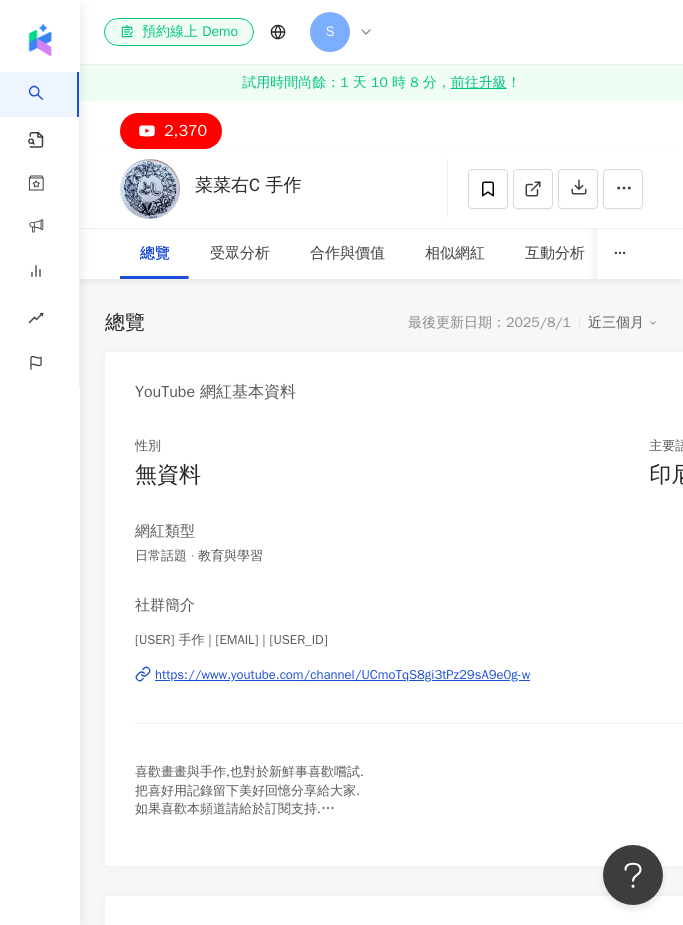 click on "https://www.youtube.com/channel/UCmoTqS8gi3tPz29sA9e0g-w" at bounding box center (342, 675) 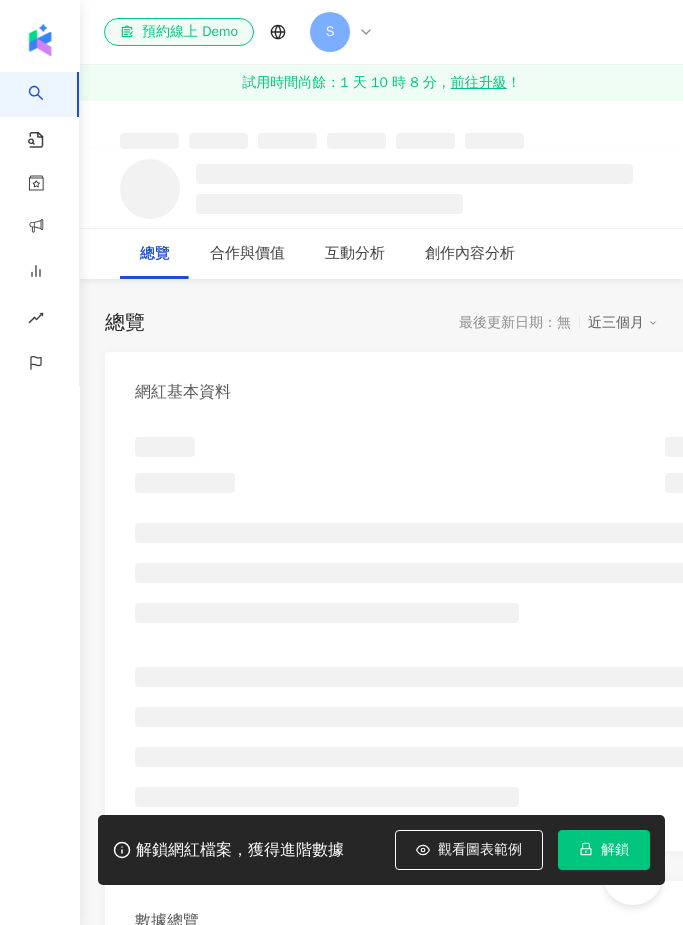 scroll, scrollTop: 0, scrollLeft: 0, axis: both 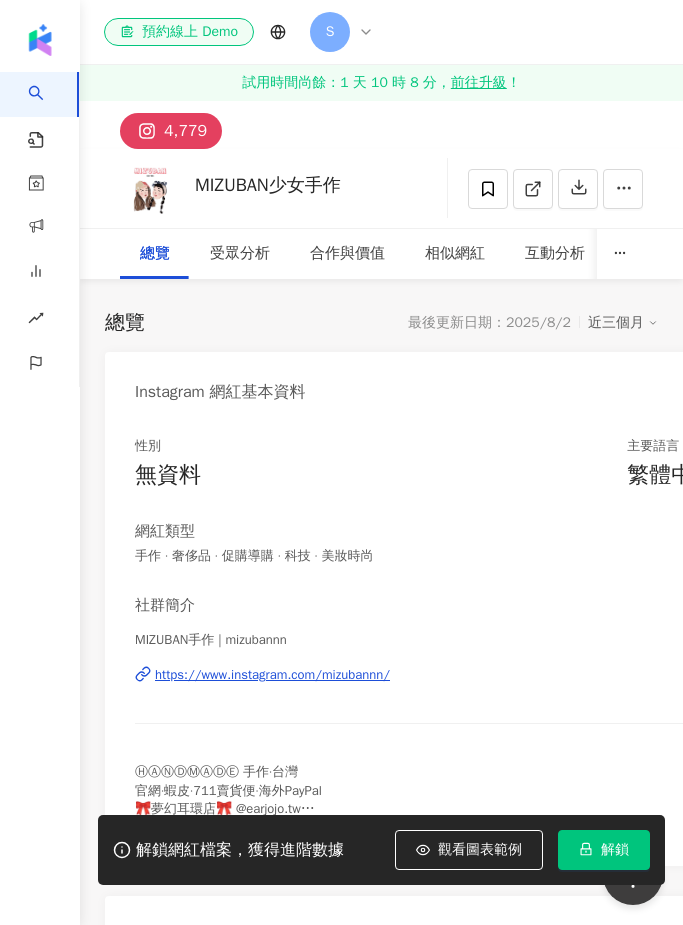 click on "https://www.instagram.com/mizubannn/" at bounding box center [450, 675] 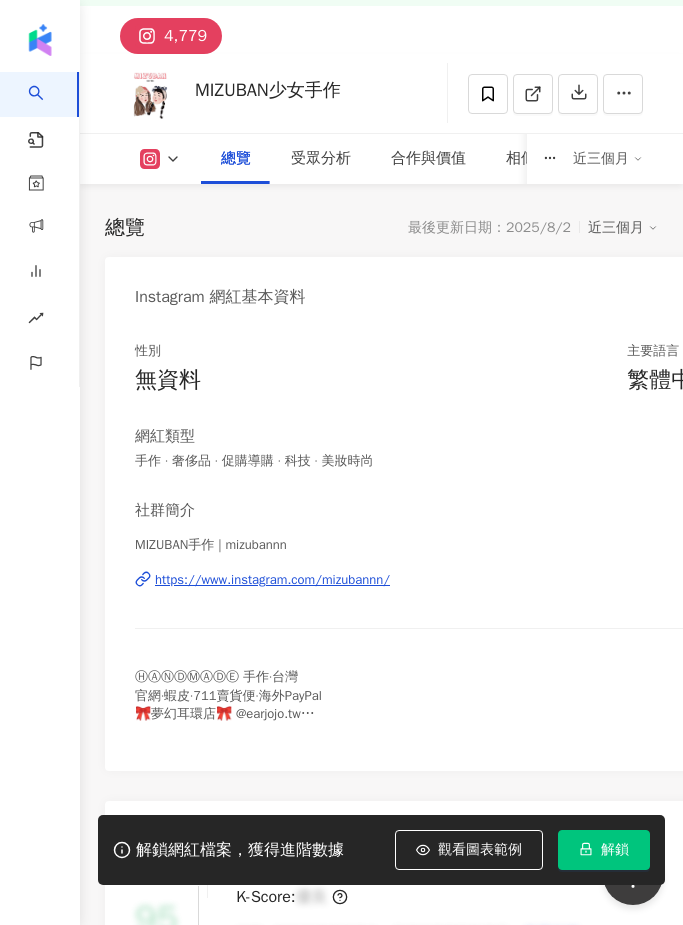 scroll, scrollTop: 618, scrollLeft: 0, axis: vertical 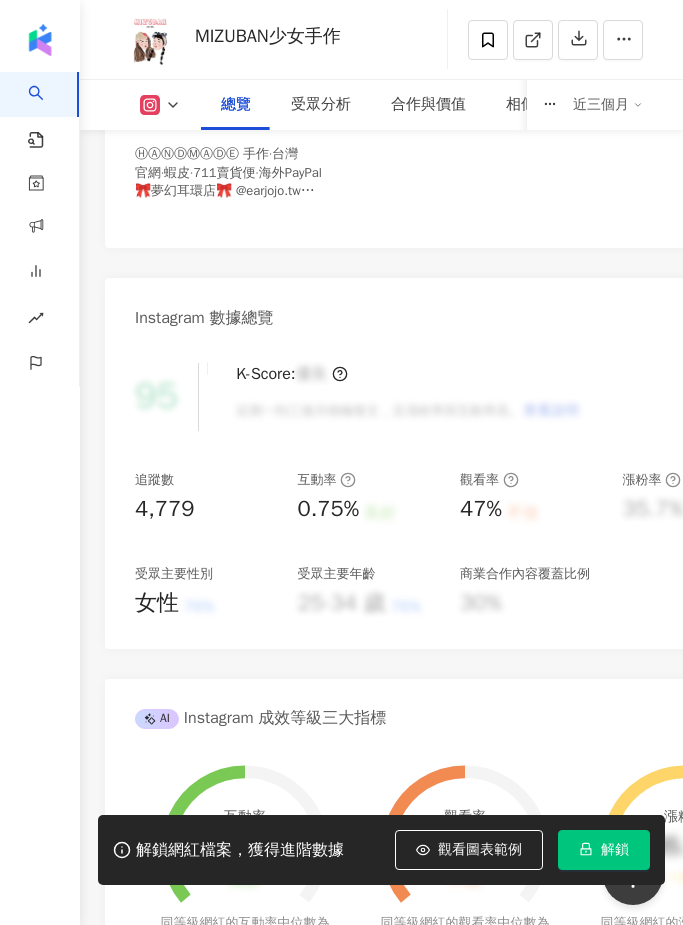 click on "解鎖" at bounding box center [604, 850] 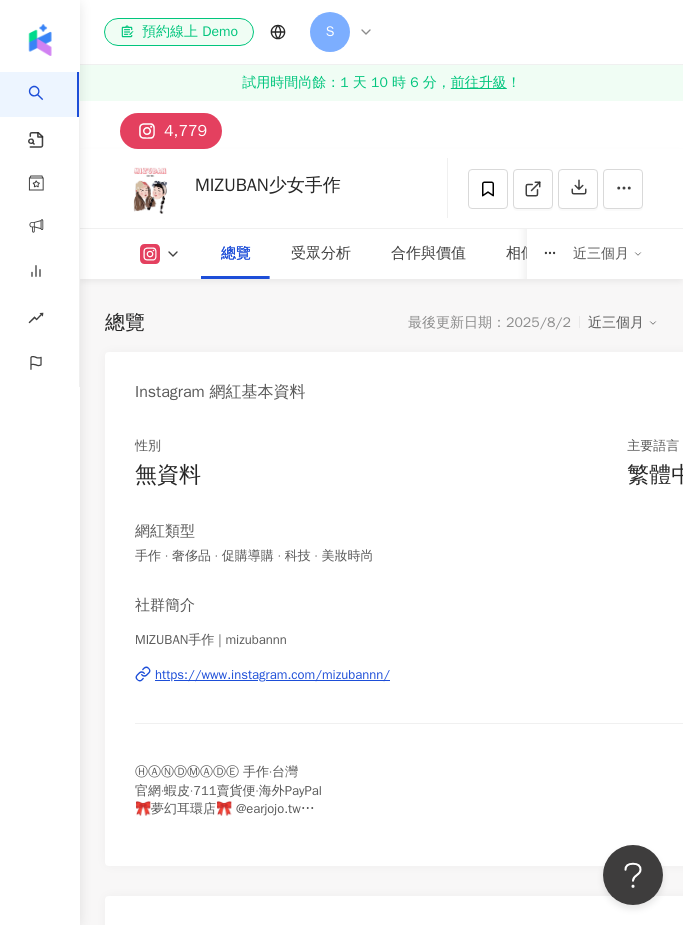 scroll, scrollTop: 148, scrollLeft: 0, axis: vertical 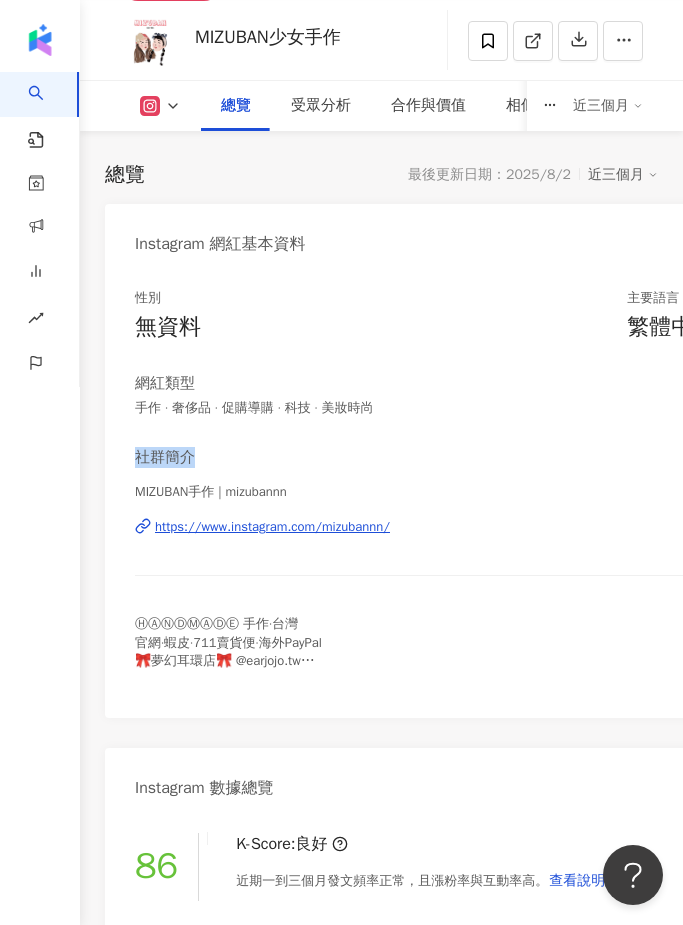 click on "MIZUBAN手作 | mizubannn https://www.instagram.com/mizubannn/" at bounding box center (450, 541) 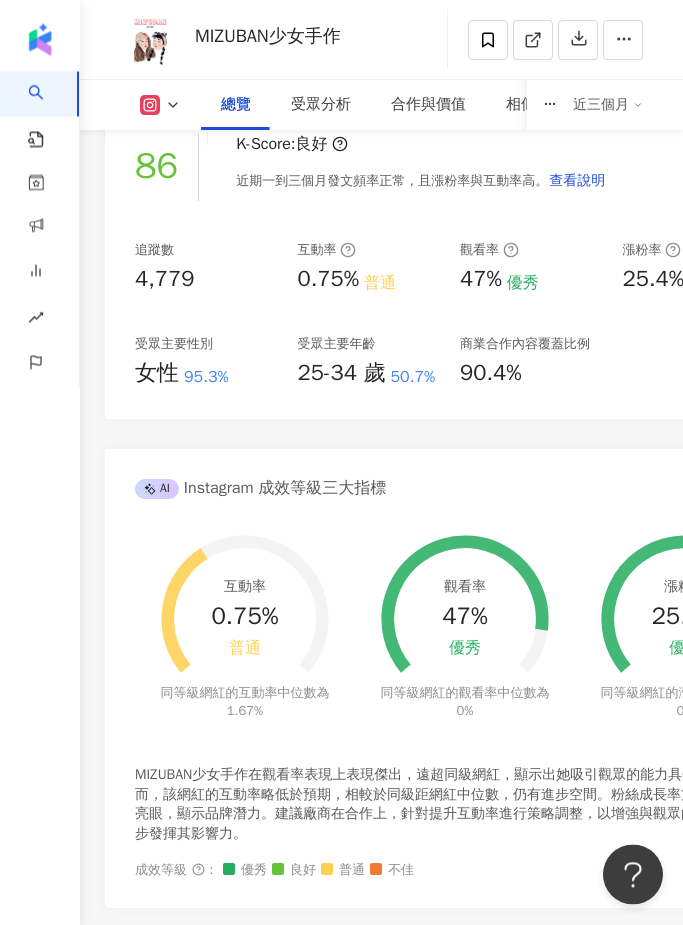 scroll, scrollTop: 325, scrollLeft: 0, axis: vertical 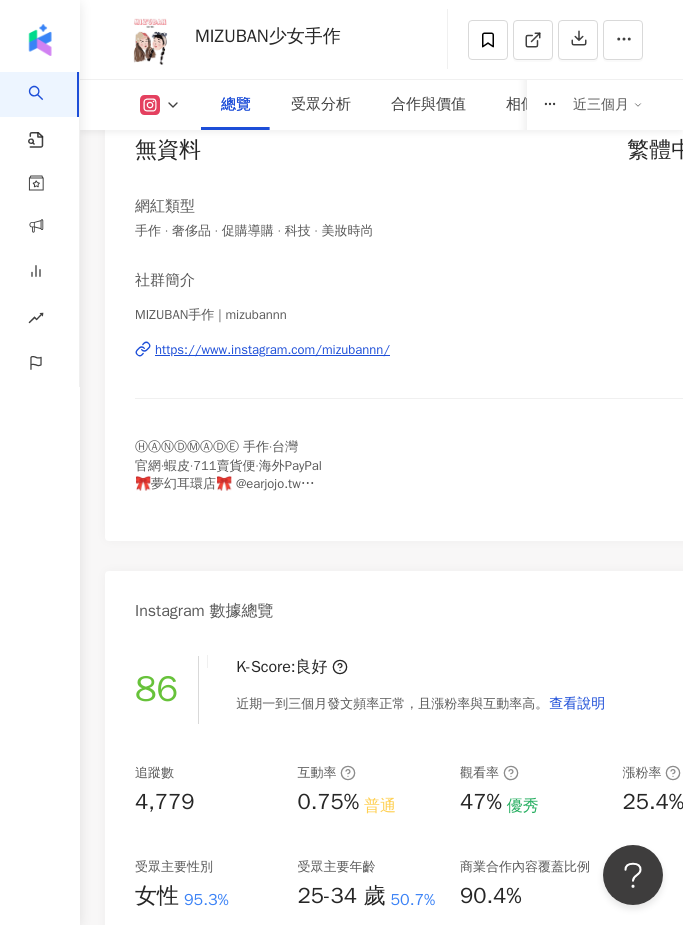 click on "https://www.instagram.com/mizubannn/" at bounding box center (272, 350) 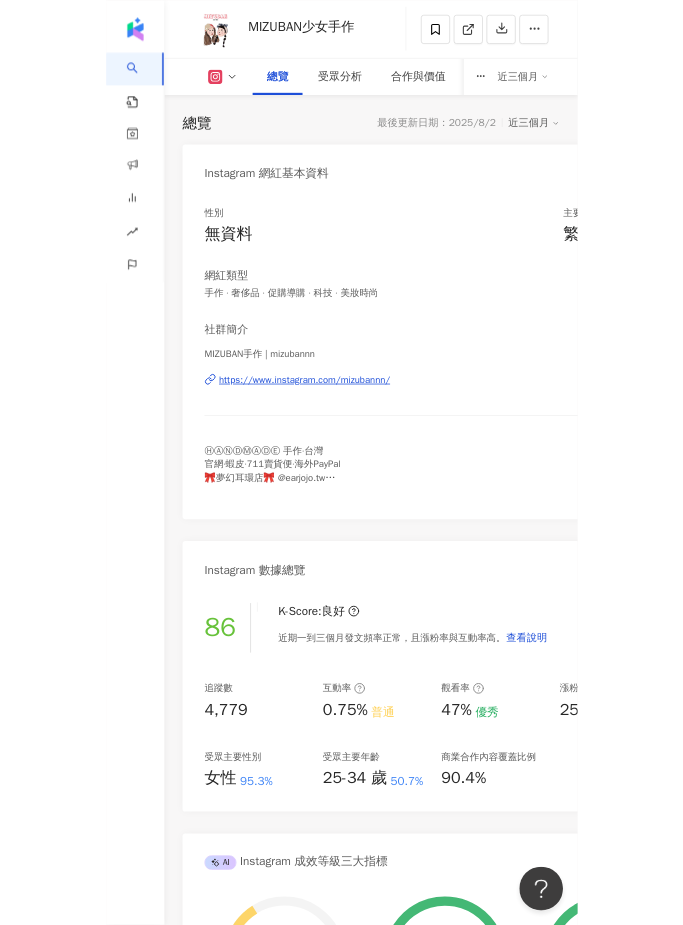 scroll, scrollTop: 778, scrollLeft: 0, axis: vertical 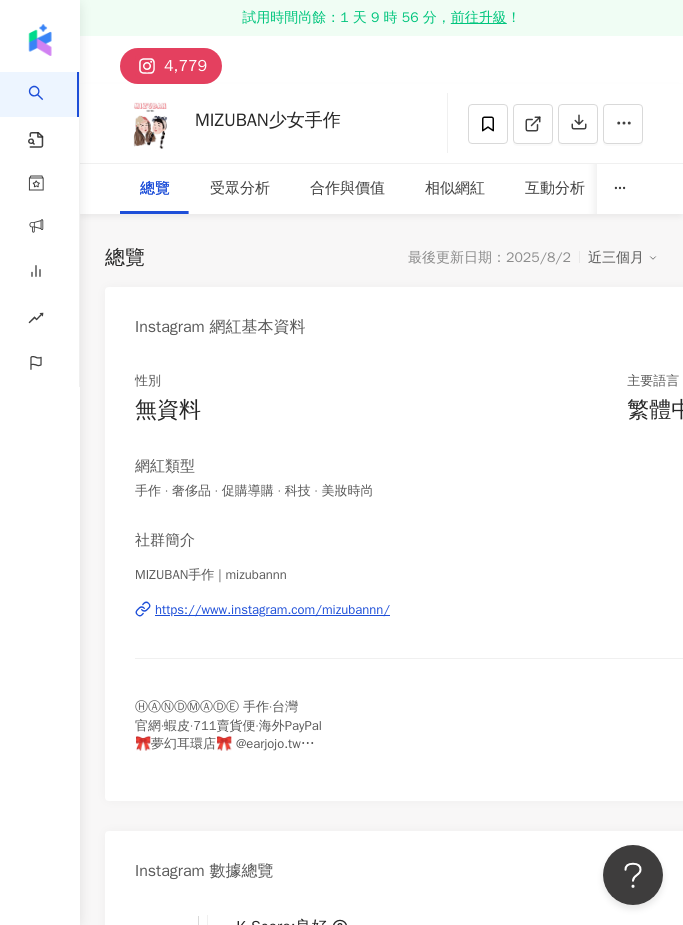 click on "https://www.instagram.com/mizubannn/" at bounding box center (272, 610) 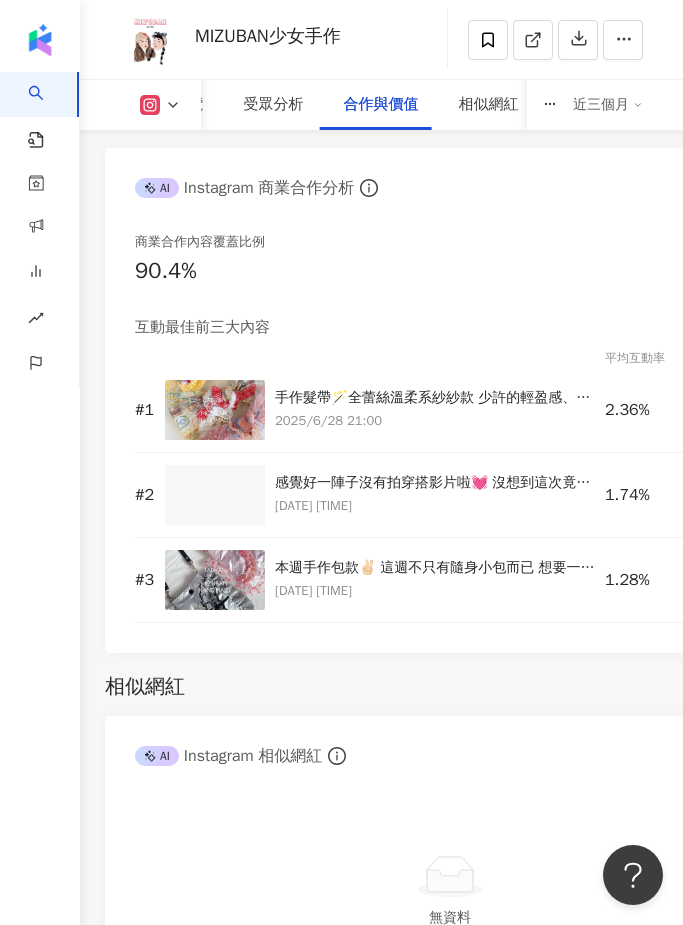 scroll, scrollTop: 4849, scrollLeft: 0, axis: vertical 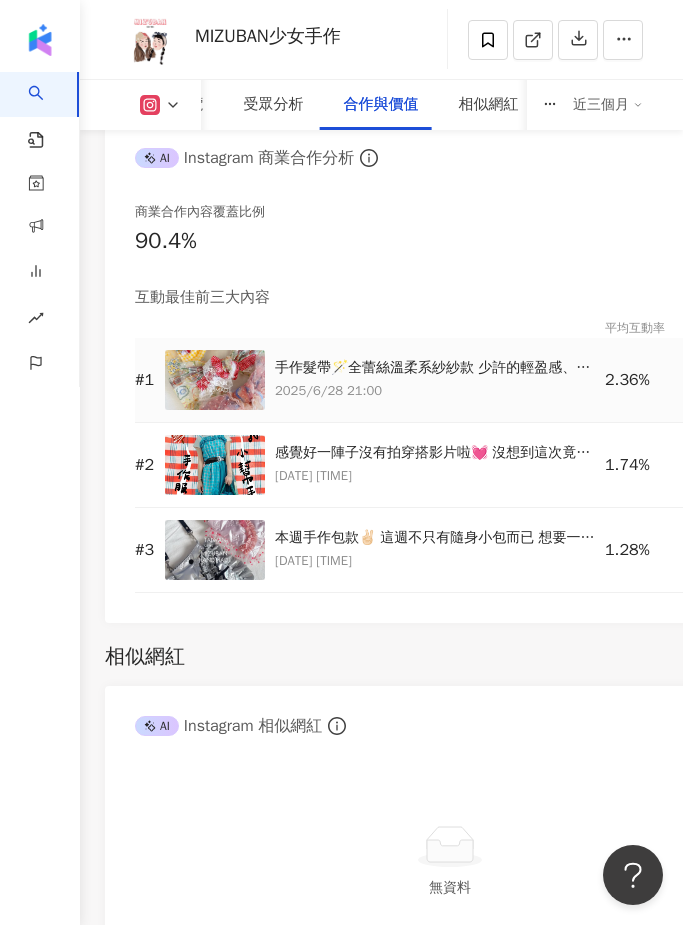 click on "手作髮帶🪄全蕾絲溫柔系紗紗款
少許的輕盈感、少許專屬於自己的小小浪漫
本週忙什麼？所有時間都拿來做髮帶了🥺
精選限動內也有實戴可以參考囉！
#手作 #手作髮帶 #蝴蝶結髮帶" at bounding box center [435, 368] 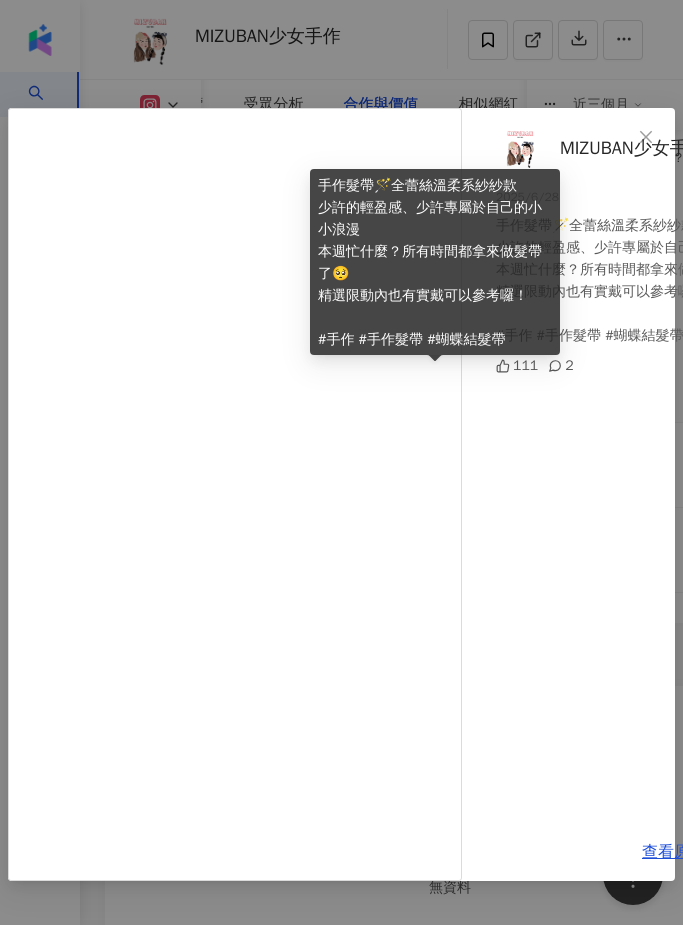 scroll, scrollTop: 0, scrollLeft: 0, axis: both 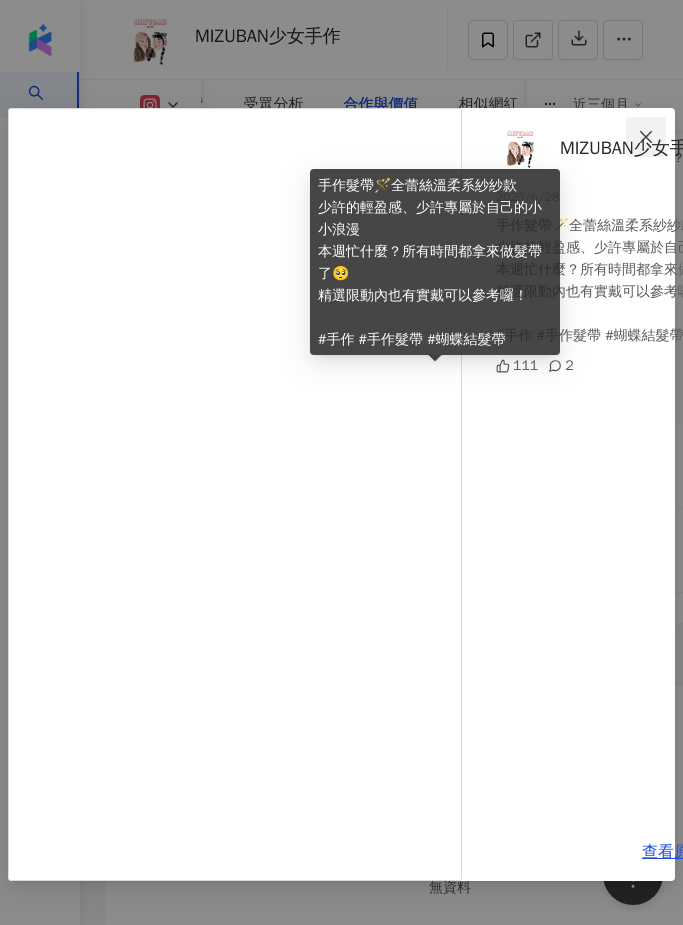 click at bounding box center (646, 137) 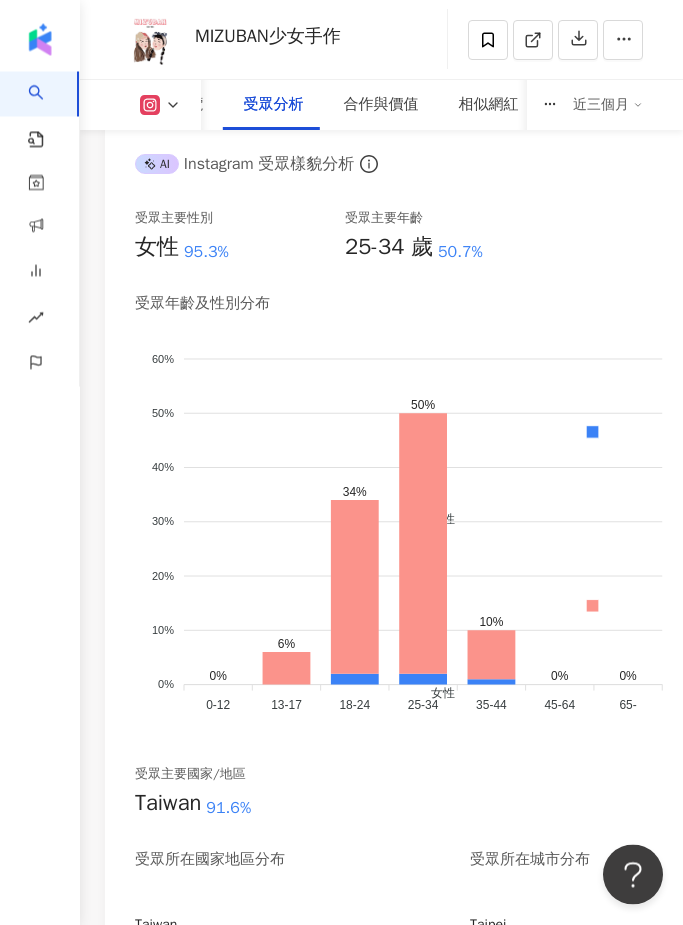 scroll, scrollTop: 2889, scrollLeft: 0, axis: vertical 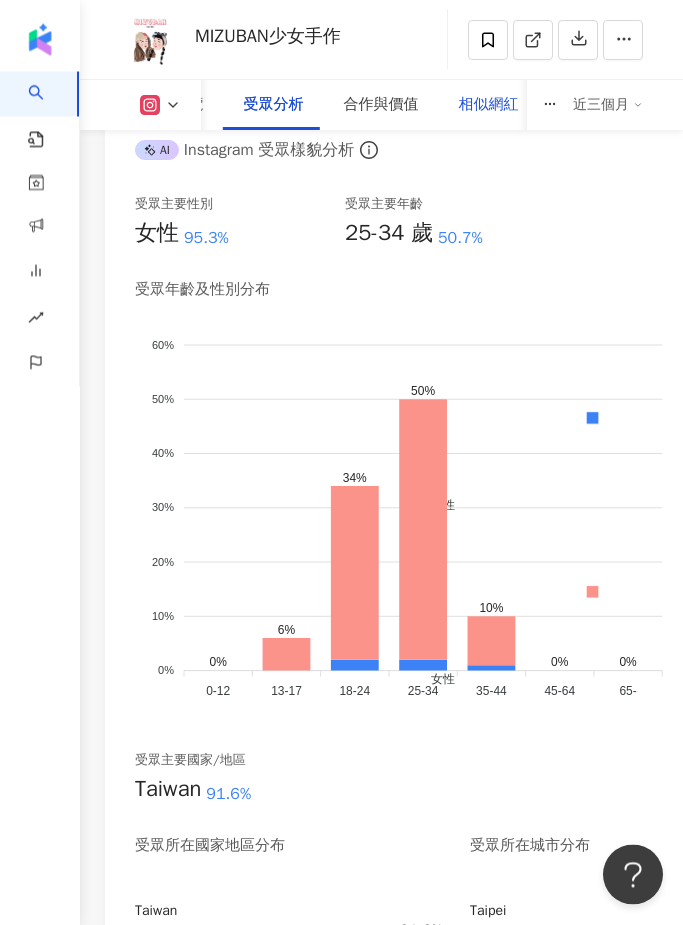 click on "相似網紅" at bounding box center (489, 105) 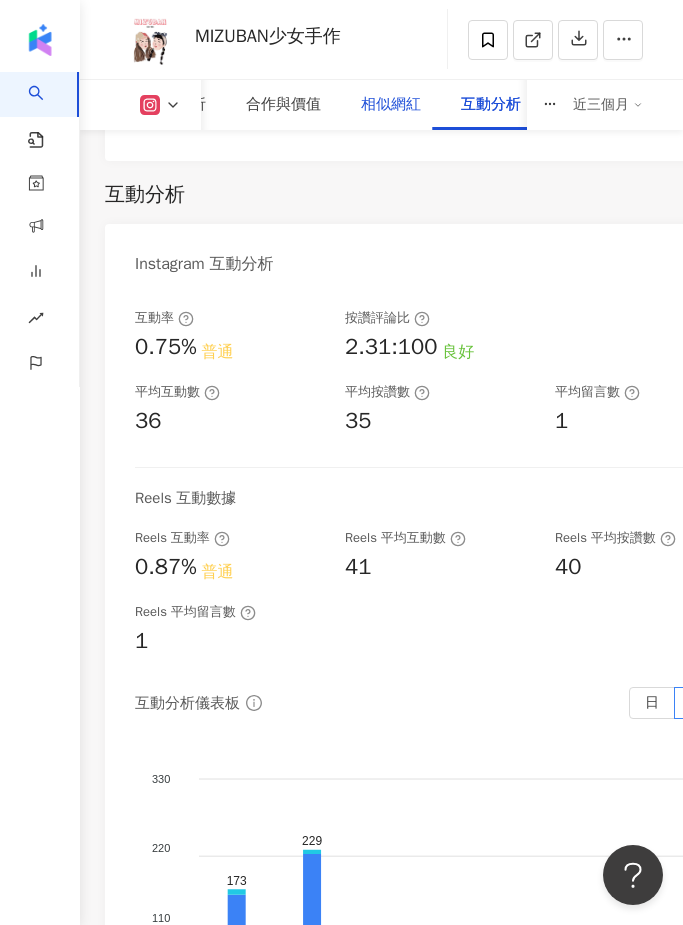 scroll, scrollTop: 6033, scrollLeft: 0, axis: vertical 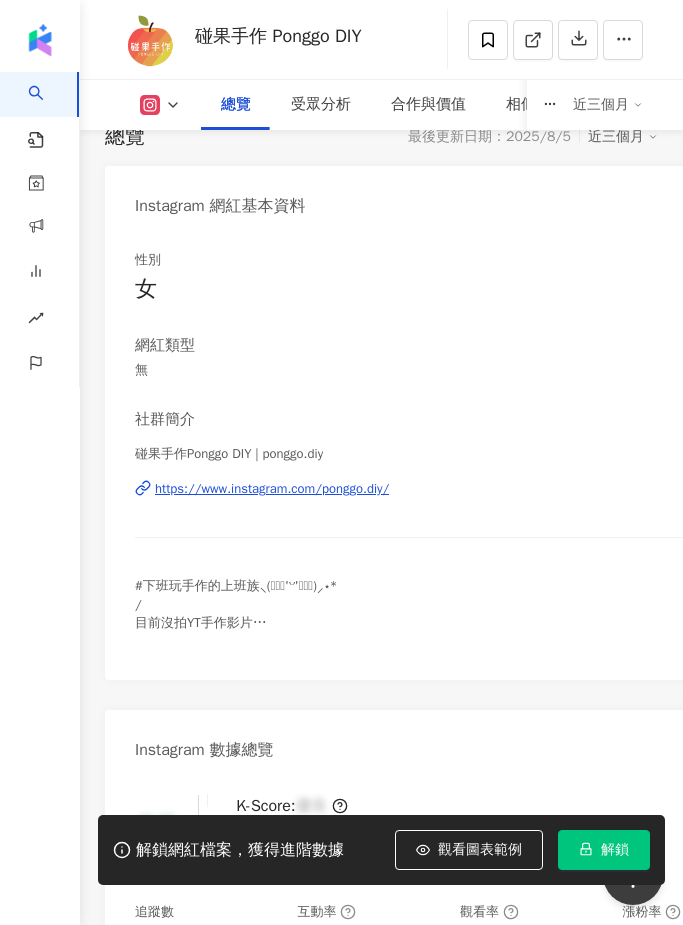click on "https://www.instagram.com/ponggo.diy/" at bounding box center [272, 489] 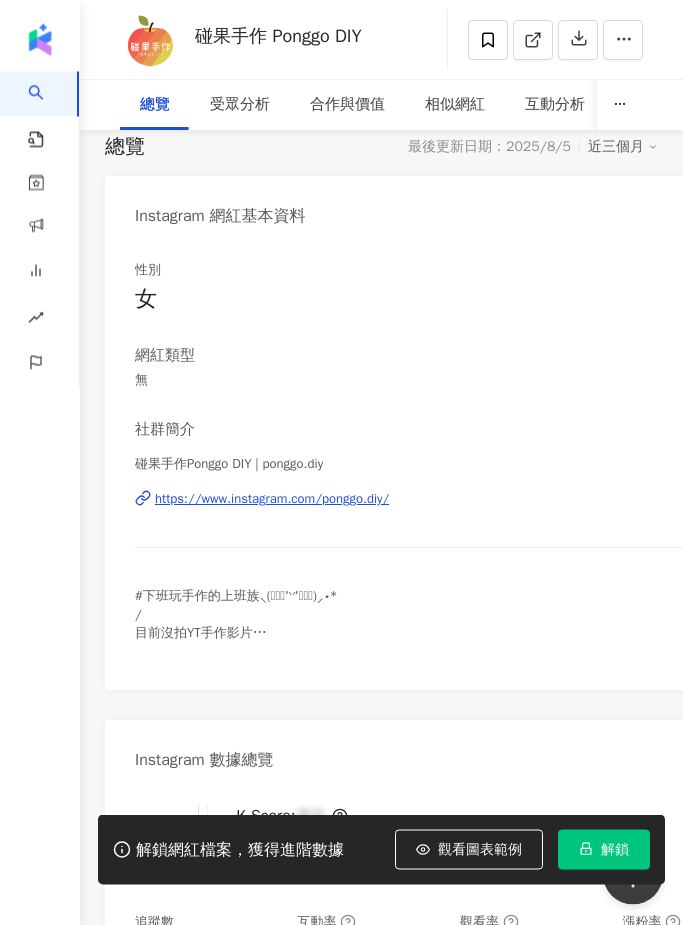 scroll, scrollTop: 0, scrollLeft: 0, axis: both 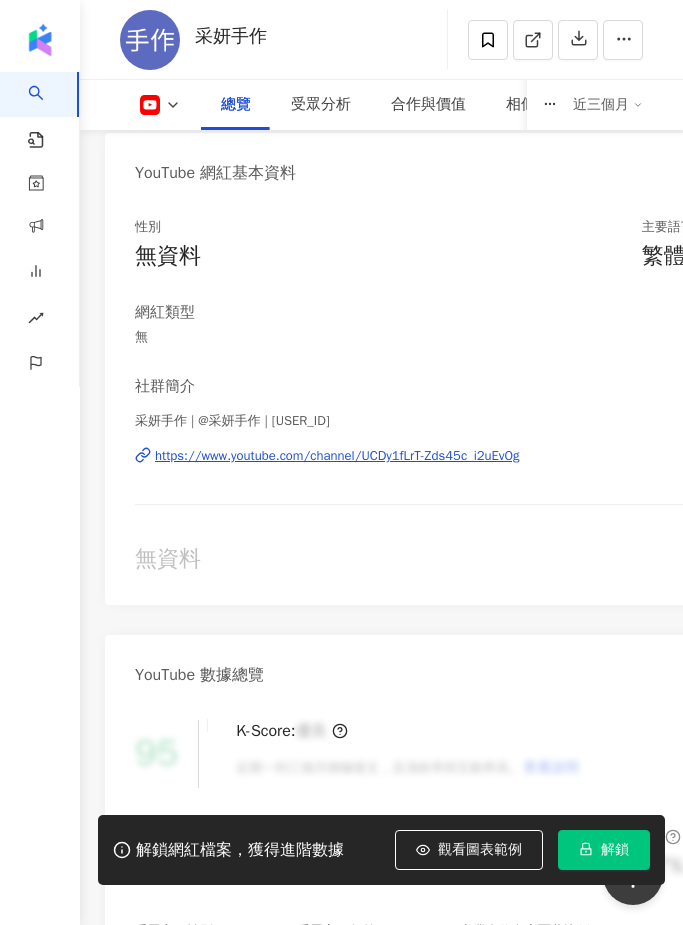 click on "https://www.youtube.com/channel/UCDy1fLrT-Zds45c_i2uEvOg" at bounding box center (337, 456) 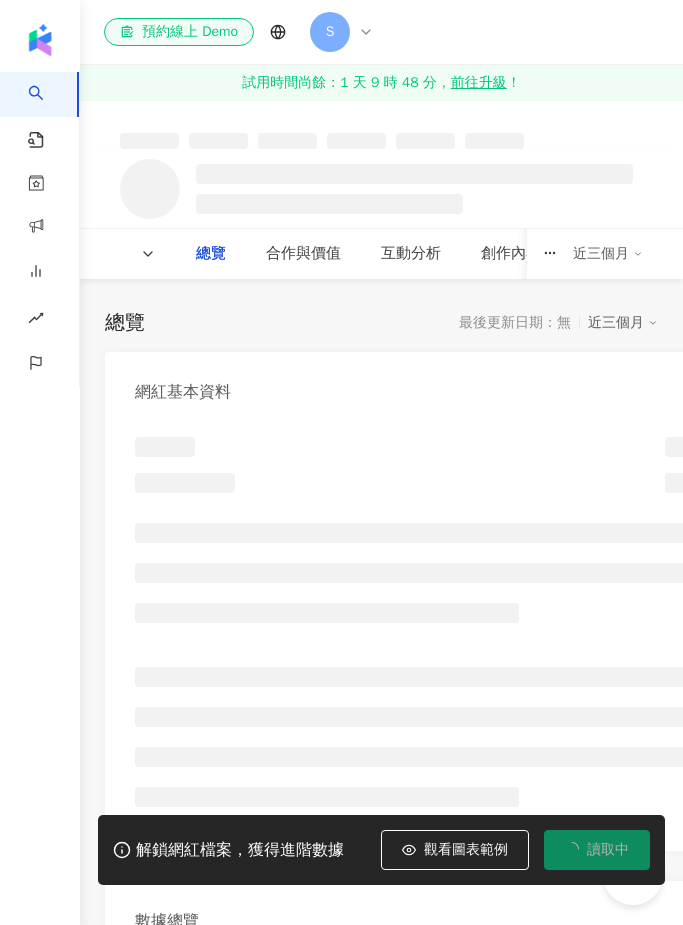 scroll, scrollTop: 0, scrollLeft: 0, axis: both 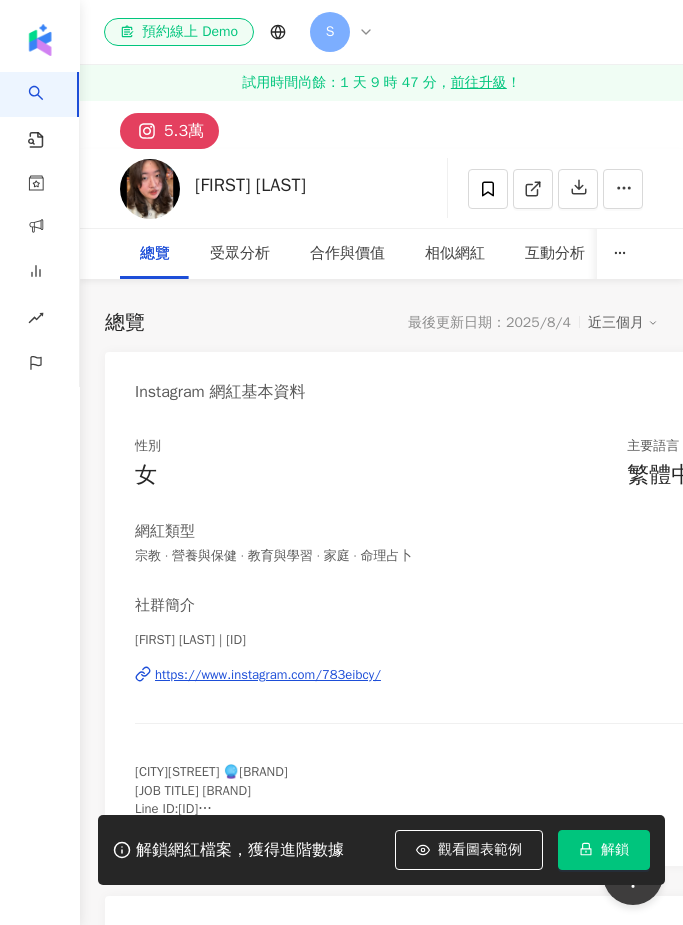 click on "https://www.instagram.com/783eibcy/" at bounding box center [268, 675] 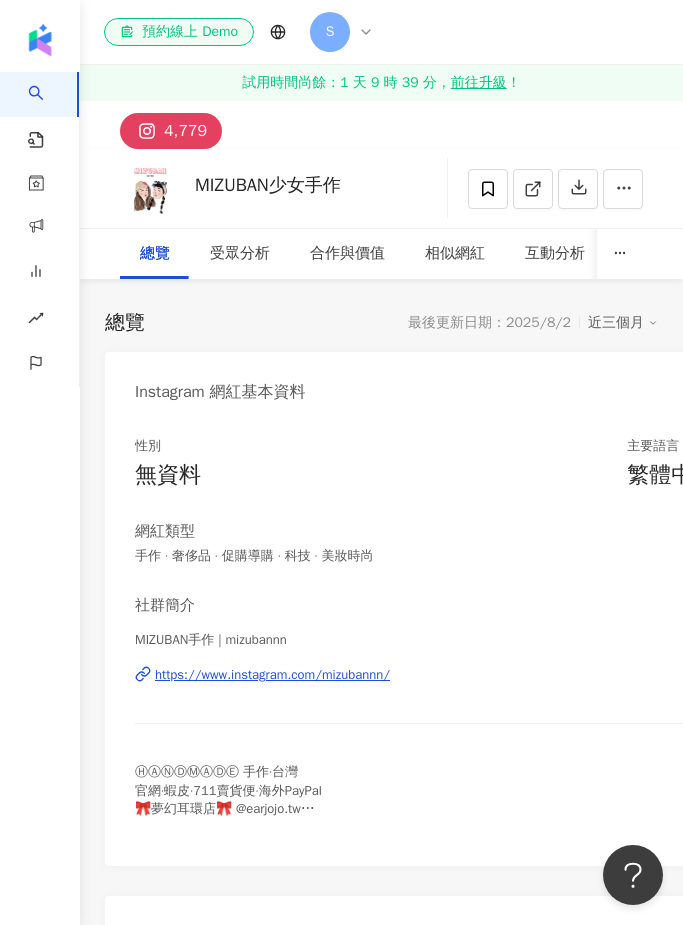 scroll, scrollTop: 0, scrollLeft: 0, axis: both 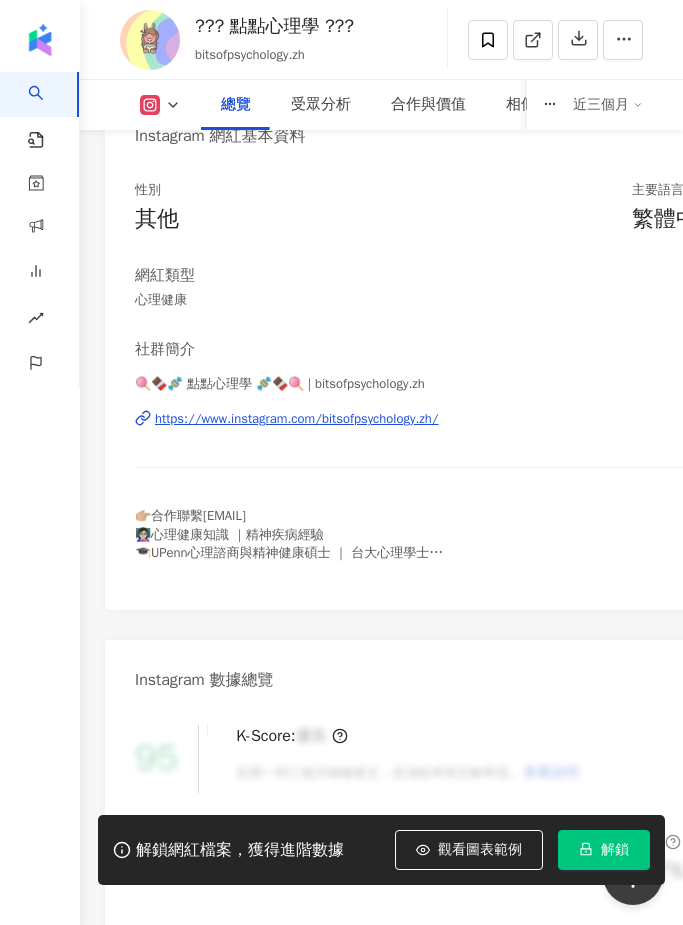 click on "https://www.instagram.com/bitsofpsychology.zh/" at bounding box center [297, 419] 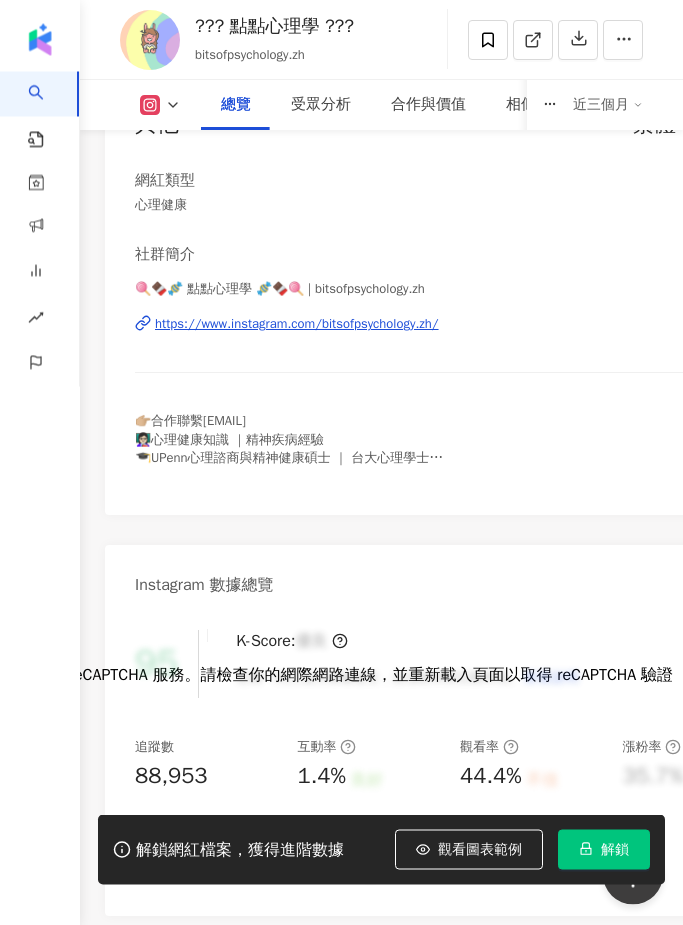 scroll, scrollTop: 0, scrollLeft: 0, axis: both 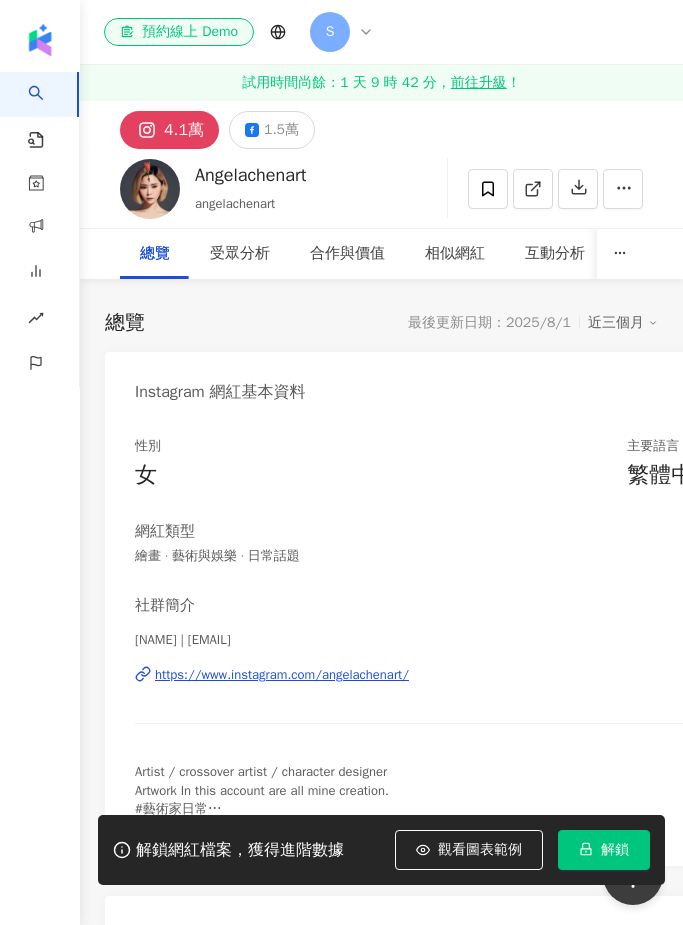 click on "https://www.instagram.com/angelachenart/" at bounding box center (282, 675) 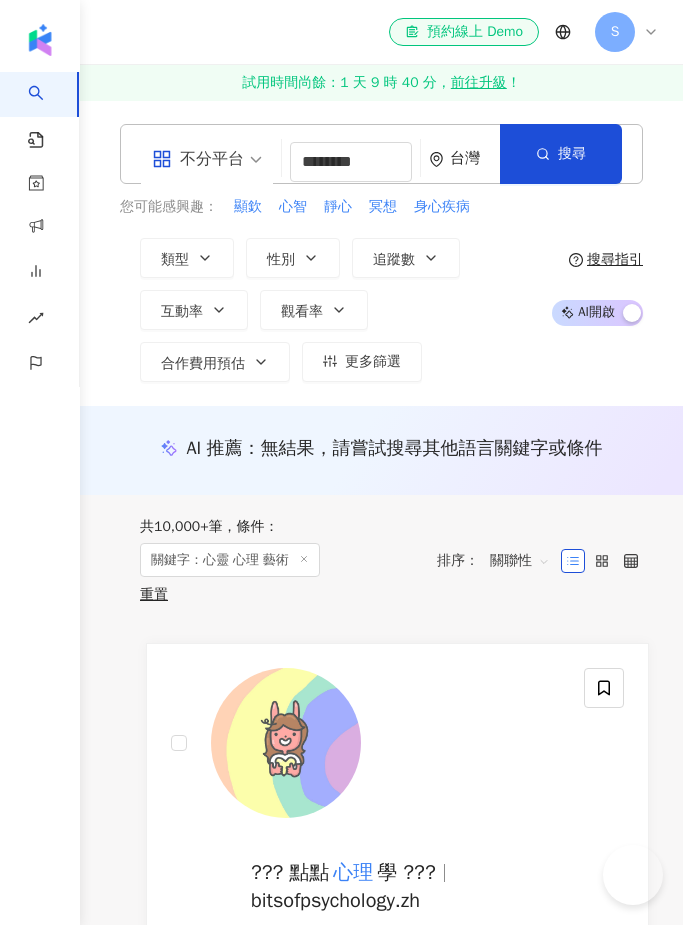 scroll, scrollTop: 0, scrollLeft: 0, axis: both 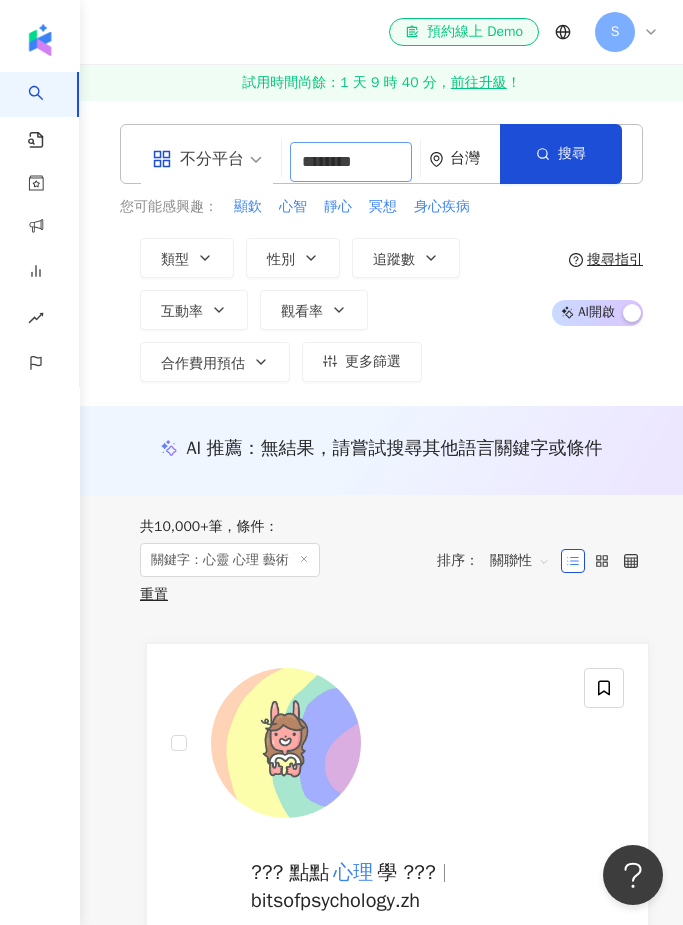 click on "********" at bounding box center (351, 162) 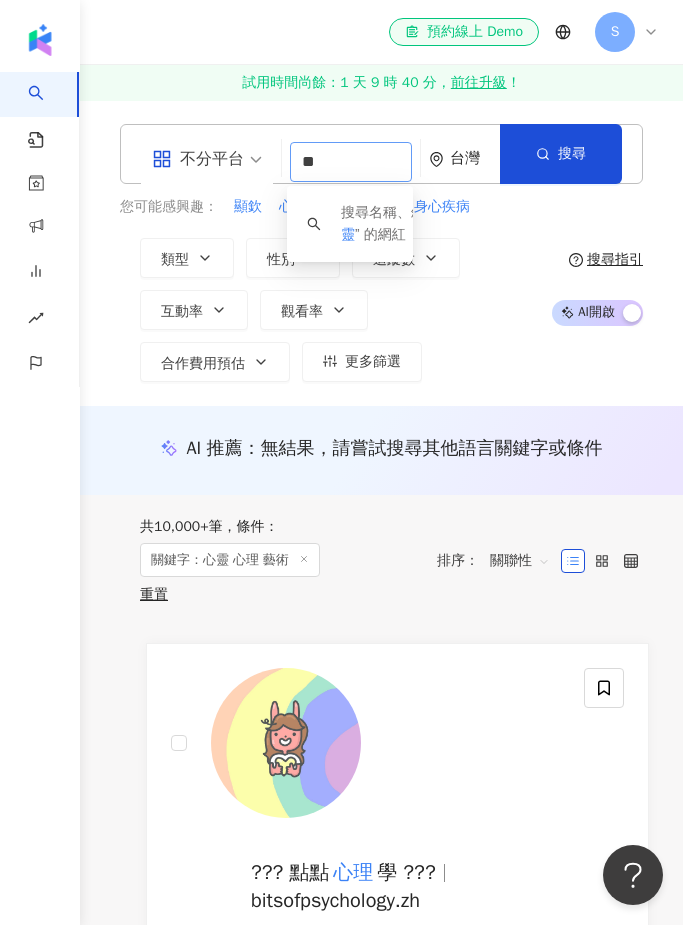 type on "*" 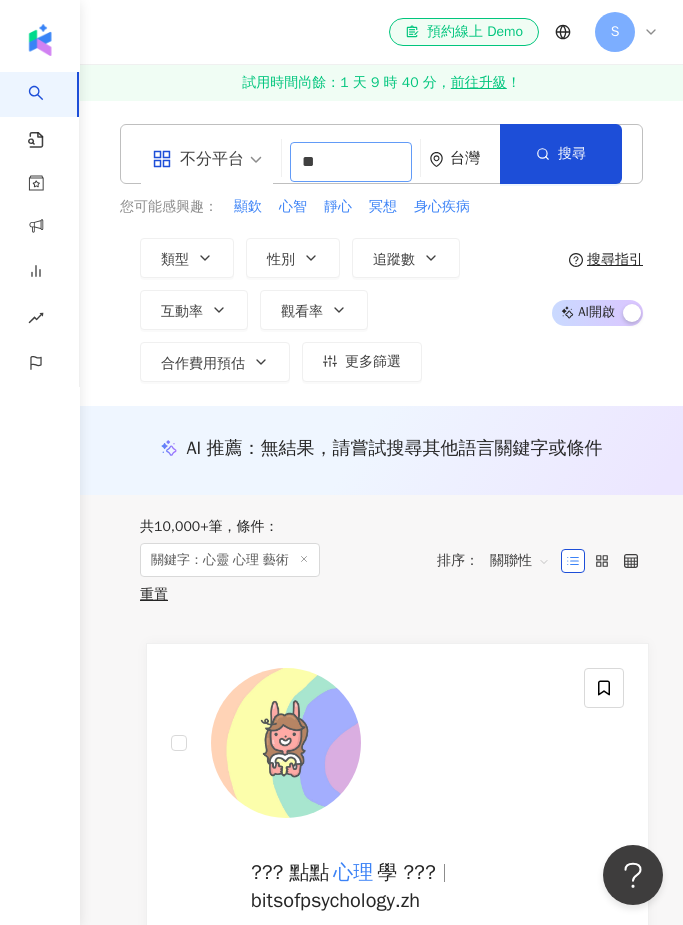 type on "*" 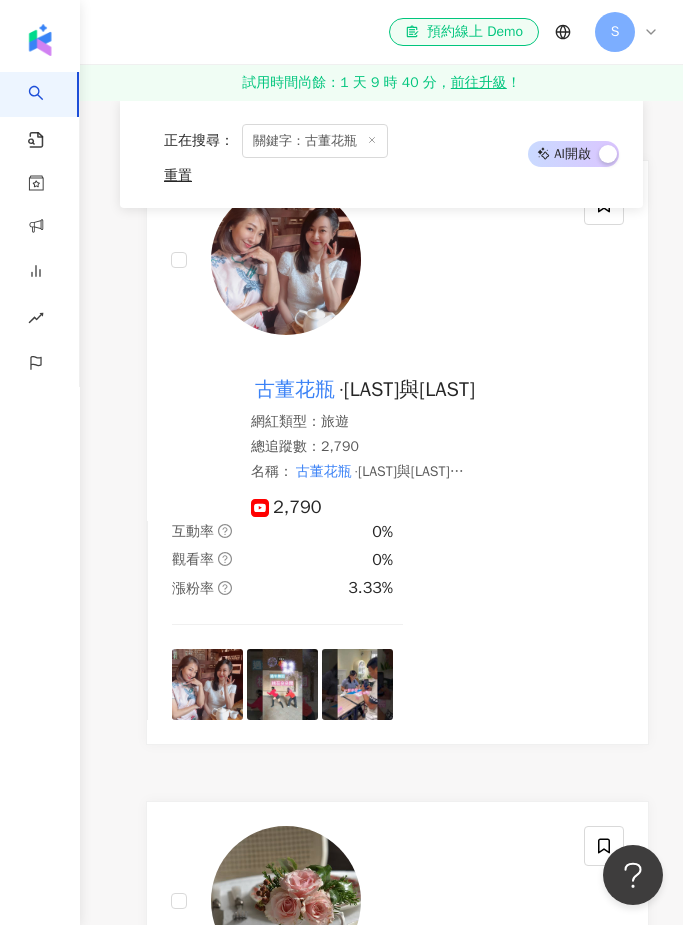scroll, scrollTop: 486, scrollLeft: 0, axis: vertical 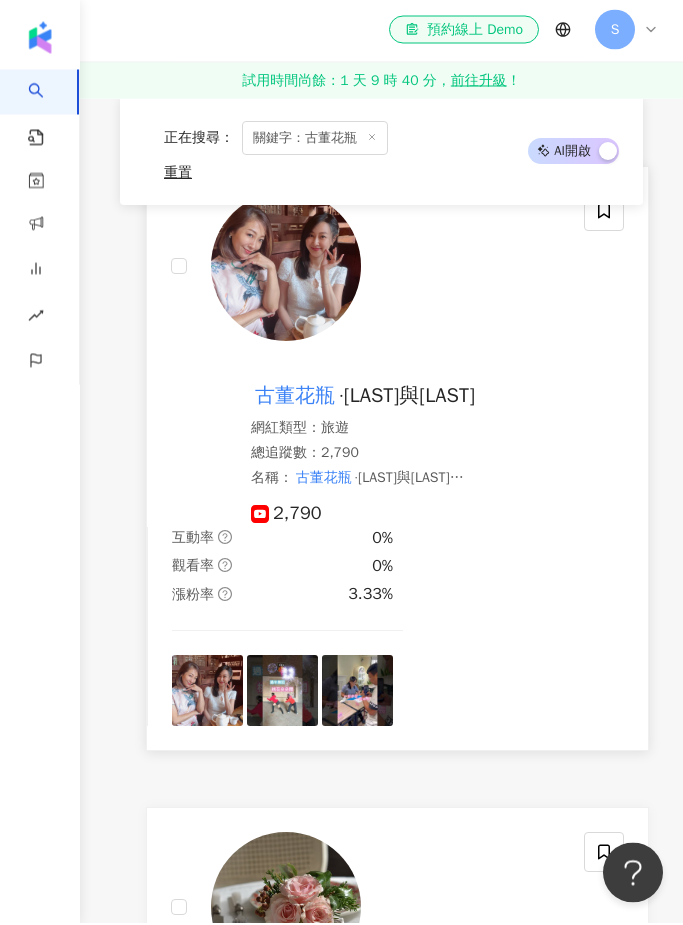 type on "****" 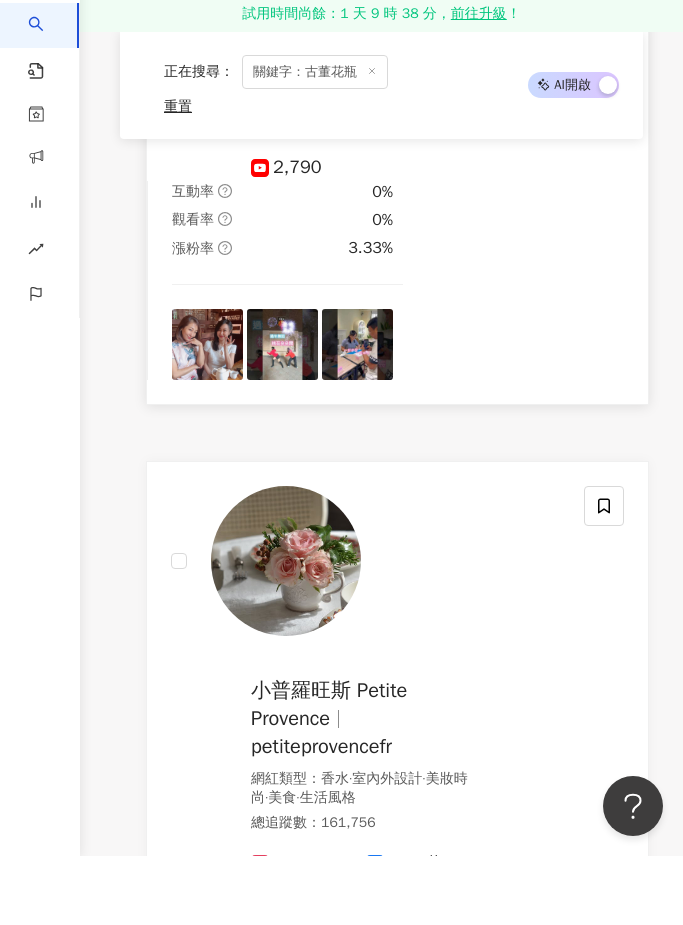 scroll, scrollTop: 781, scrollLeft: 0, axis: vertical 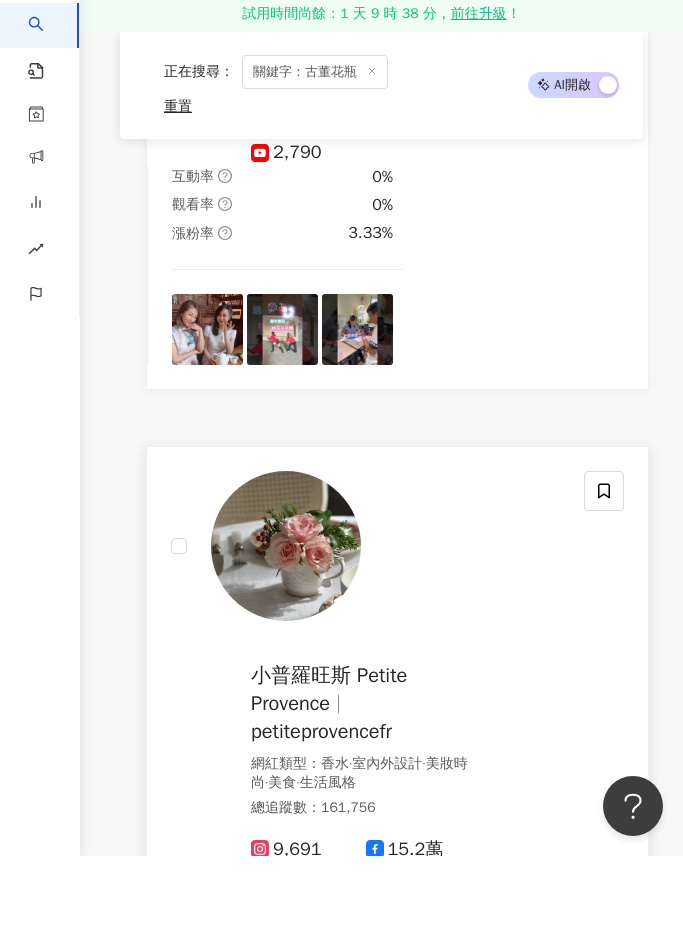 click at bounding box center (286, 615) 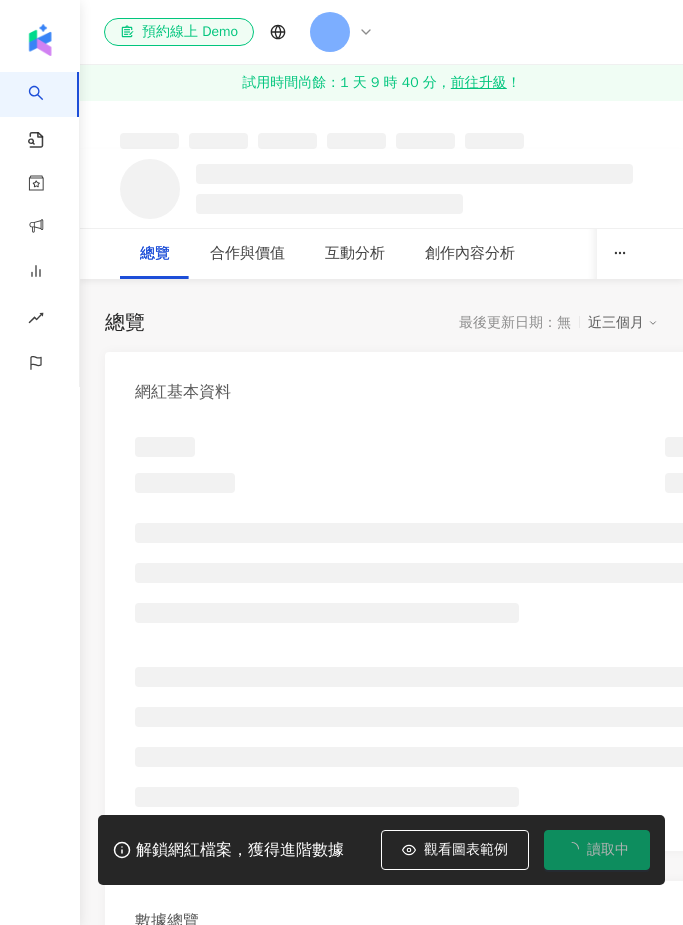 scroll, scrollTop: 0, scrollLeft: 0, axis: both 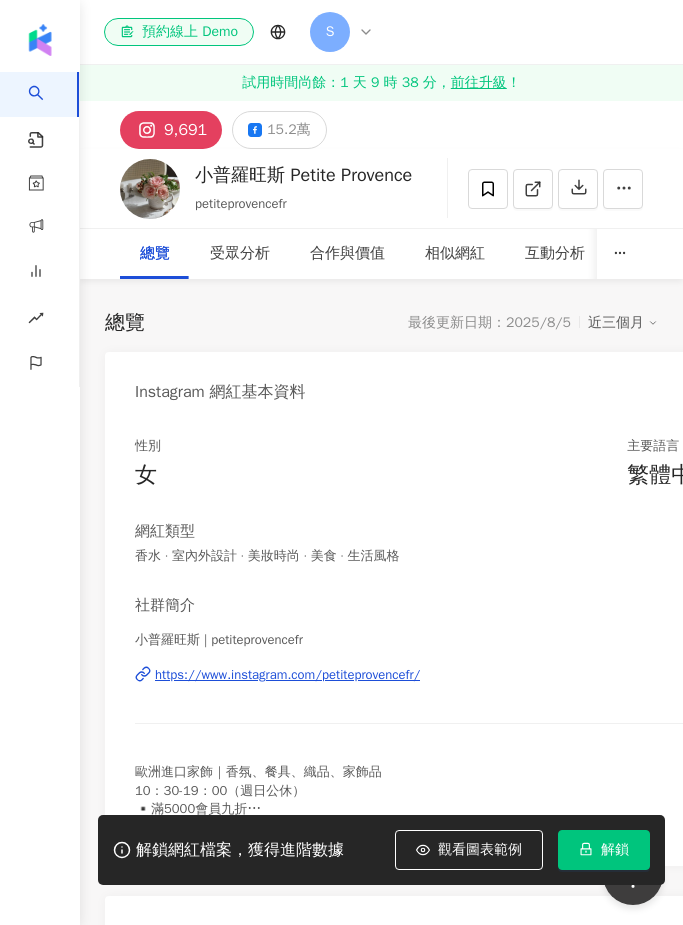 click on "https://www.instagram.com/petiteprovencefr/" at bounding box center [287, 675] 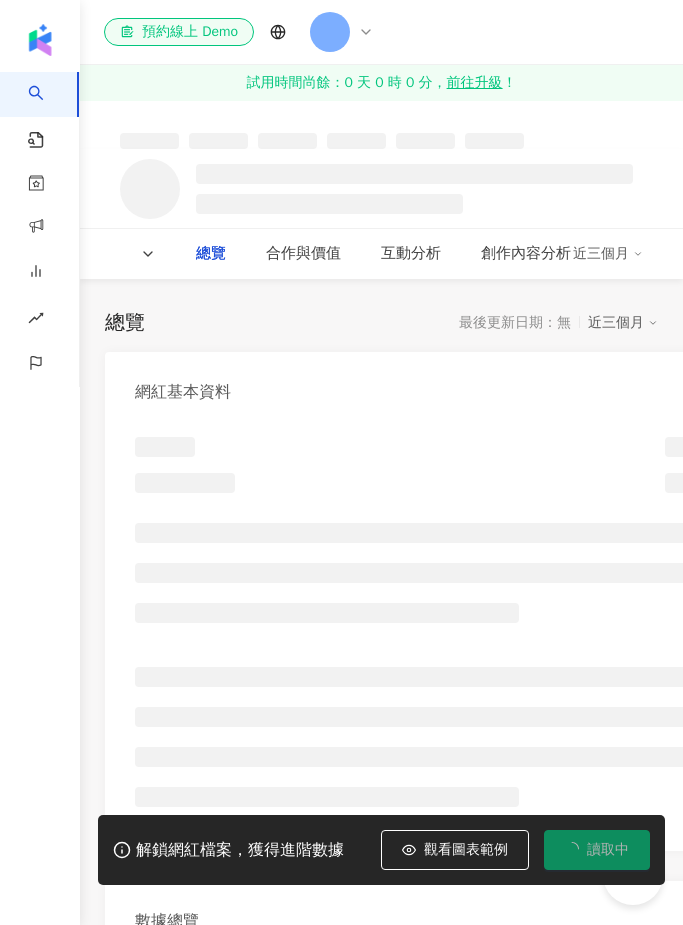 scroll, scrollTop: 0, scrollLeft: 0, axis: both 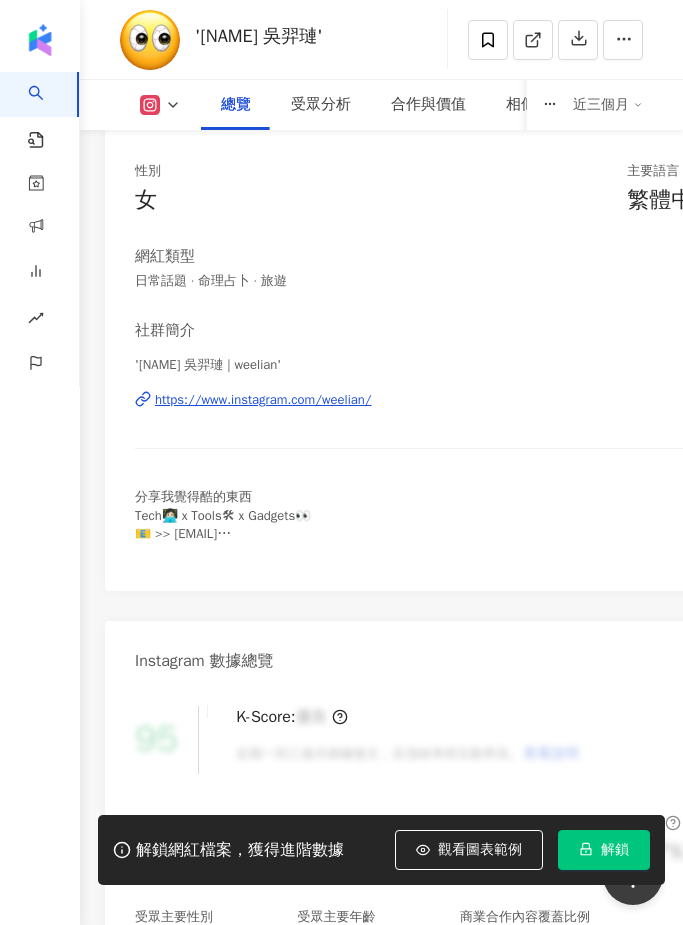 click on "https://www.instagram.com/weelian/" at bounding box center (263, 400) 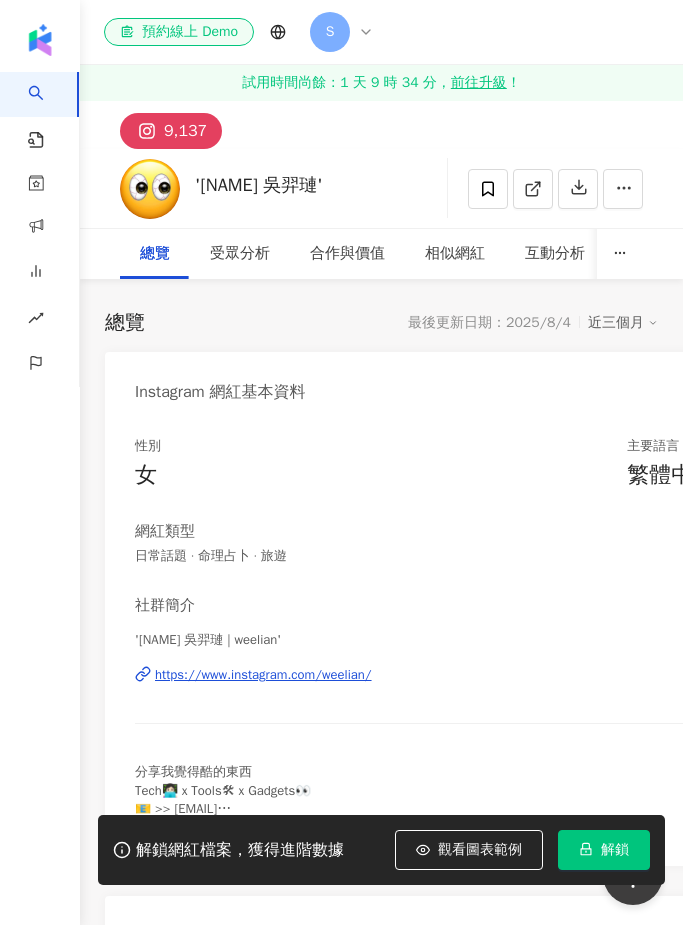 scroll, scrollTop: 17, scrollLeft: 0, axis: vertical 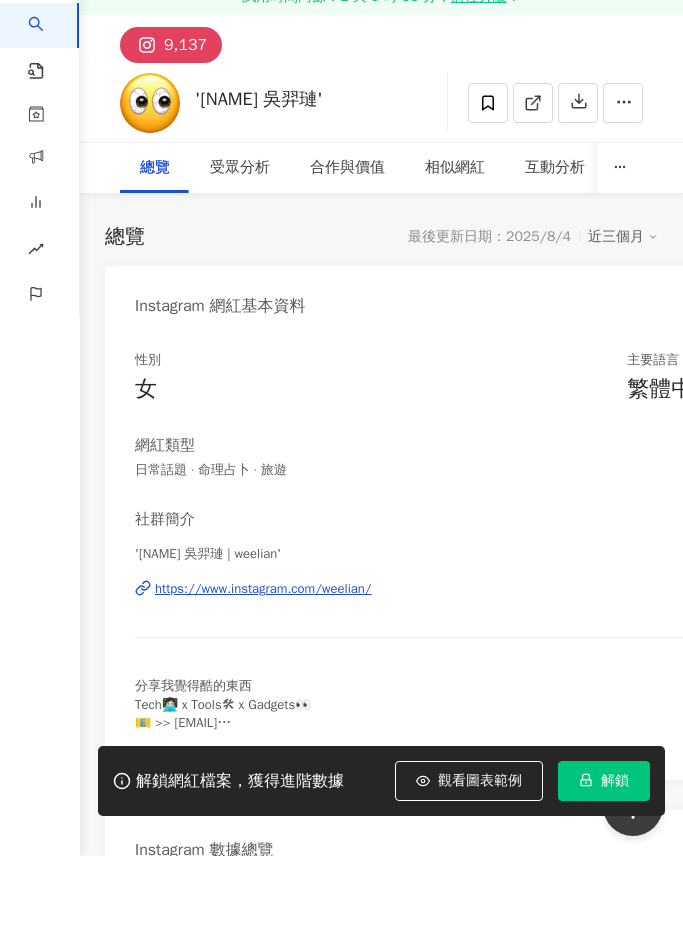 click 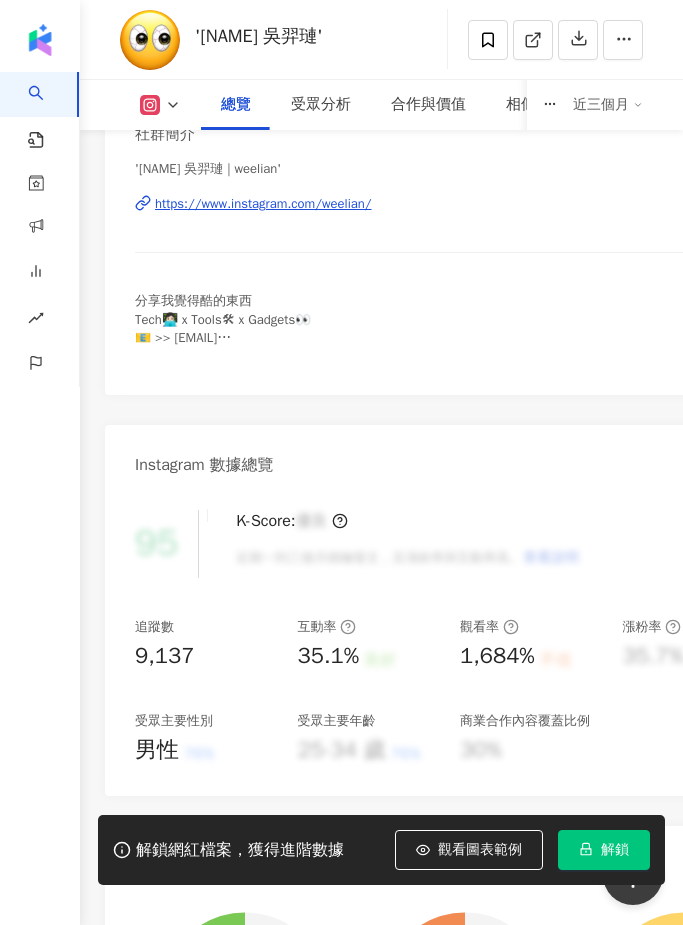 scroll, scrollTop: 465, scrollLeft: 0, axis: vertical 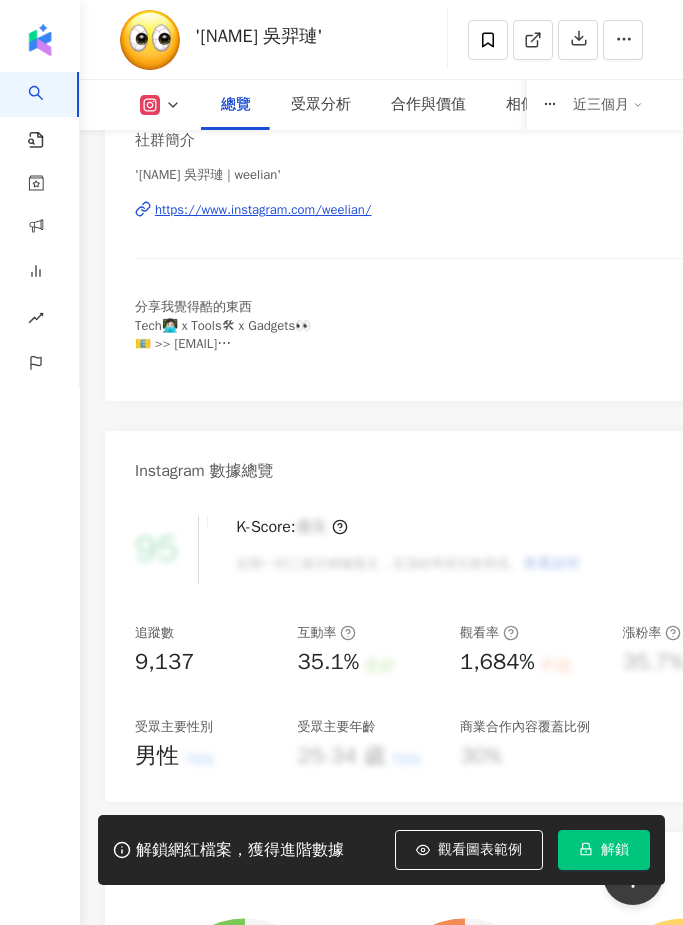 click on "https://www.instagram.com/weelian/" at bounding box center [263, 210] 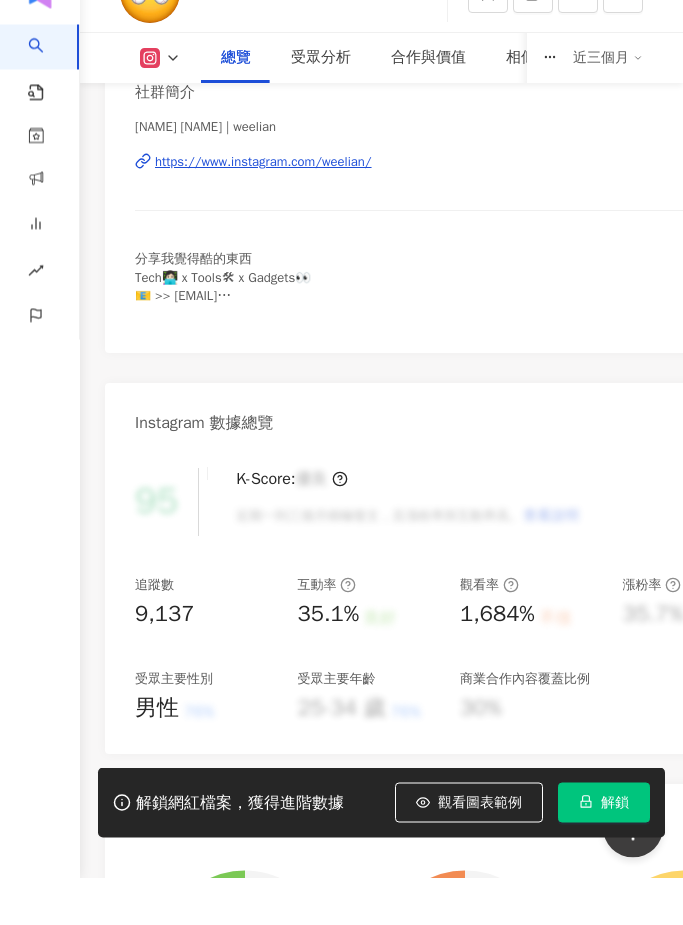 scroll, scrollTop: 513, scrollLeft: 0, axis: vertical 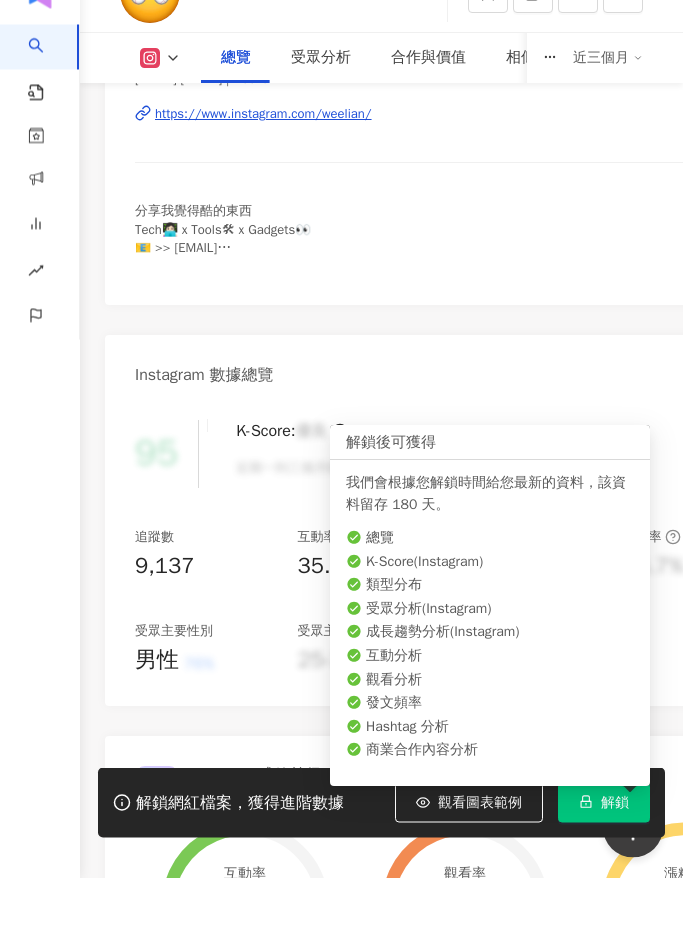 click on "解鎖" at bounding box center [604, 850] 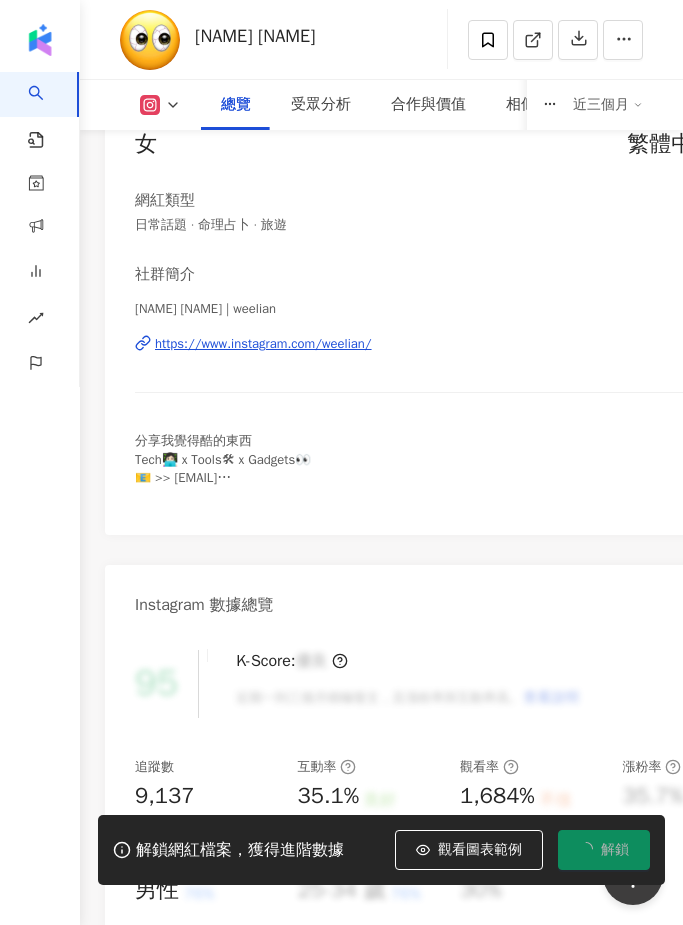 scroll, scrollTop: 330, scrollLeft: 0, axis: vertical 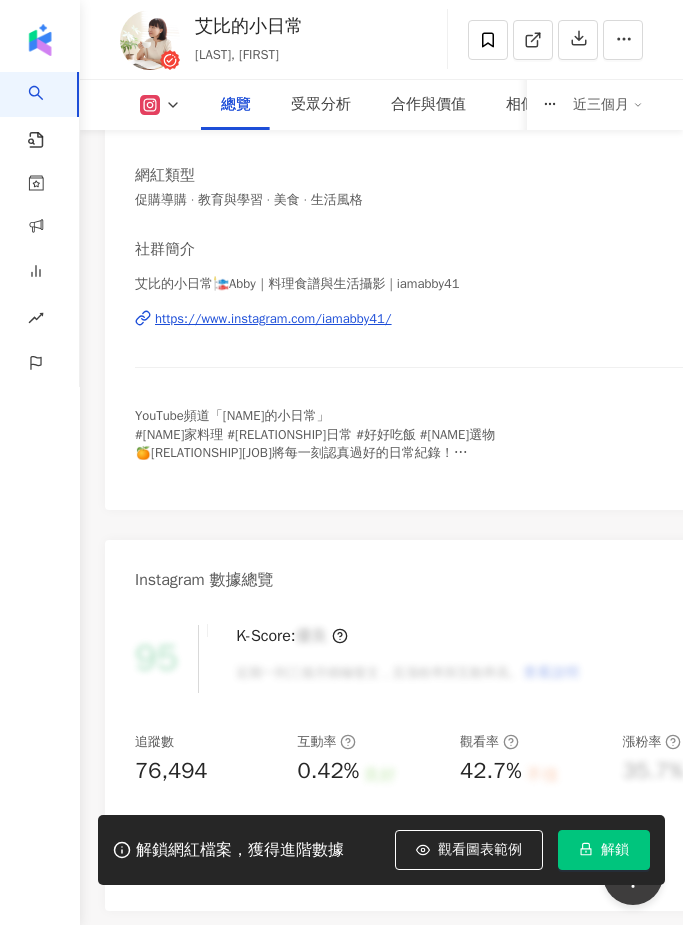 click on "https://www.instagram.com/iamabby41/" at bounding box center [273, 319] 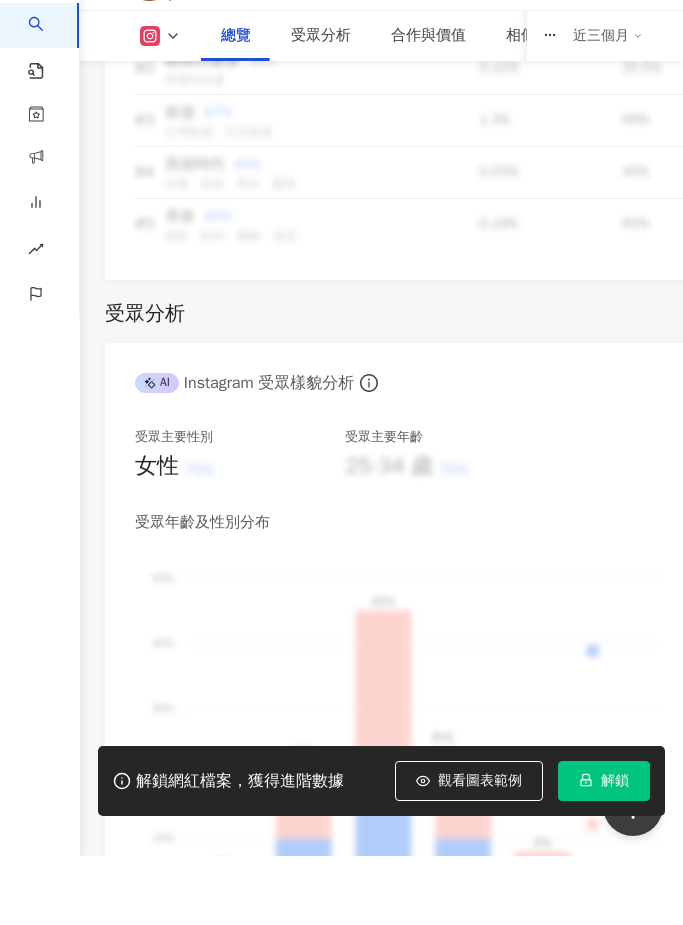 scroll, scrollTop: 2495, scrollLeft: 0, axis: vertical 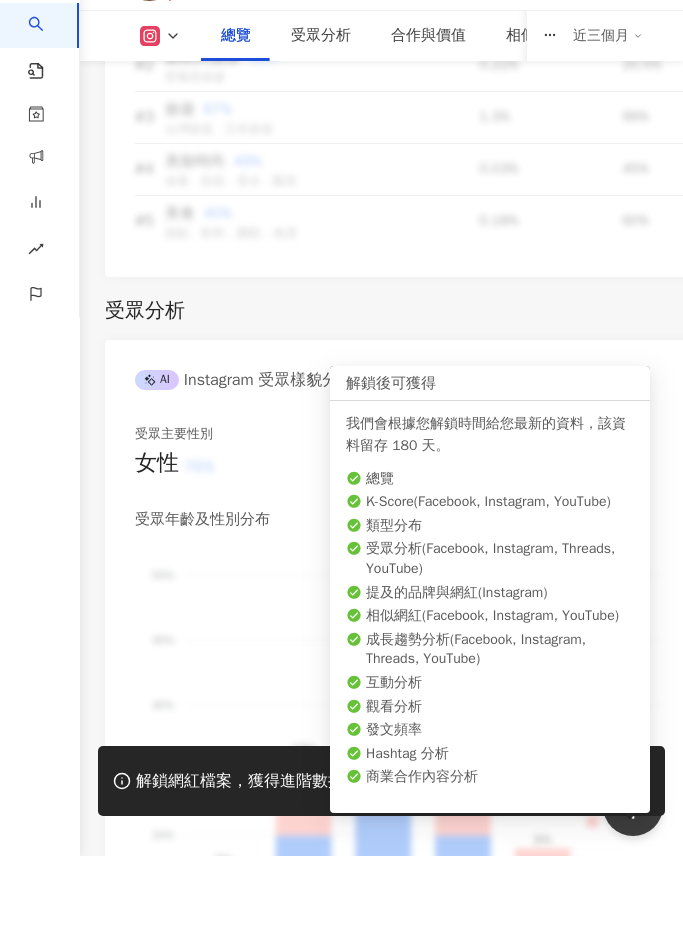 click on "解鎖" at bounding box center [604, 850] 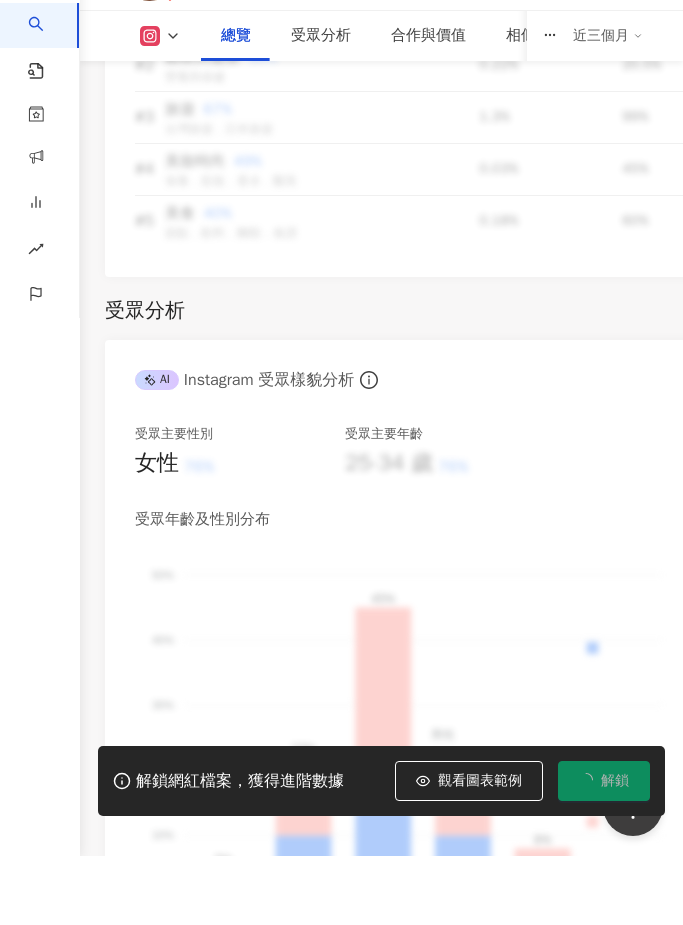 click on "解鎖" at bounding box center (604, 850) 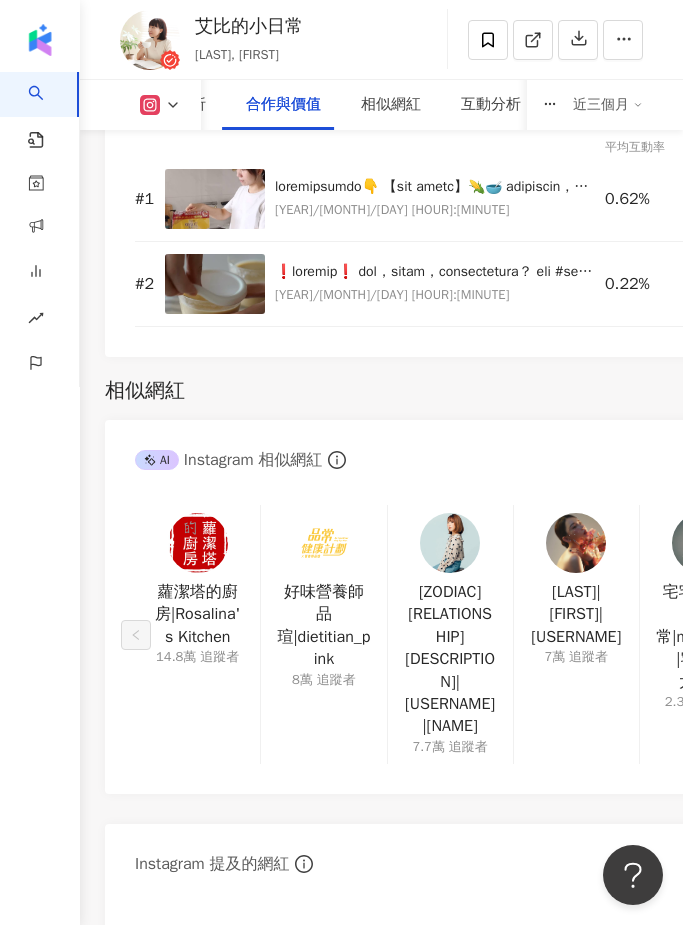 scroll, scrollTop: 4869, scrollLeft: 0, axis: vertical 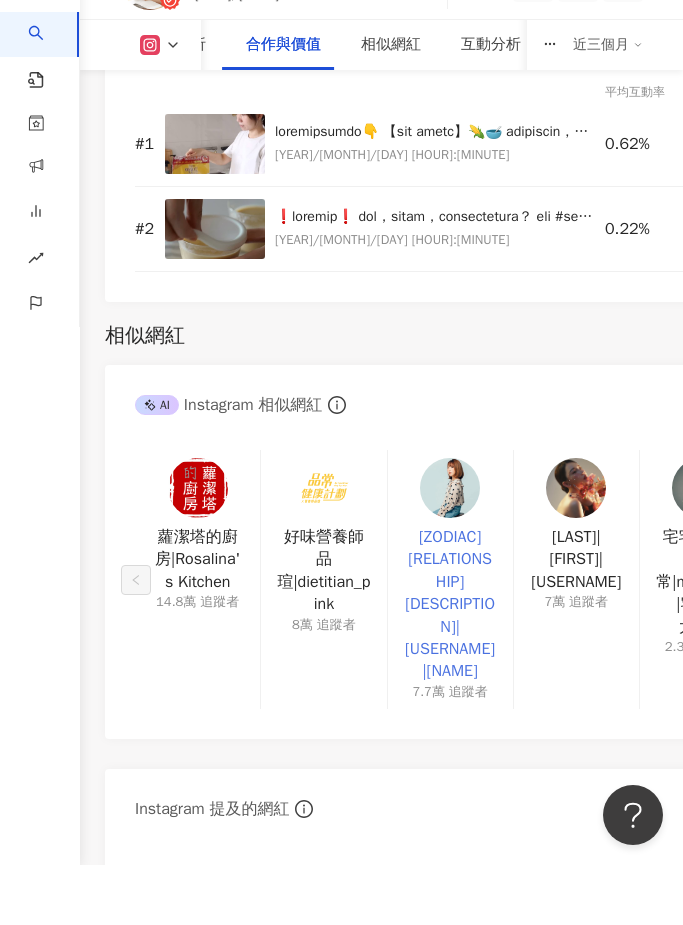click on "處女座媽媽的瑣碎日常|mypink0911|Kaori" at bounding box center [450, 664] 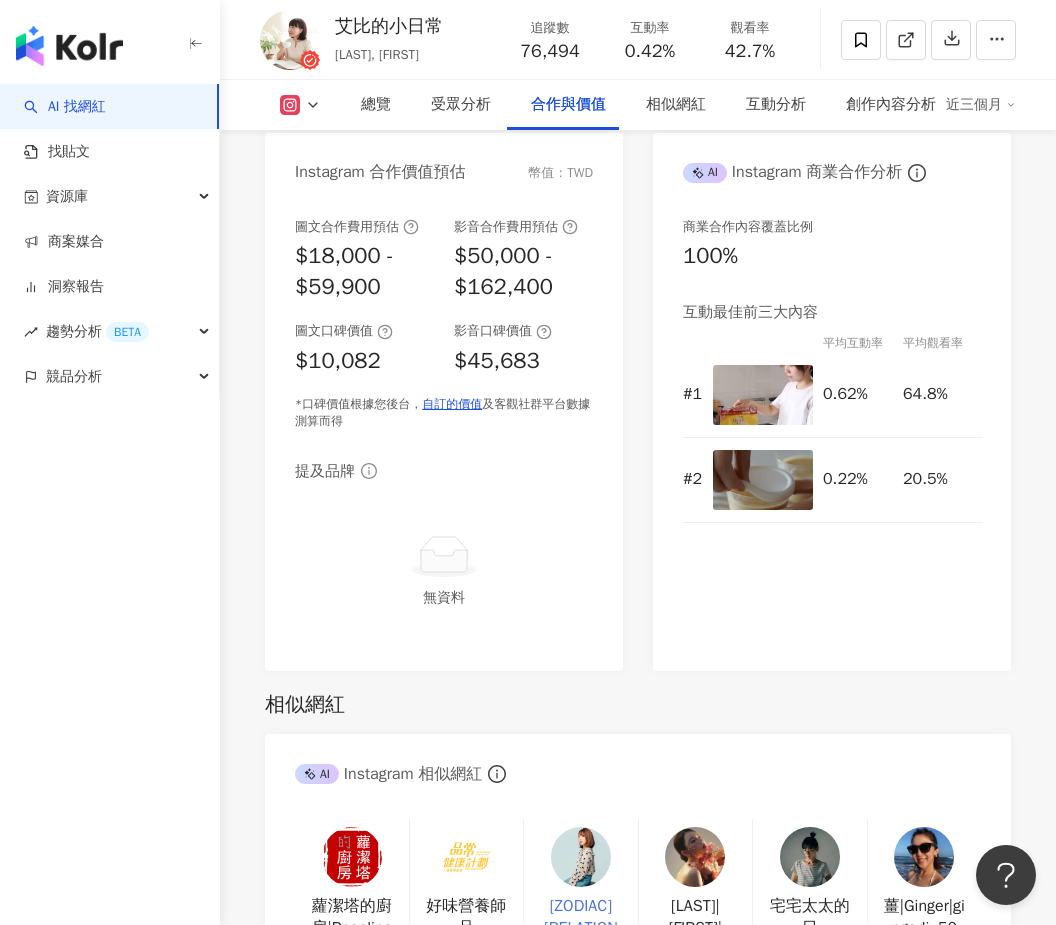 scroll, scrollTop: 3495, scrollLeft: 0, axis: vertical 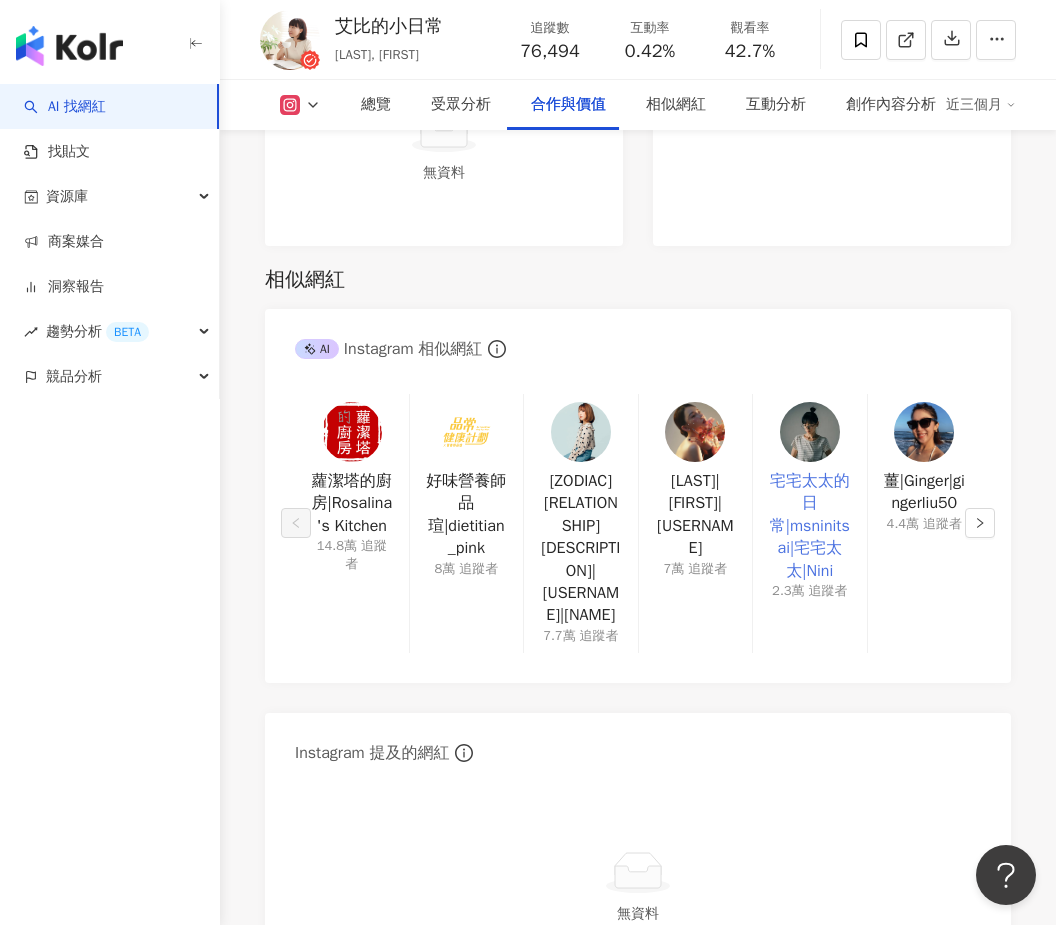 click on "宅宅太太的日常|msninitsai|宅宅太太|Nini" at bounding box center [809, 526] 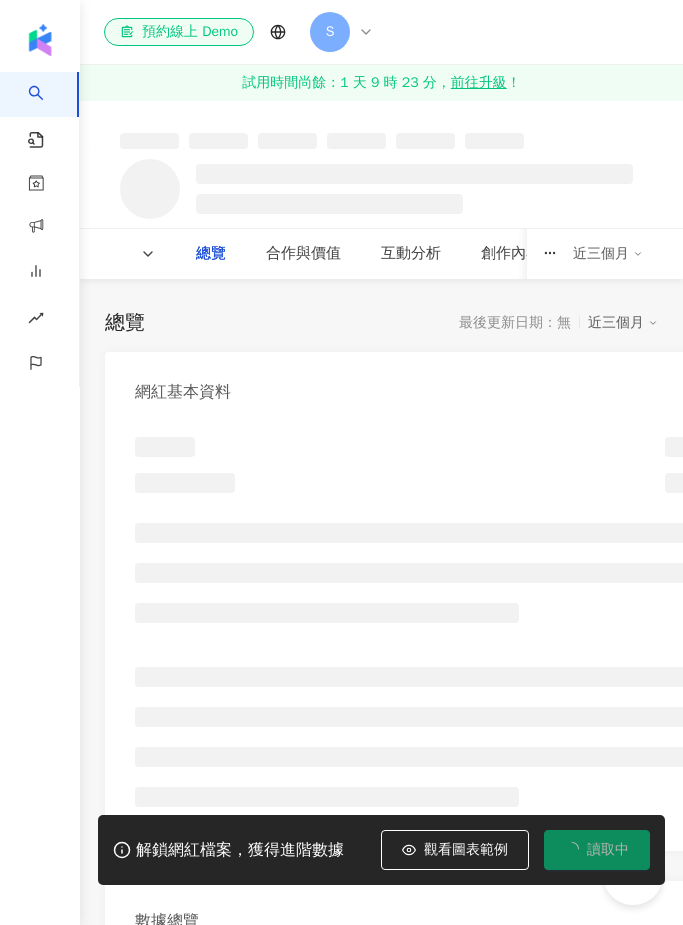 scroll, scrollTop: 0, scrollLeft: 0, axis: both 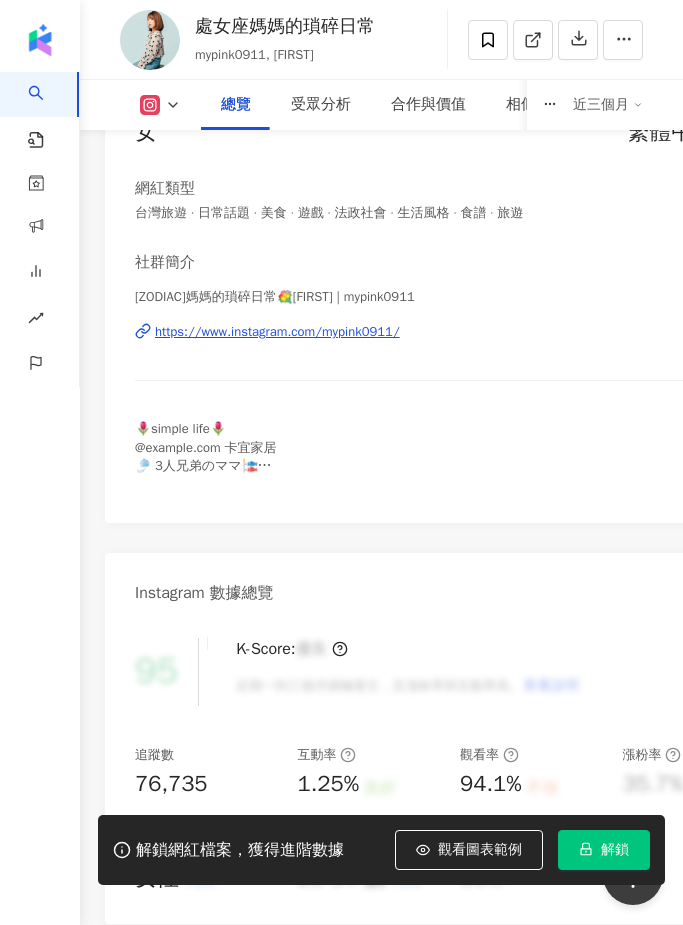 click on "https://www.instagram.com/mypink0911/" at bounding box center (277, 332) 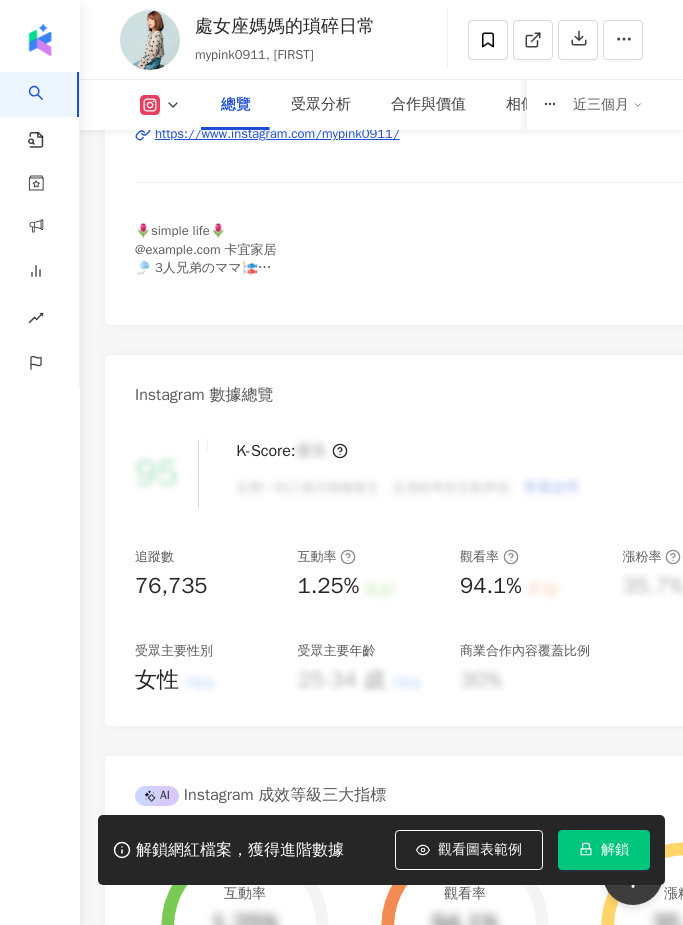 scroll, scrollTop: 137, scrollLeft: 0, axis: vertical 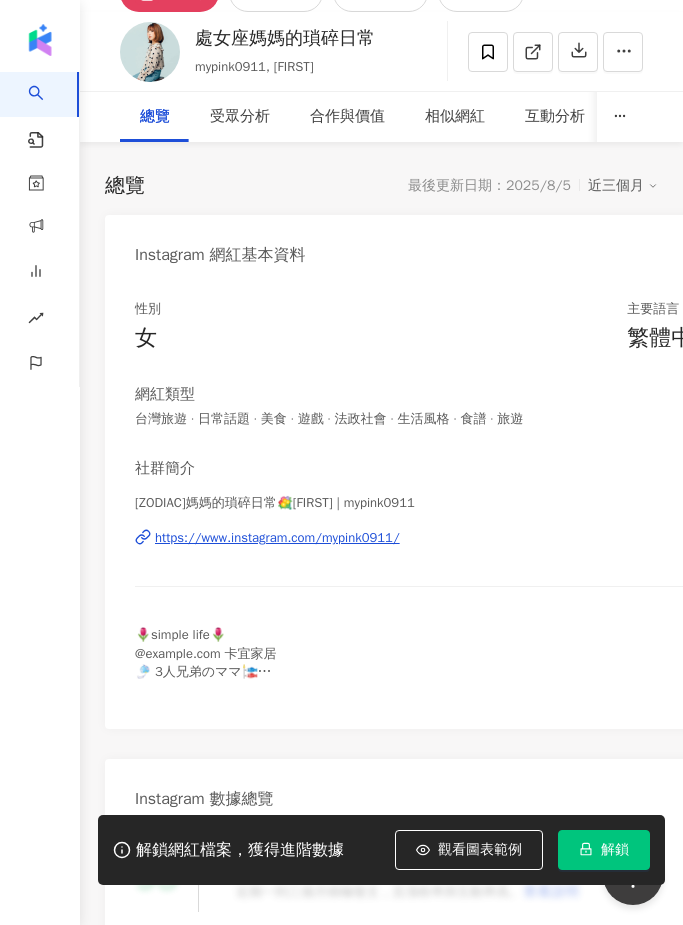 click on "解鎖" at bounding box center (615, 850) 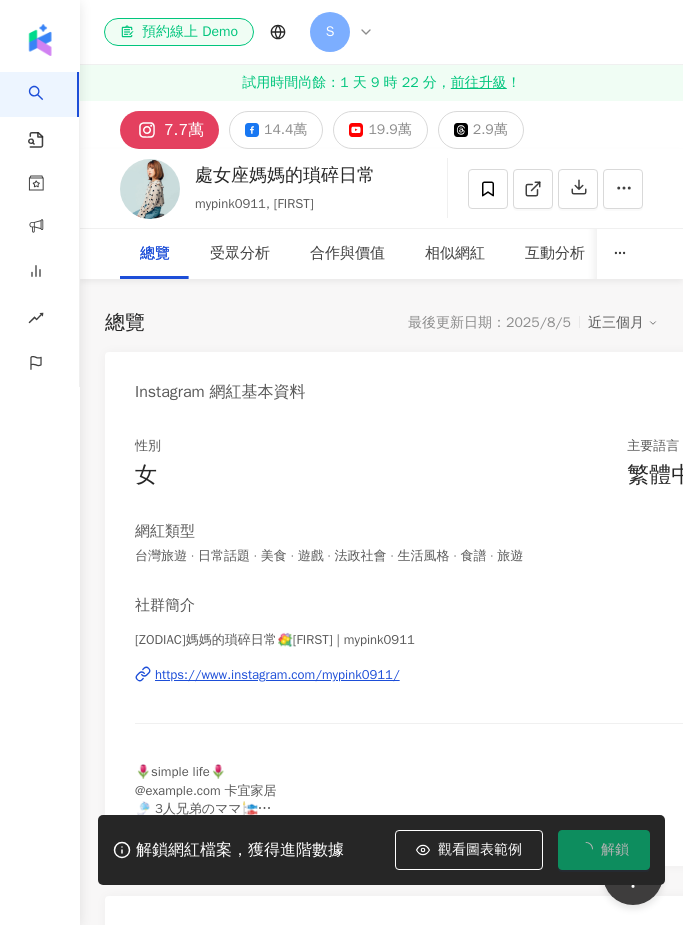 click on "解鎖" at bounding box center [604, 850] 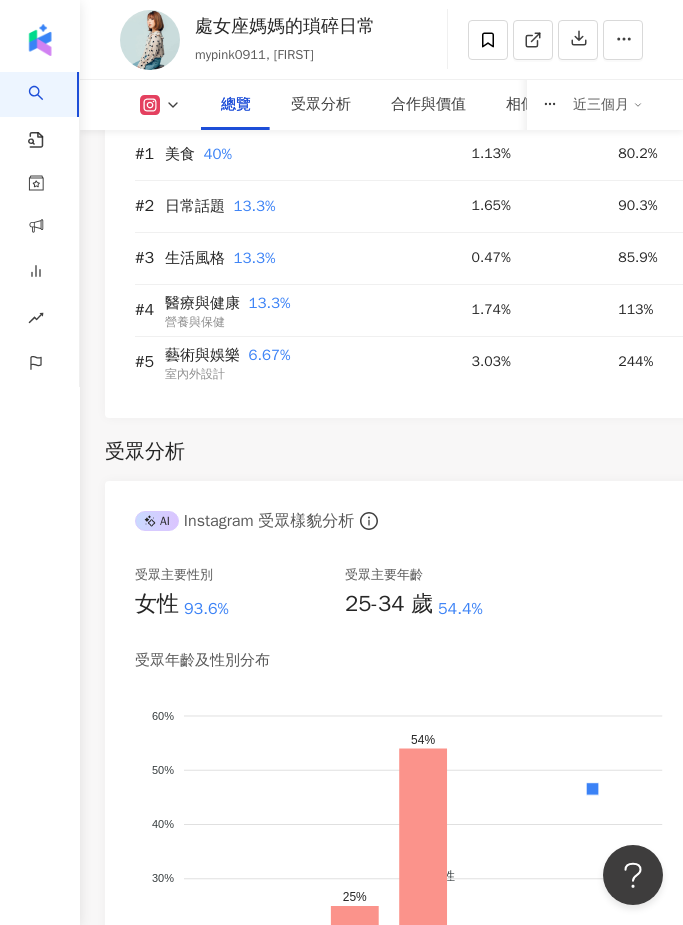 scroll, scrollTop: 2322, scrollLeft: 0, axis: vertical 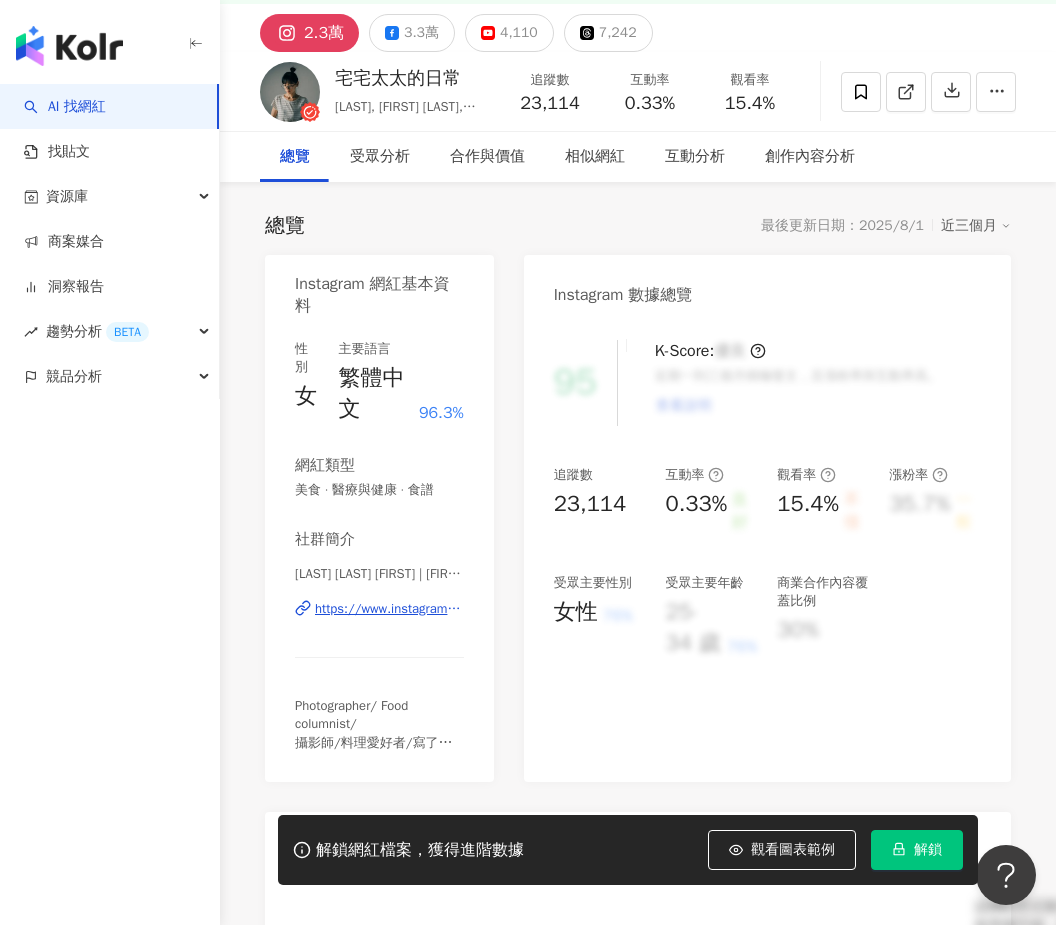 click on "https://www.instagram.com/msninitsai/" at bounding box center (389, 609) 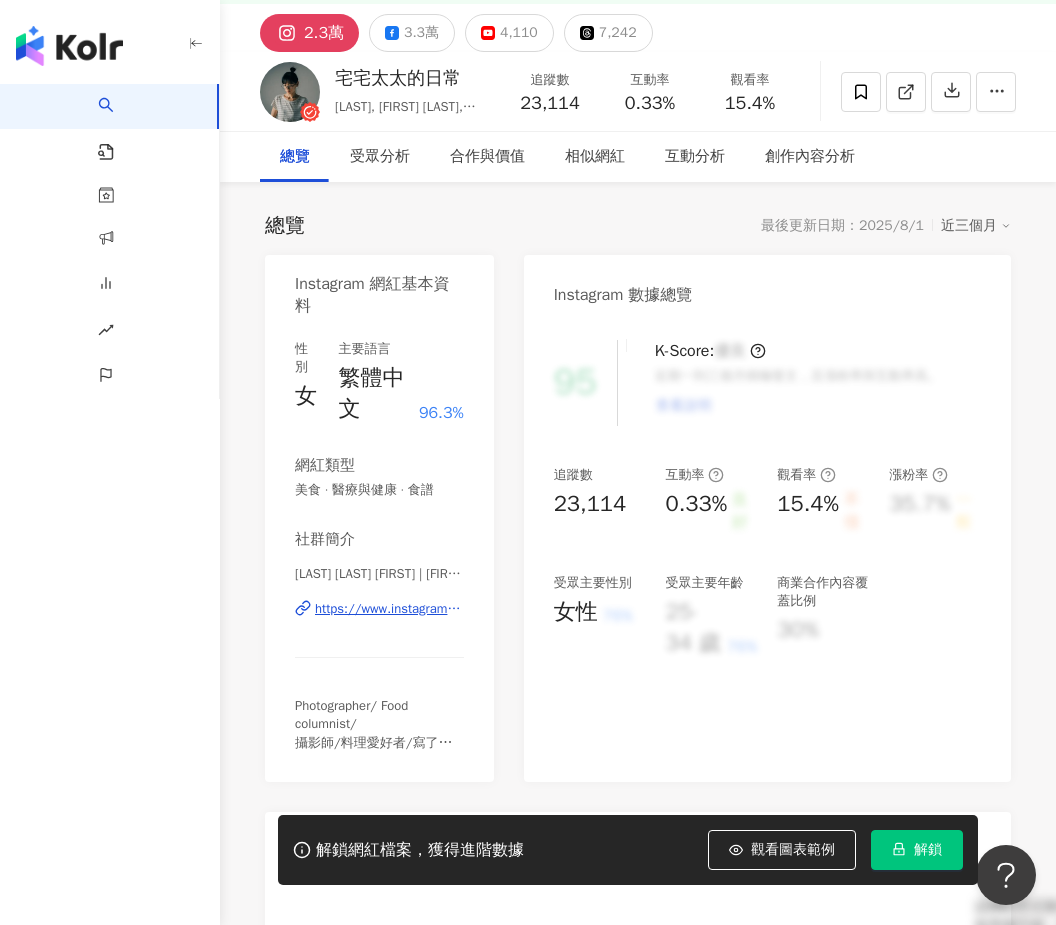 scroll, scrollTop: 0, scrollLeft: 0, axis: both 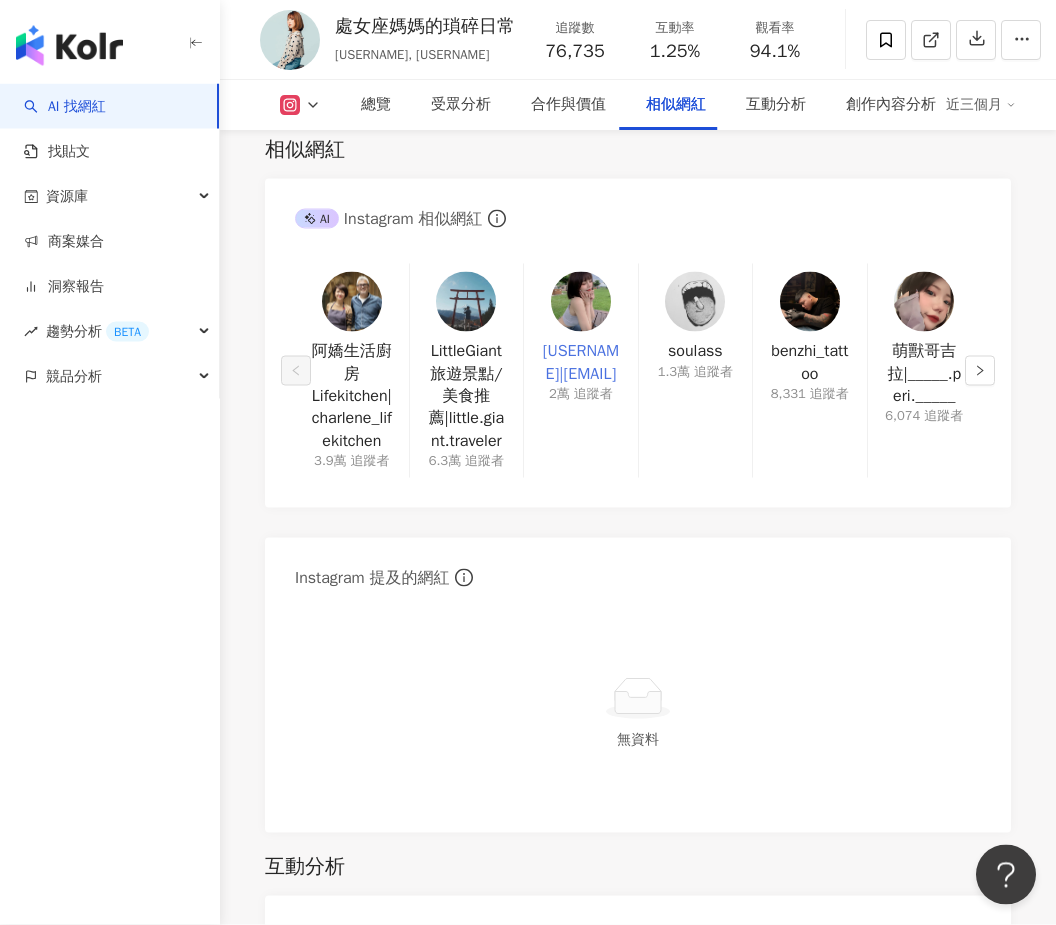click on "[USERNAME]|[EMAIL]" at bounding box center [580, 362] 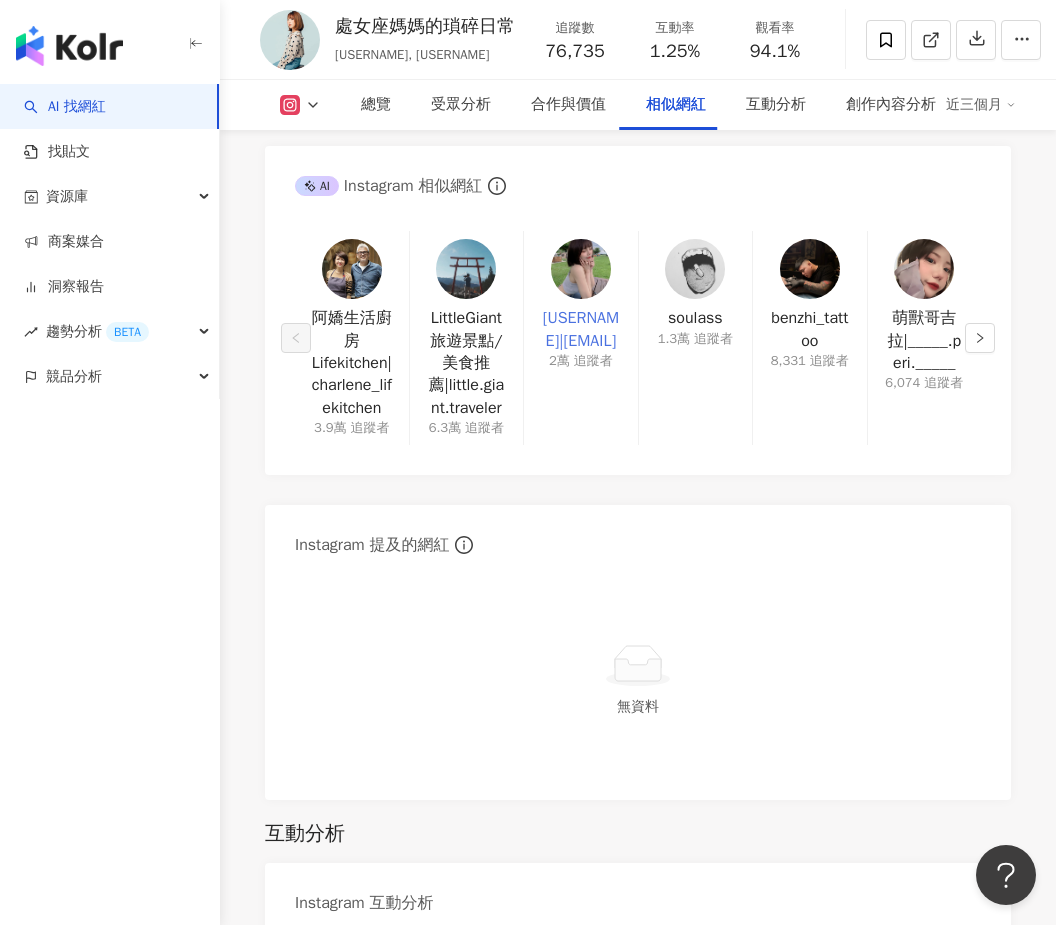 scroll, scrollTop: 3610, scrollLeft: 0, axis: vertical 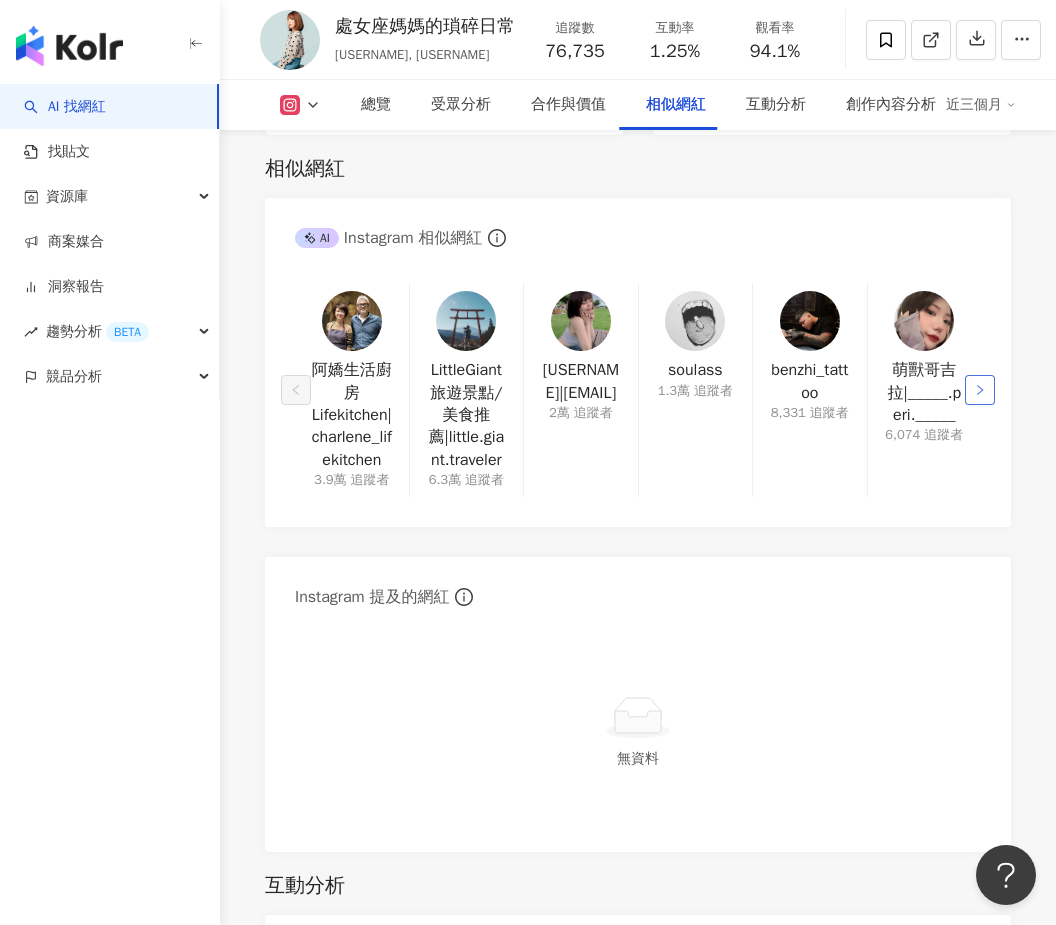 click 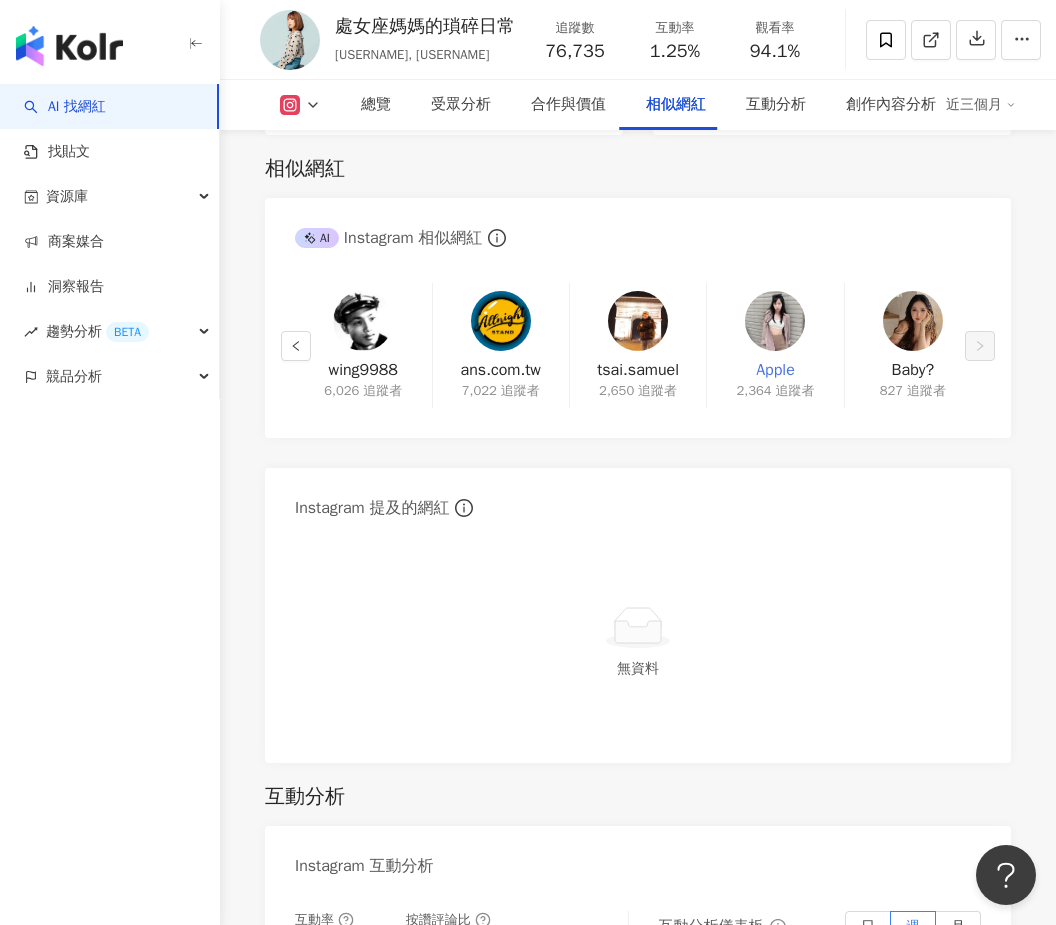 click on "Apple" at bounding box center [775, 370] 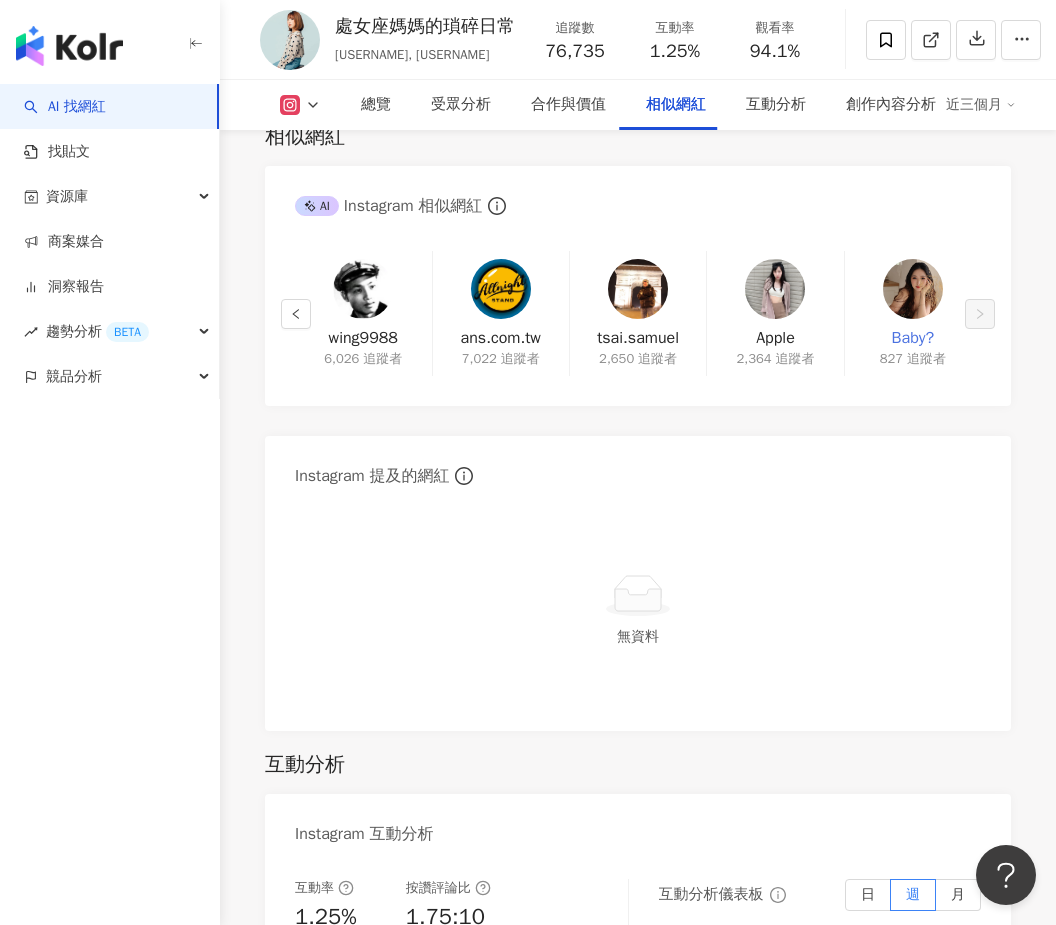 click on "Baby?" at bounding box center (913, 338) 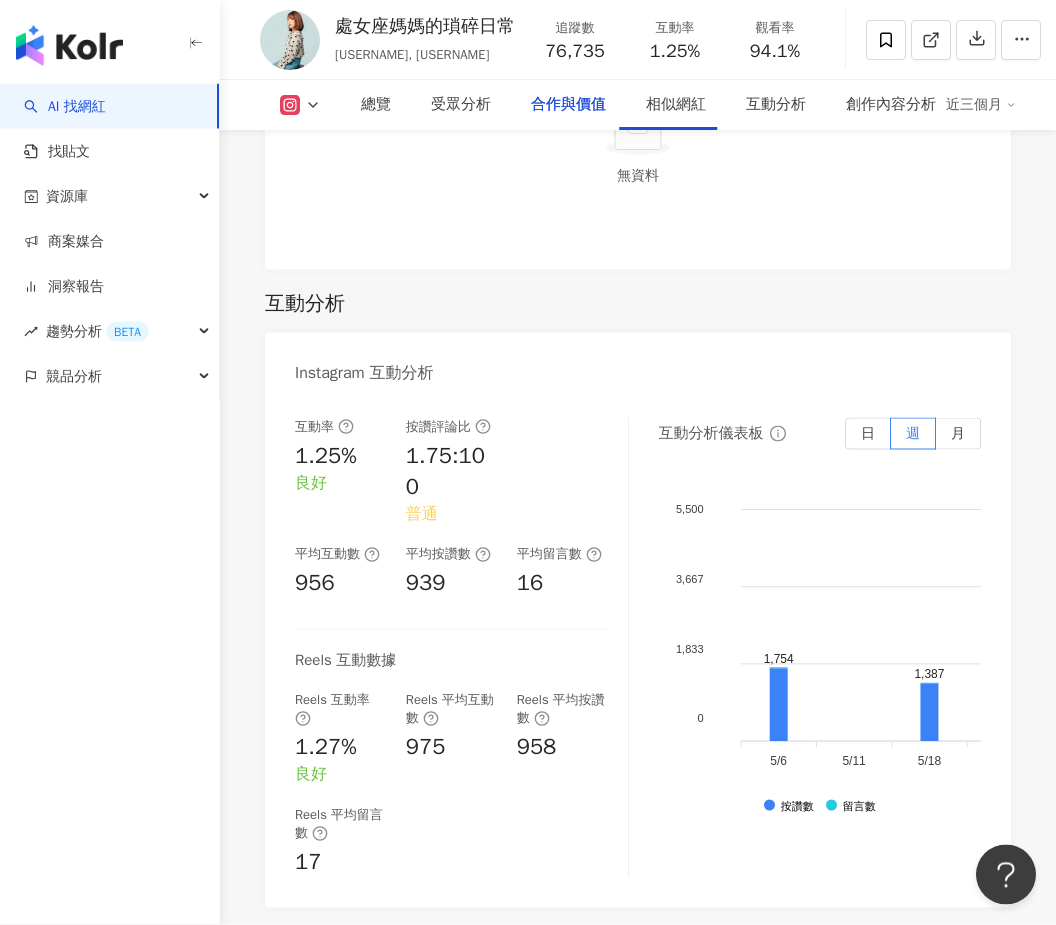 scroll, scrollTop: 3470, scrollLeft: 0, axis: vertical 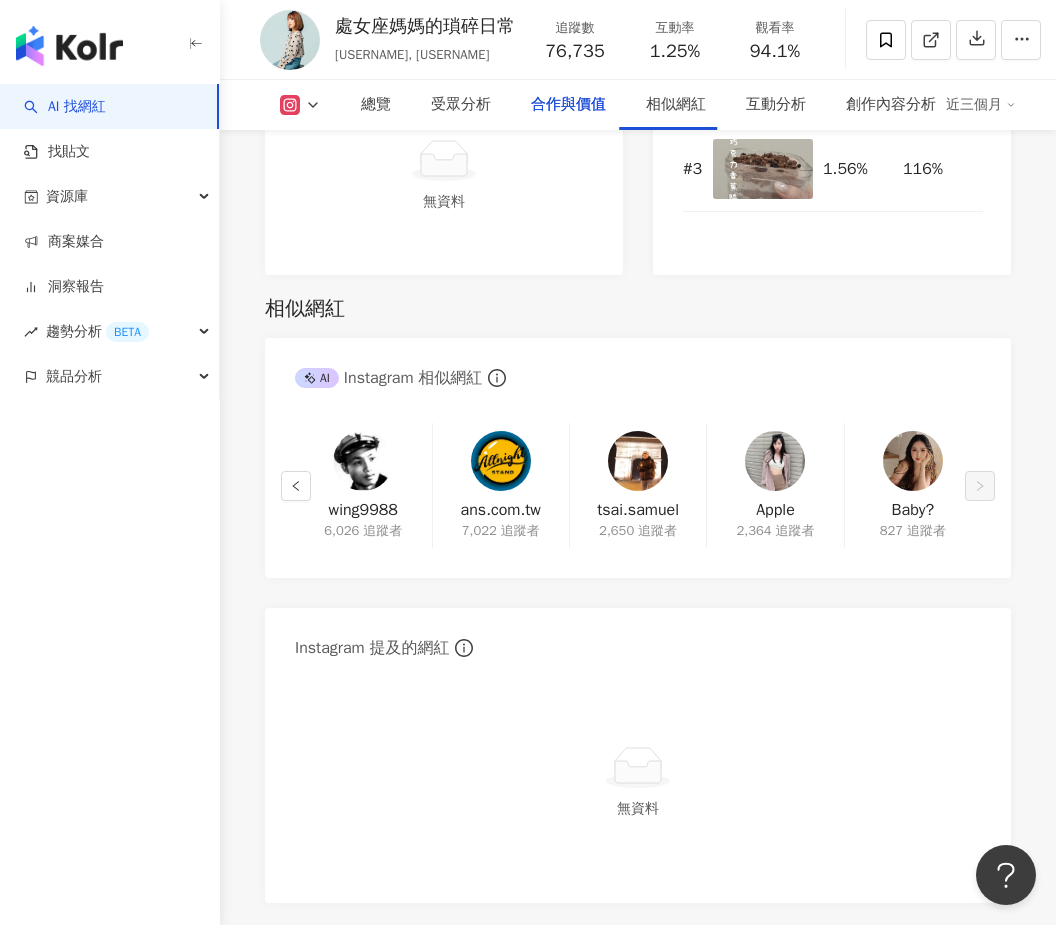 click on "wing9988 6,026 追蹤者" at bounding box center (363, 485) 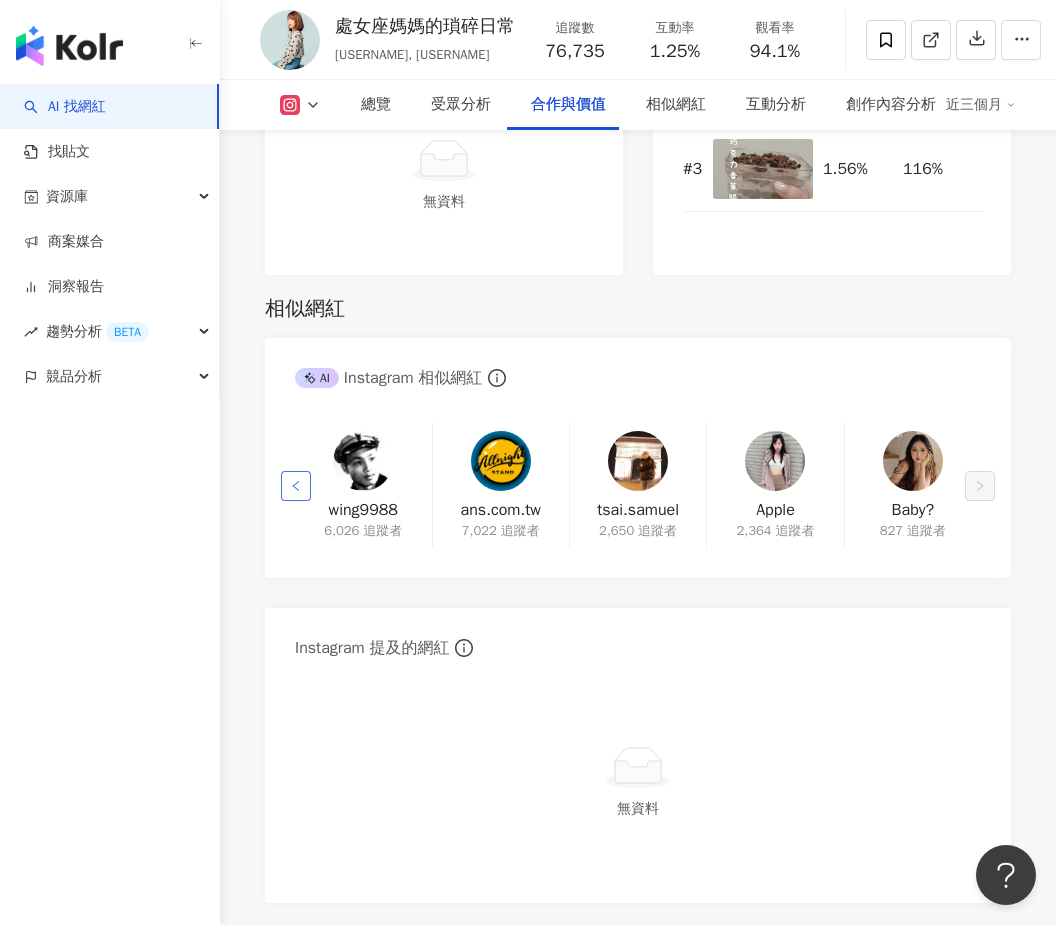 click at bounding box center [296, 486] 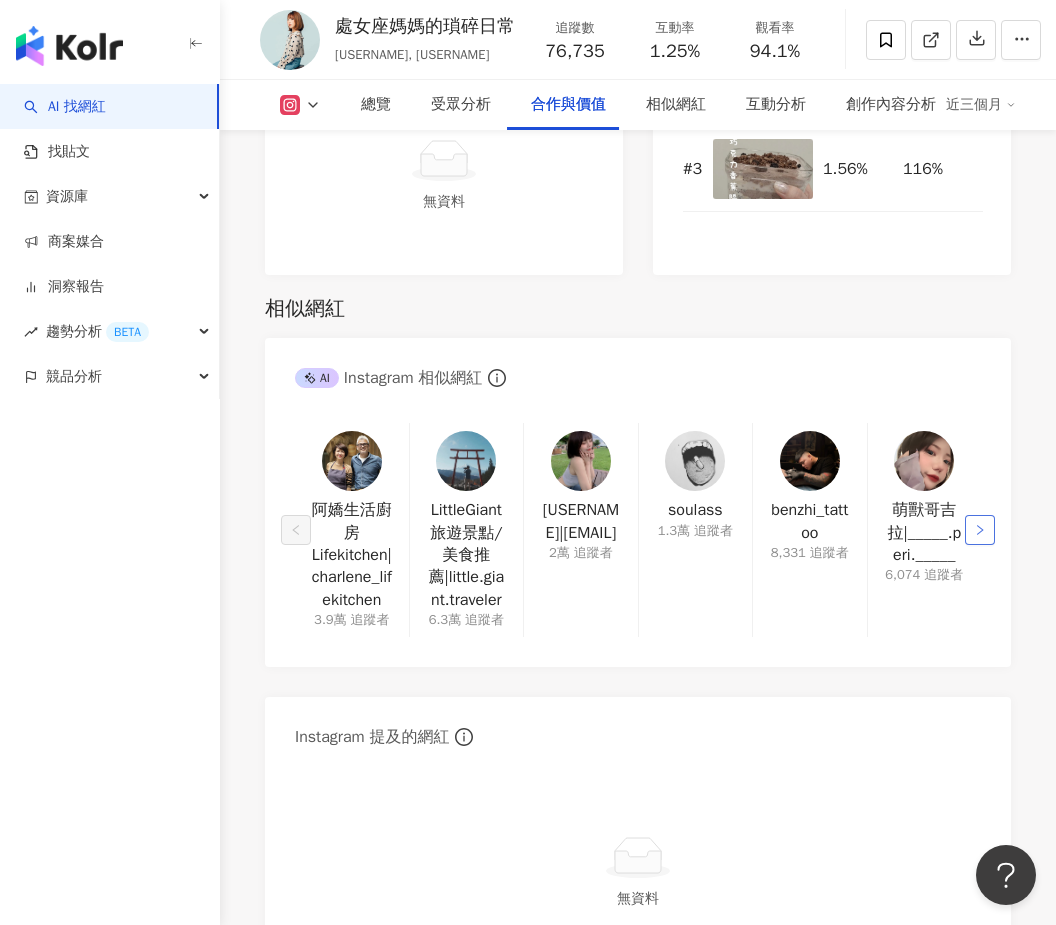 click at bounding box center (980, 530) 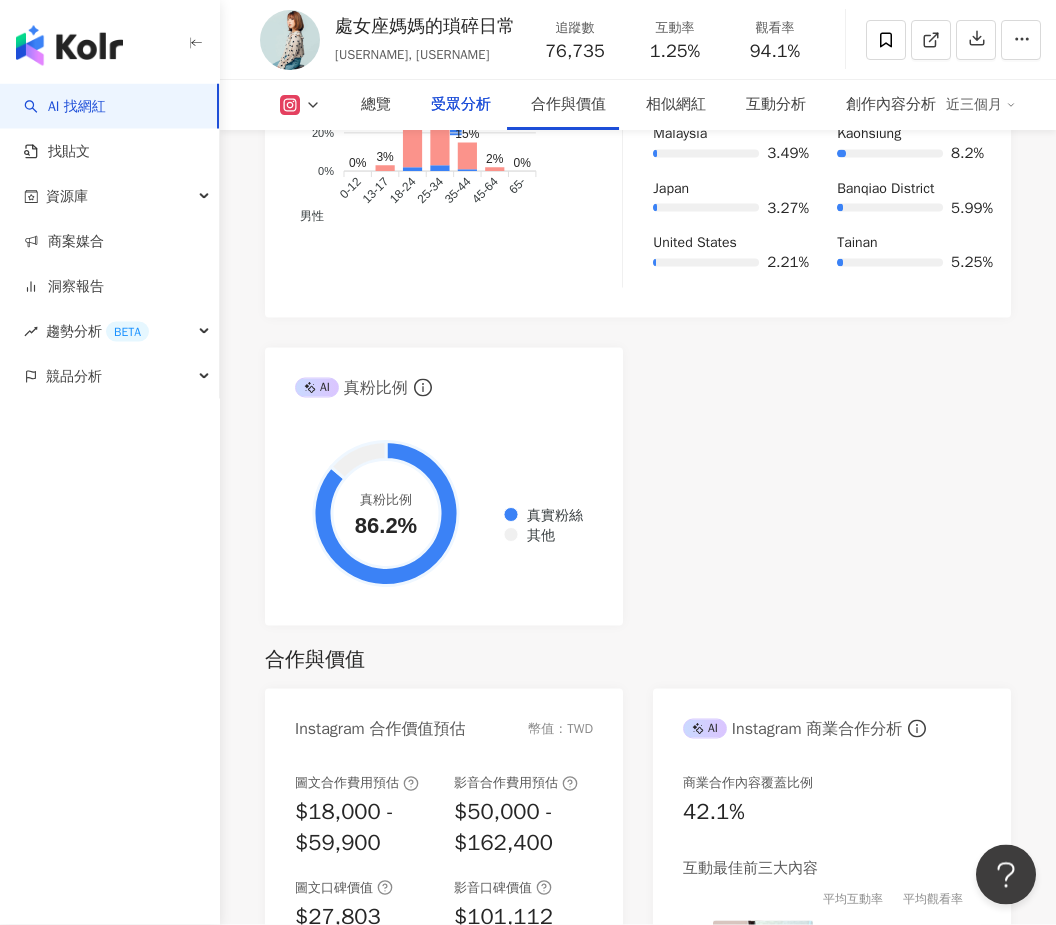 scroll, scrollTop: 2519, scrollLeft: 0, axis: vertical 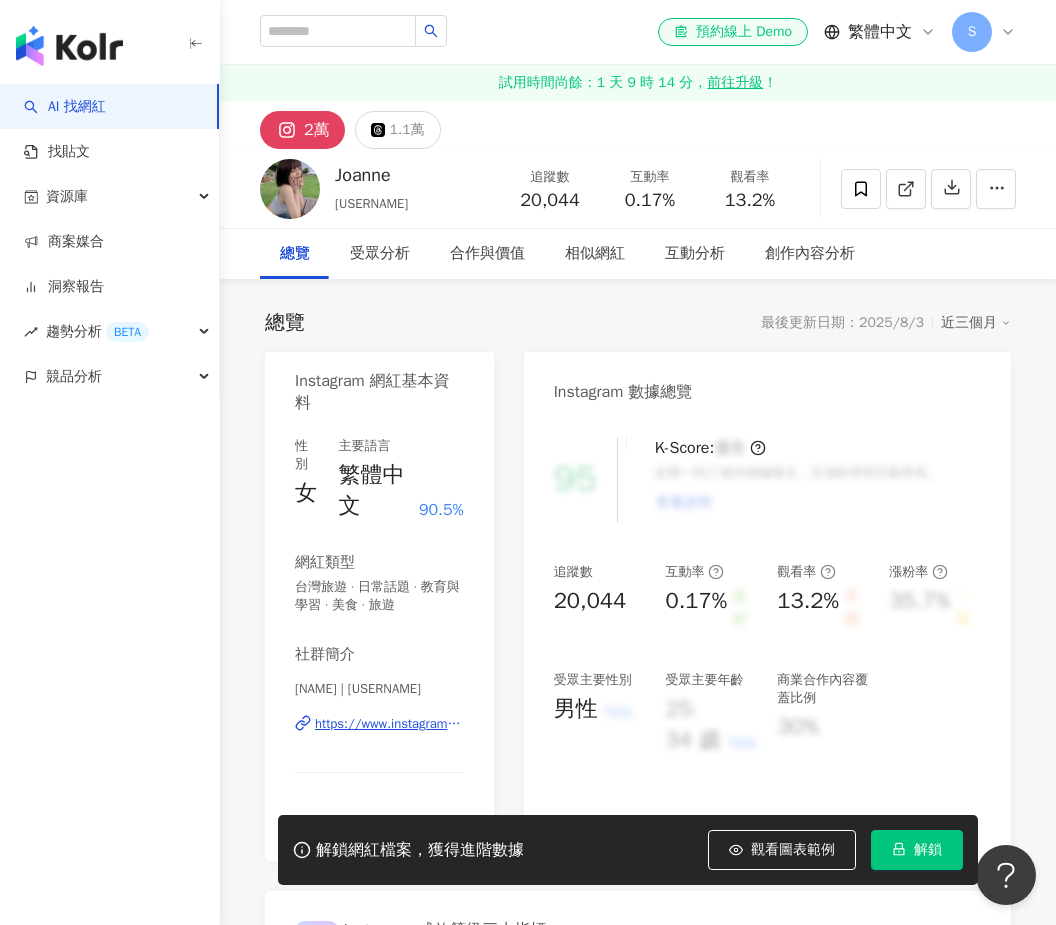 click on "https://www.instagram.com/yo215.u/" at bounding box center [389, 724] 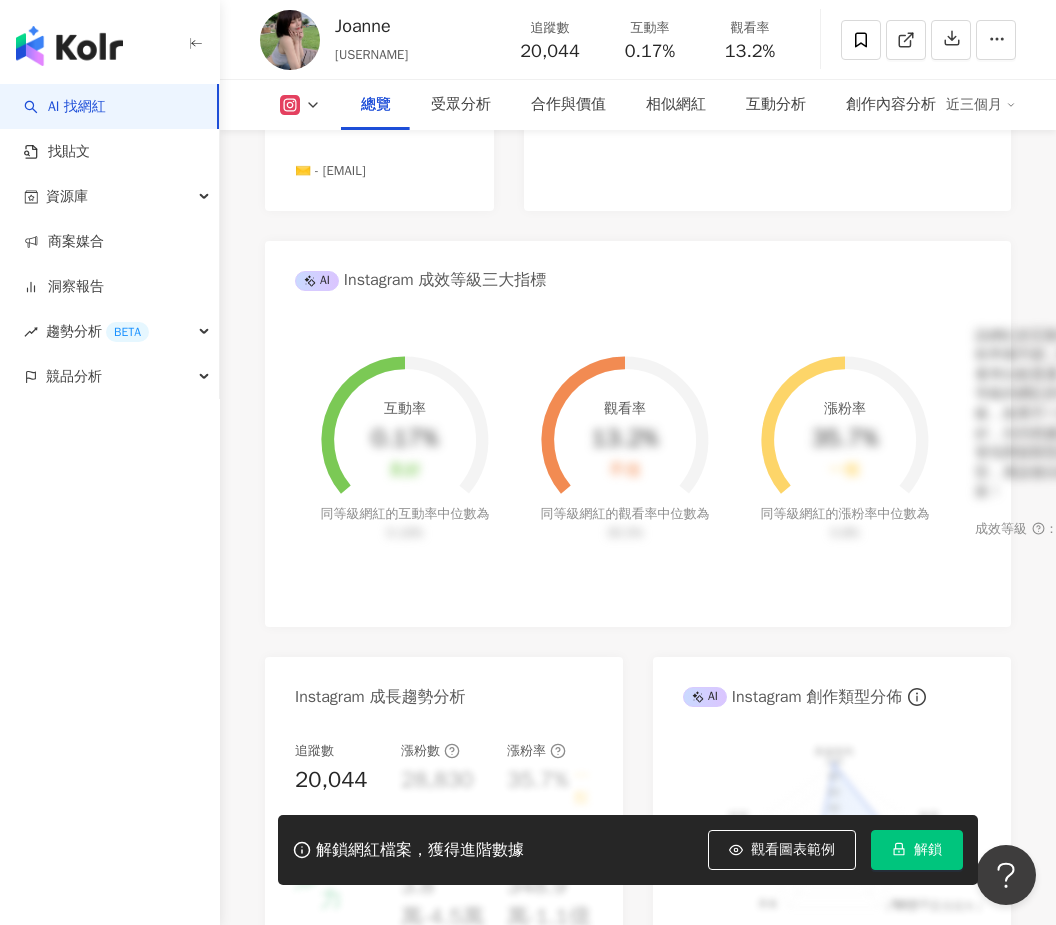 scroll, scrollTop: 650, scrollLeft: 0, axis: vertical 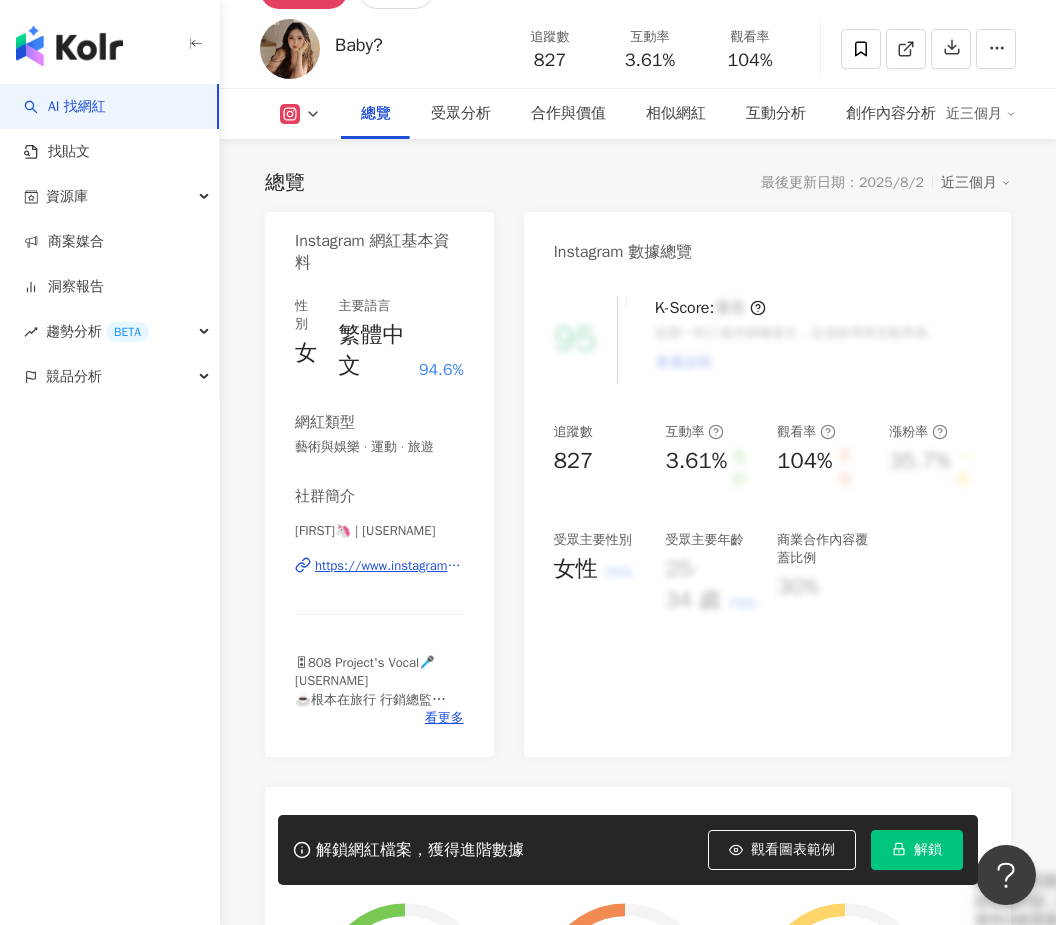 click on "https://www.instagram.com/vilianbaby/" at bounding box center (389, 566) 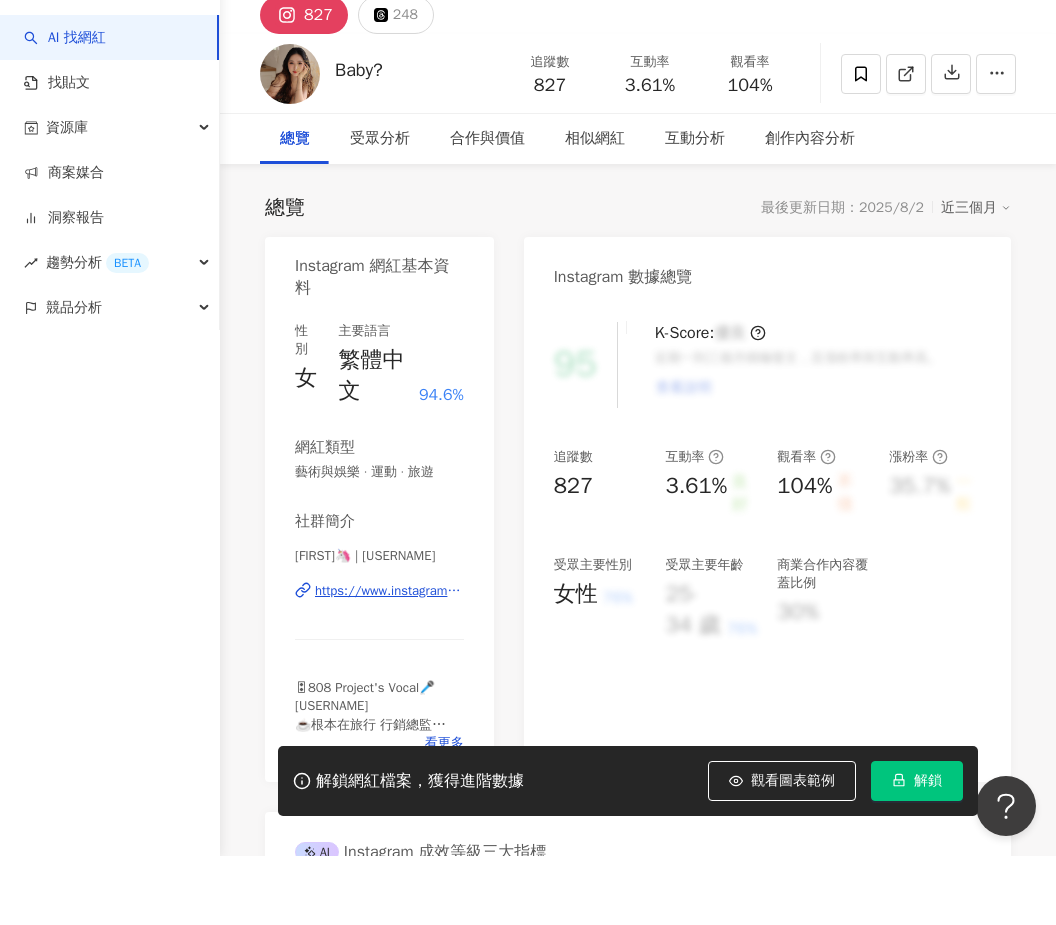scroll, scrollTop: 59, scrollLeft: 0, axis: vertical 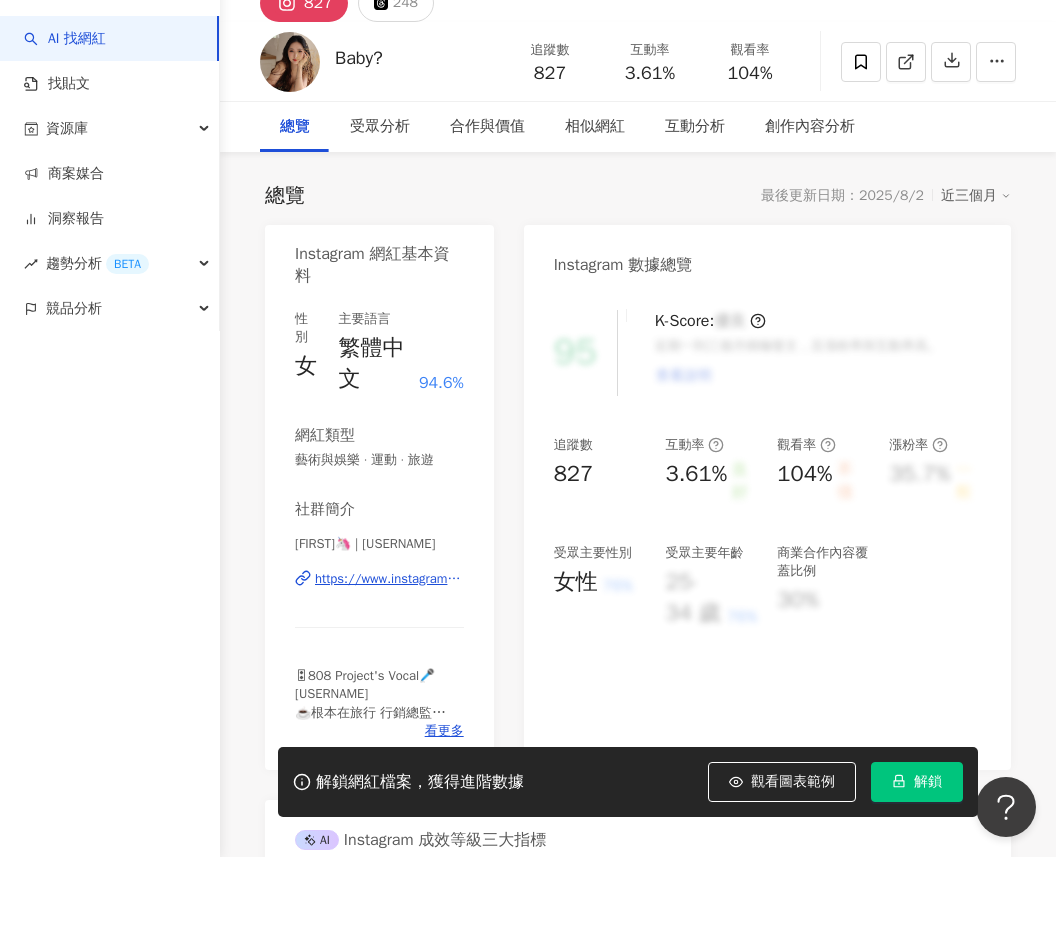click on "解鎖" at bounding box center (928, 850) 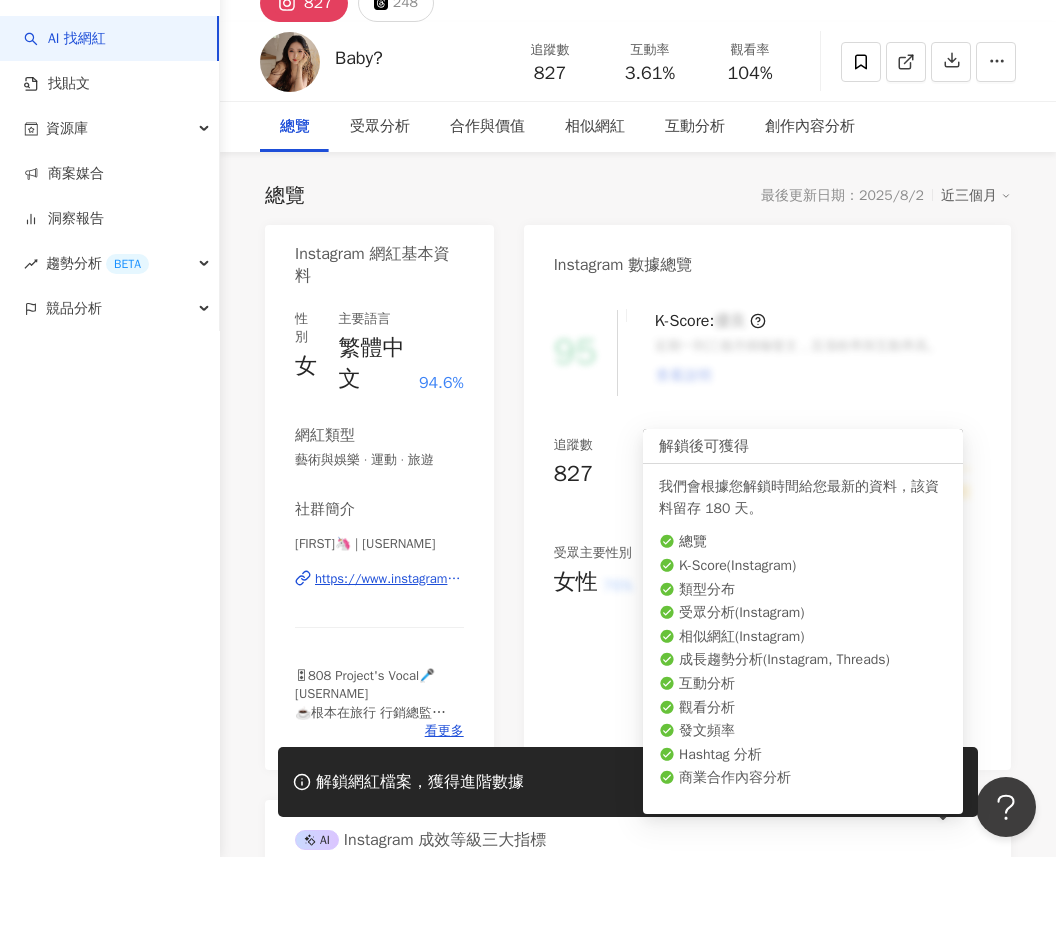 click on "解鎖" at bounding box center (928, 850) 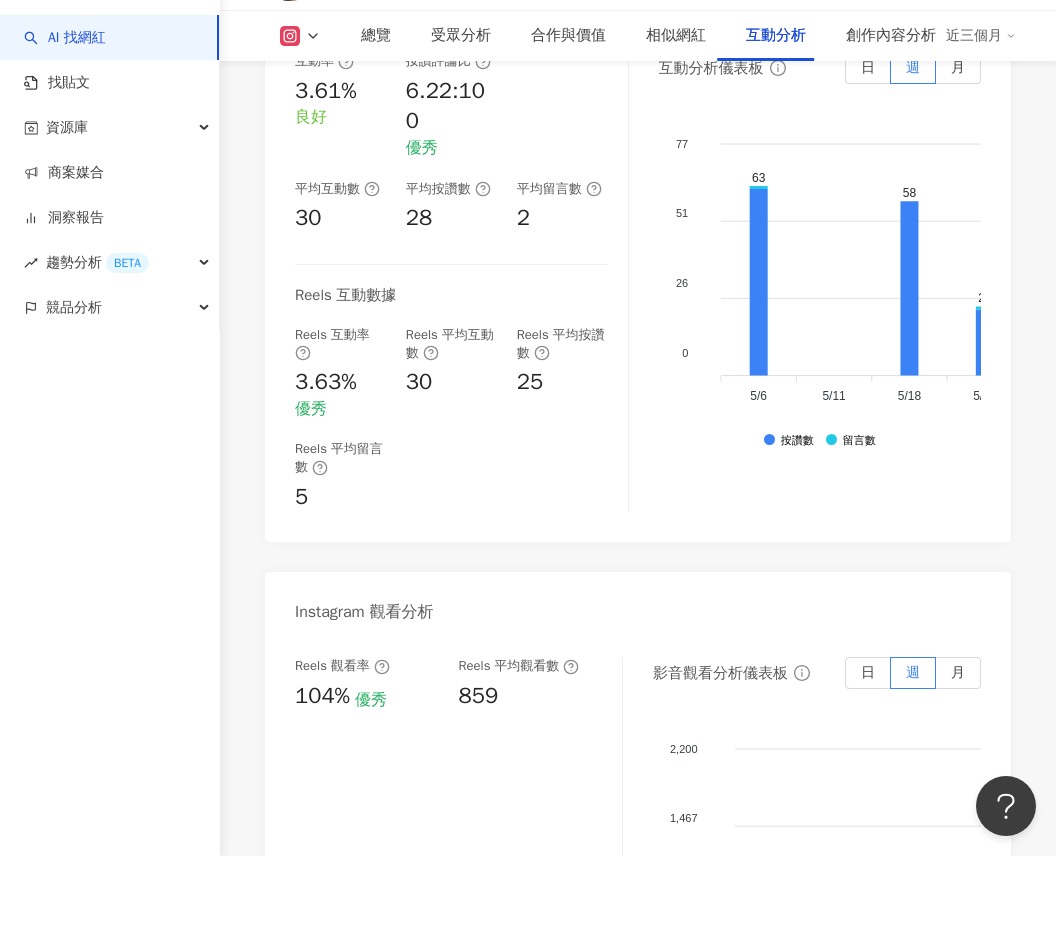 scroll, scrollTop: 4364, scrollLeft: 0, axis: vertical 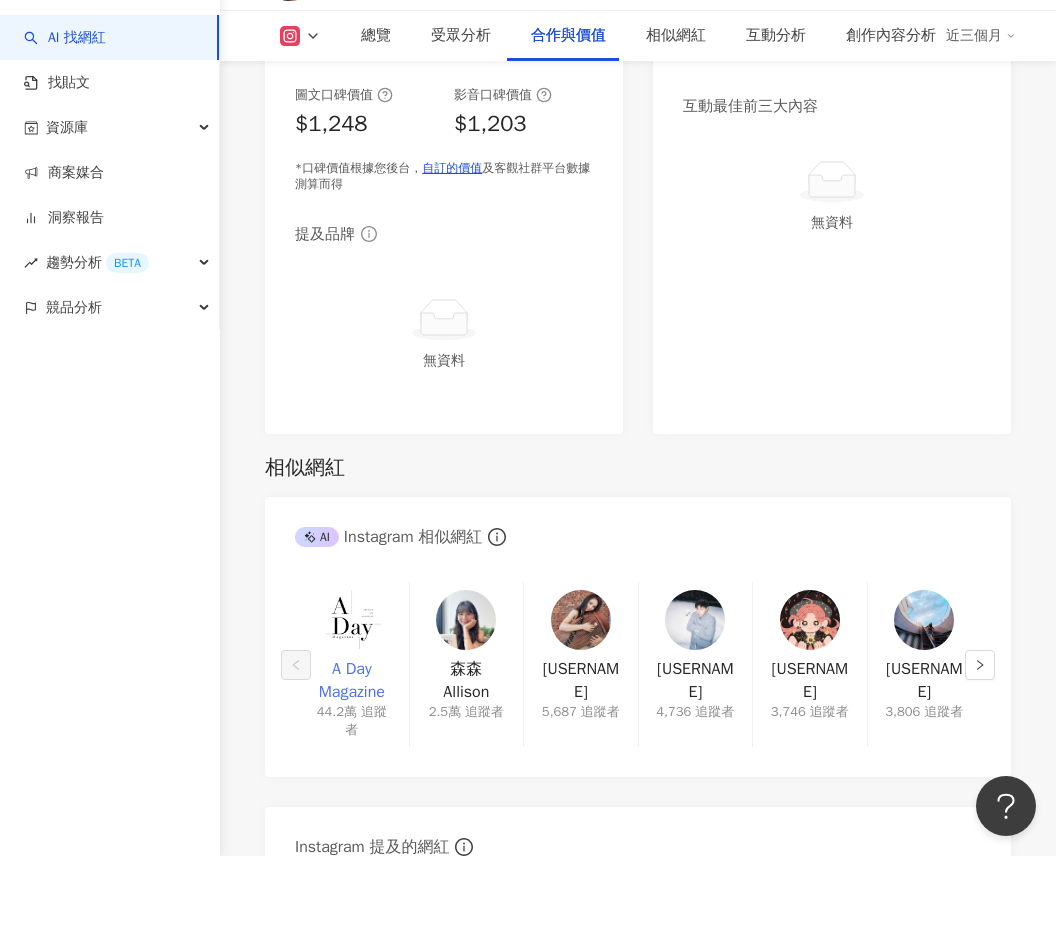 click on "A Day Magazine" at bounding box center (352, 749) 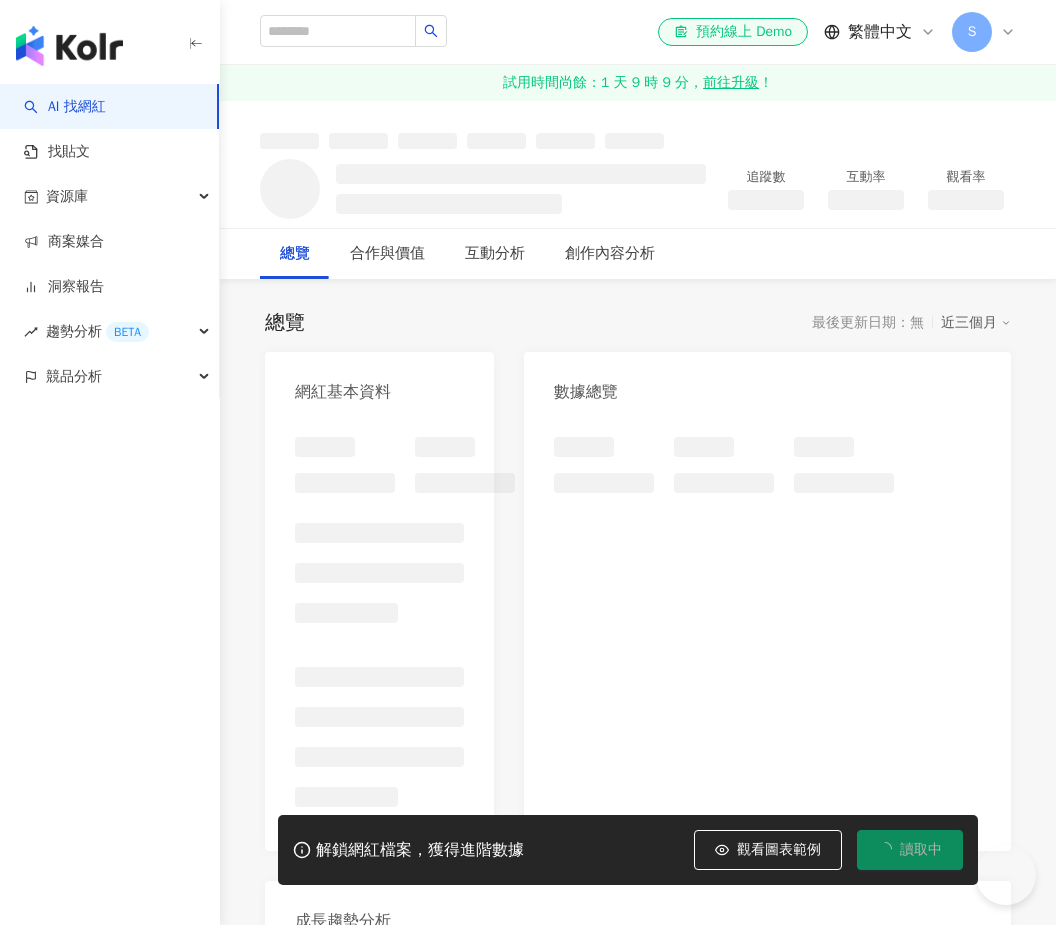 scroll, scrollTop: 0, scrollLeft: 0, axis: both 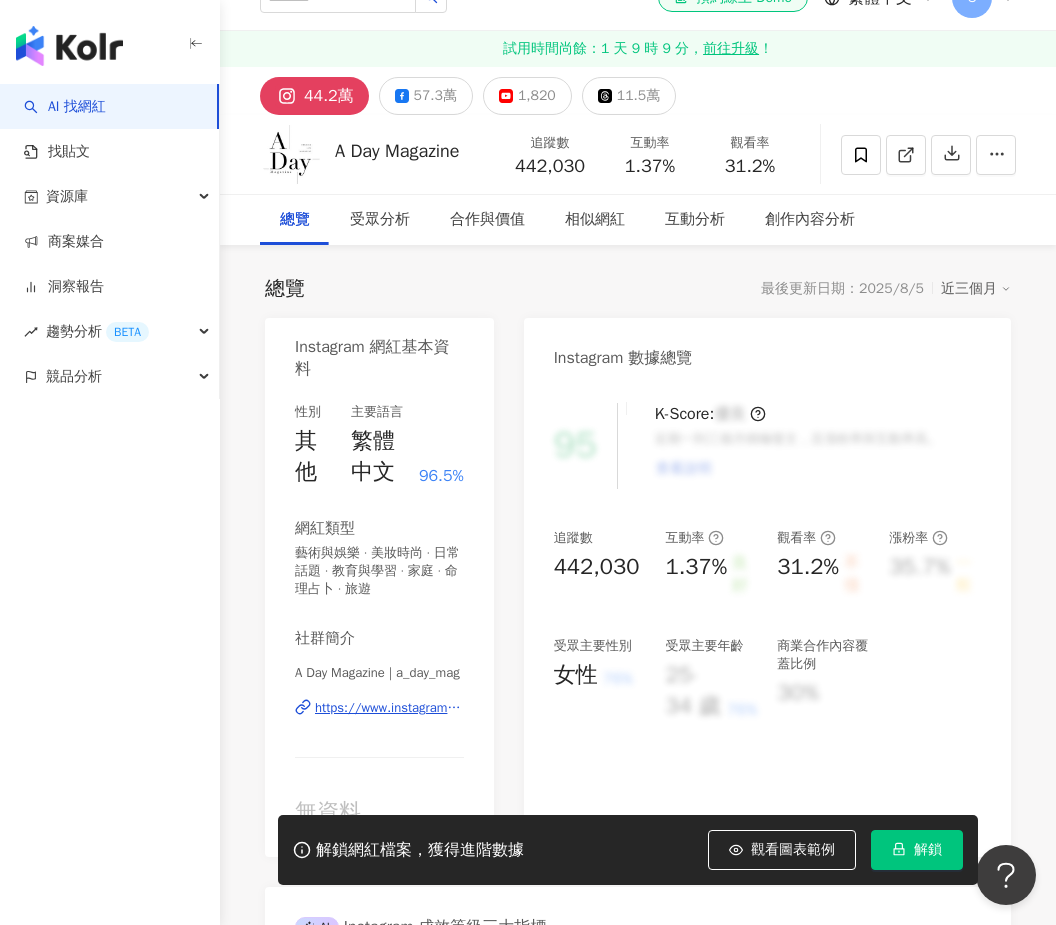 click on "https://www.instagram.com/a_day_mag/" at bounding box center (389, 708) 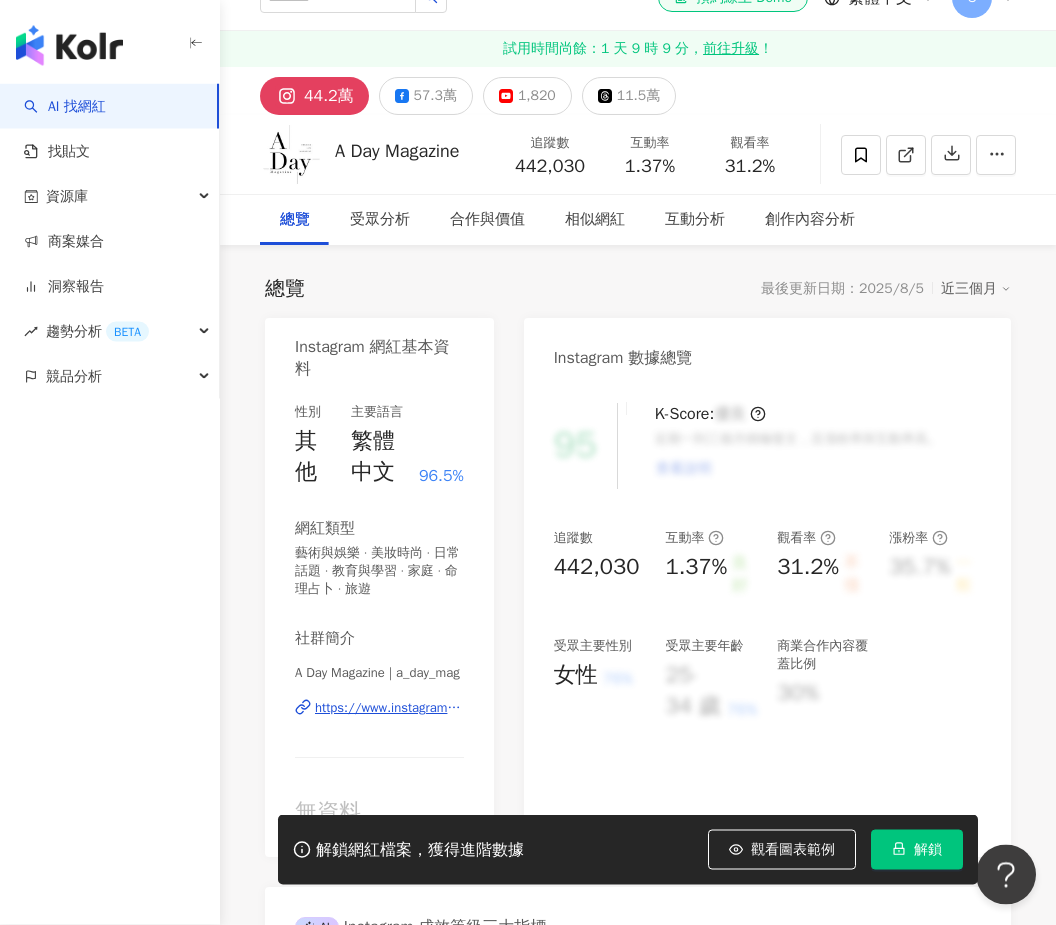 scroll, scrollTop: 0, scrollLeft: 0, axis: both 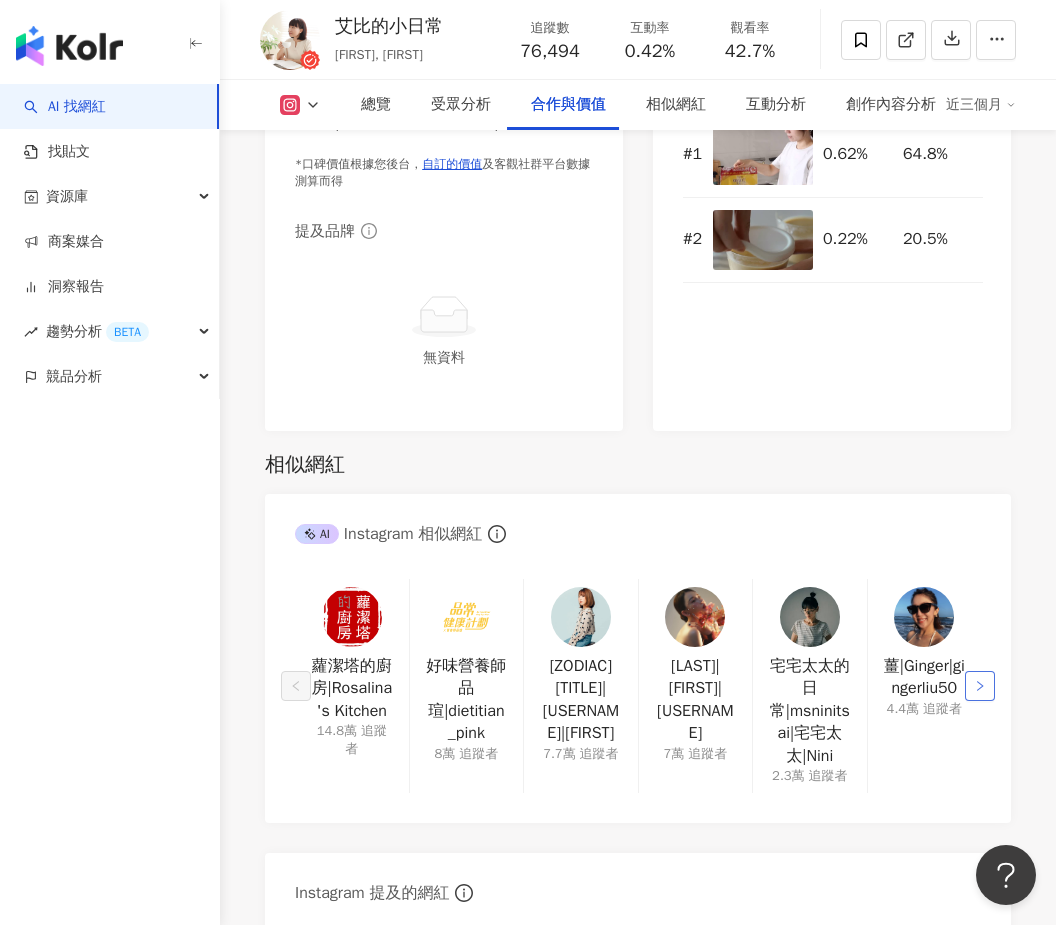 click 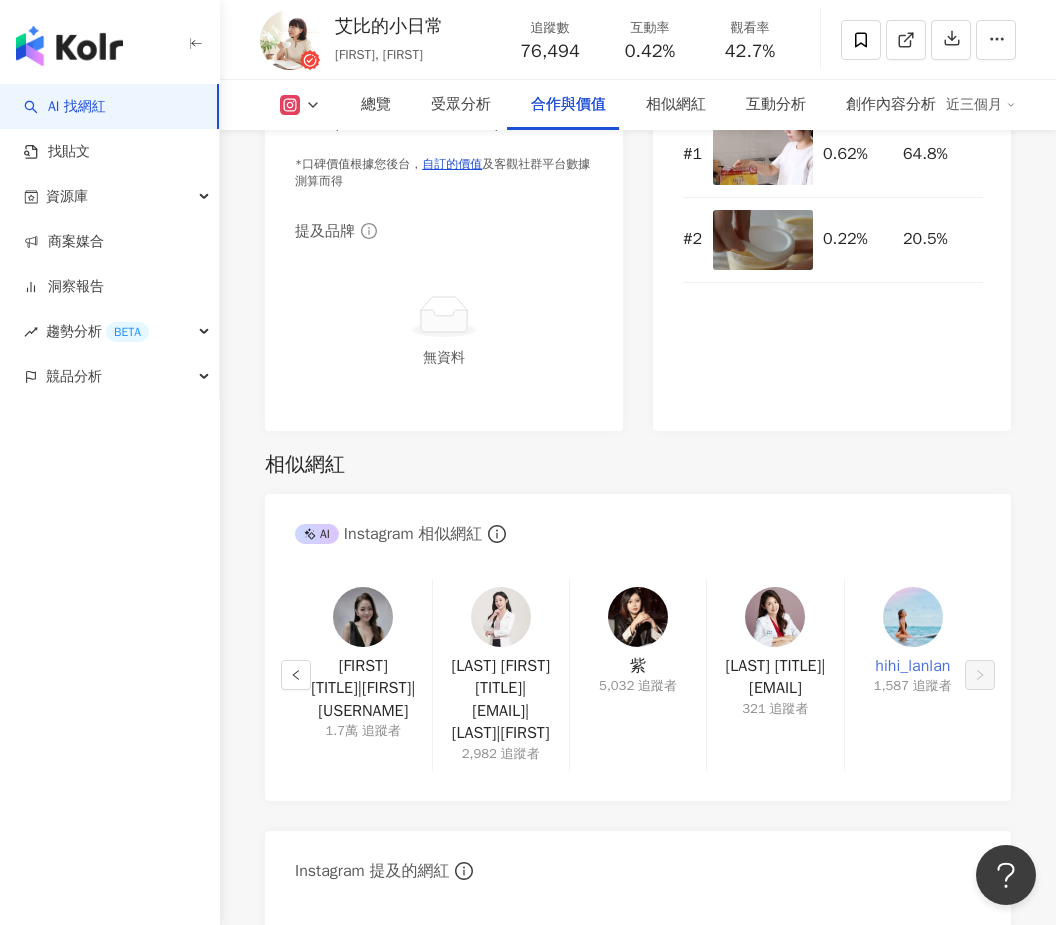 click on "hihi_lanlan" 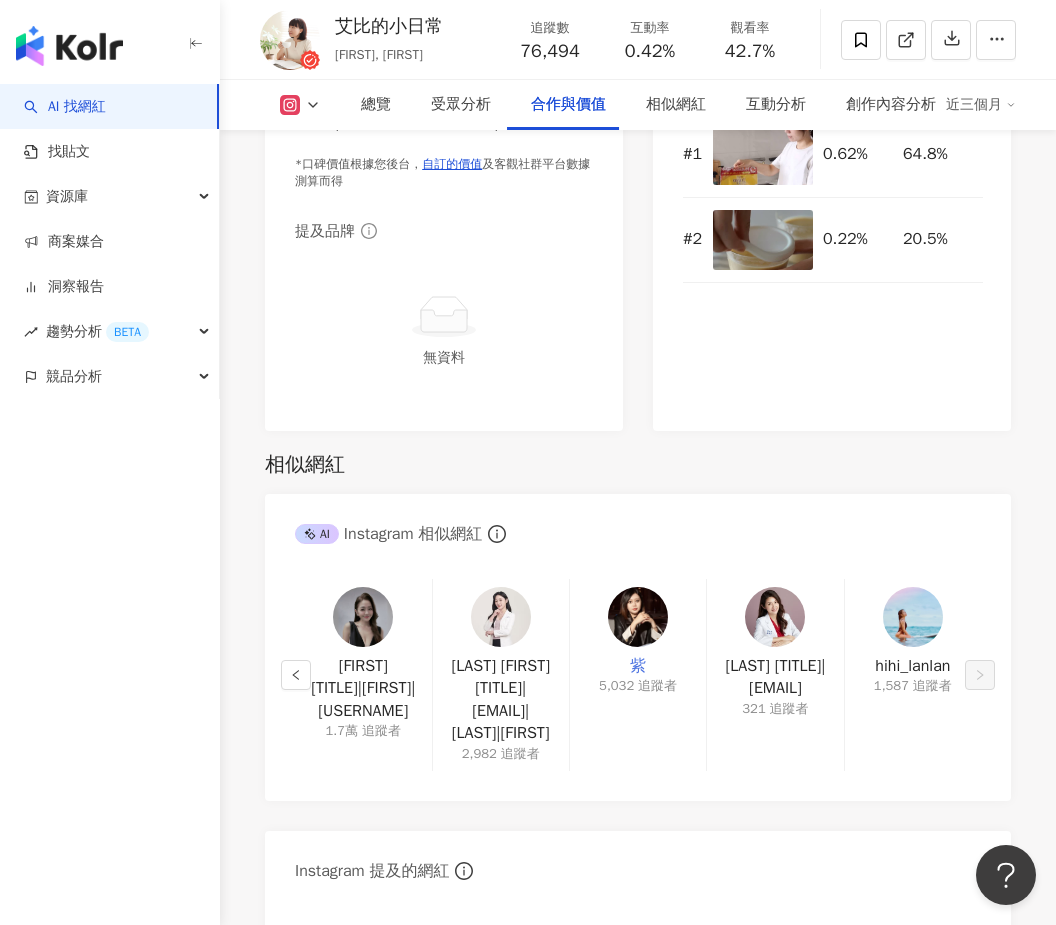 click on "紫" 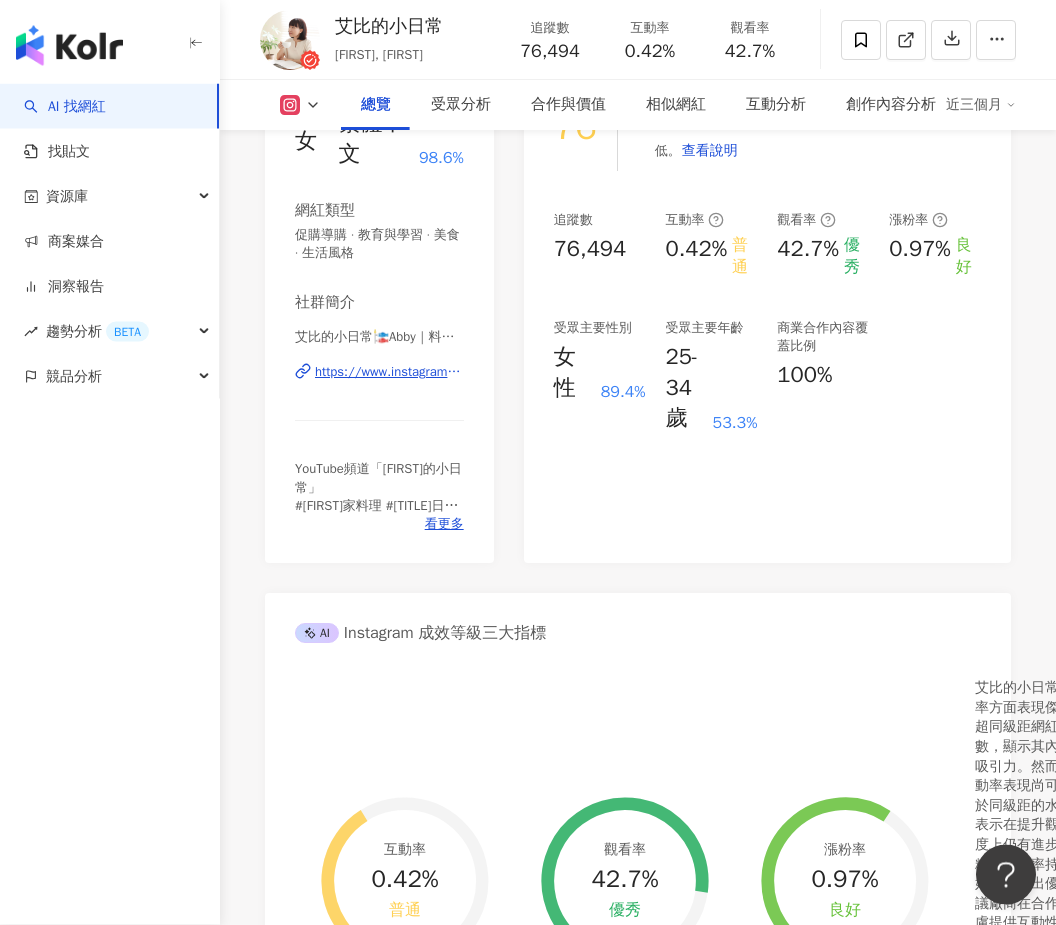 scroll, scrollTop: 307, scrollLeft: 0, axis: vertical 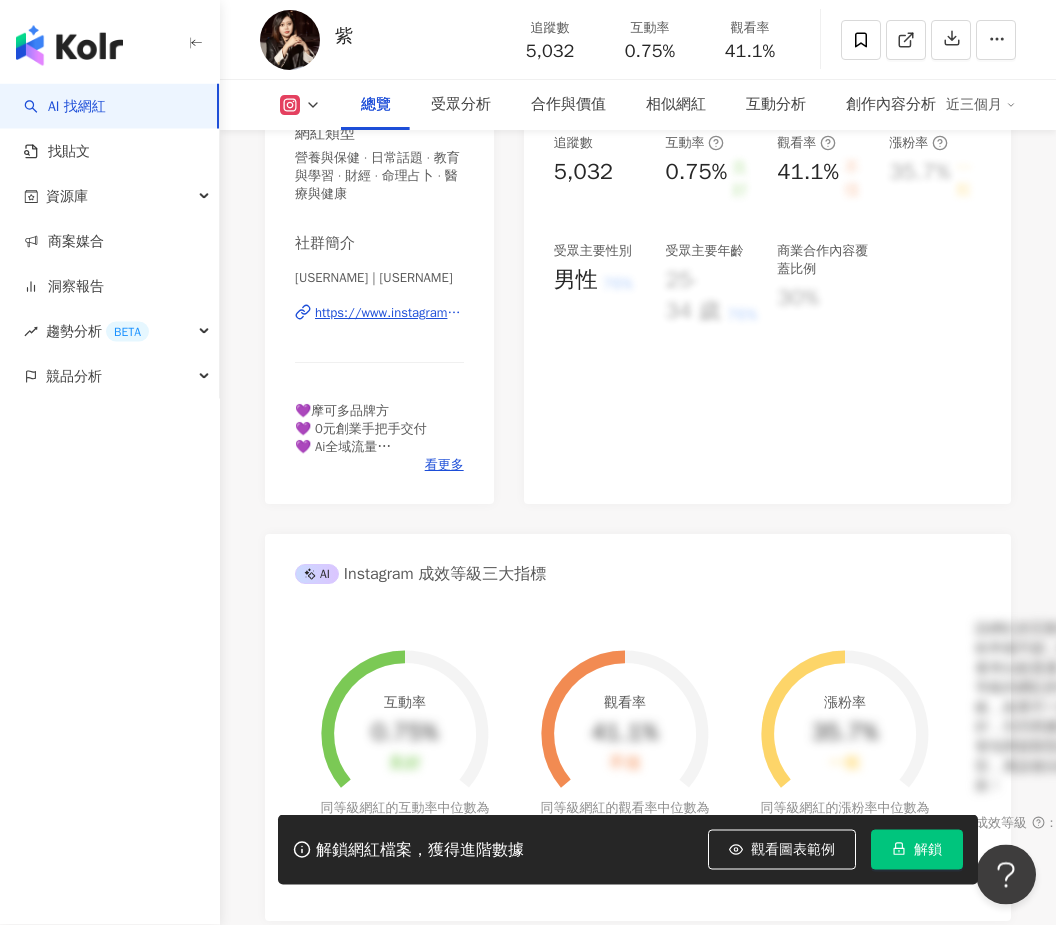 click on "https://www.instagram.com/purplepupu/" at bounding box center [389, 314] 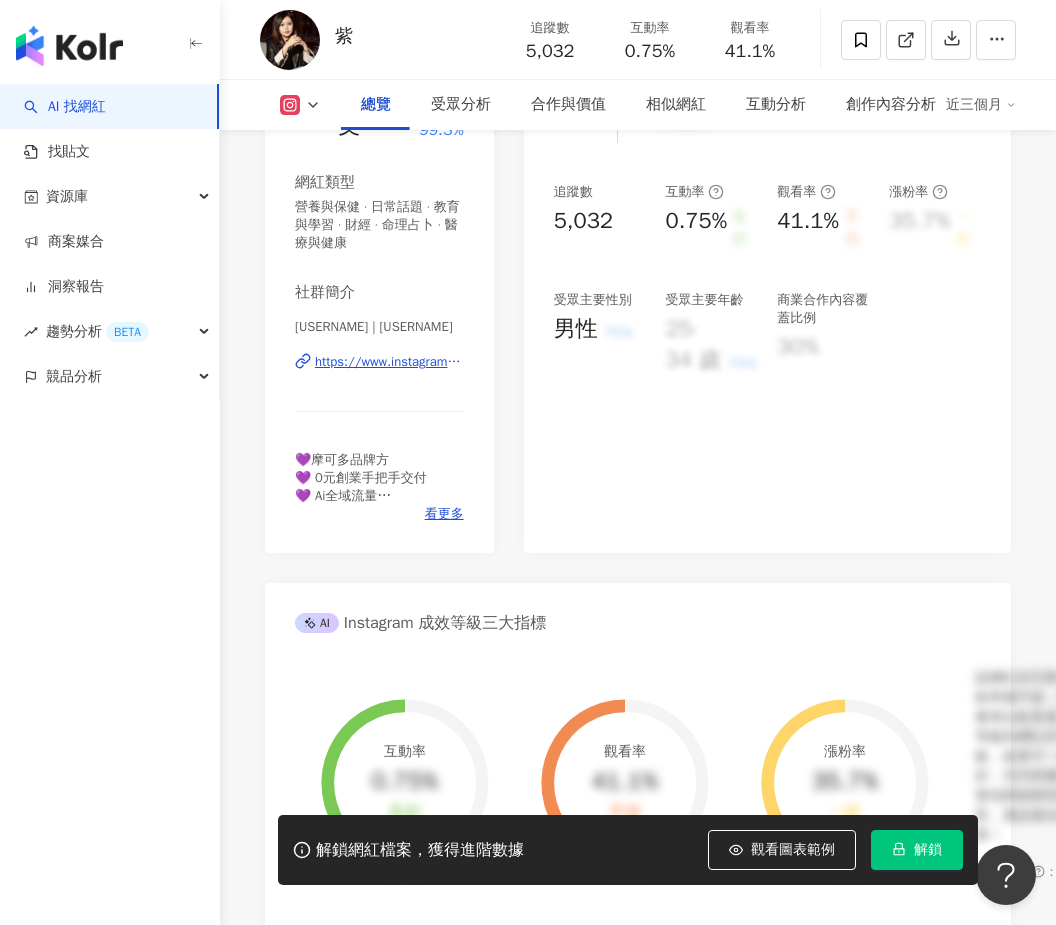 scroll, scrollTop: 234, scrollLeft: 0, axis: vertical 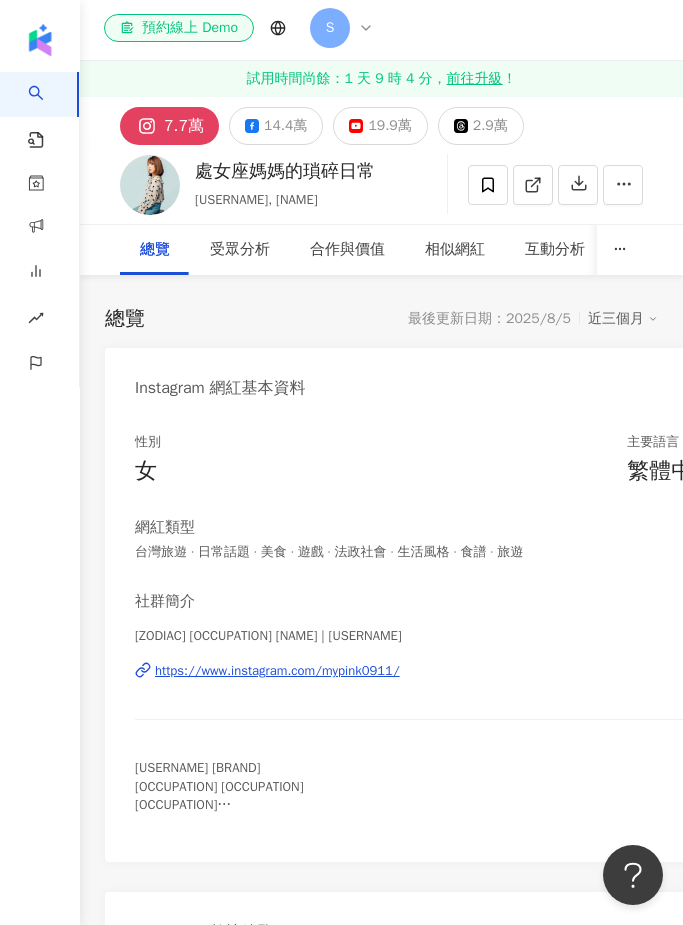 click on "https://www.instagram.com/mypink0911/" at bounding box center [277, 671] 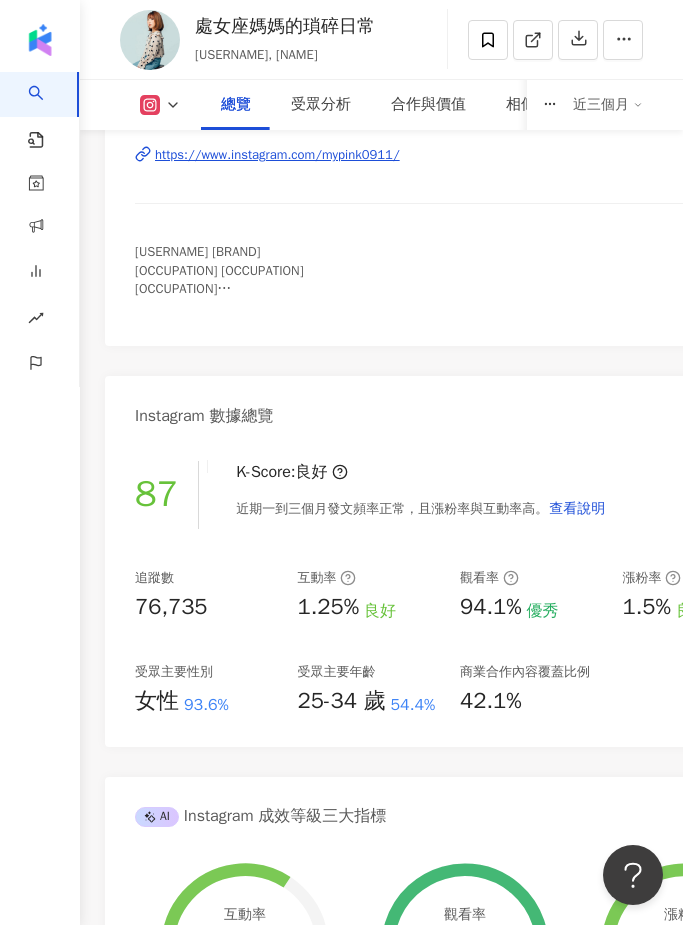 scroll, scrollTop: 343, scrollLeft: 0, axis: vertical 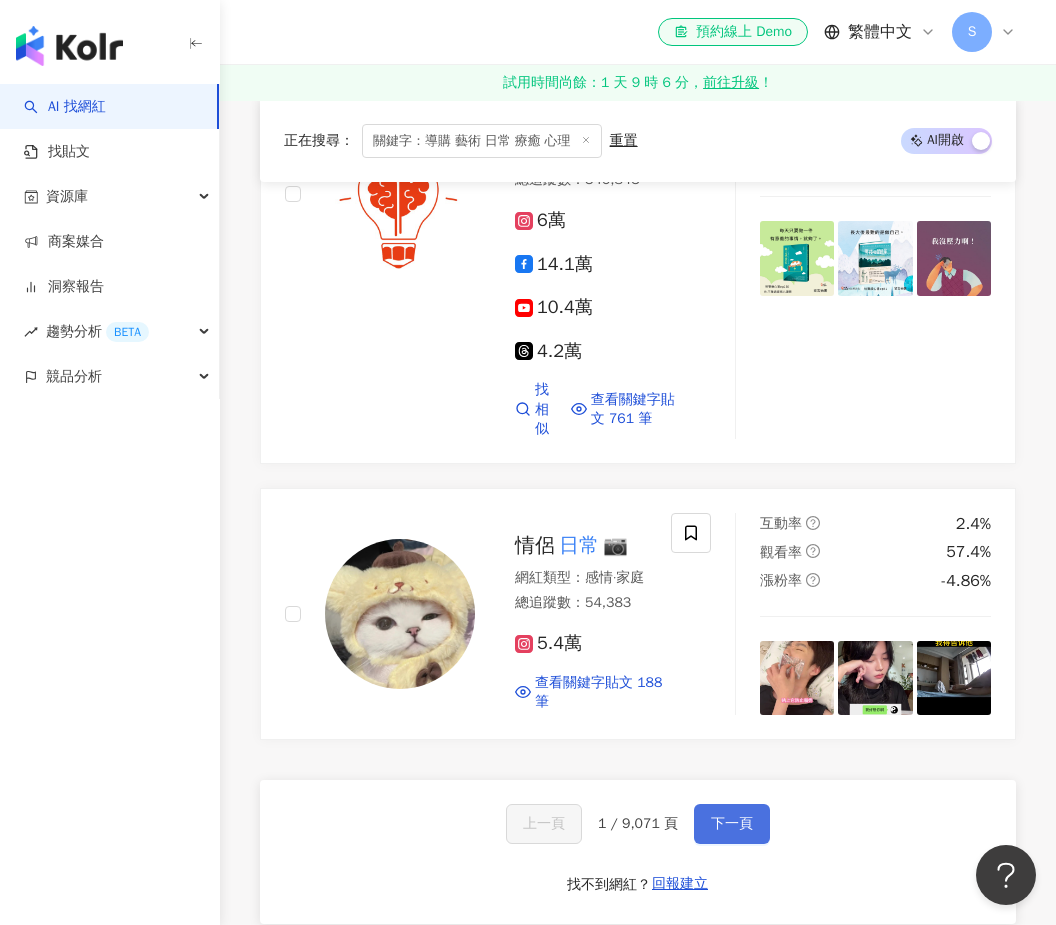 click on "下一頁" at bounding box center (732, 824) 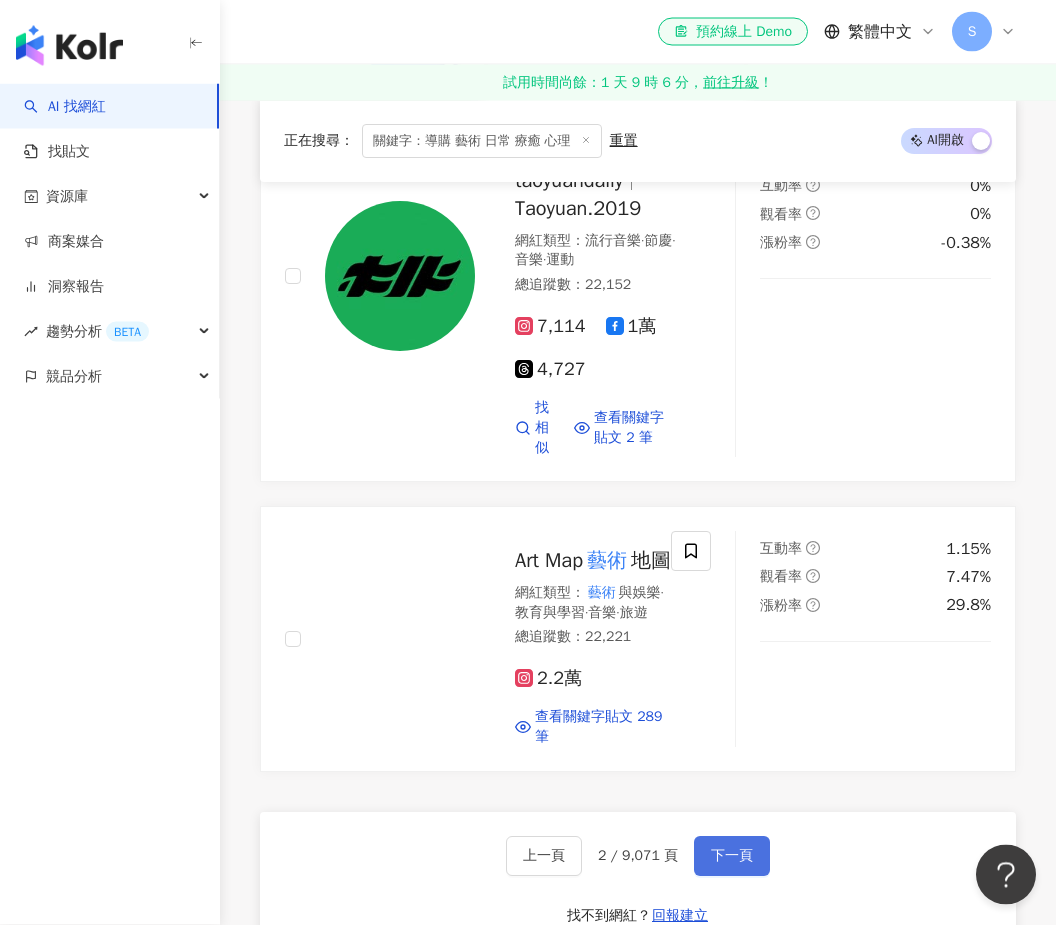 scroll, scrollTop: 4089, scrollLeft: 0, axis: vertical 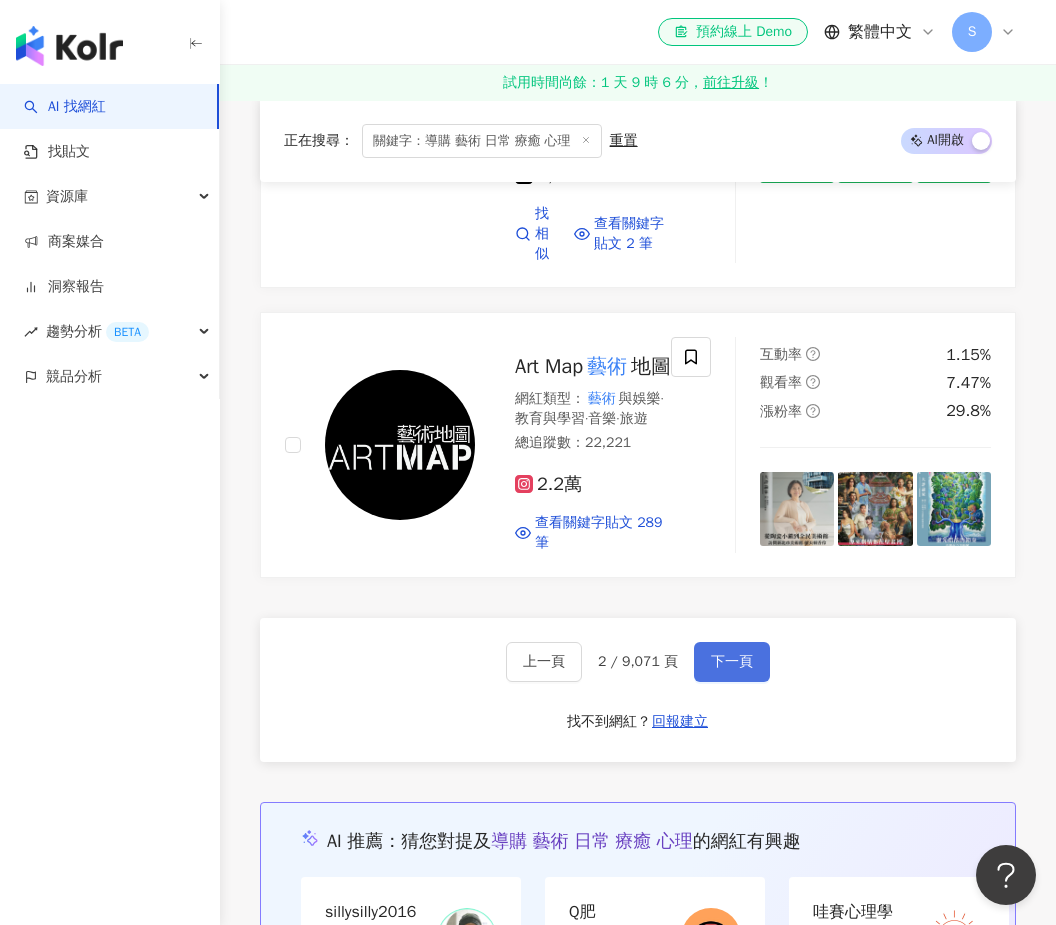click on "下一頁" at bounding box center (732, 662) 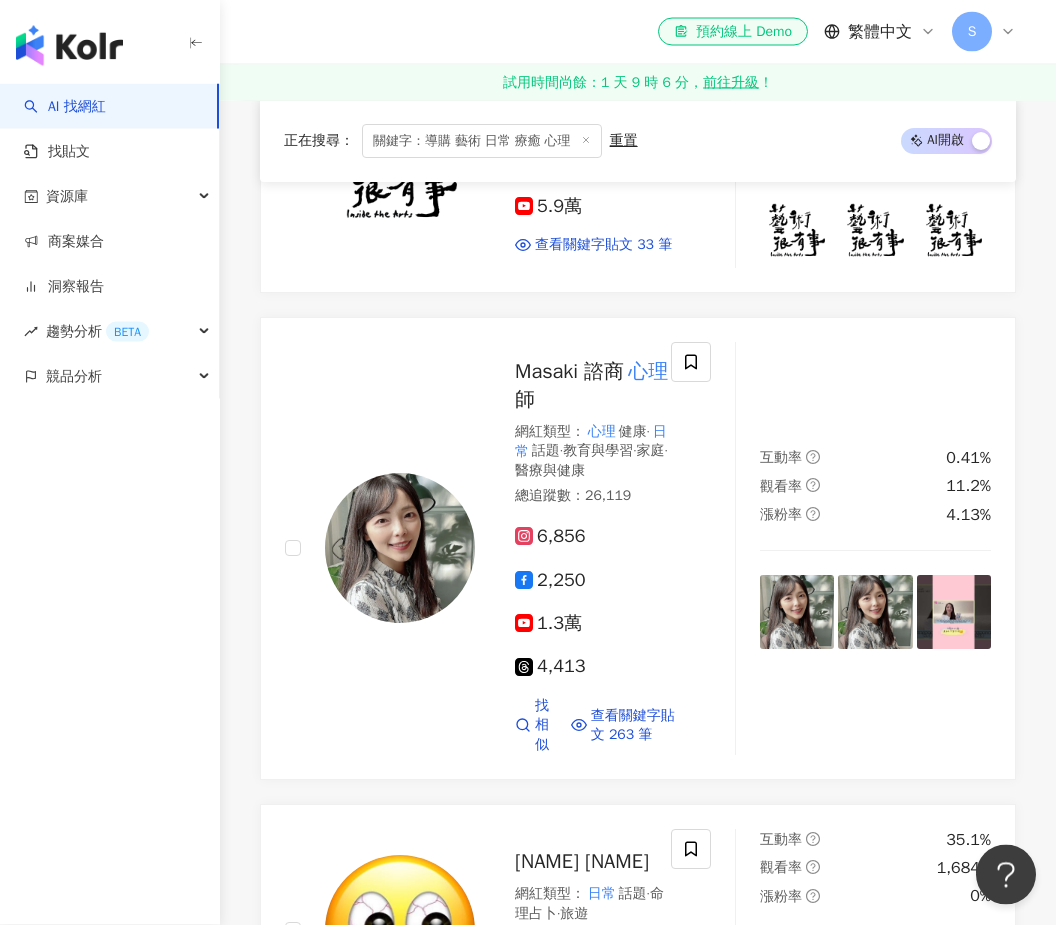 scroll, scrollTop: 3207, scrollLeft: 0, axis: vertical 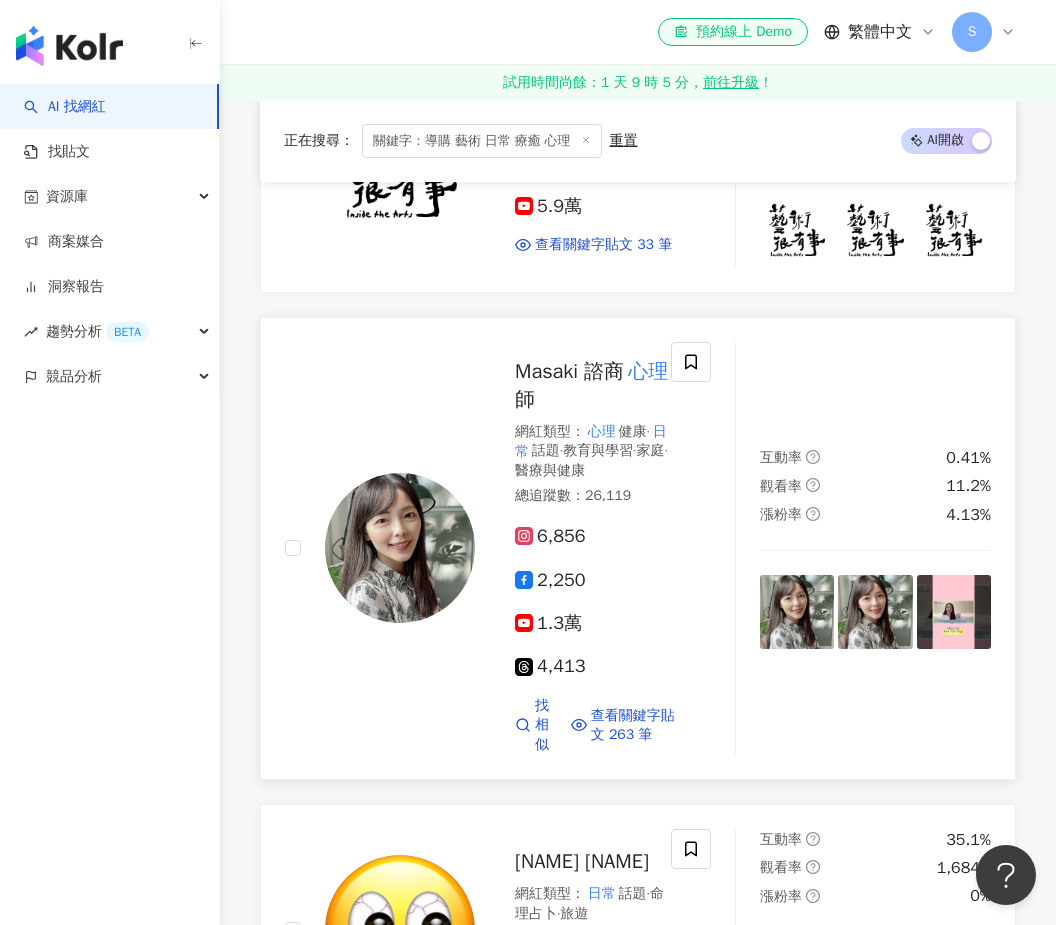 click on "Masaki 諮商" at bounding box center (569, 371) 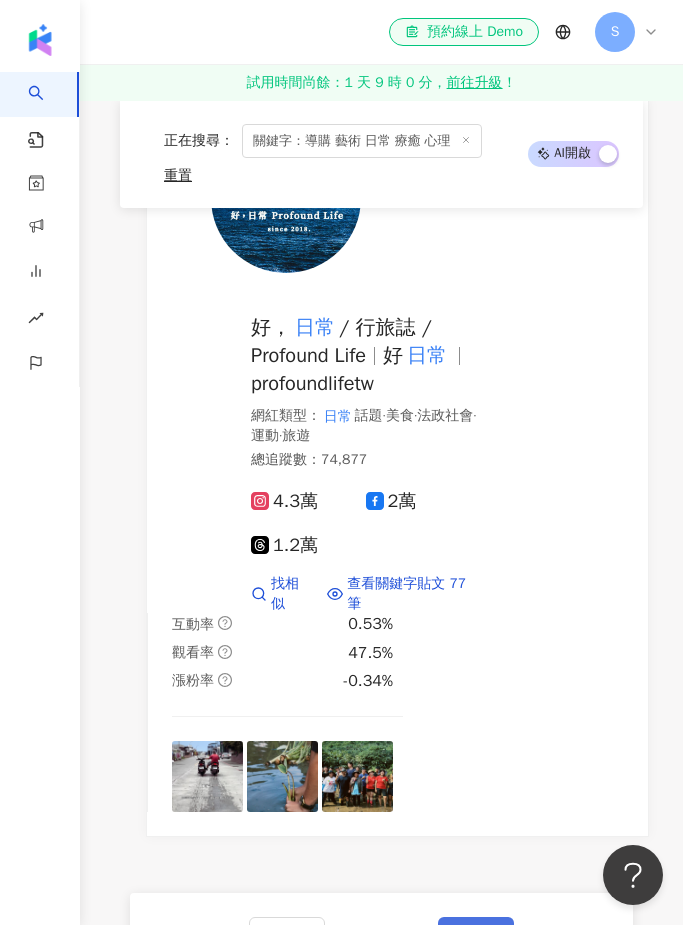 click on "下一頁" at bounding box center (476, 937) 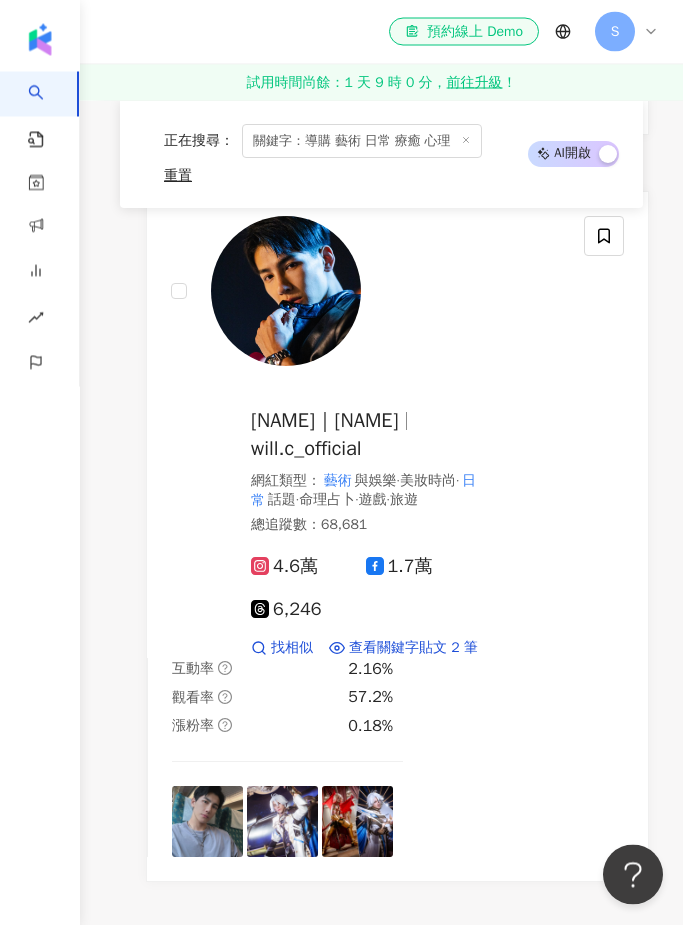 scroll, scrollTop: 3944, scrollLeft: 0, axis: vertical 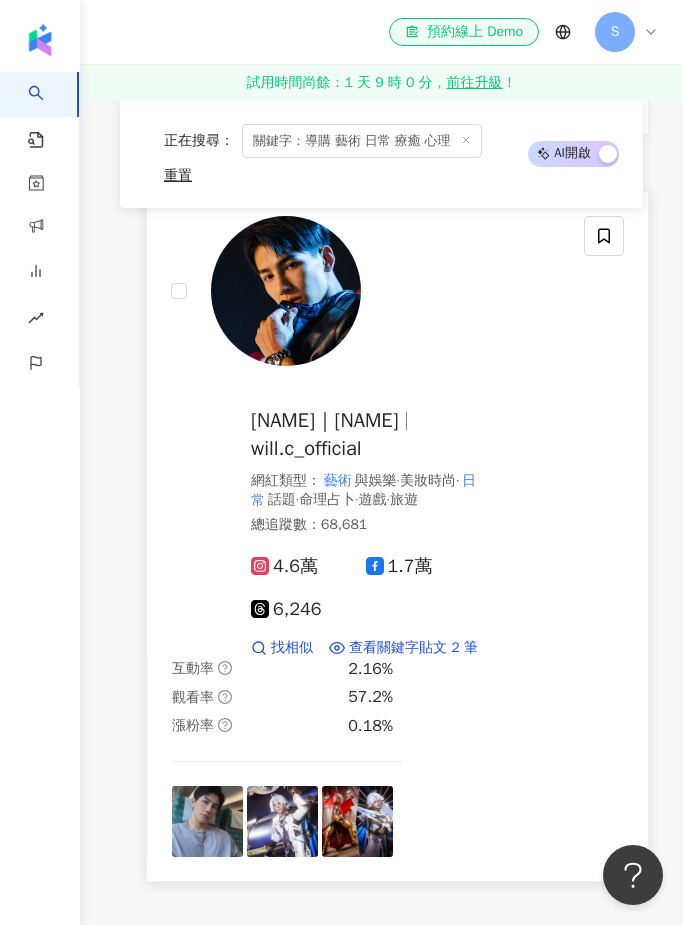 click at bounding box center [286, 291] 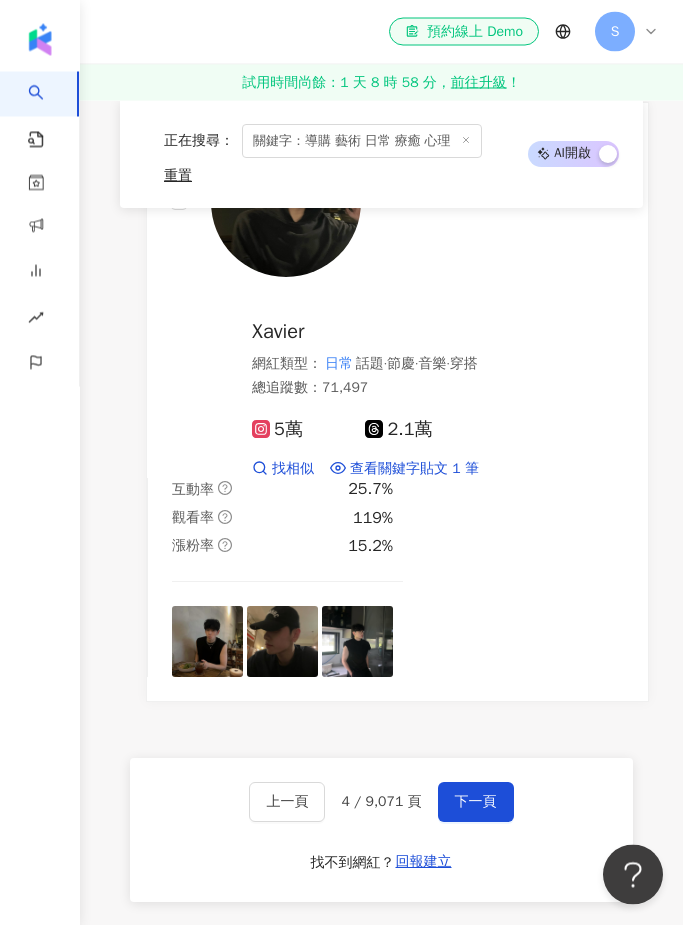 scroll, scrollTop: 8440, scrollLeft: 0, axis: vertical 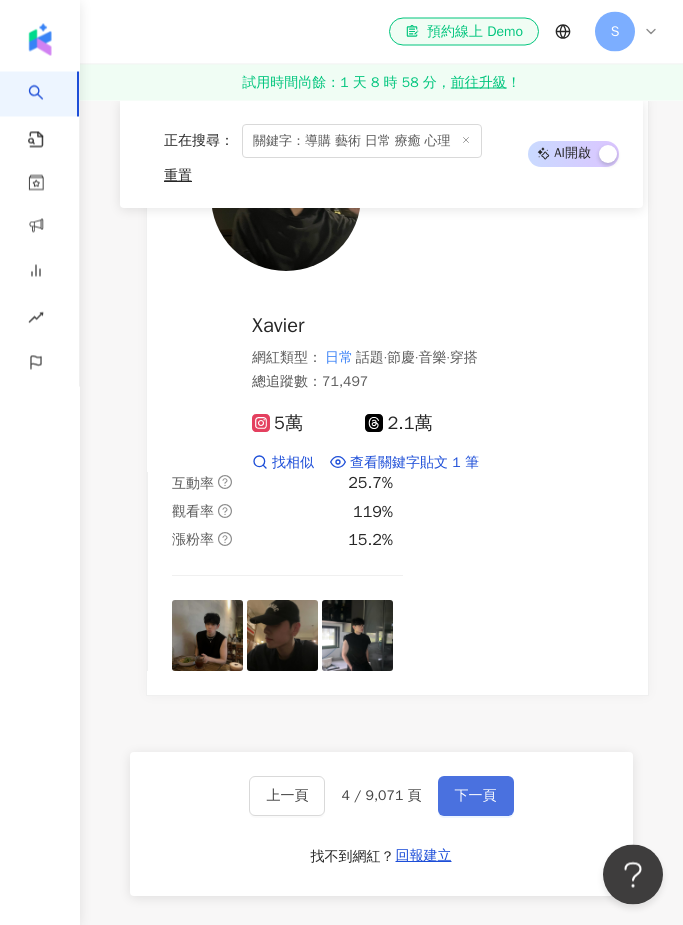 click on "下一頁" at bounding box center (476, 797) 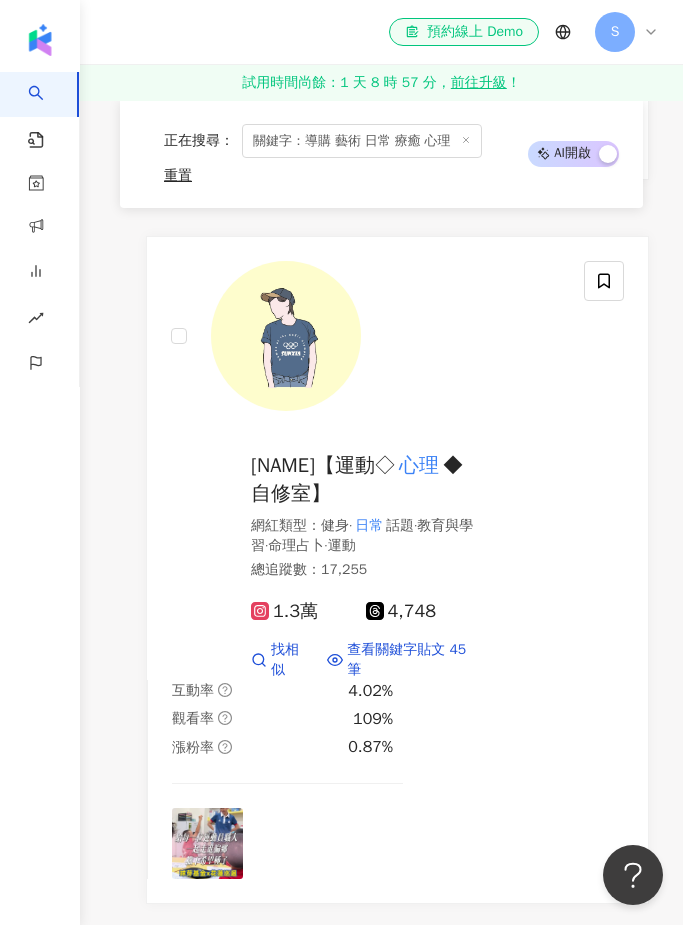 scroll, scrollTop: 1714, scrollLeft: 0, axis: vertical 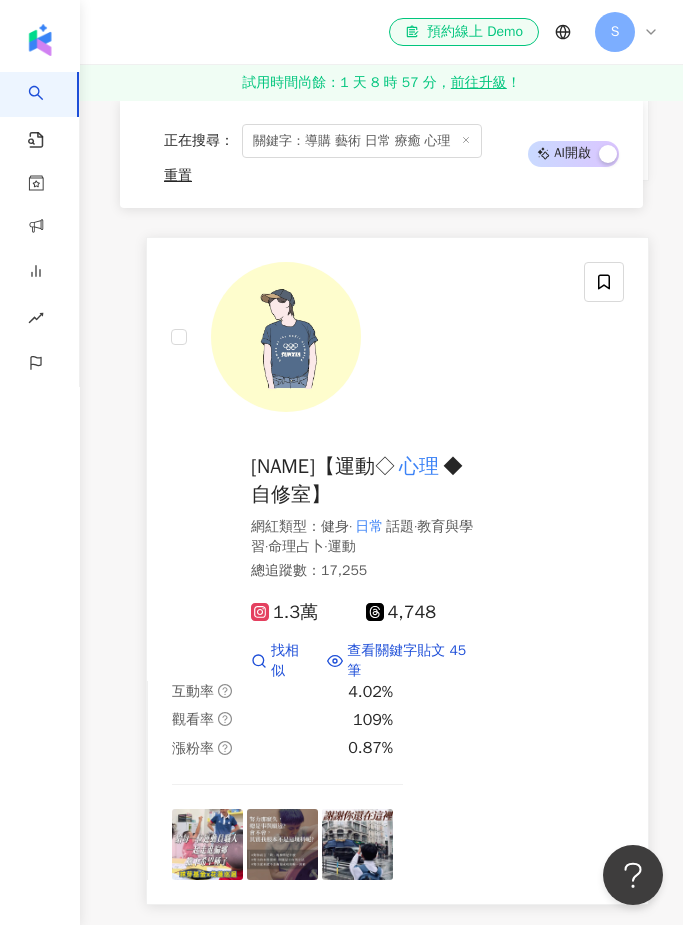 click on "夏老闆【運動◇" at bounding box center (323, 466) 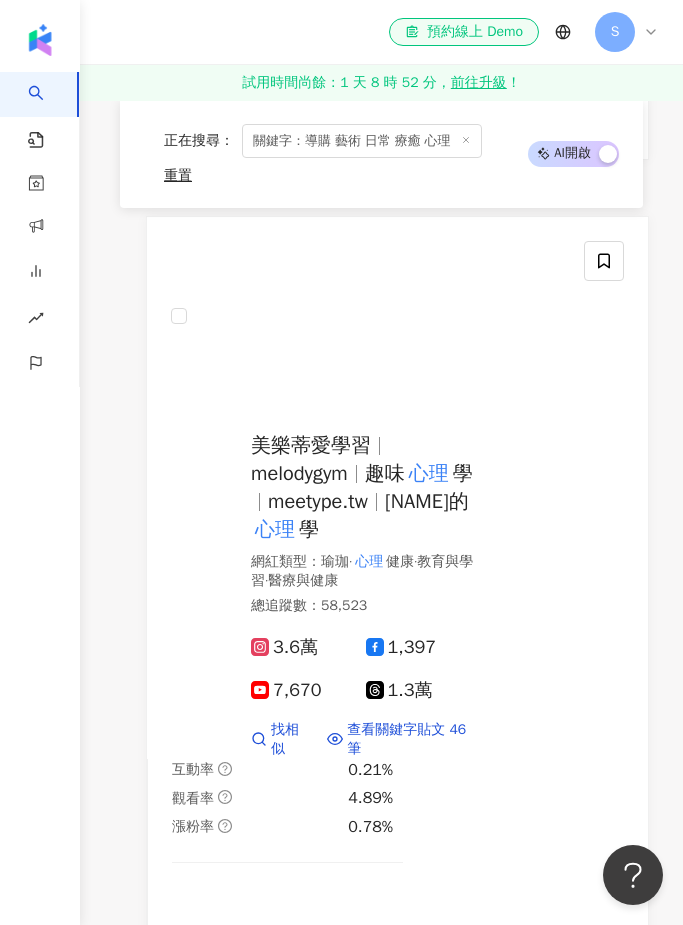 scroll, scrollTop: 5266, scrollLeft: 0, axis: vertical 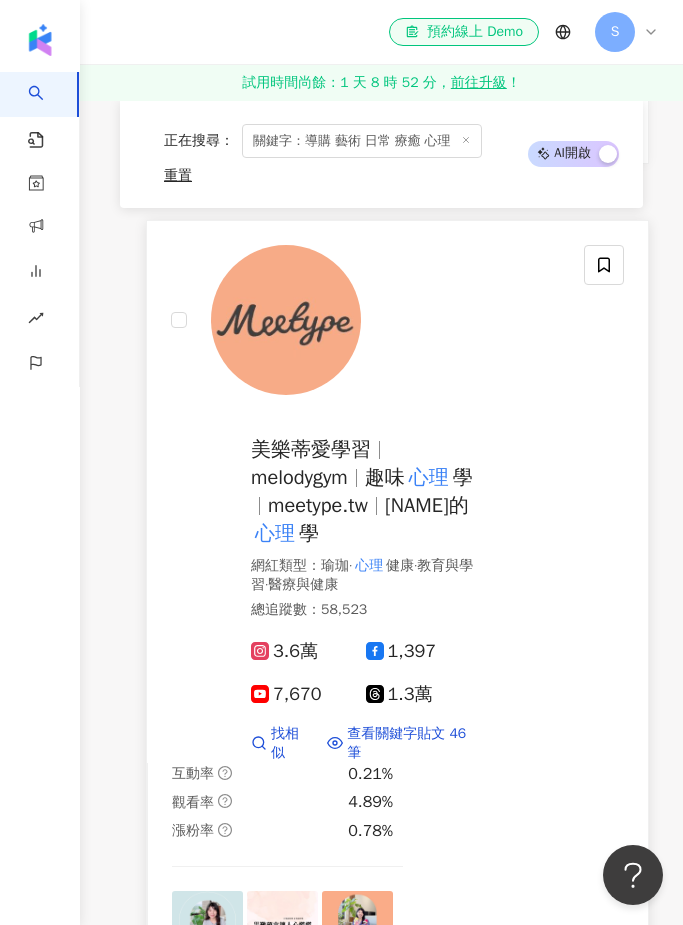click at bounding box center [286, 320] 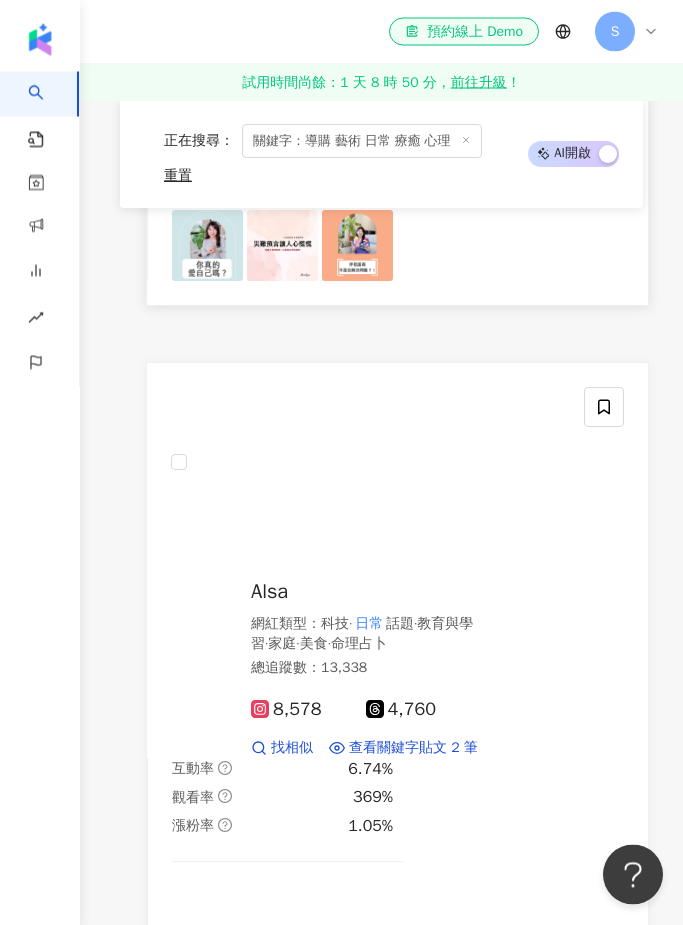 scroll, scrollTop: 5949, scrollLeft: 0, axis: vertical 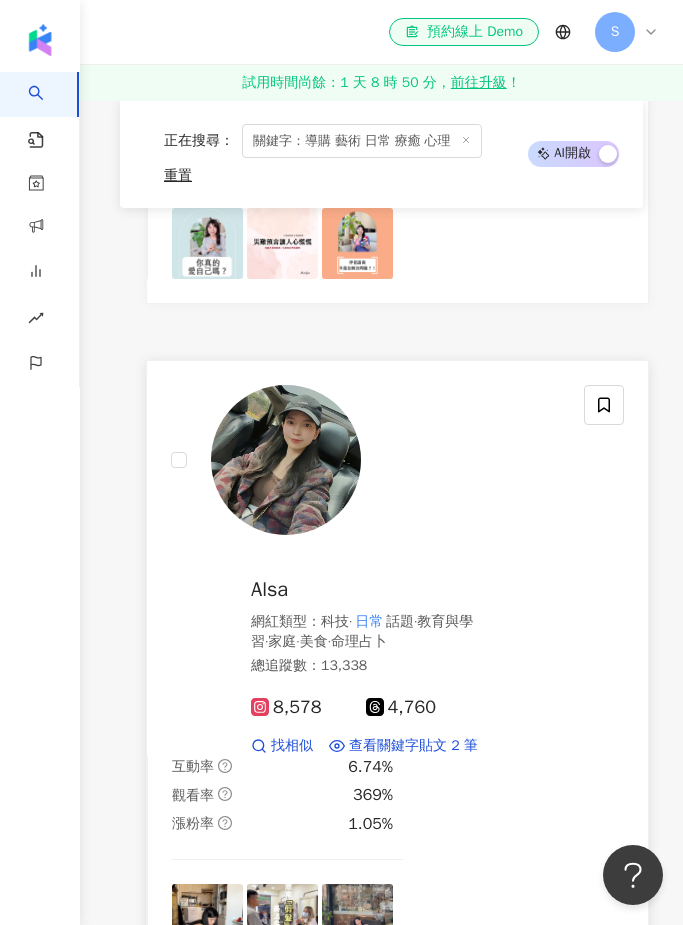 click at bounding box center (286, 460) 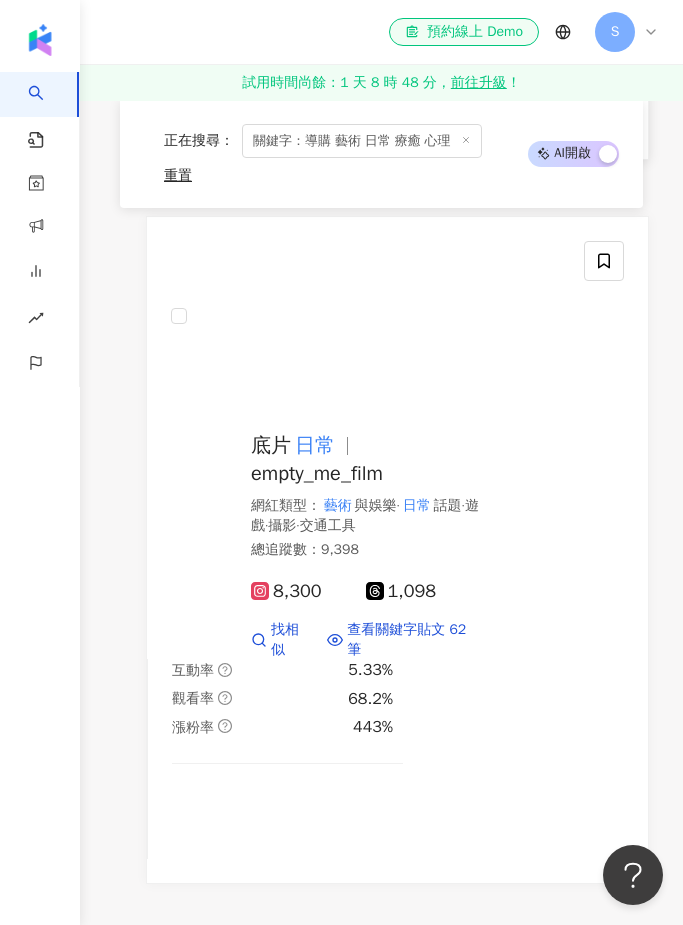 scroll, scrollTop: 6727, scrollLeft: 0, axis: vertical 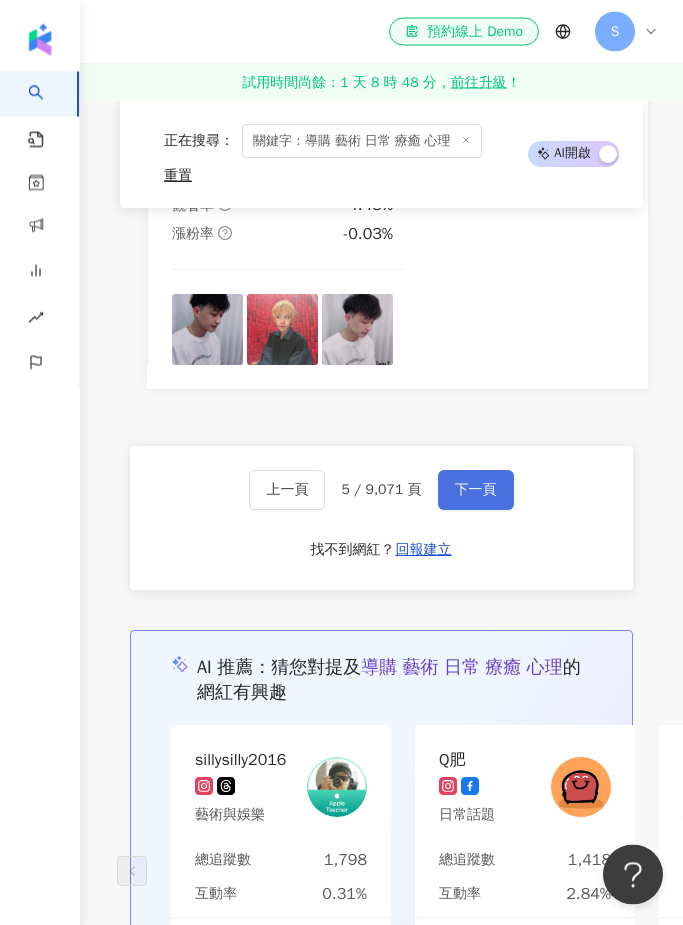 click on "下一頁" at bounding box center [476, 491] 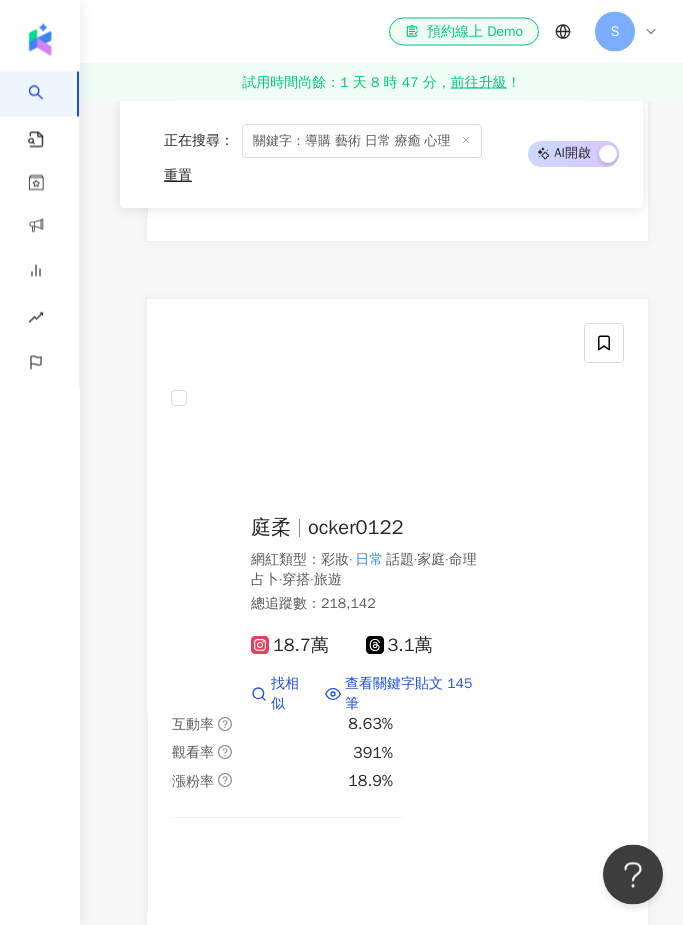 scroll, scrollTop: 2388, scrollLeft: 0, axis: vertical 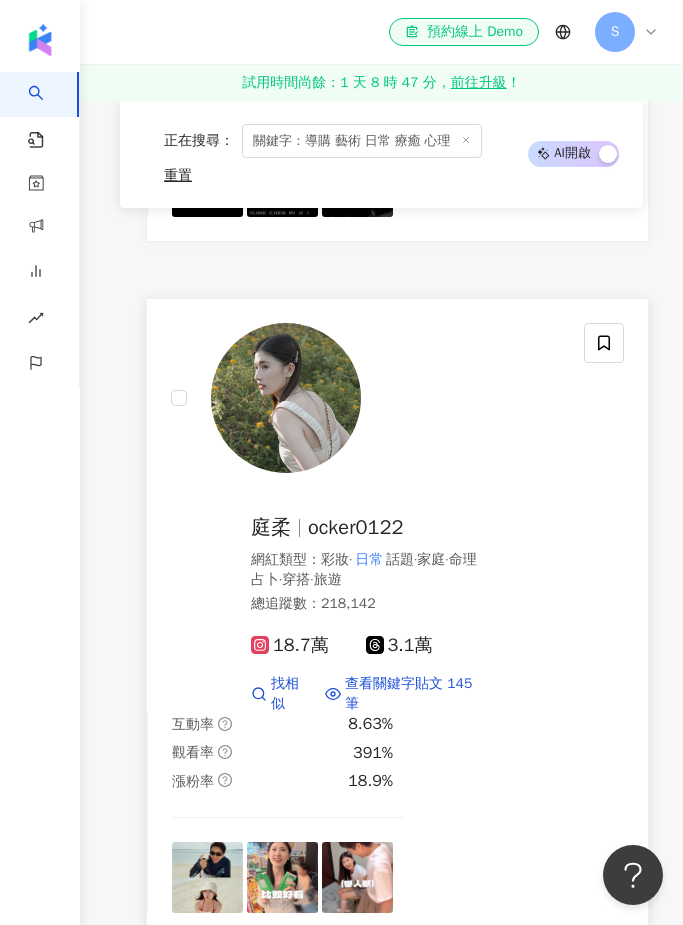 click at bounding box center (286, 398) 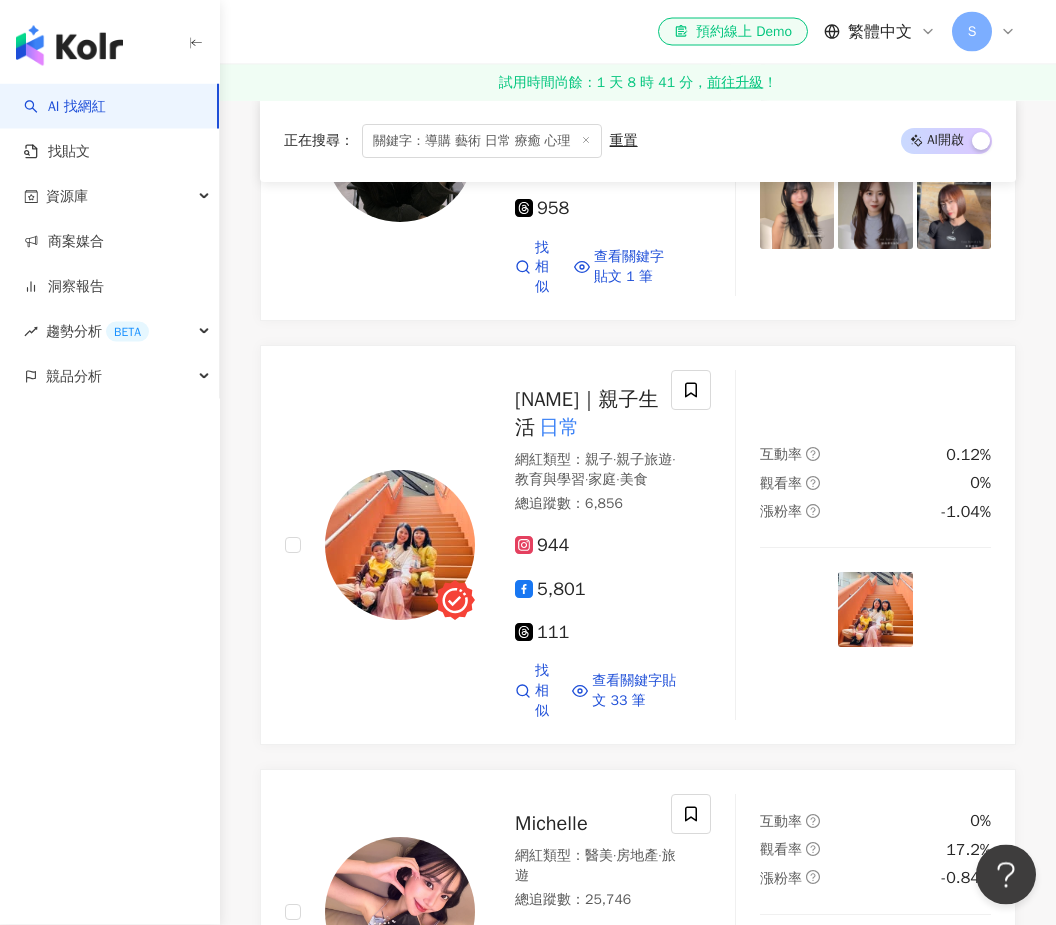 scroll, scrollTop: 2290, scrollLeft: 0, axis: vertical 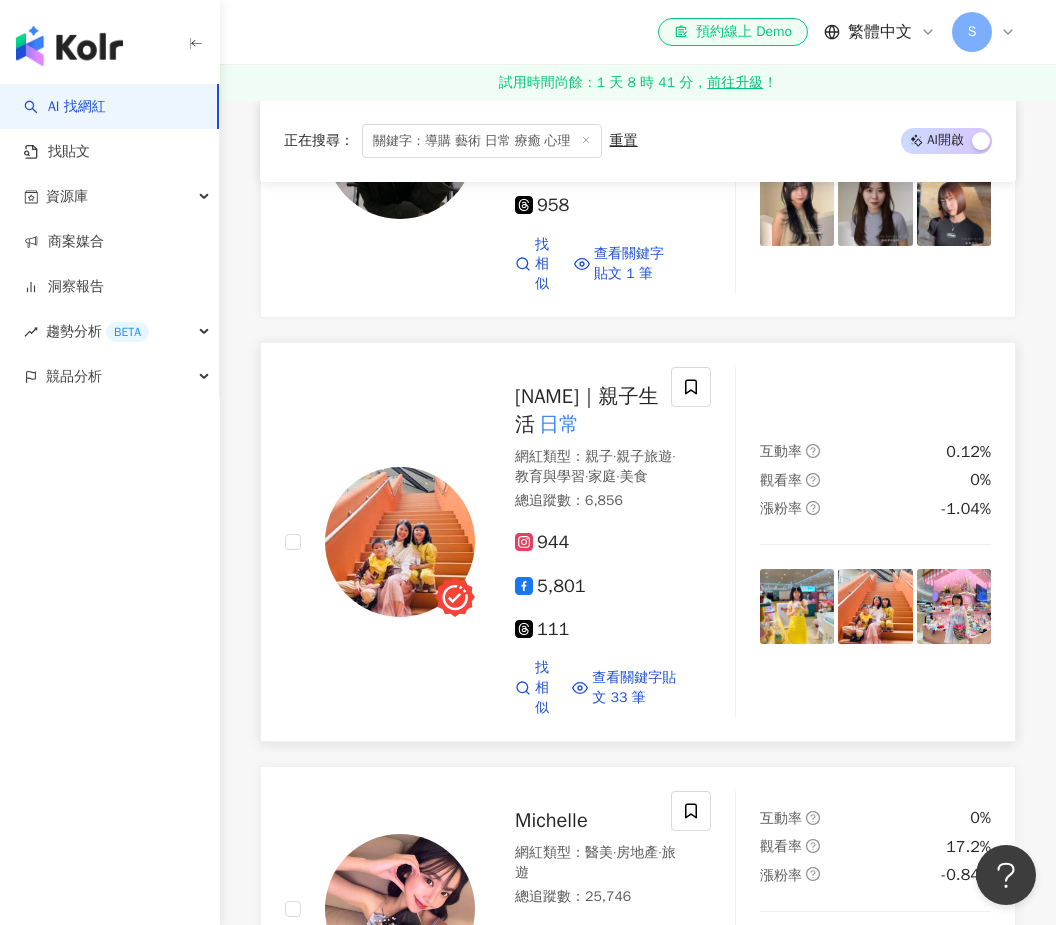 click on "Mmommy｜親子生活" at bounding box center (587, 410) 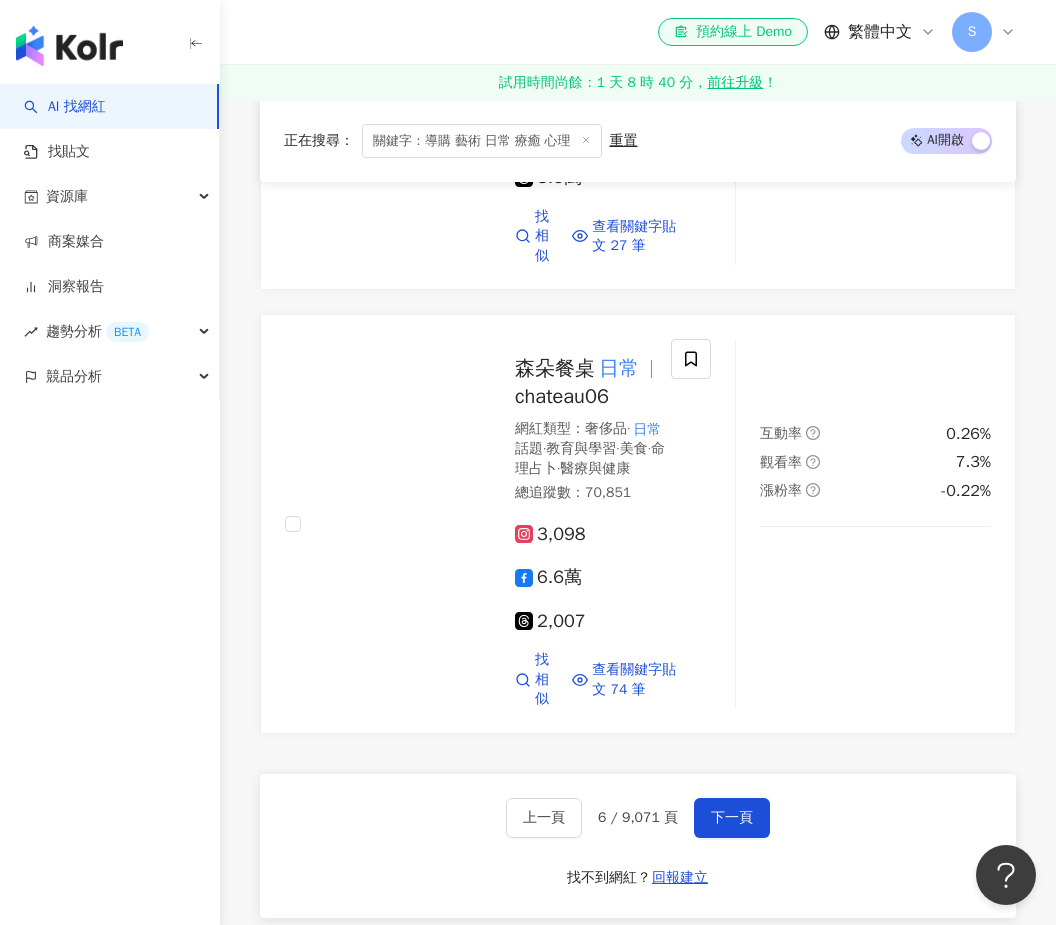 scroll, scrollTop: 3711, scrollLeft: 0, axis: vertical 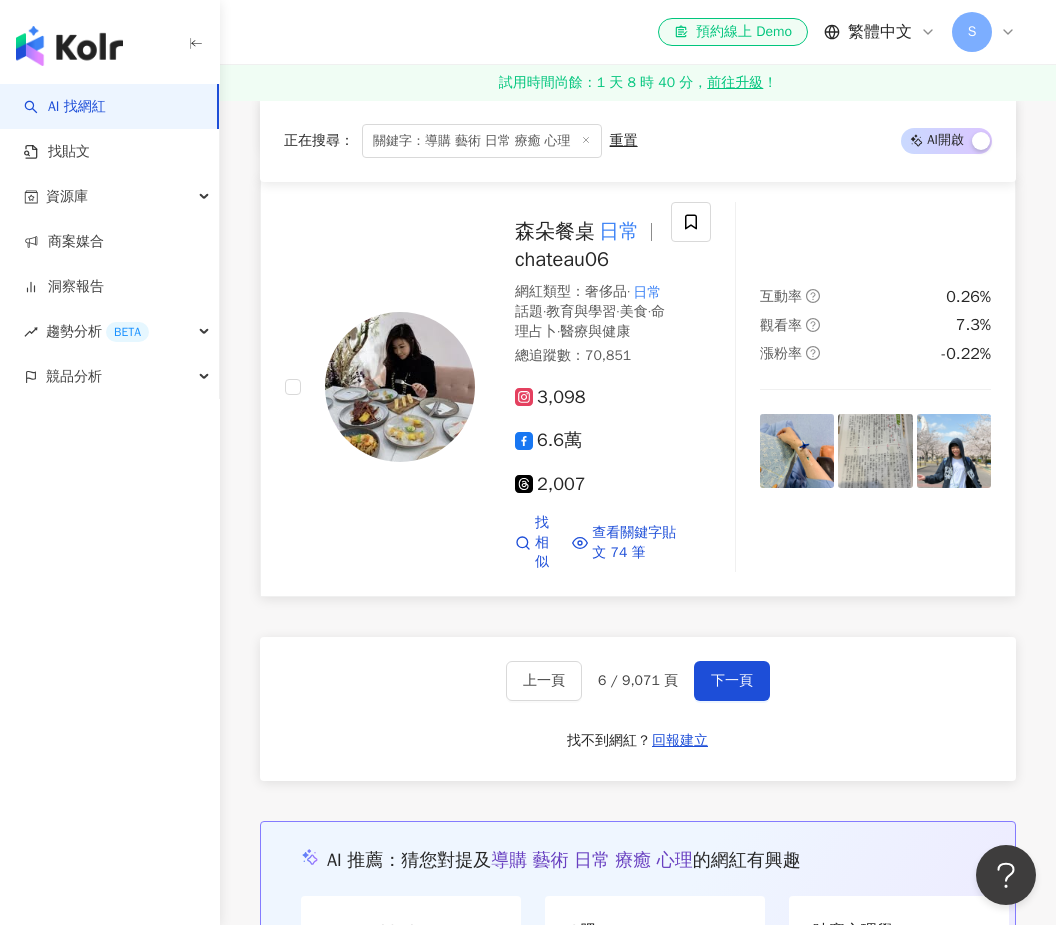 click at bounding box center [400, 387] 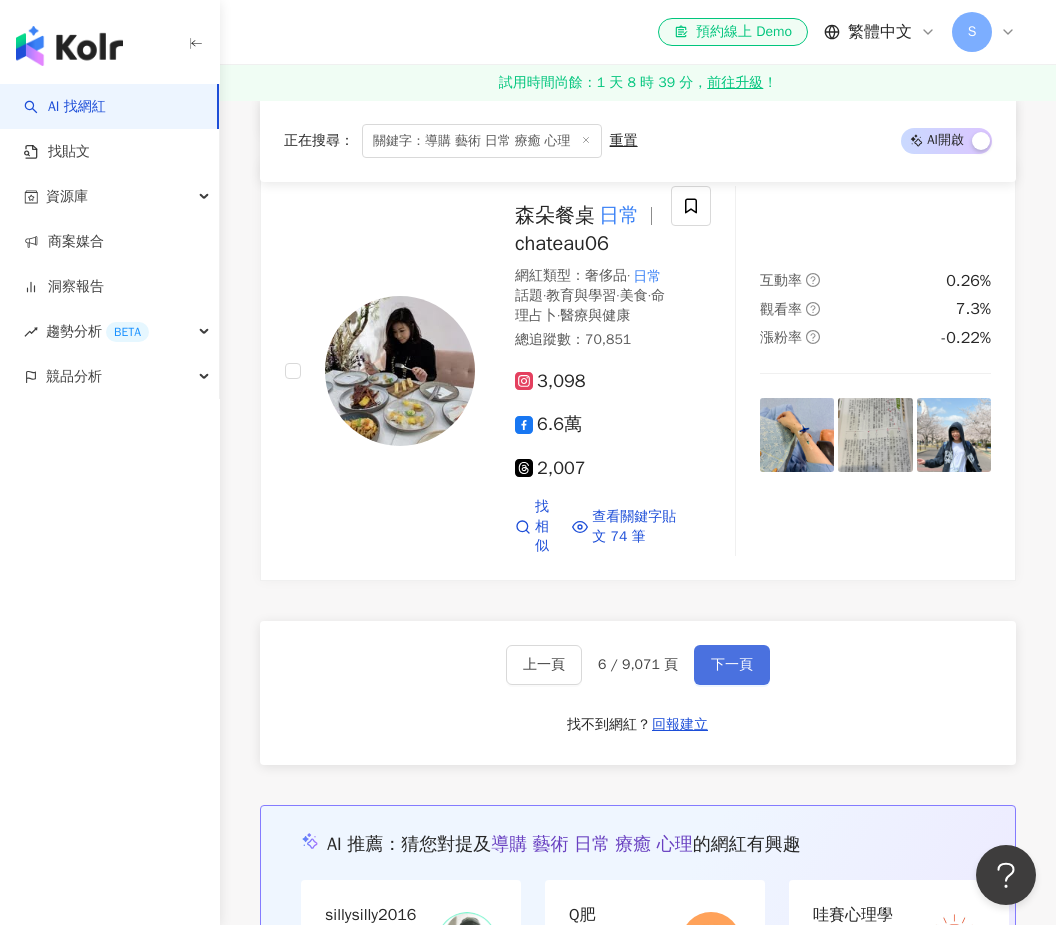 click on "下一頁" at bounding box center [732, 665] 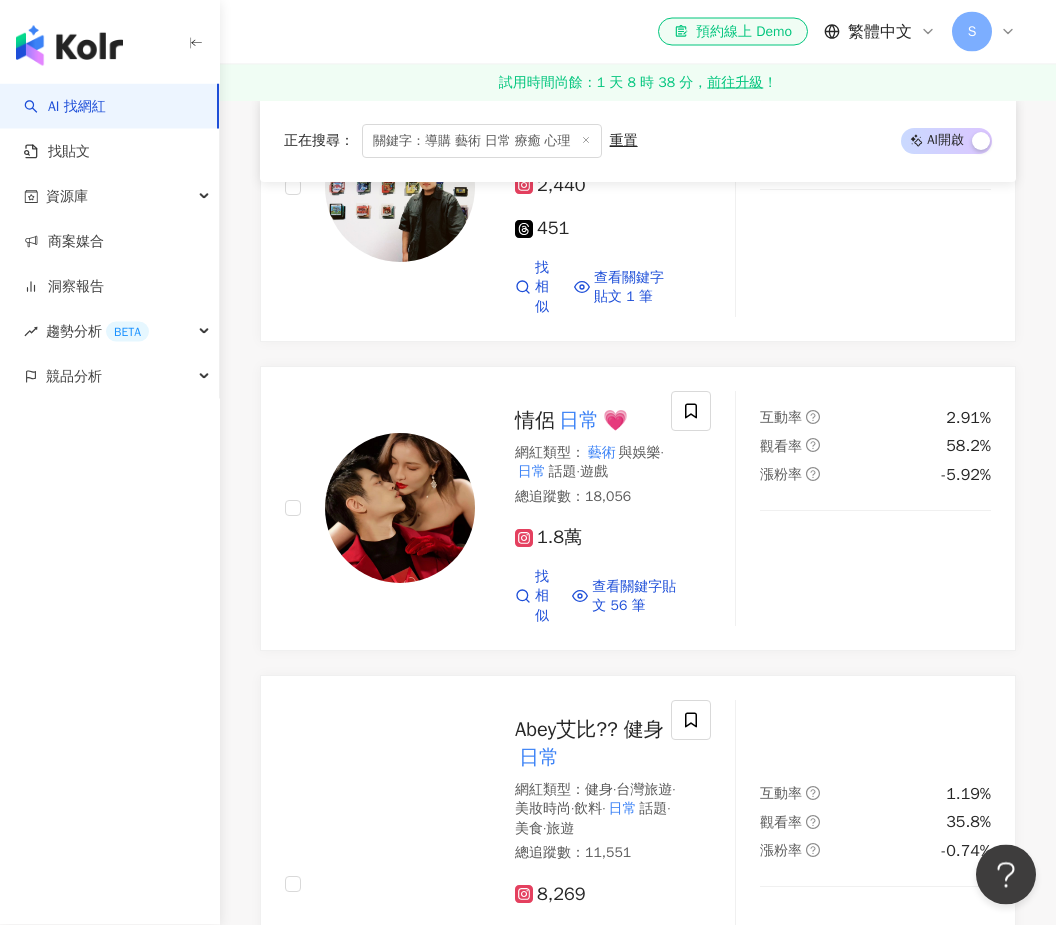 scroll, scrollTop: 1632, scrollLeft: 0, axis: vertical 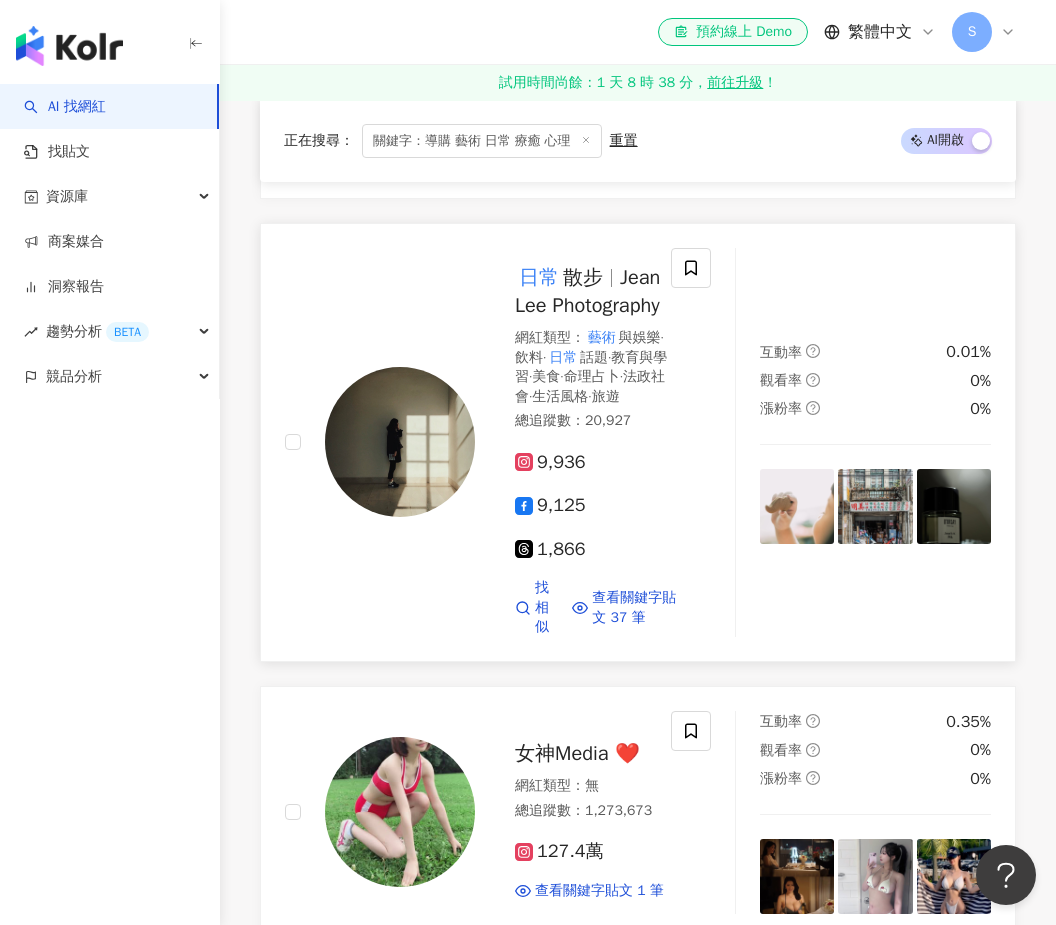 click at bounding box center (400, 442) 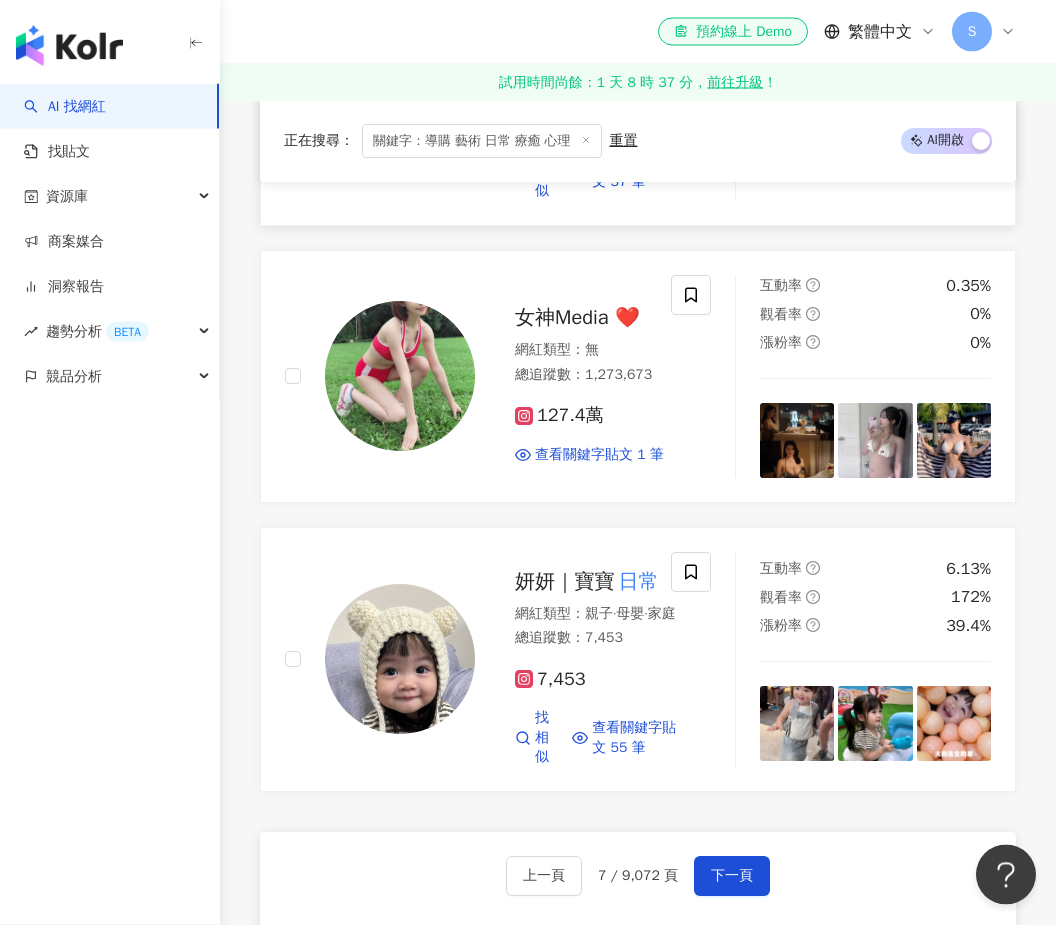 scroll, scrollTop: 3983, scrollLeft: 0, axis: vertical 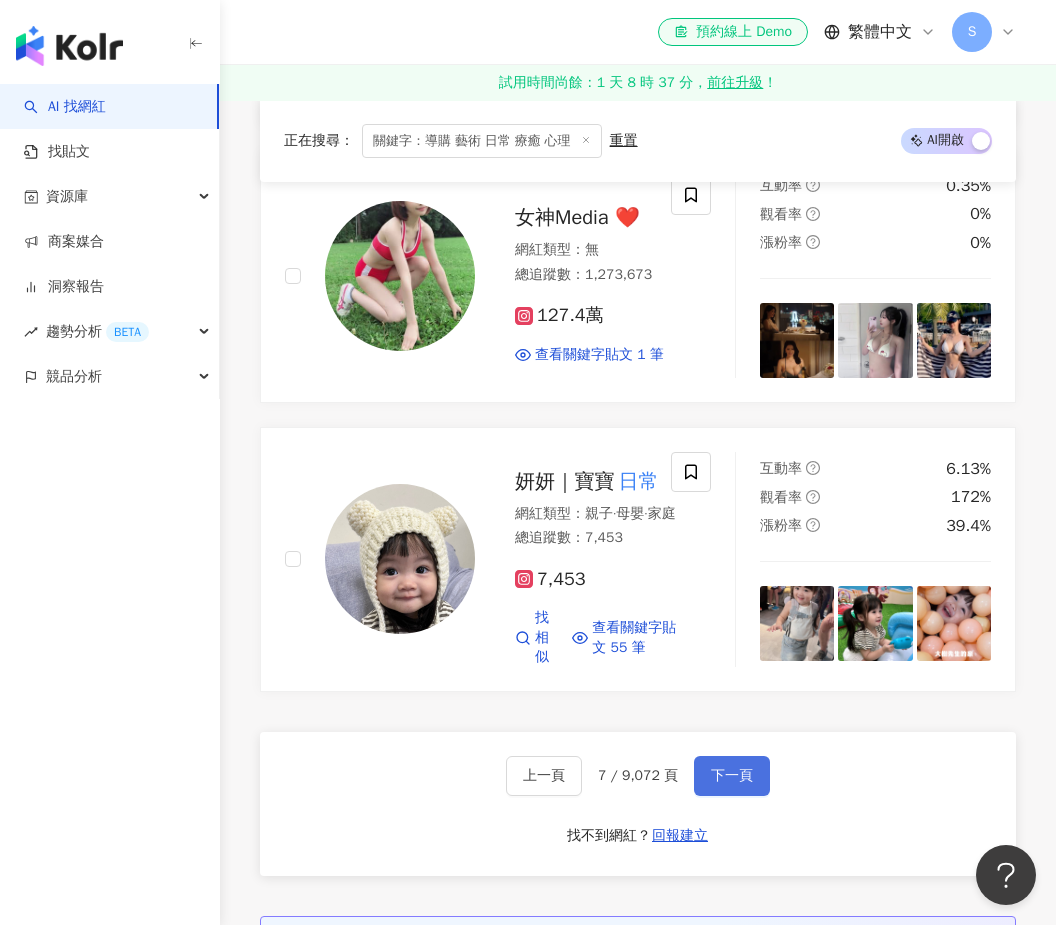click on "下一頁" at bounding box center (732, 776) 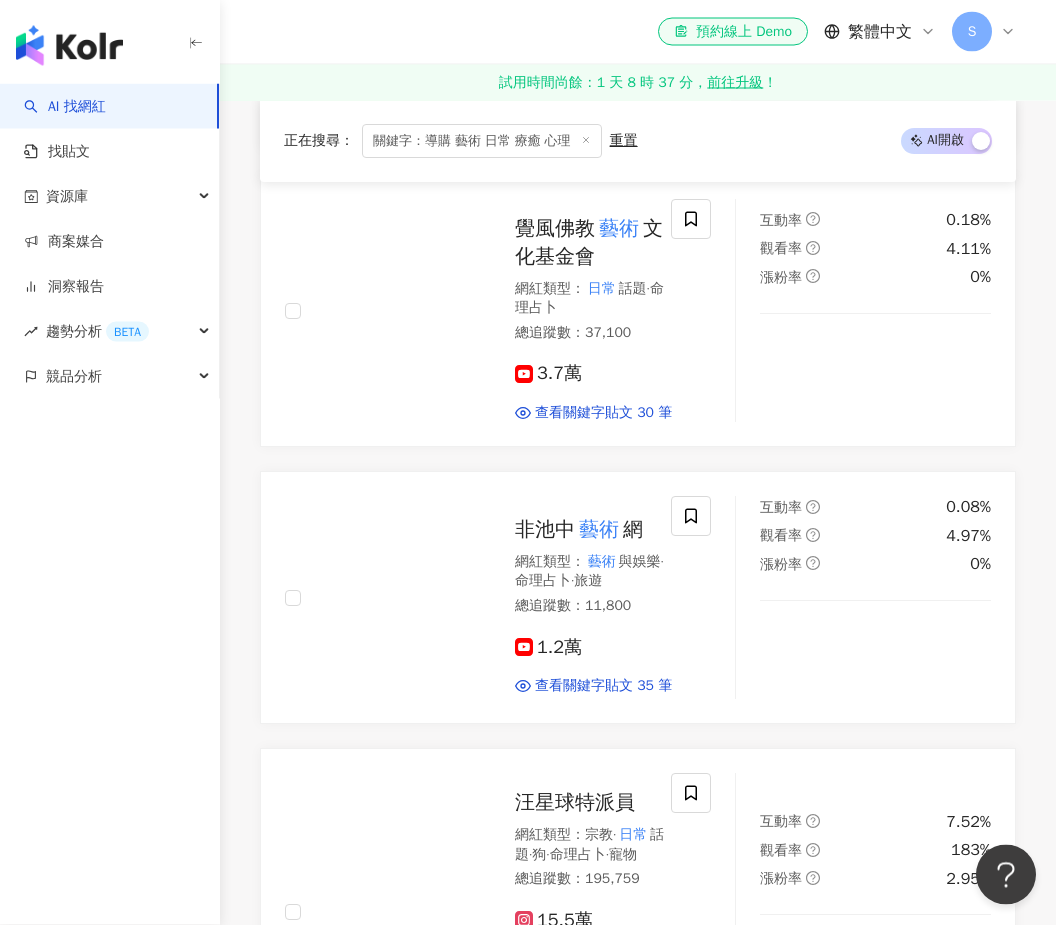 scroll, scrollTop: 1386, scrollLeft: 0, axis: vertical 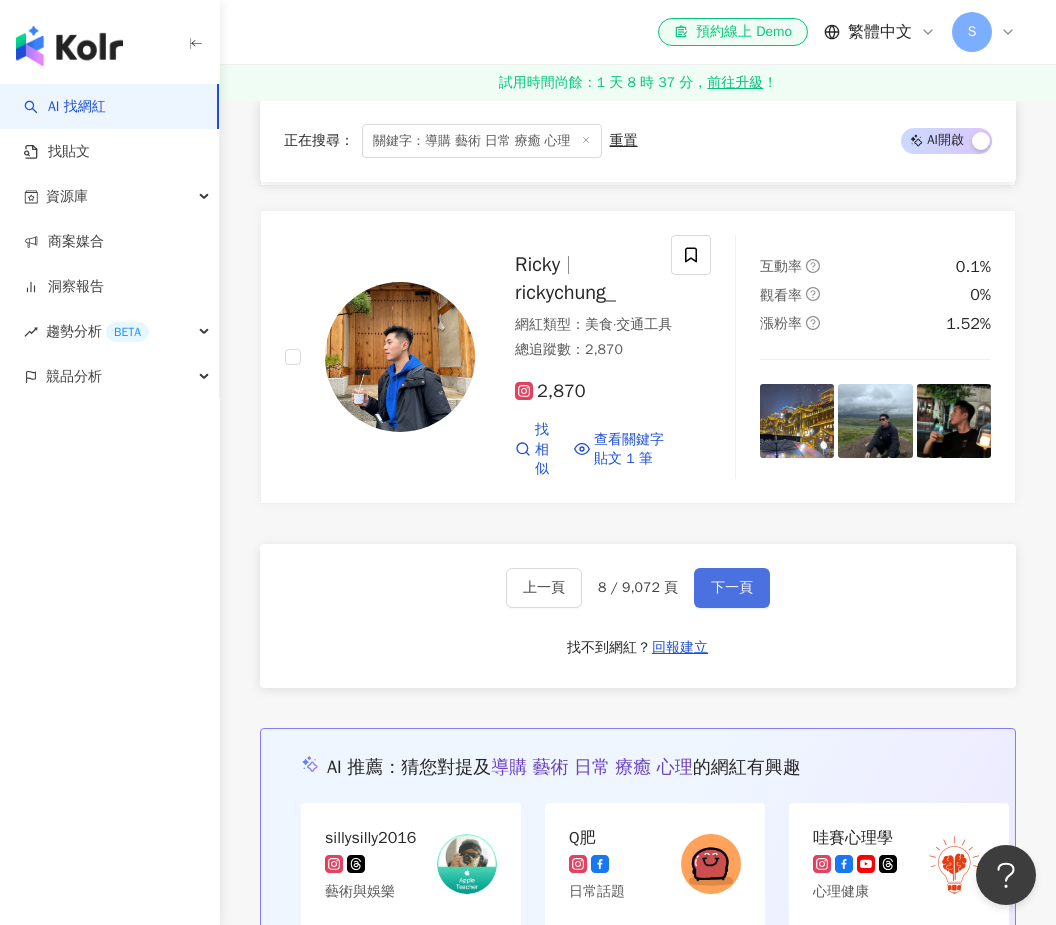 click on "下一頁" at bounding box center (732, 588) 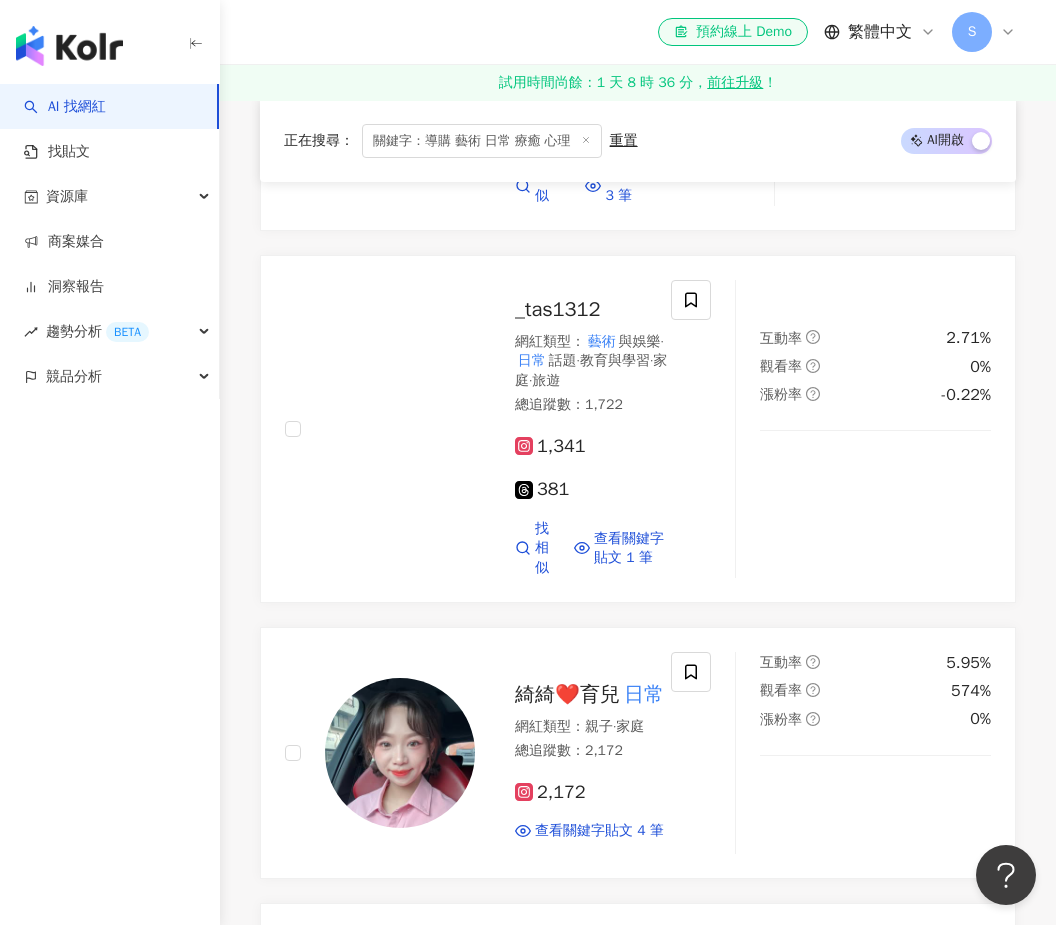 scroll, scrollTop: 2050, scrollLeft: 0, axis: vertical 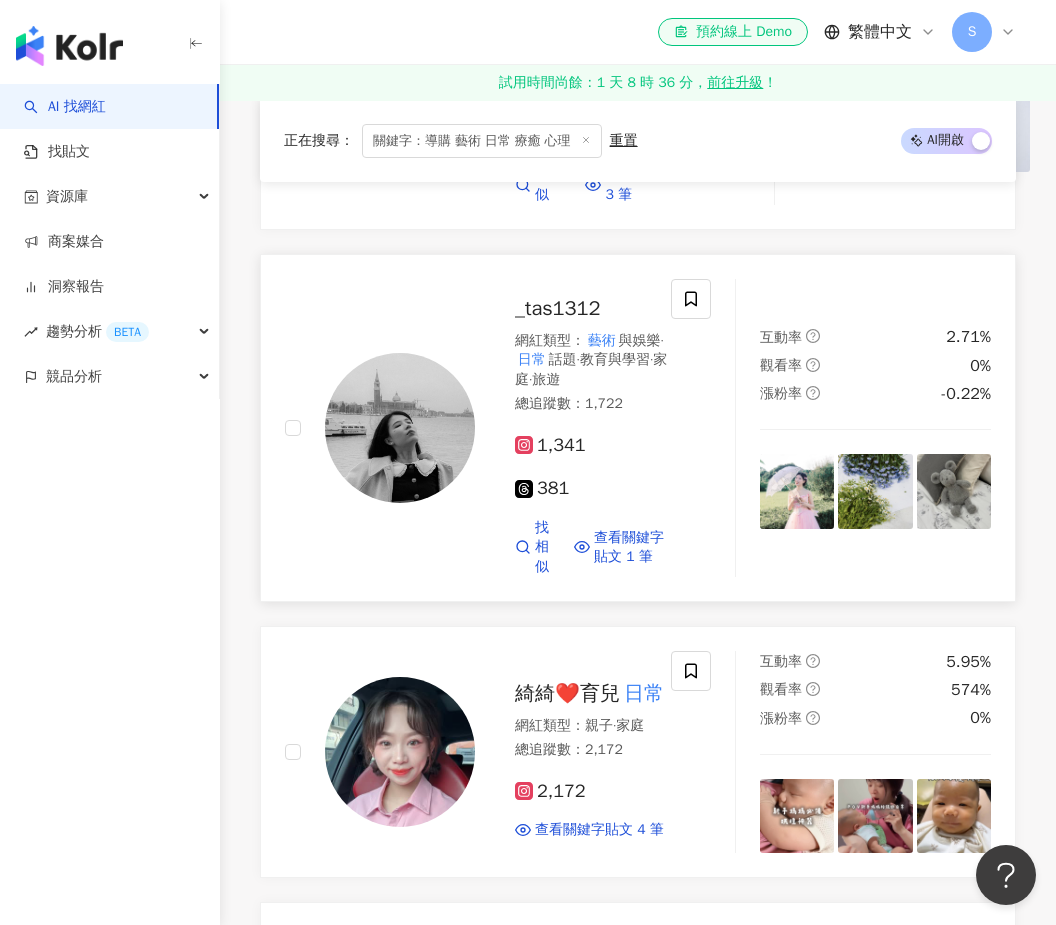 click at bounding box center (400, 428) 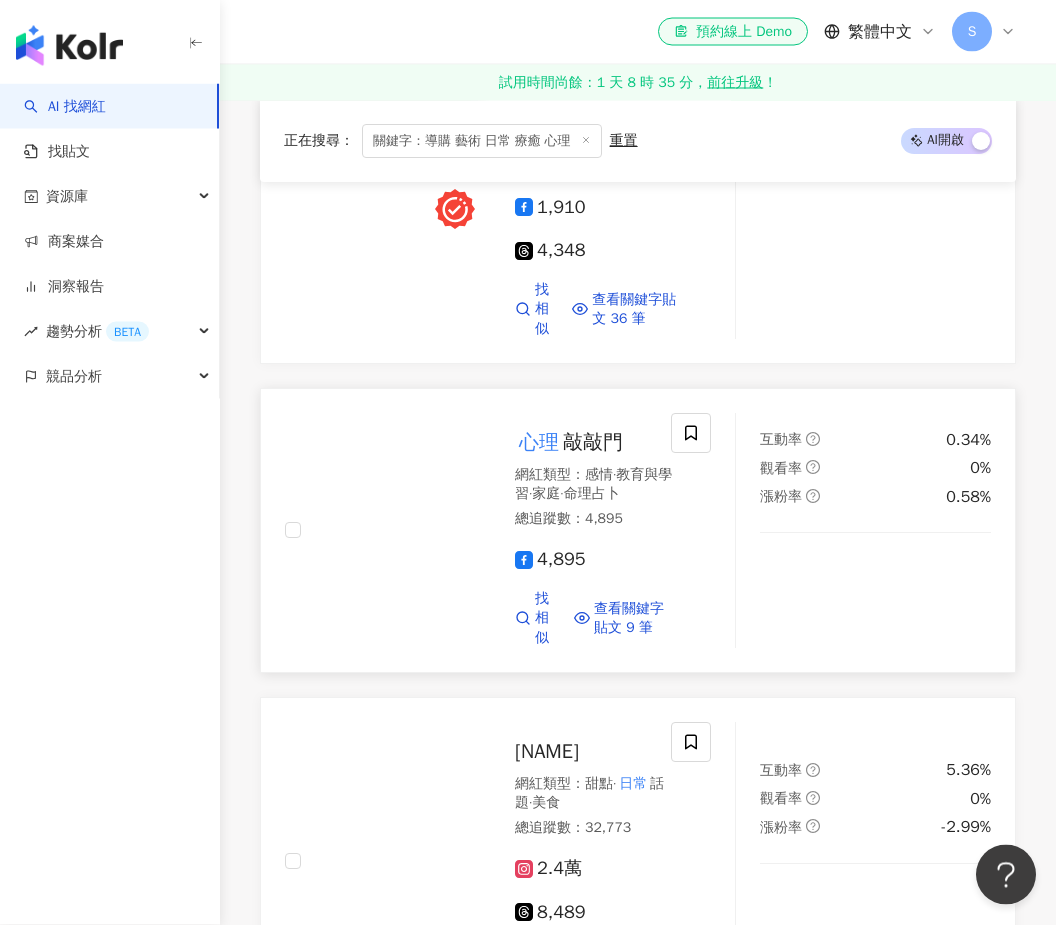 scroll, scrollTop: 3008, scrollLeft: 0, axis: vertical 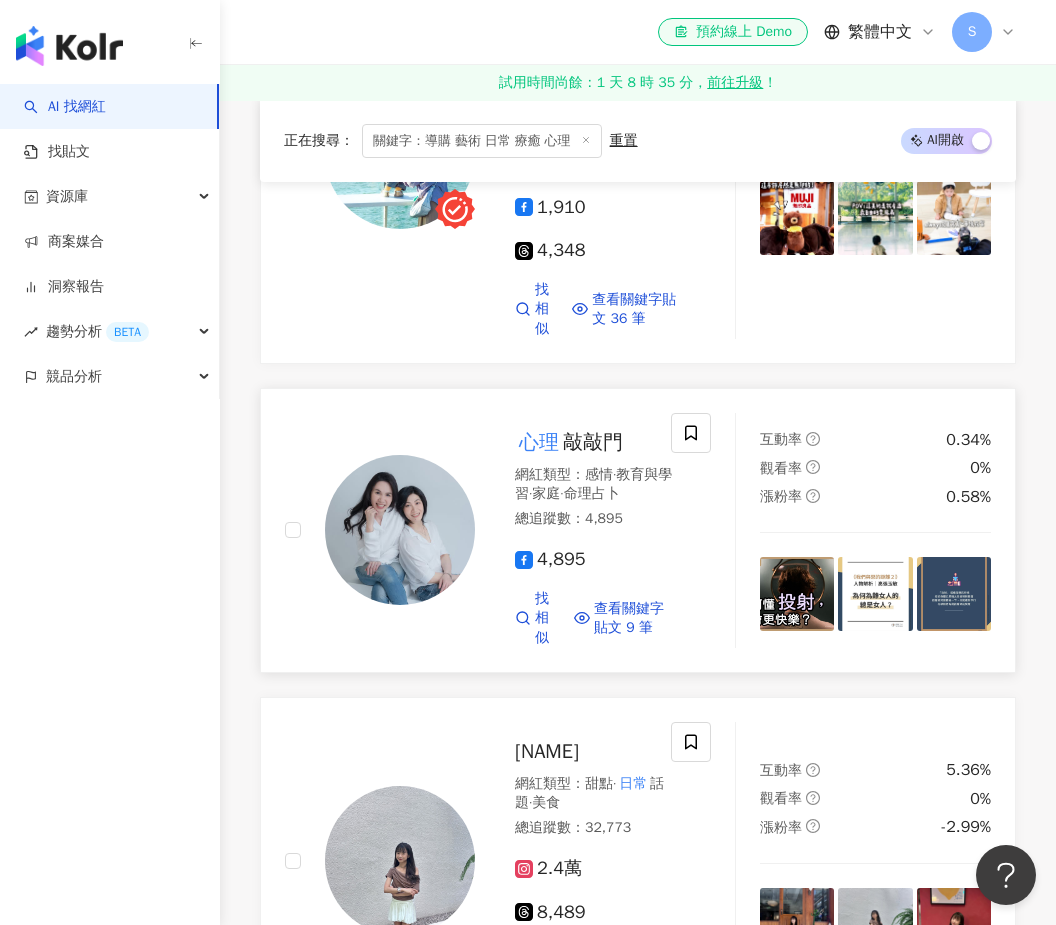 click on "敲敲門" at bounding box center (593, 442) 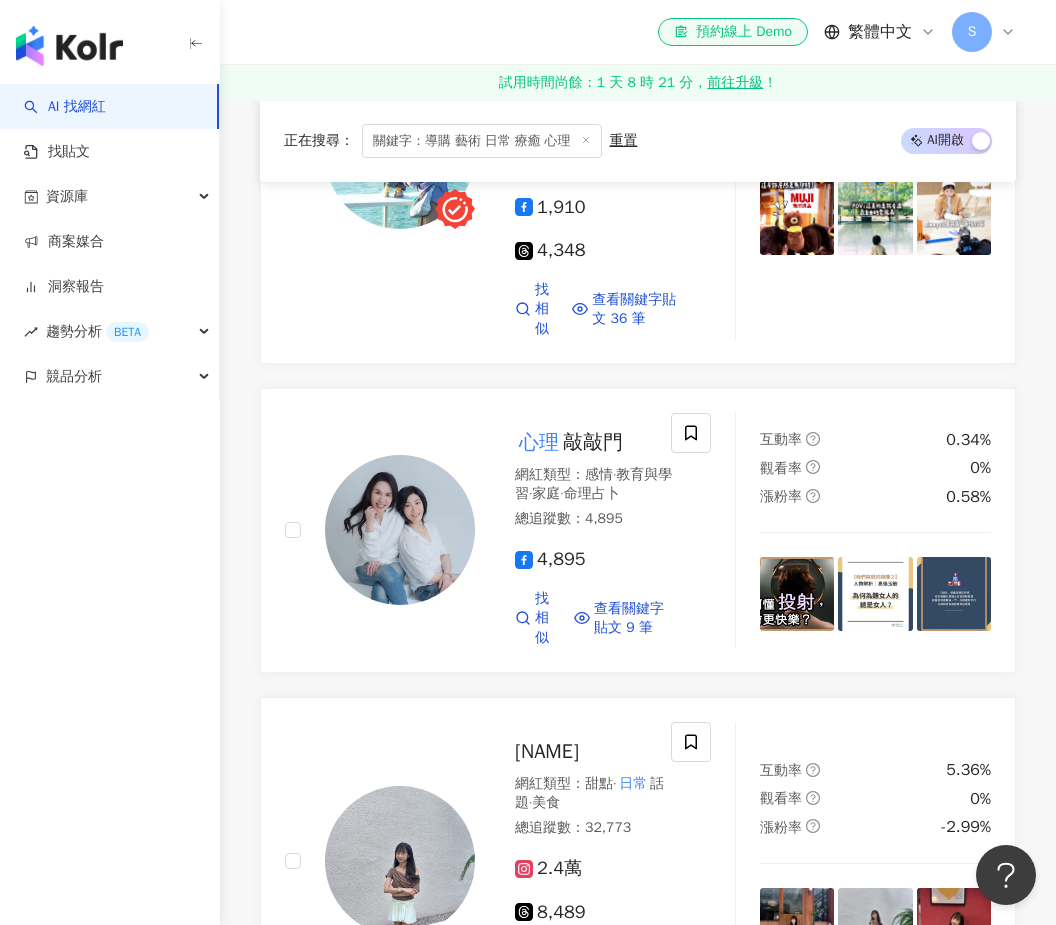 click on "關鍵字：導購 藝術 日常 療癒 心理" at bounding box center [482, 141] 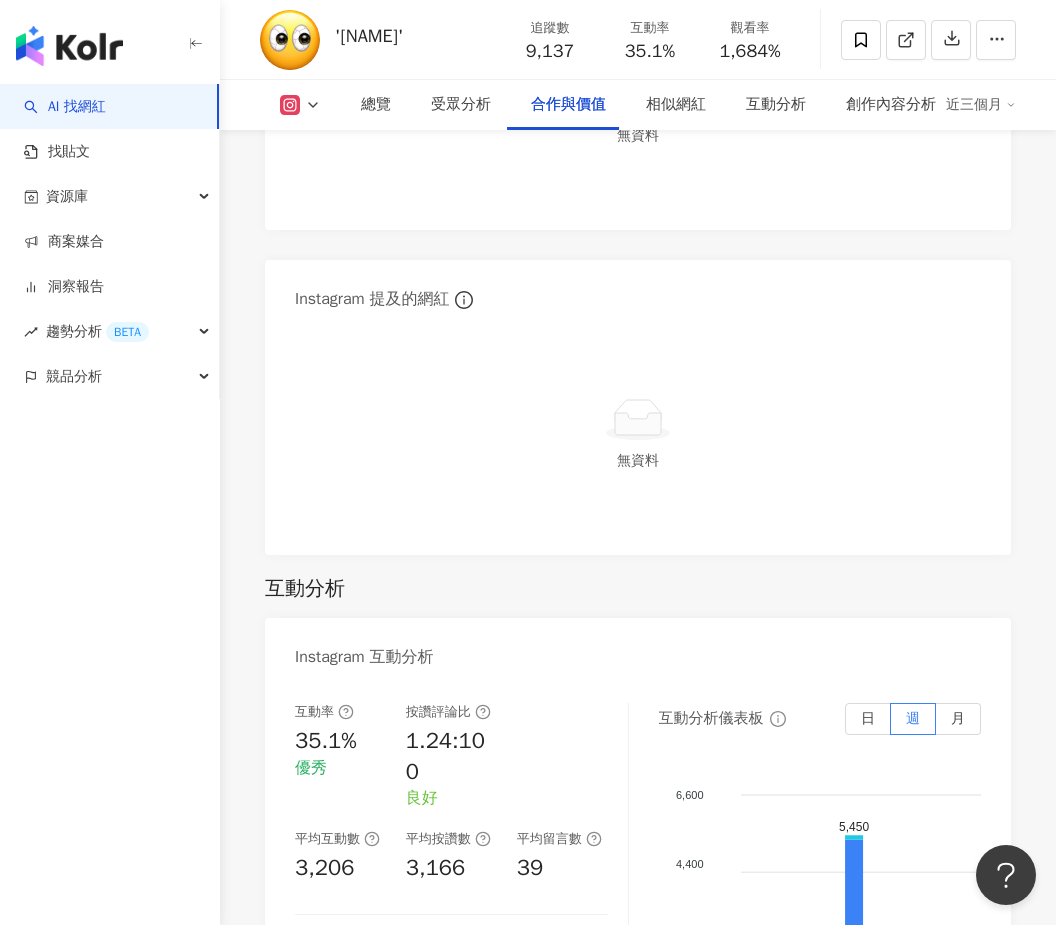 scroll, scrollTop: 3935, scrollLeft: 0, axis: vertical 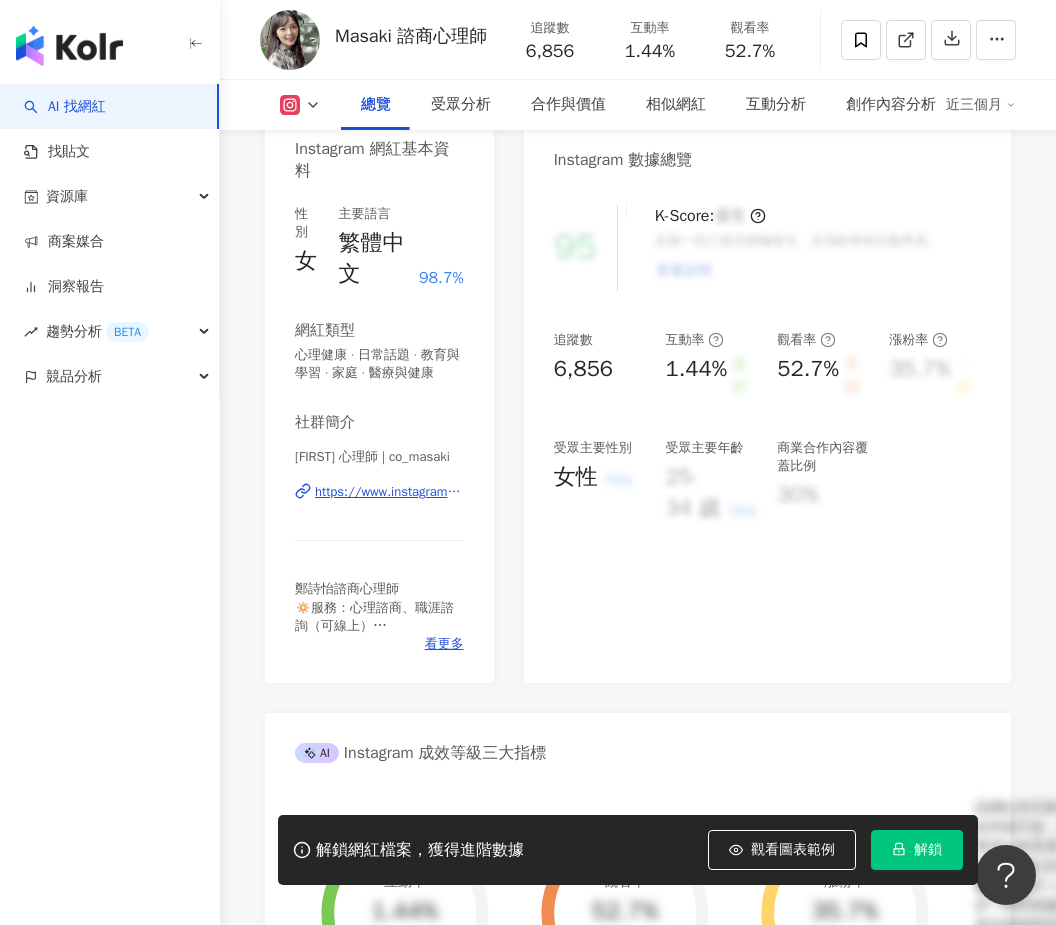 click on "Masaki  心理師 | co_masaki https://www.instagram.com/co_masaki/" at bounding box center [379, 506] 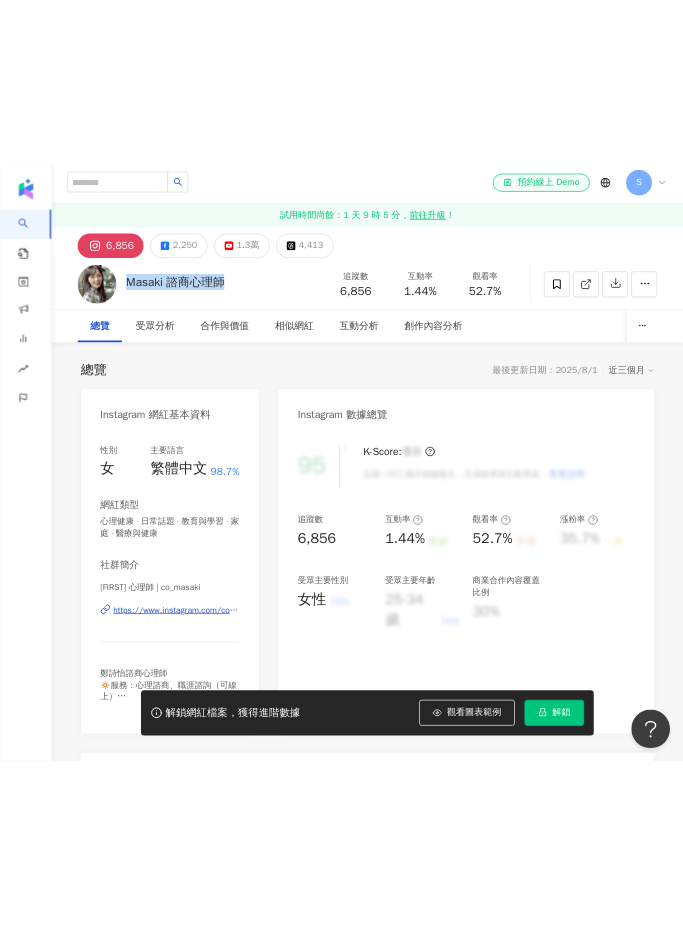 scroll, scrollTop: 0, scrollLeft: 0, axis: both 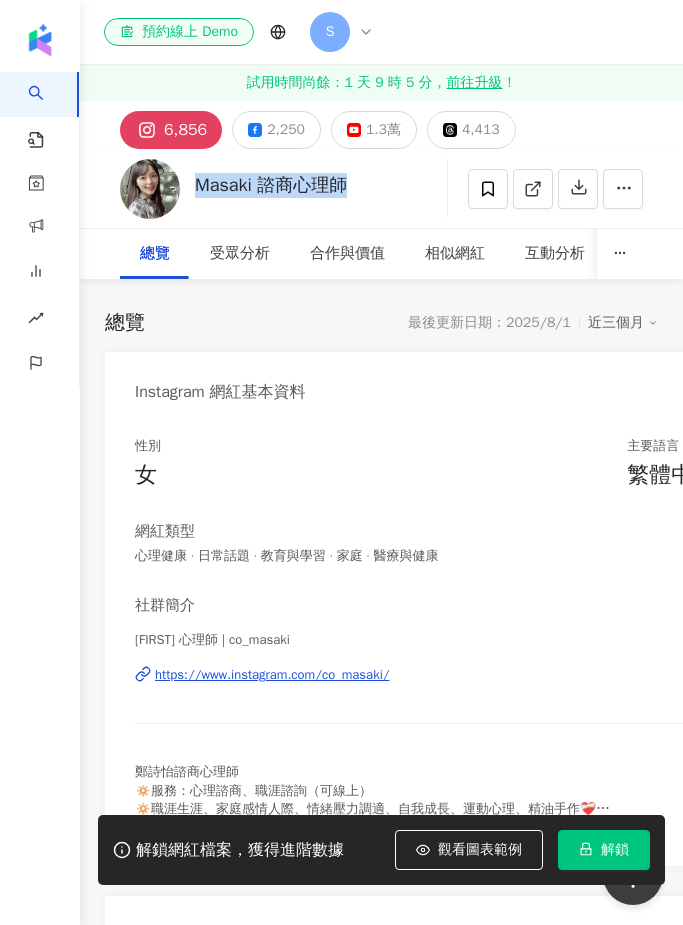click on "https://www.instagram.com/co_masaki/" at bounding box center (272, 675) 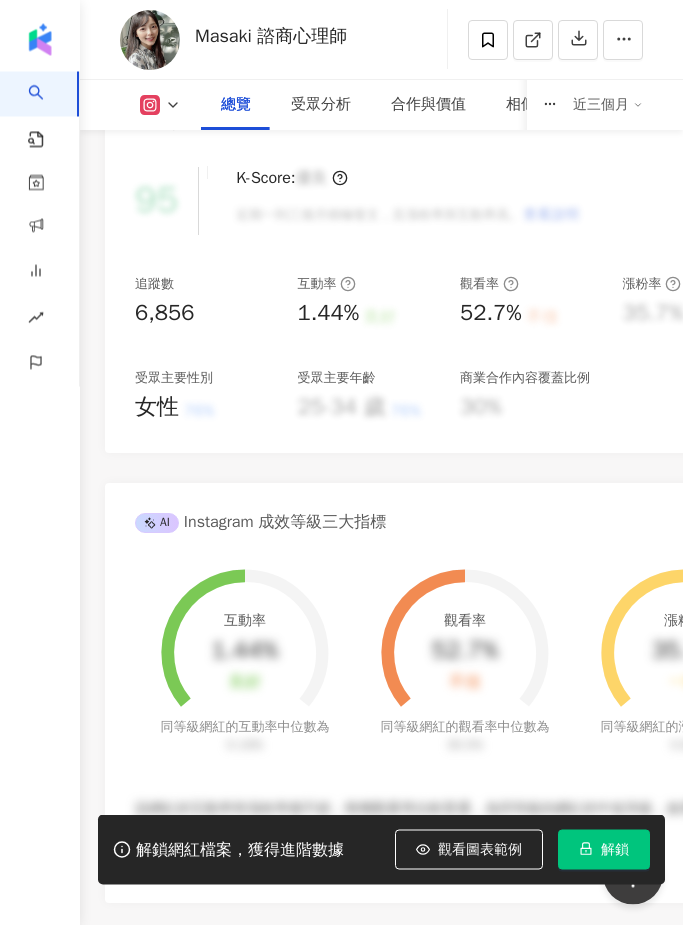 scroll, scrollTop: 815, scrollLeft: 0, axis: vertical 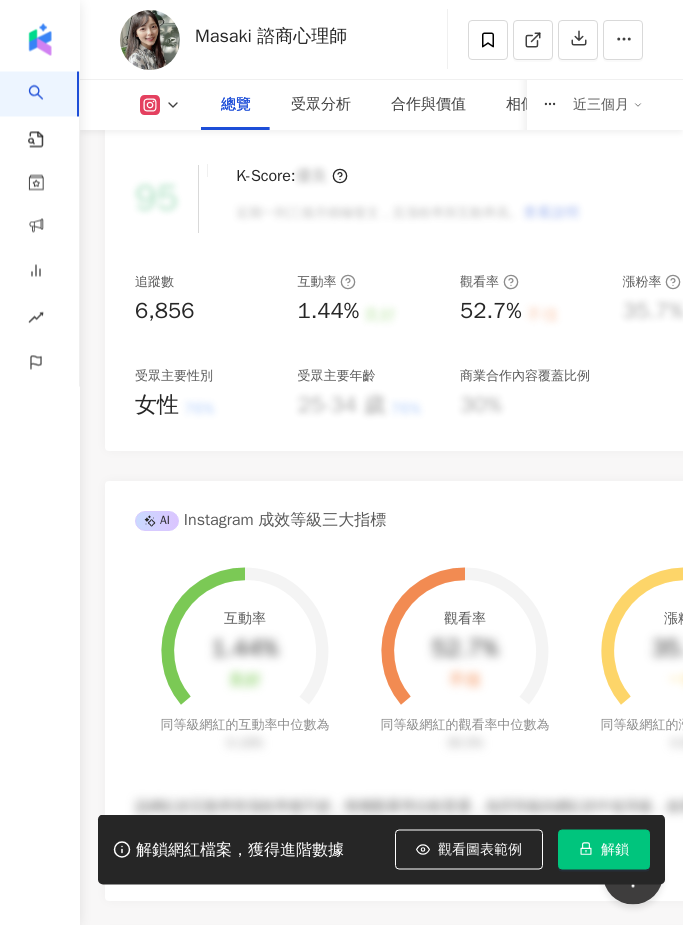 click on "解鎖" at bounding box center (615, 850) 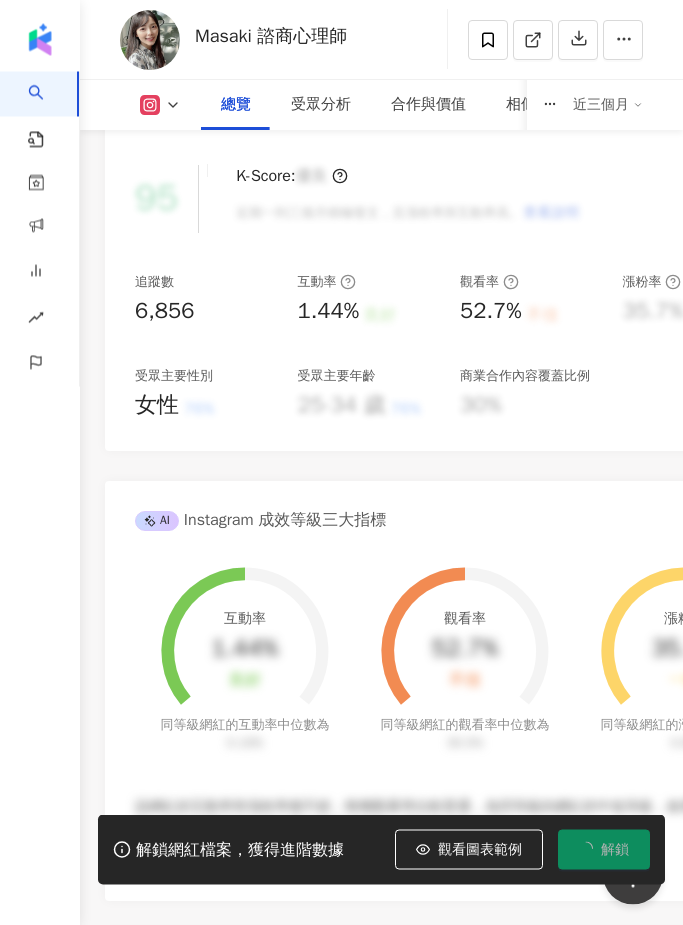 scroll, scrollTop: 816, scrollLeft: 0, axis: vertical 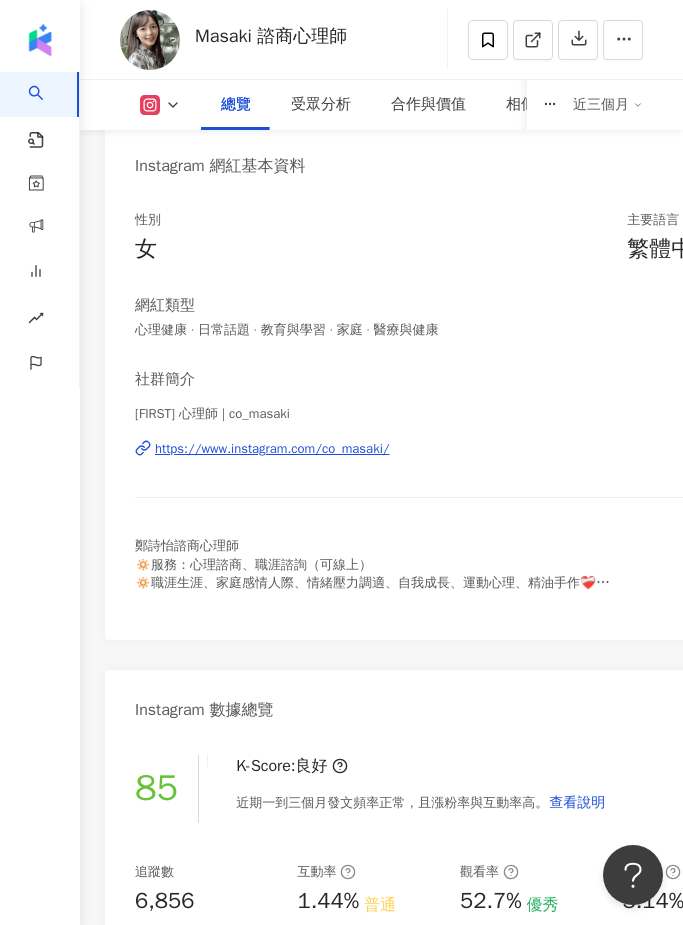 click on "https://www.instagram.com/co_masaki/" at bounding box center [272, 449] 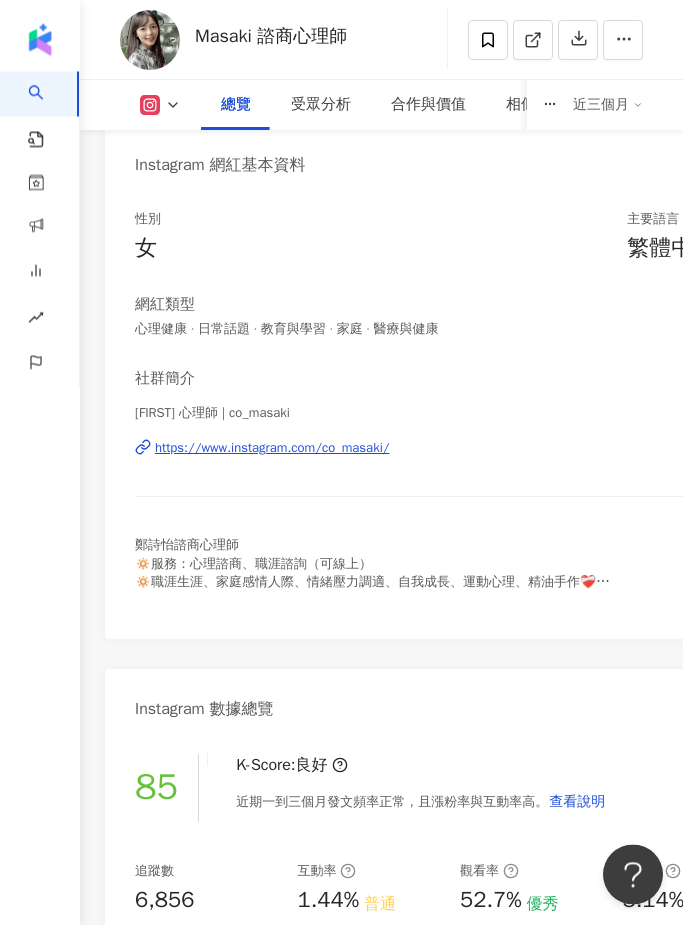 scroll, scrollTop: 622, scrollLeft: 0, axis: vertical 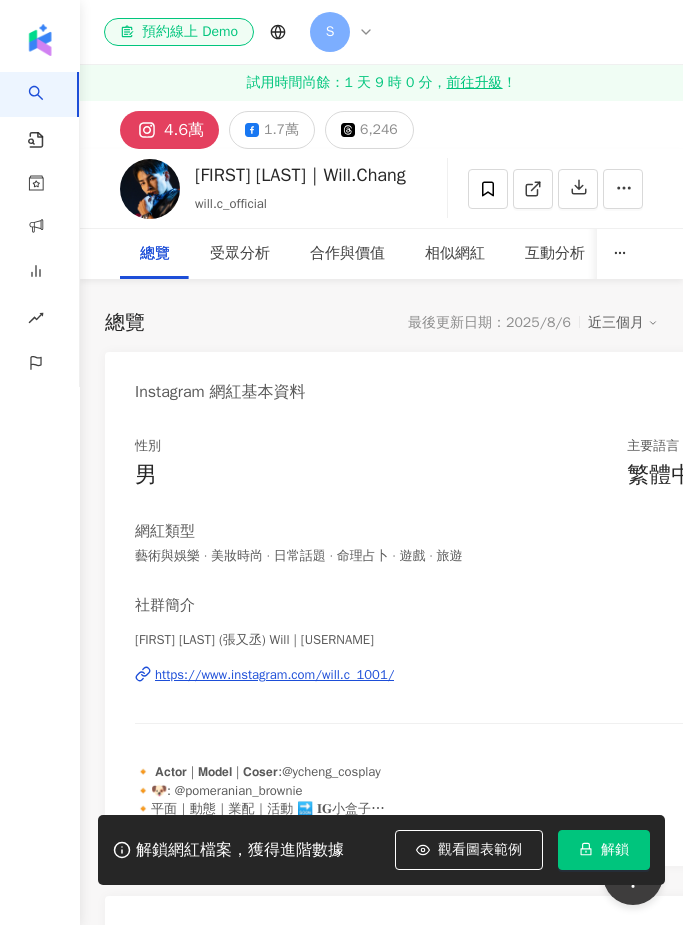 click on "https://www.instagram.com/will.c_1001/" at bounding box center [274, 675] 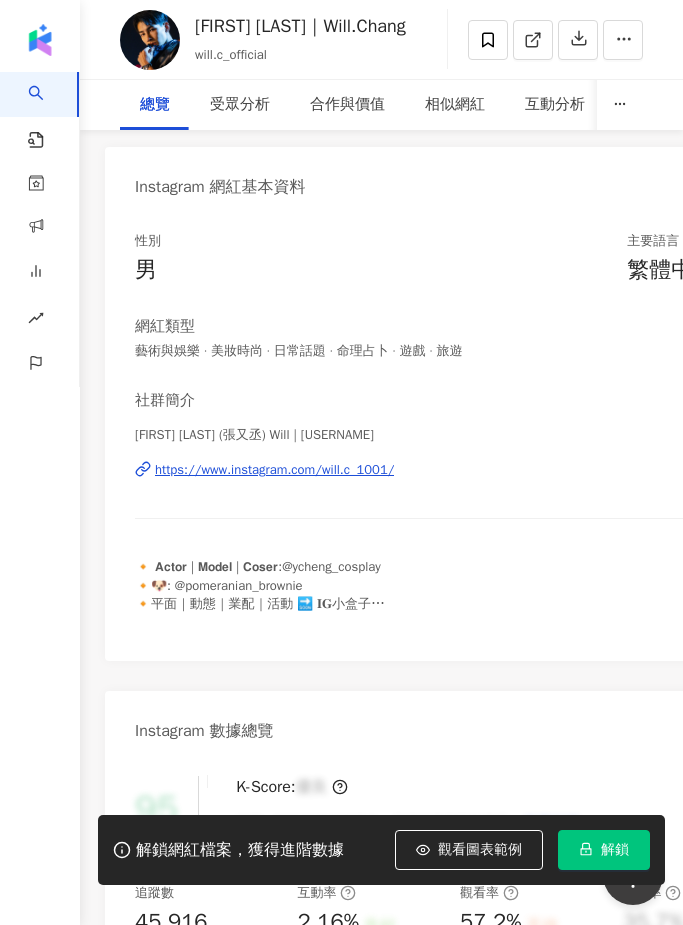 scroll, scrollTop: 0, scrollLeft: 0, axis: both 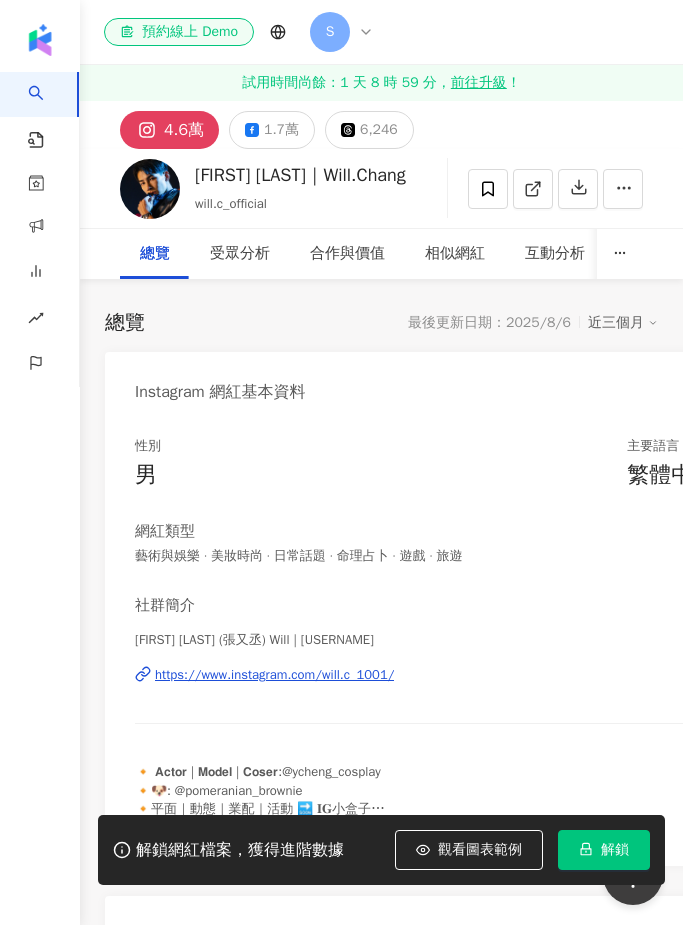 click on "https://www.instagram.com/will.c_1001/" at bounding box center (274, 675) 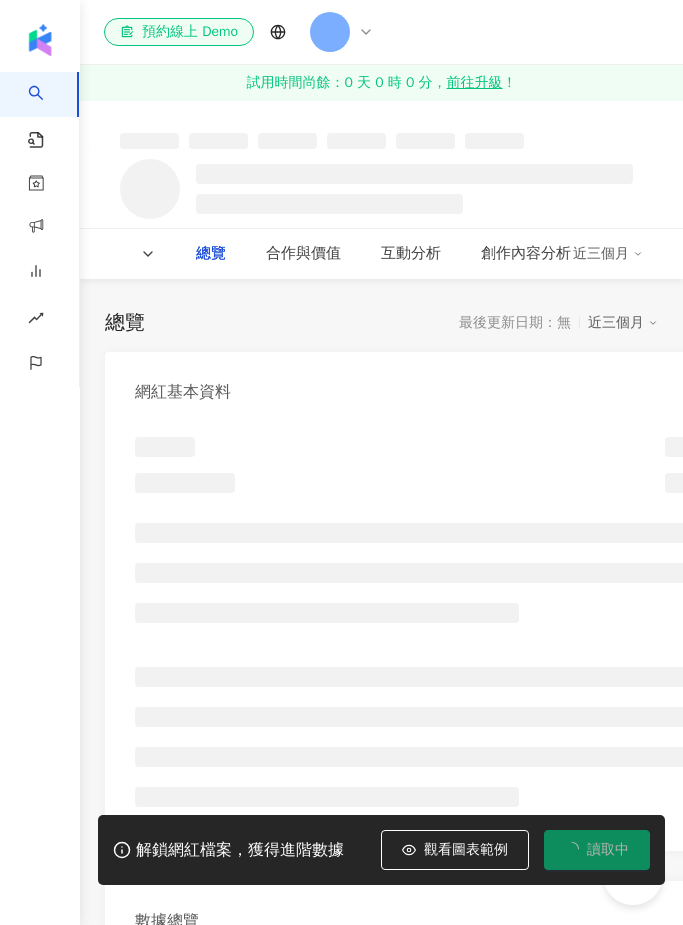 scroll, scrollTop: 0, scrollLeft: 0, axis: both 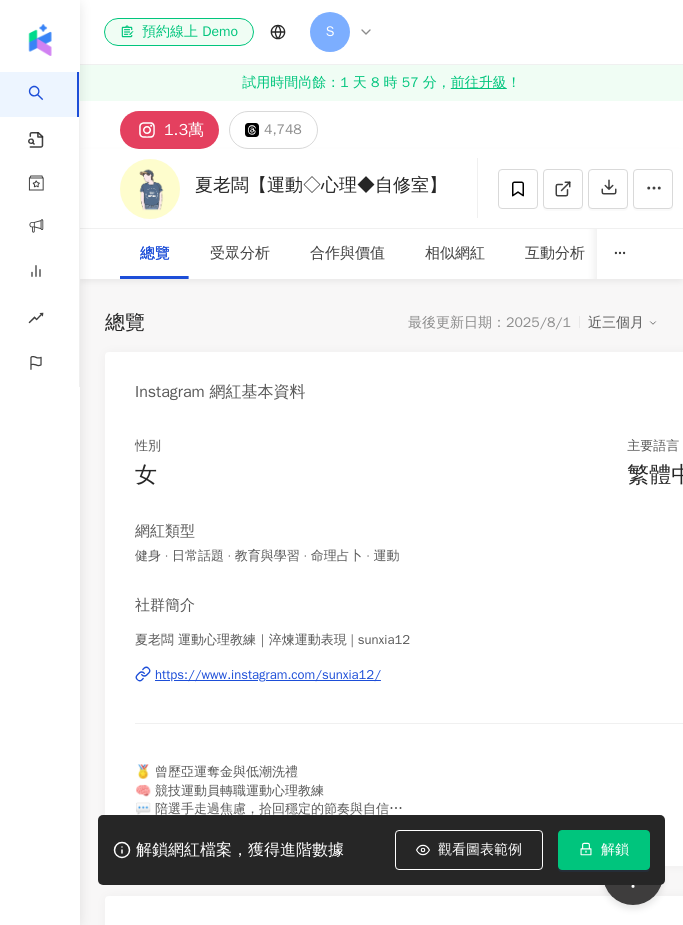 click on "https://www.instagram.com/sunxia12/" at bounding box center [268, 675] 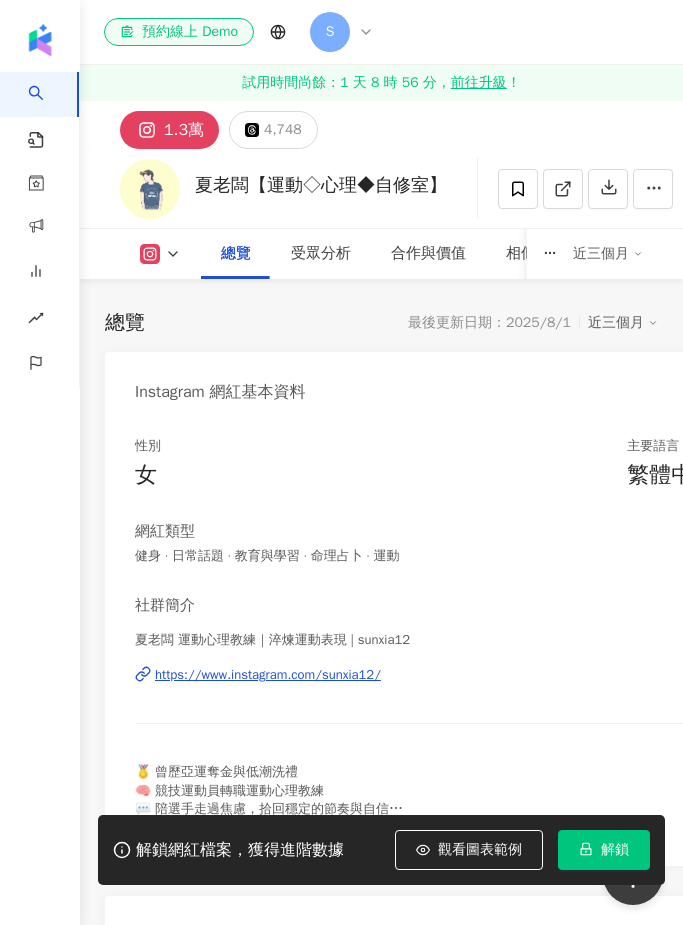 scroll, scrollTop: 1062, scrollLeft: 0, axis: vertical 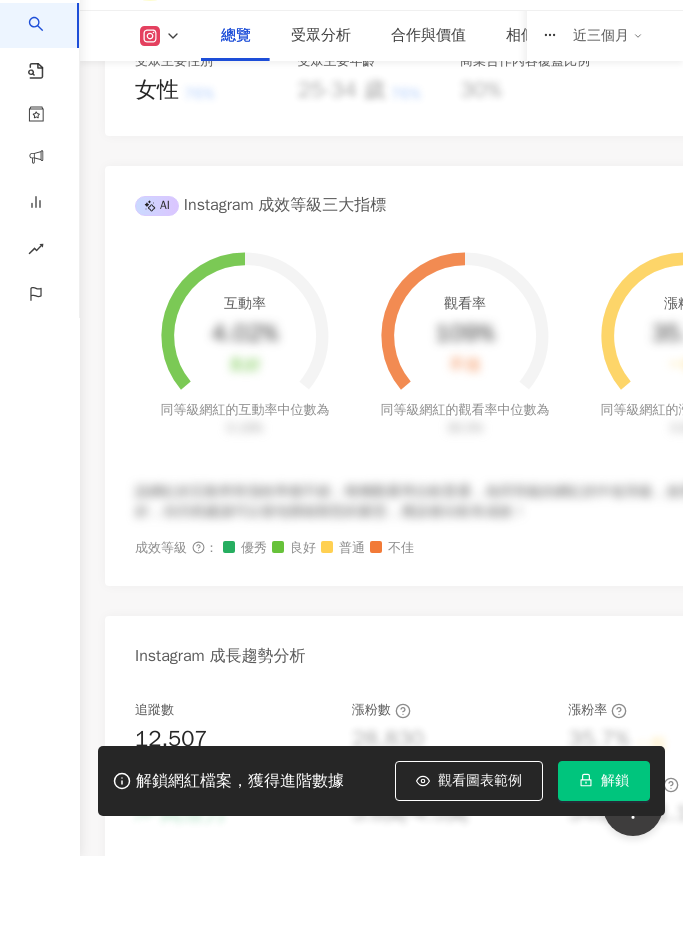 click on "解鎖" at bounding box center (604, 850) 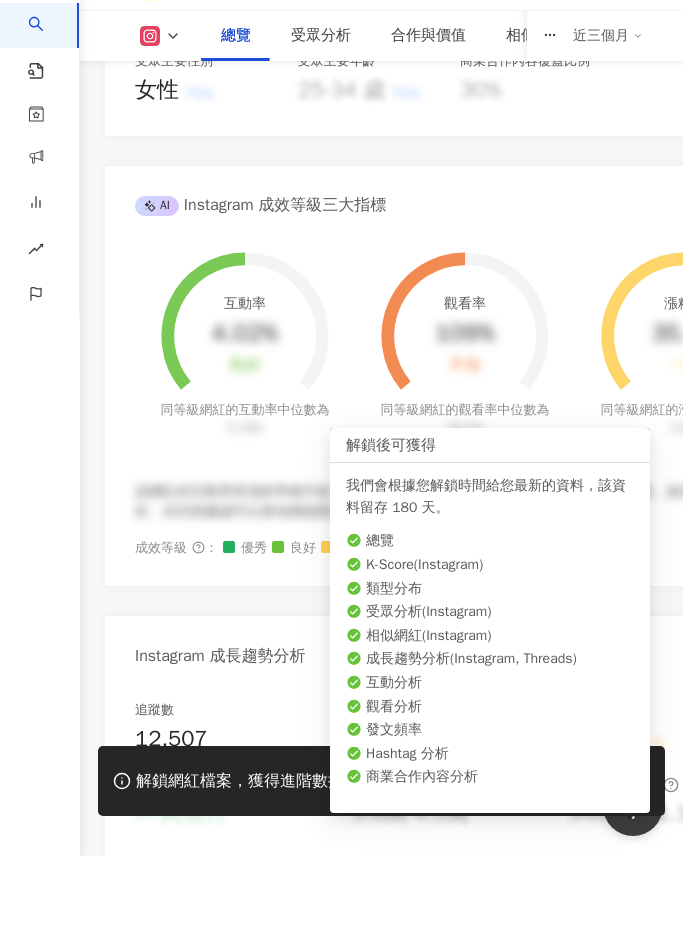 click on "解鎖" at bounding box center (604, 850) 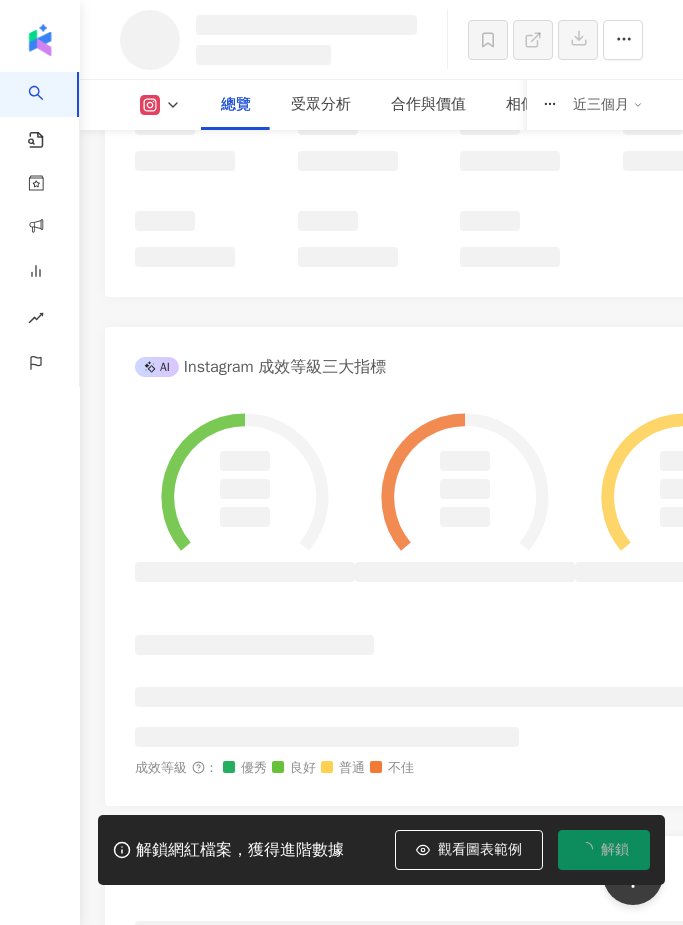 scroll, scrollTop: 0, scrollLeft: 0, axis: both 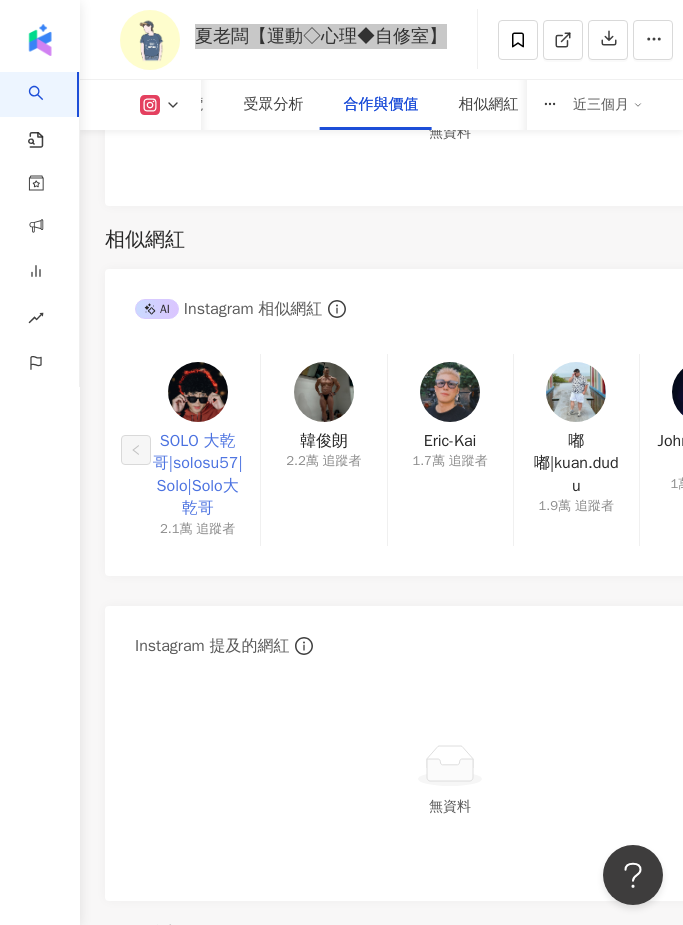 click on "SOLO 大乾哥|solosu57|Solo|Solo大乾哥" at bounding box center [197, 475] 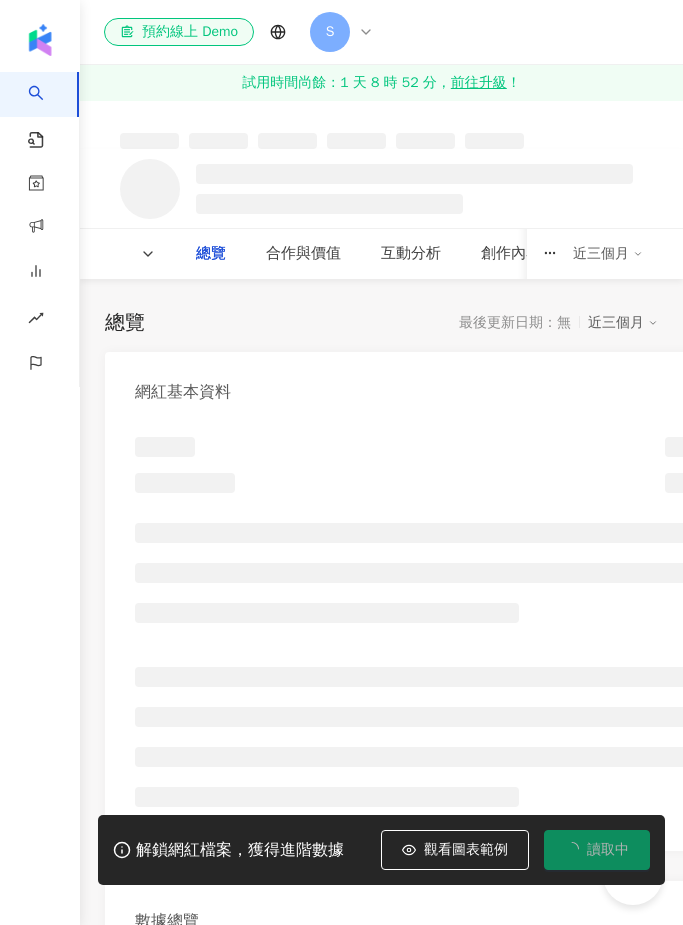 scroll, scrollTop: 0, scrollLeft: 0, axis: both 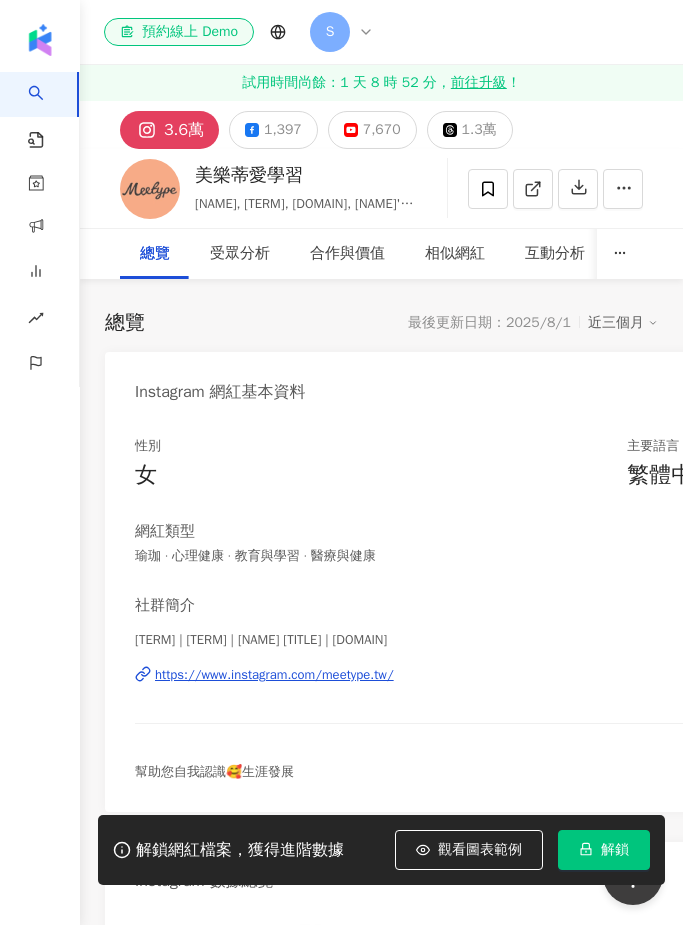 click on "https://www.instagram.com/meetype.tw/" at bounding box center (274, 675) 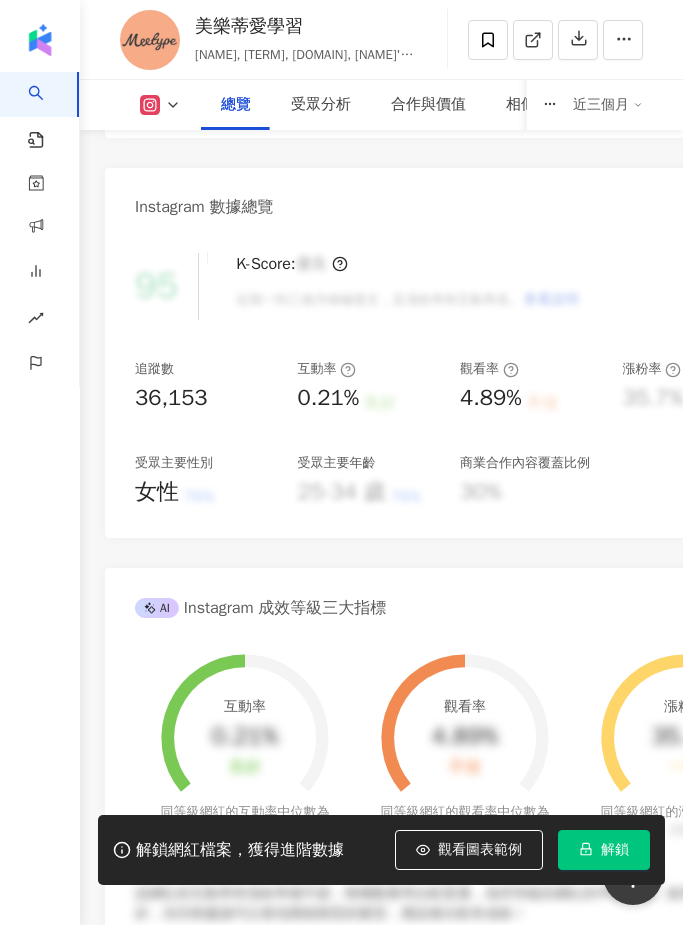 scroll, scrollTop: 385, scrollLeft: 0, axis: vertical 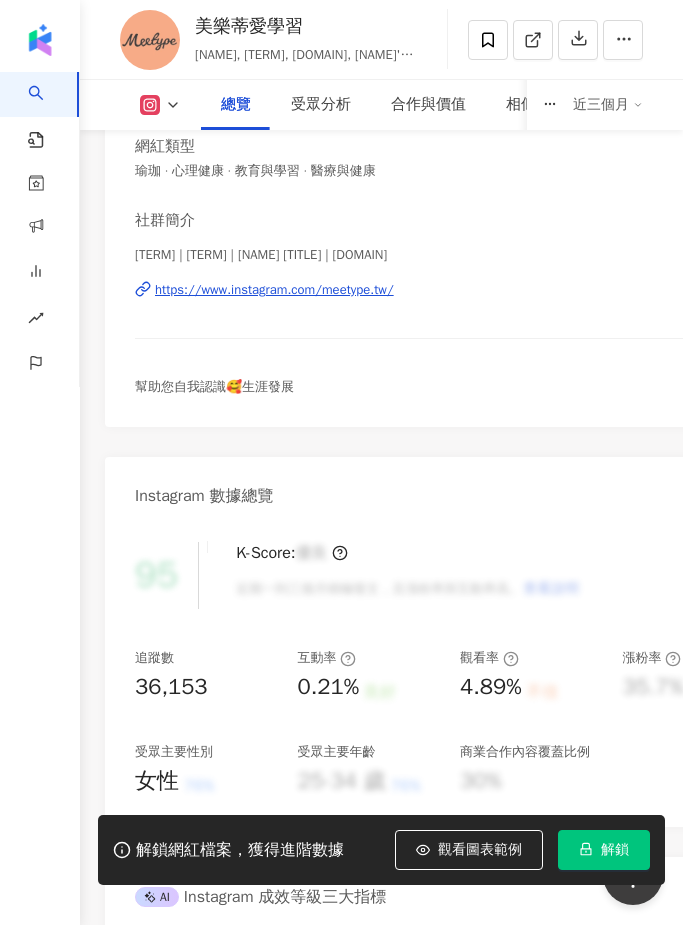 click on "https://www.instagram.com/meetype.tw/" at bounding box center (274, 290) 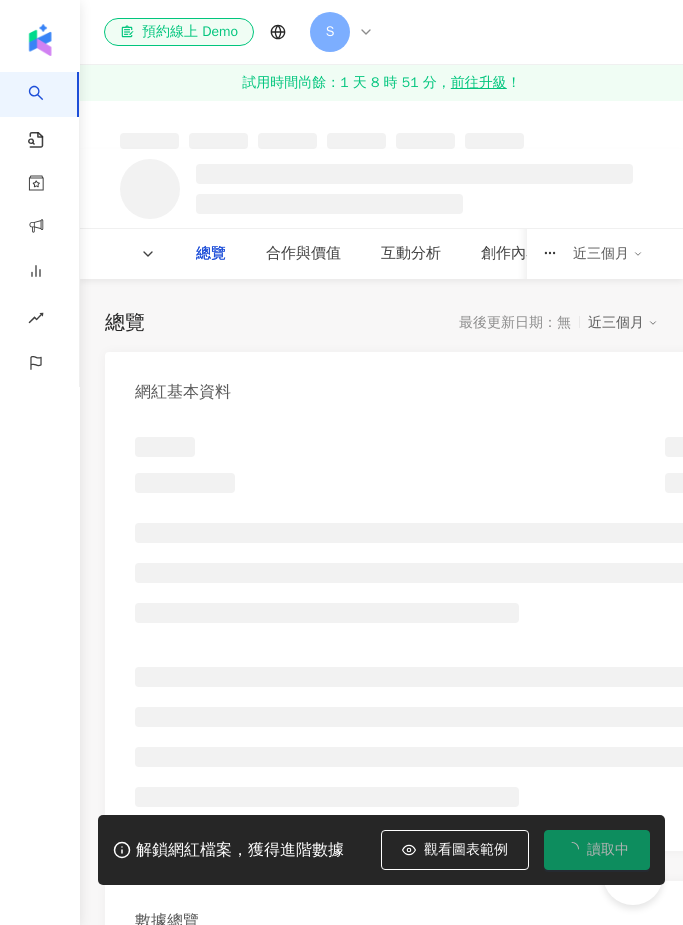 scroll, scrollTop: 0, scrollLeft: 0, axis: both 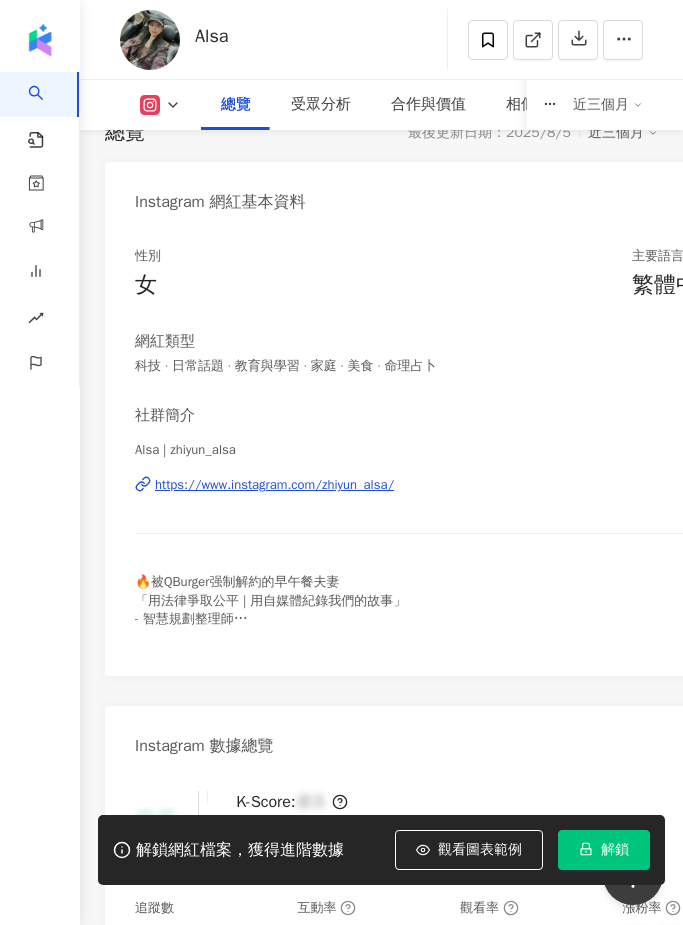 click on "https://www.instagram.com/zhiyun_alsa/" at bounding box center [274, 485] 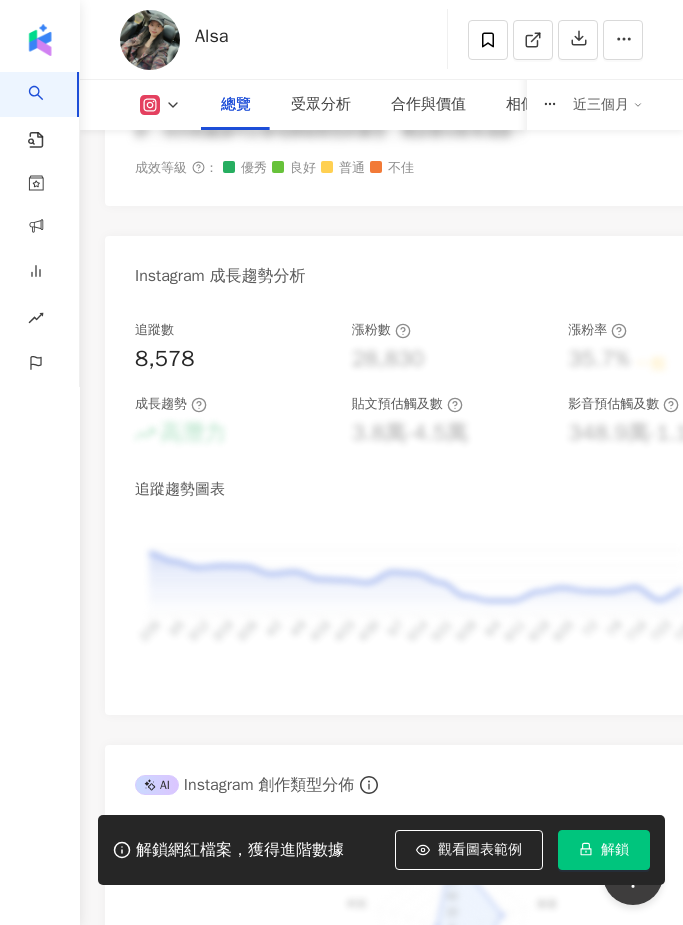 scroll, scrollTop: 0, scrollLeft: 0, axis: both 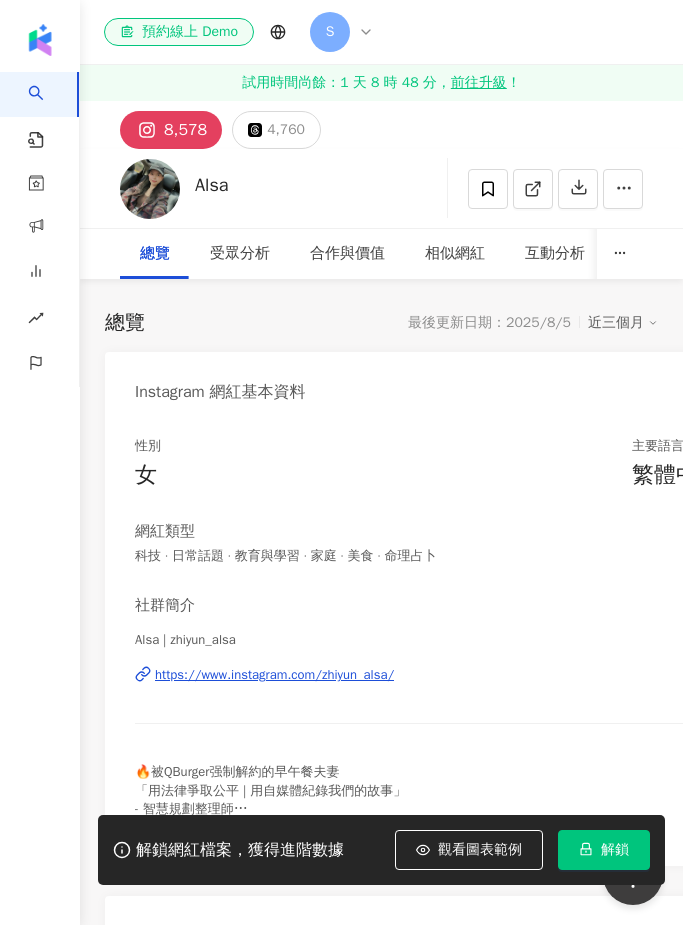 click on "el-icon-cs 預約線上 Demo S" at bounding box center (381, 32) 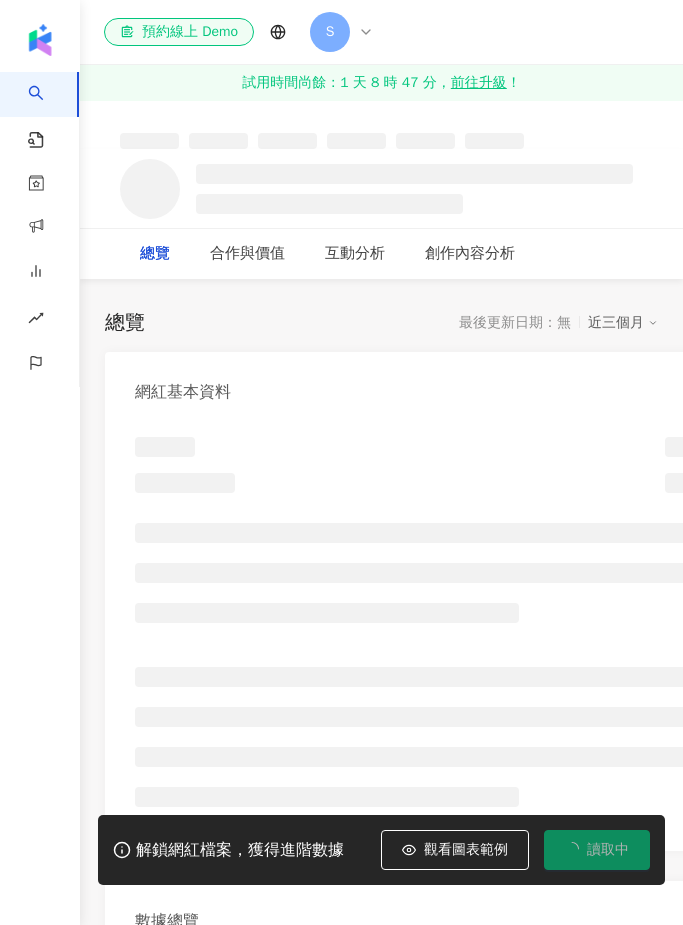 scroll, scrollTop: 0, scrollLeft: 0, axis: both 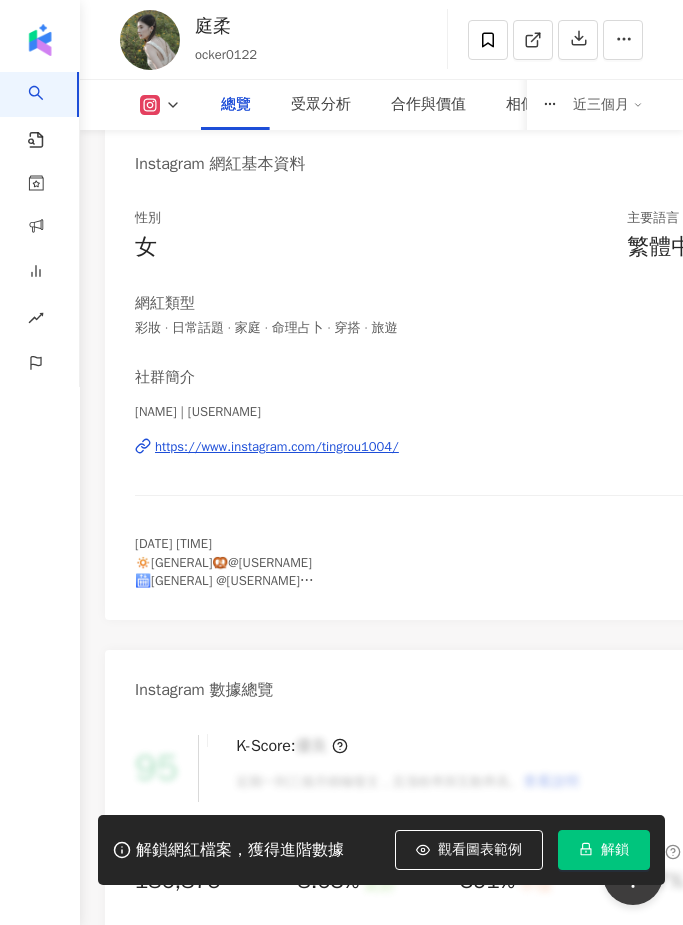 click on "https://www.instagram.com/tingrou1004/" at bounding box center [277, 447] 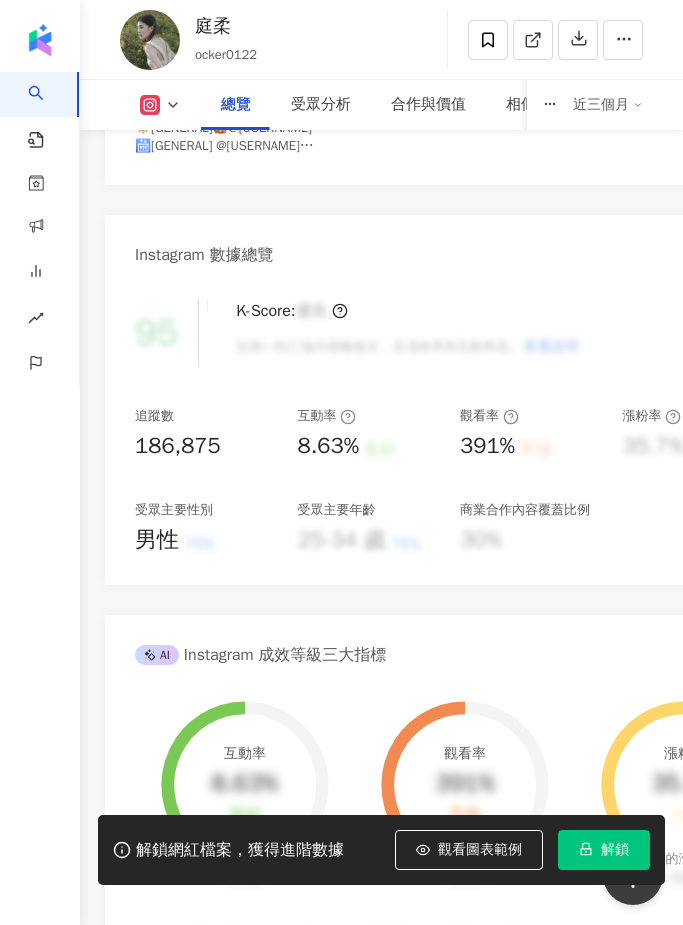click on "解鎖" at bounding box center [604, 850] 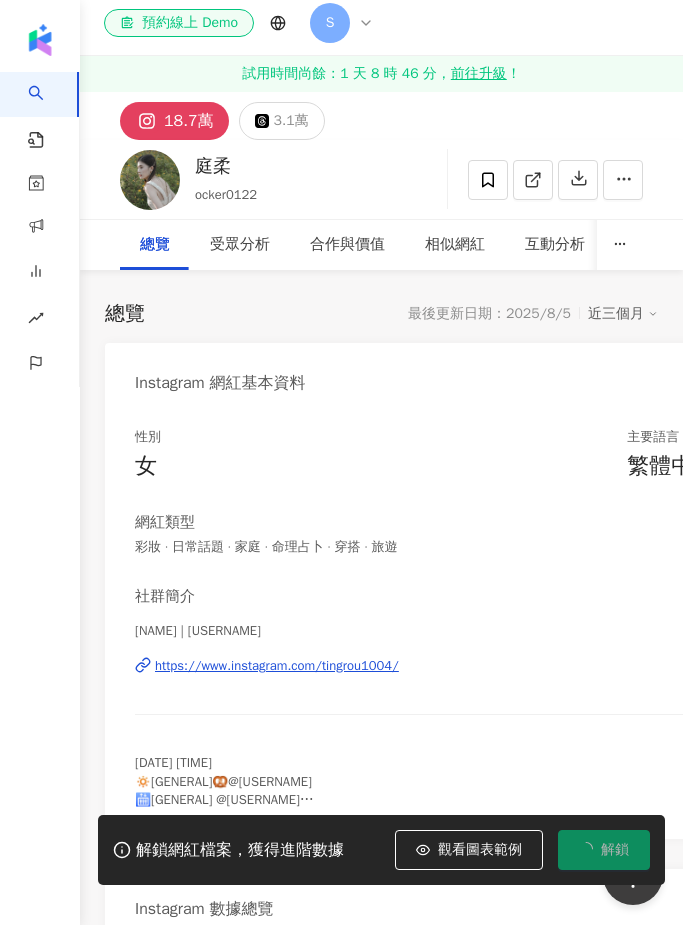 scroll, scrollTop: 0, scrollLeft: 0, axis: both 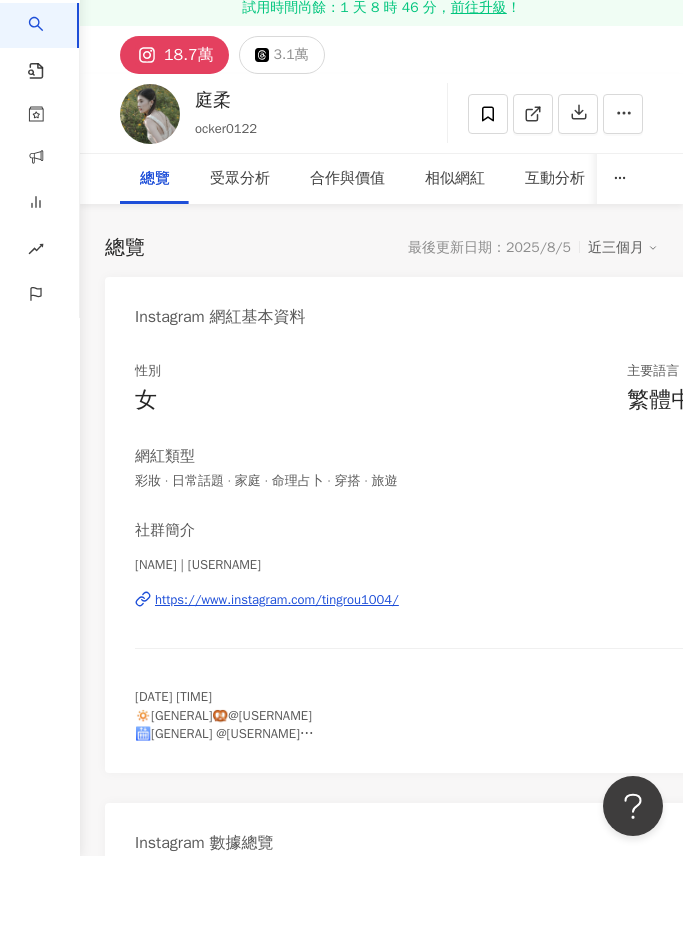 click on "AI 找網紅 找貼文 資源庫 商案媒合 洞察報告 趨勢分析 BETA 競品分析" at bounding box center (40, 498) 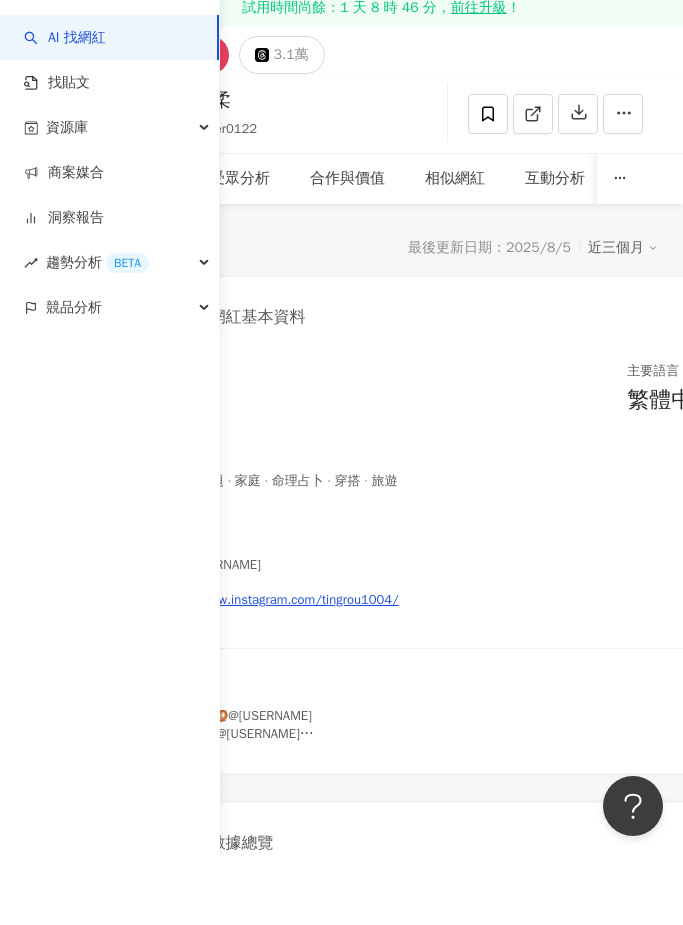 click on "庭柔 | tingrou1004 https://www.instagram.com/tingrou1004/" at bounding box center [450, 683] 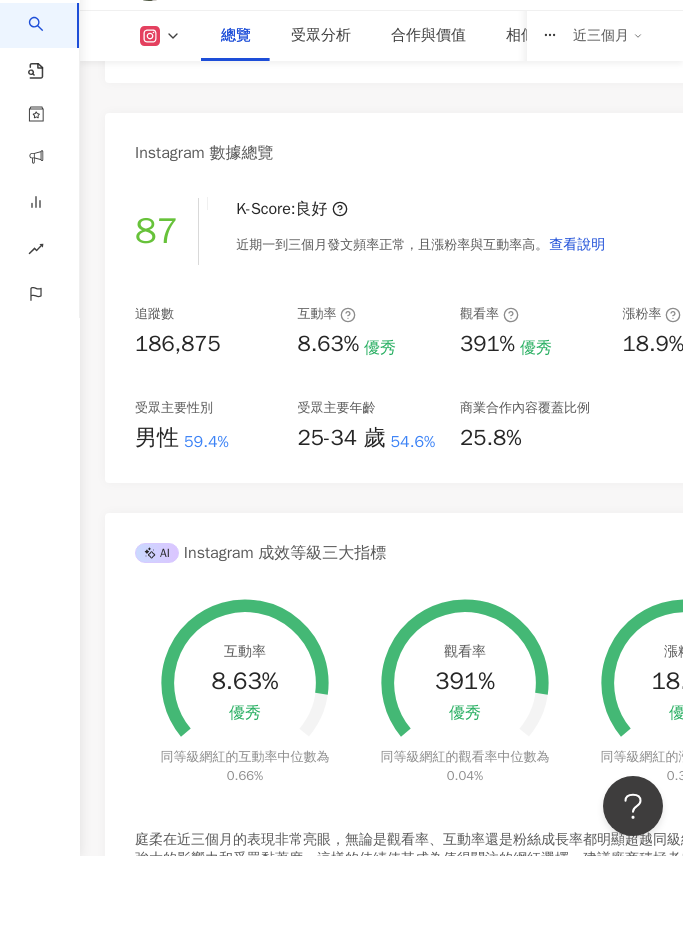 scroll, scrollTop: 700, scrollLeft: 0, axis: vertical 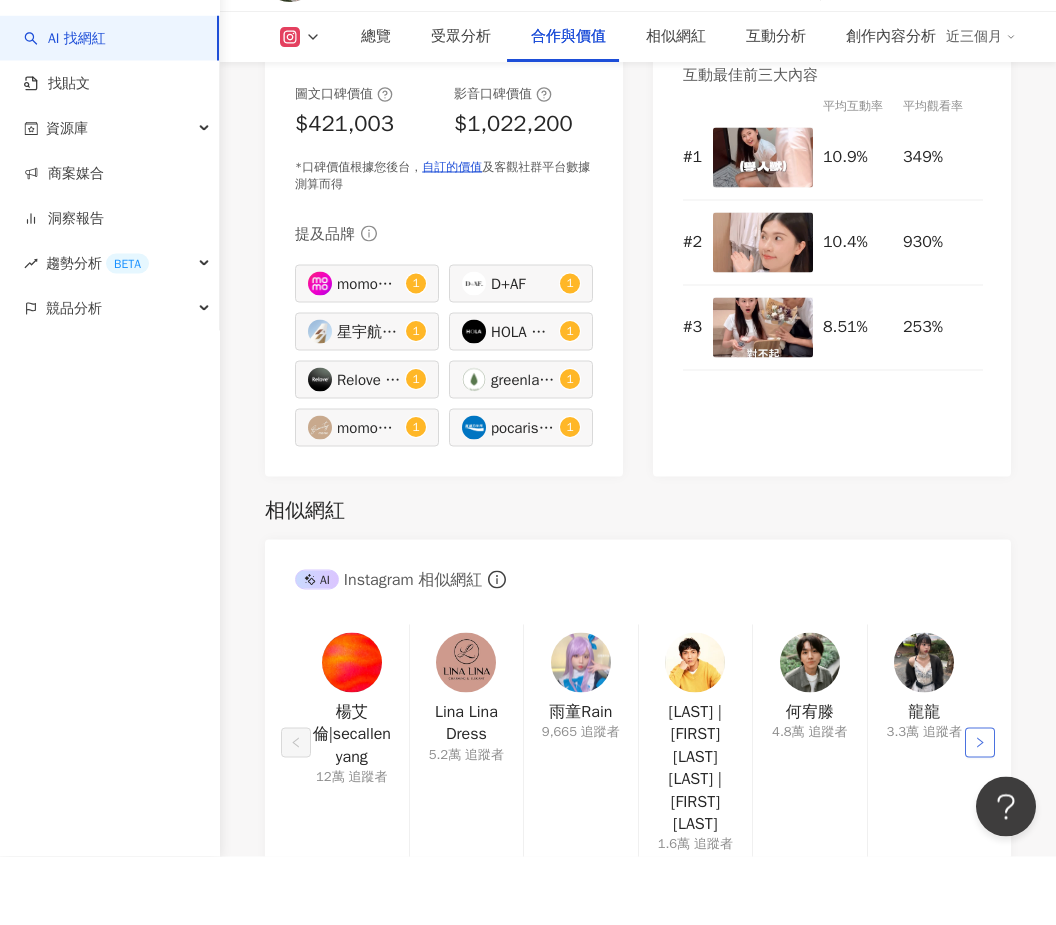 click at bounding box center [980, 811] 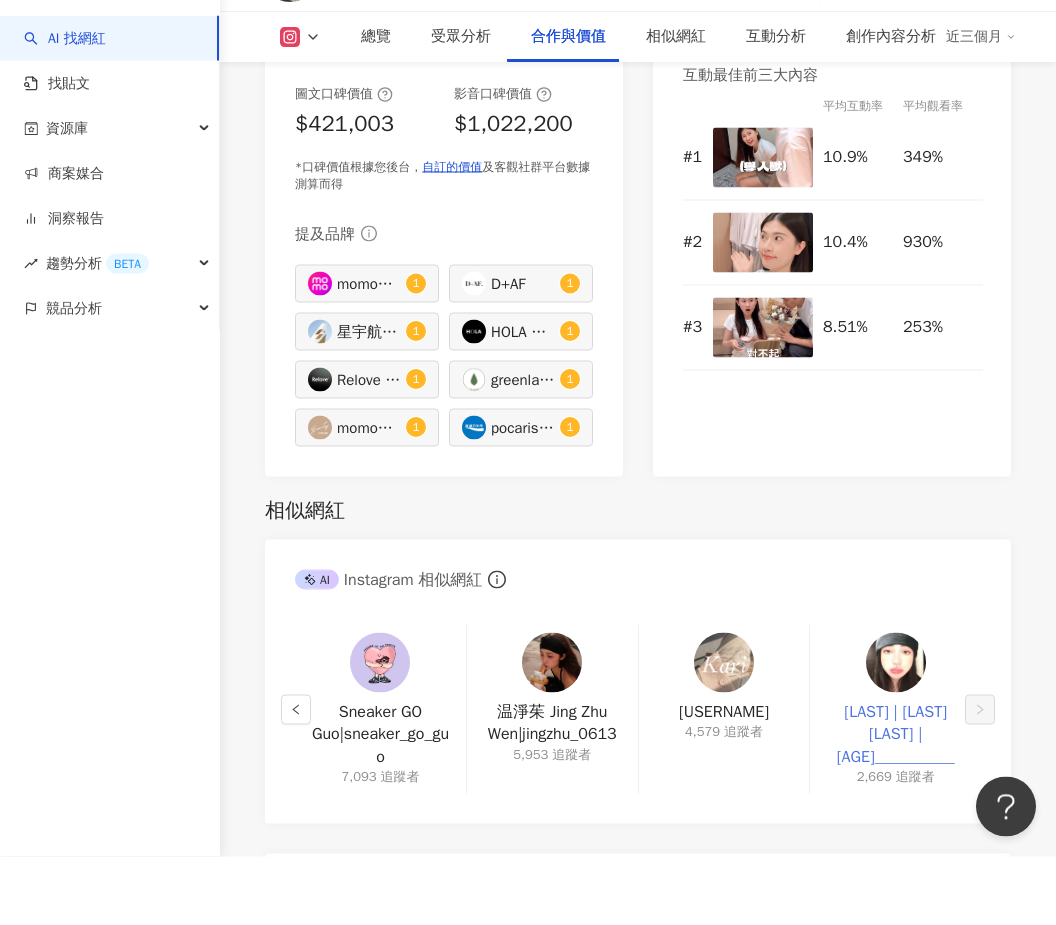 click on "[LAST] | [LAST] [LAST] | [AGE]__________" at bounding box center [895, 802] 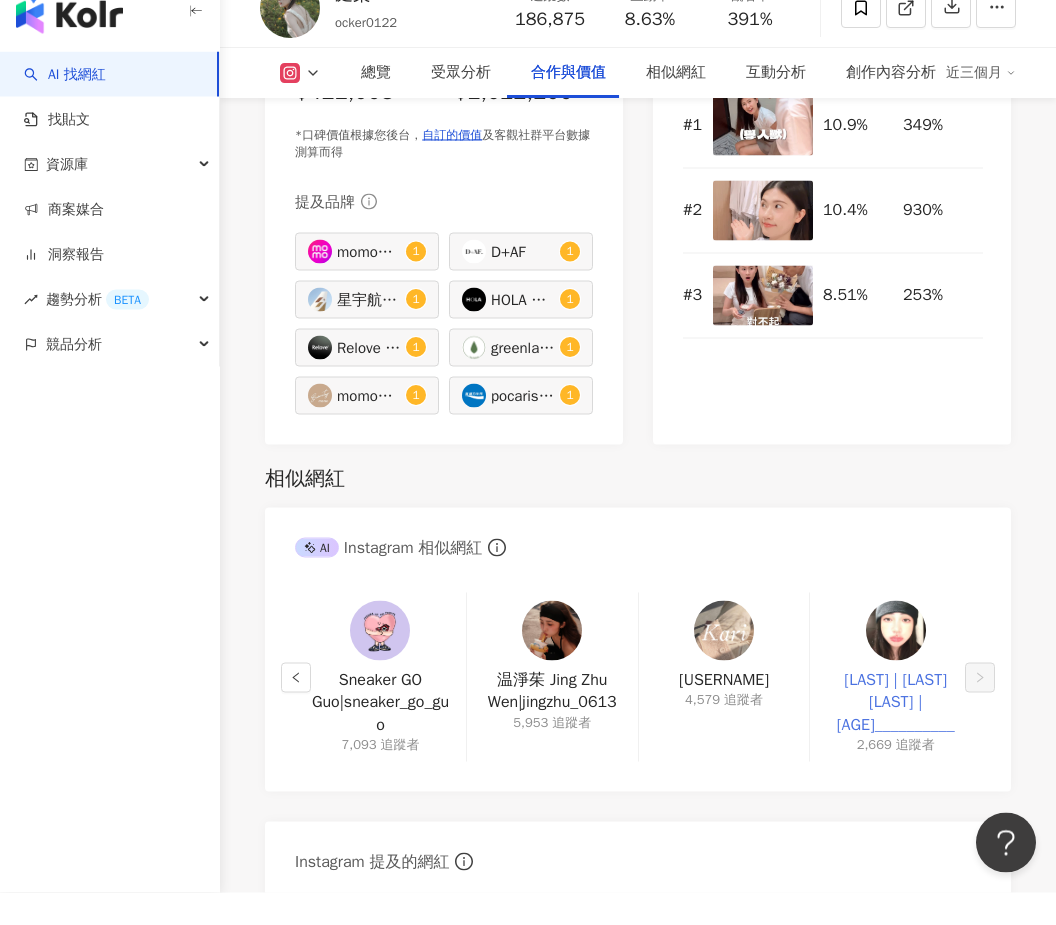 scroll, scrollTop: 3333, scrollLeft: 0, axis: vertical 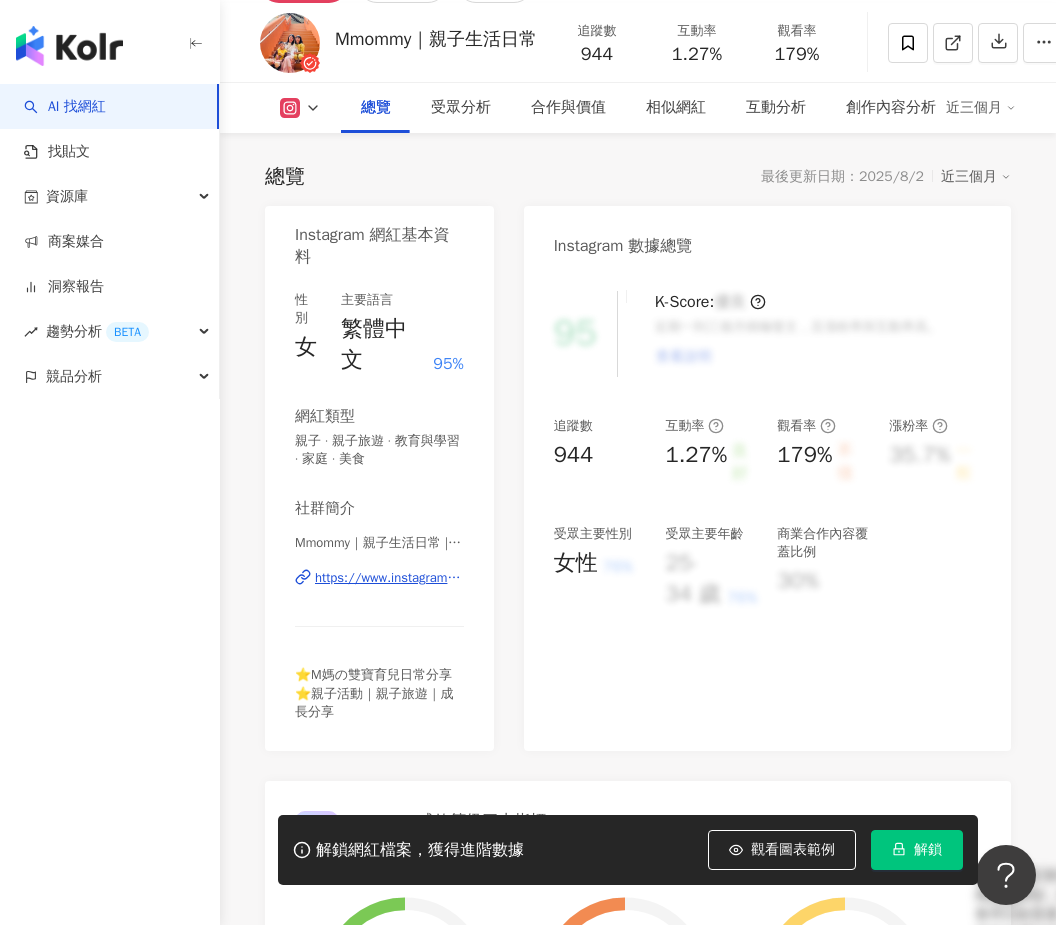 click on "https://www.instagram.com/mmommylovebaby/" at bounding box center [389, 578] 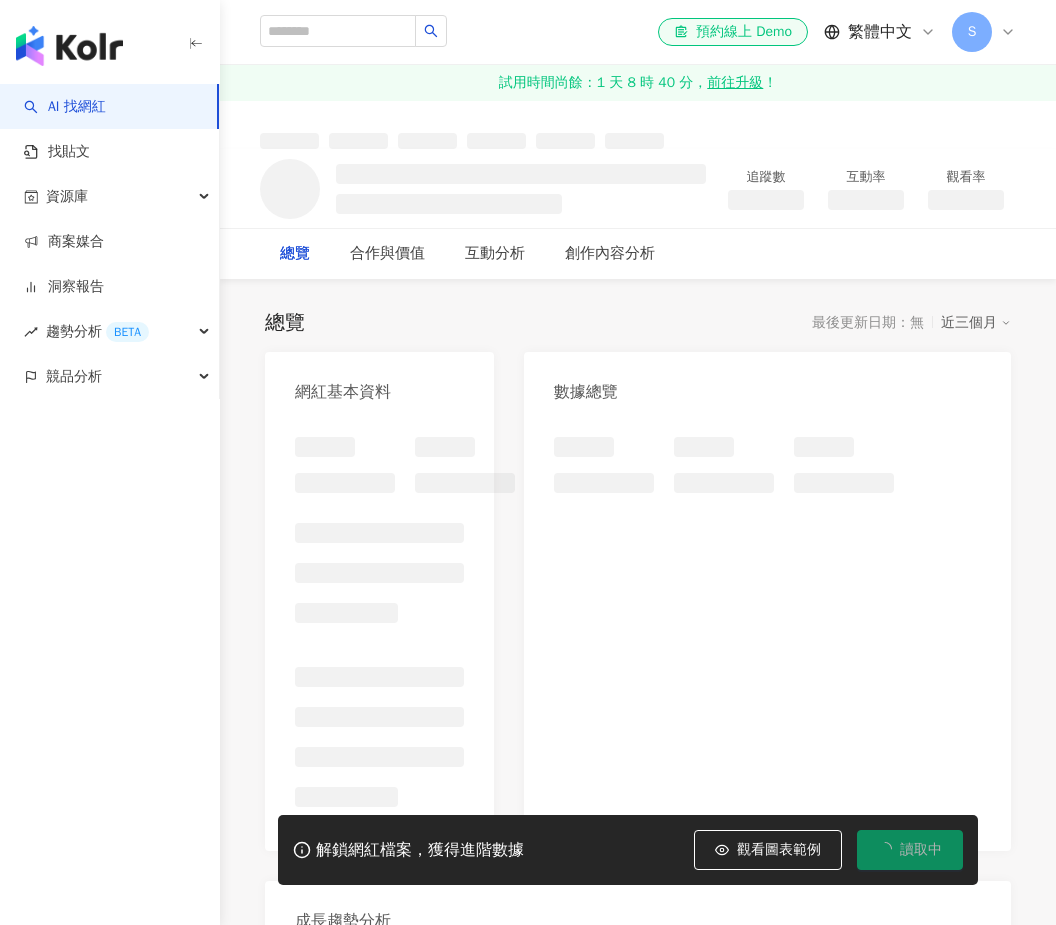 scroll, scrollTop: 0, scrollLeft: 0, axis: both 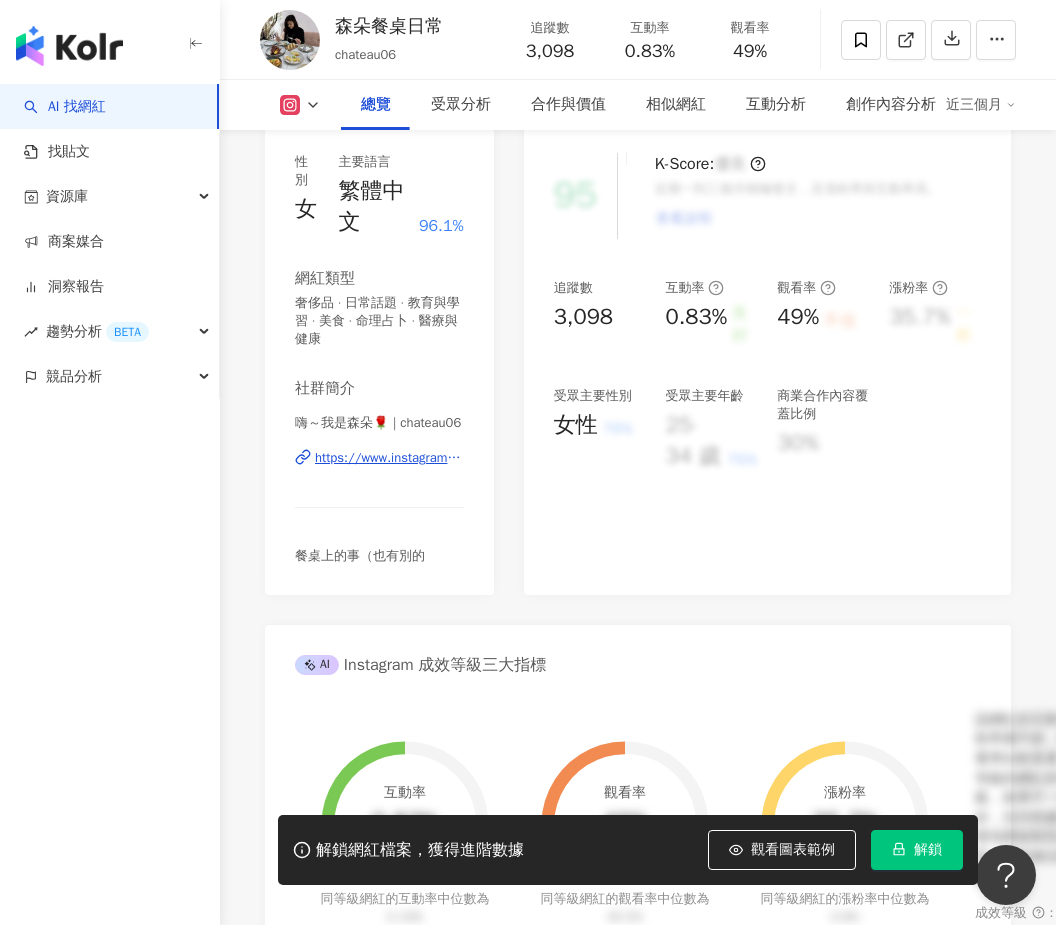 click on "https://www.instagram.com/chateau06/" at bounding box center (389, 458) 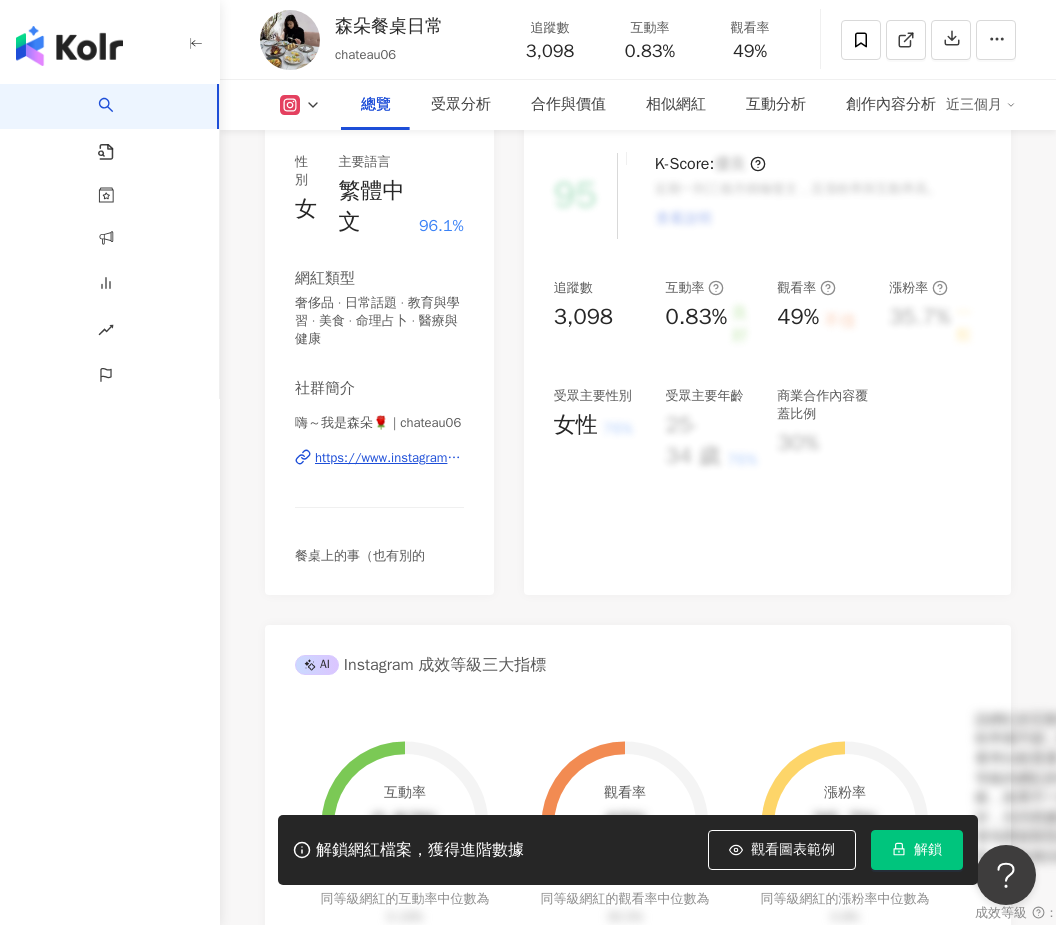 scroll, scrollTop: 171, scrollLeft: 0, axis: vertical 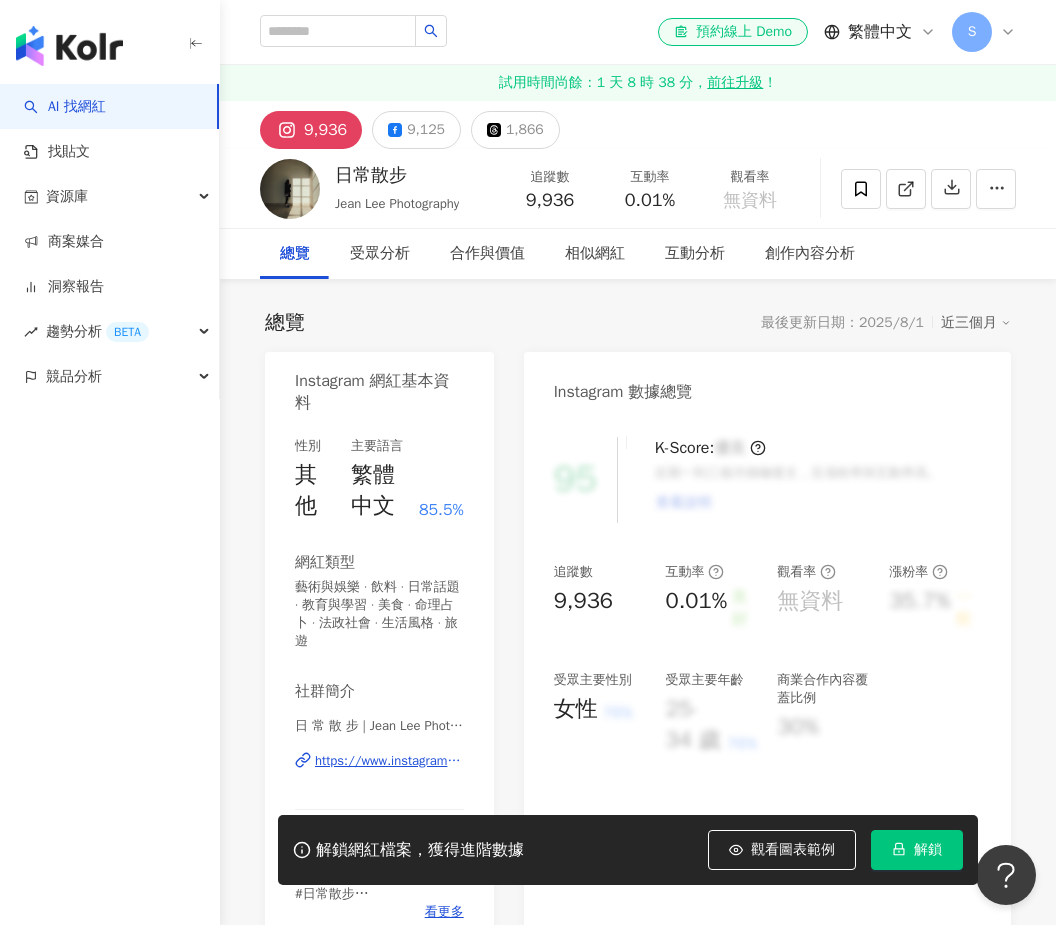 click on "https://www.instagram.com/numberxii/" at bounding box center [389, 761] 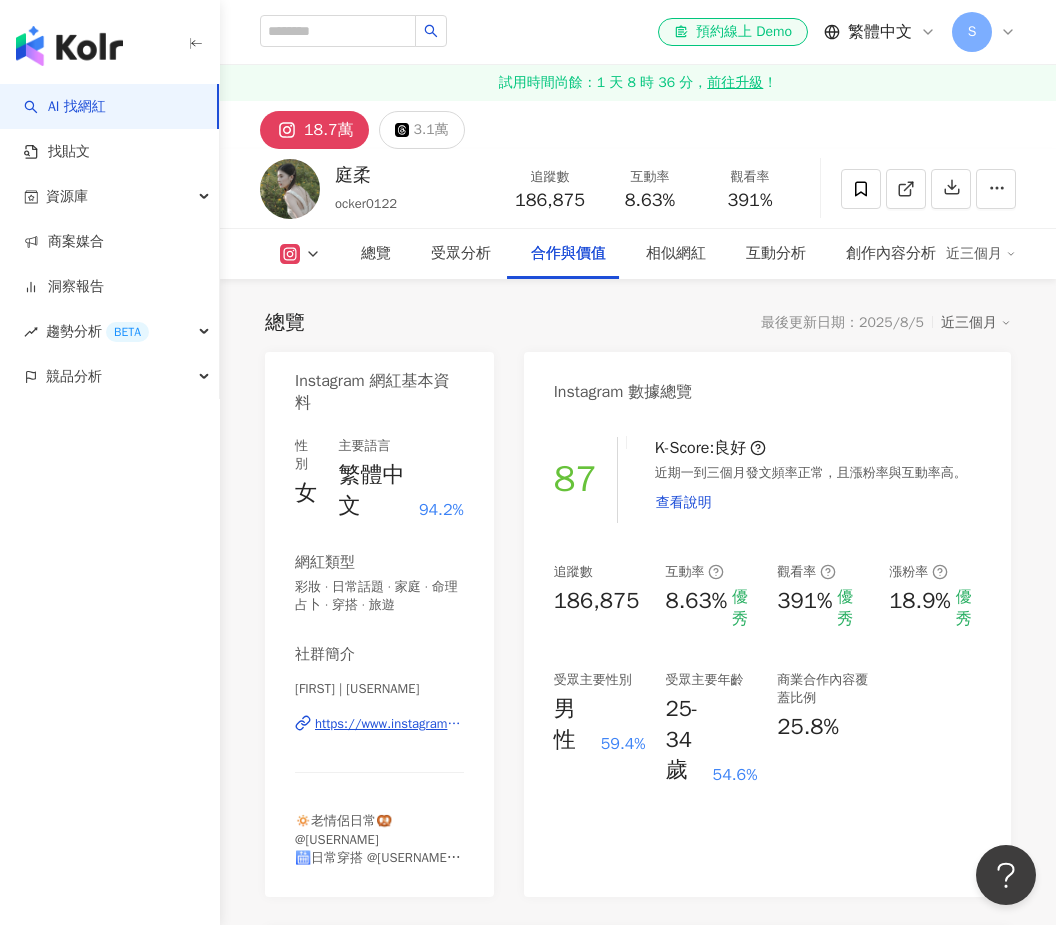 scroll, scrollTop: 3333, scrollLeft: 0, axis: vertical 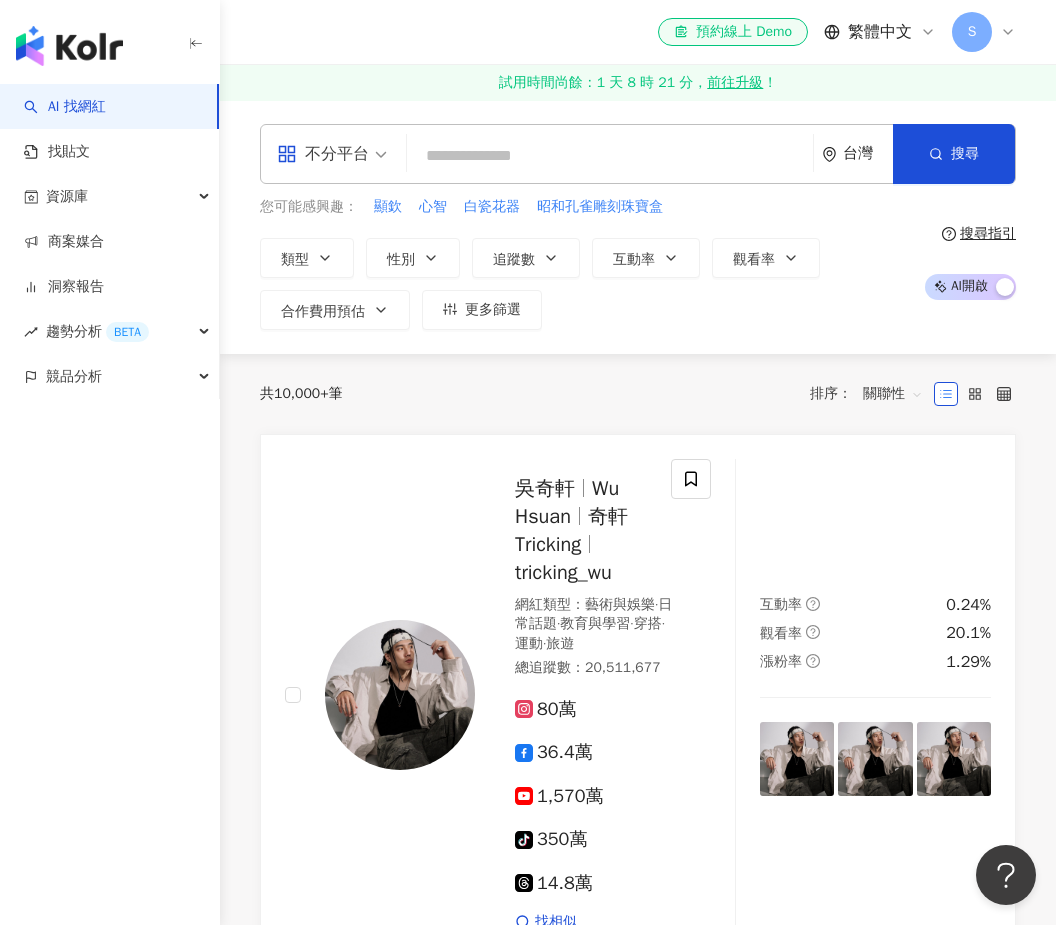 click at bounding box center [610, 156] 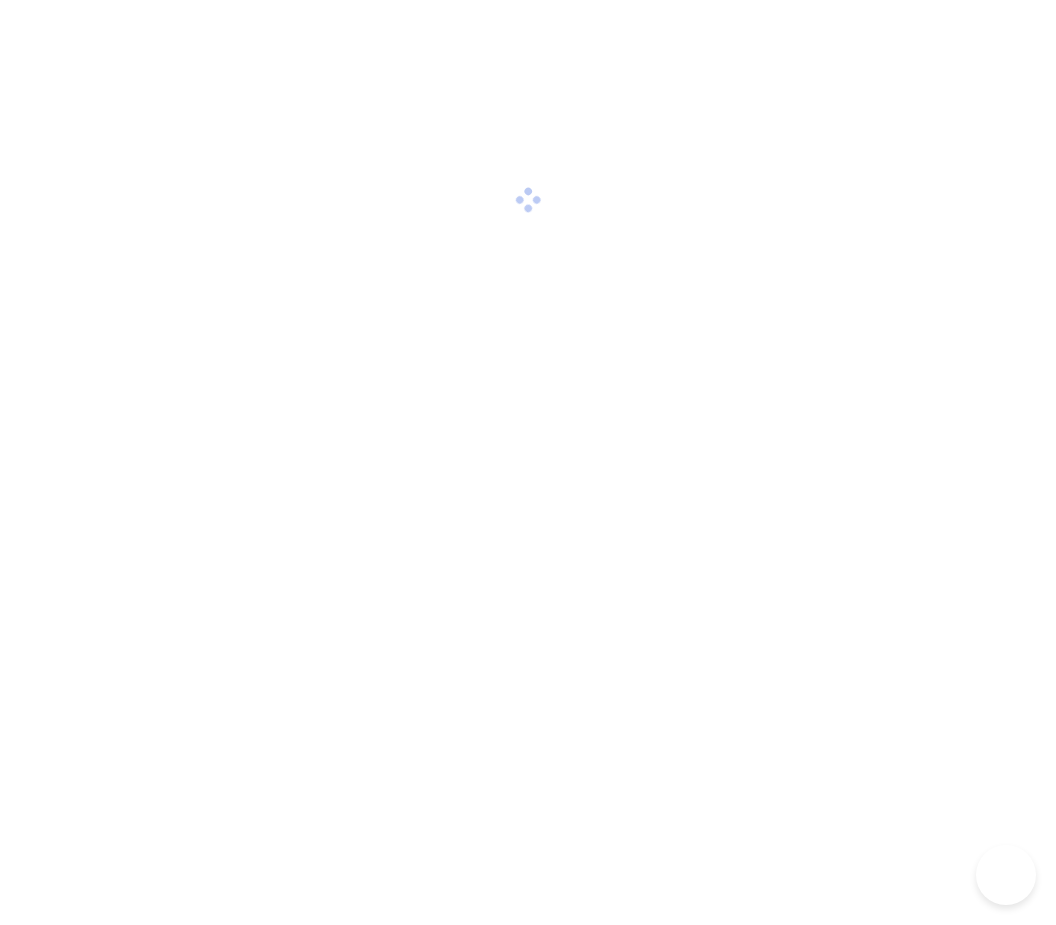 scroll, scrollTop: 0, scrollLeft: 0, axis: both 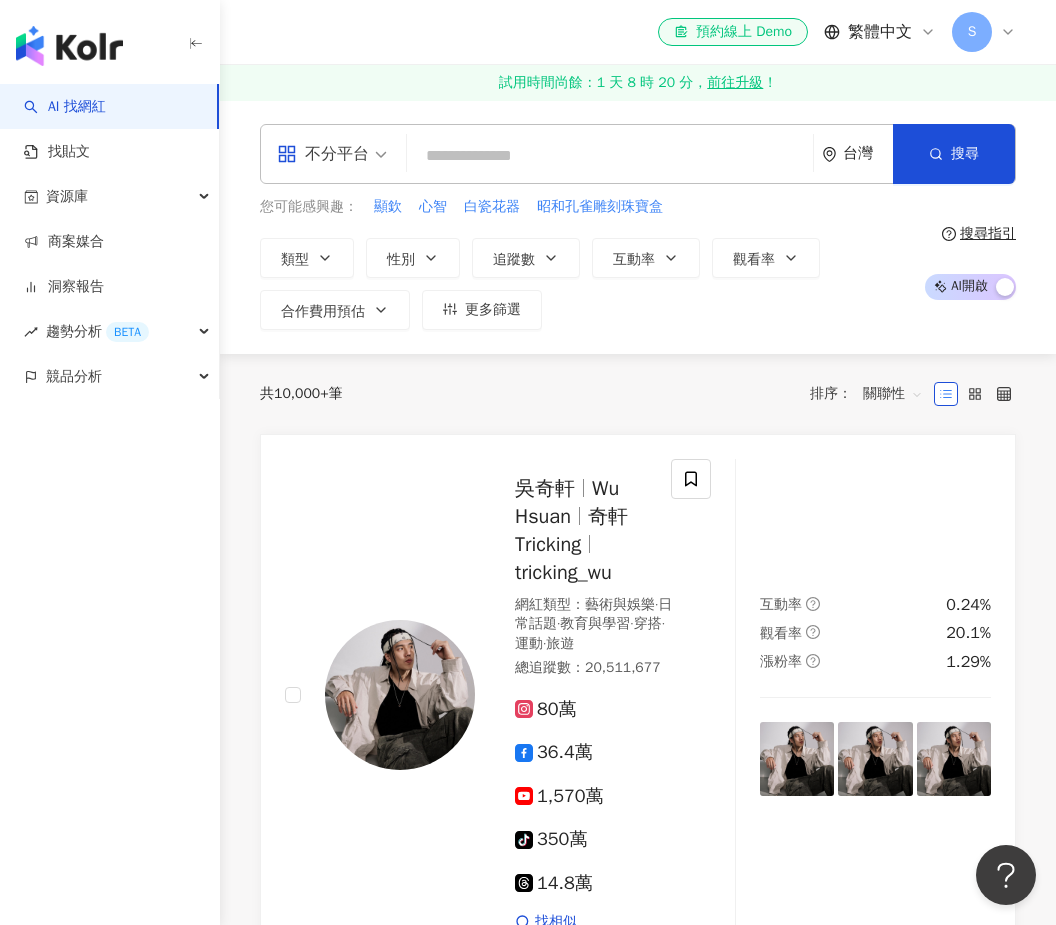 click at bounding box center (610, 156) 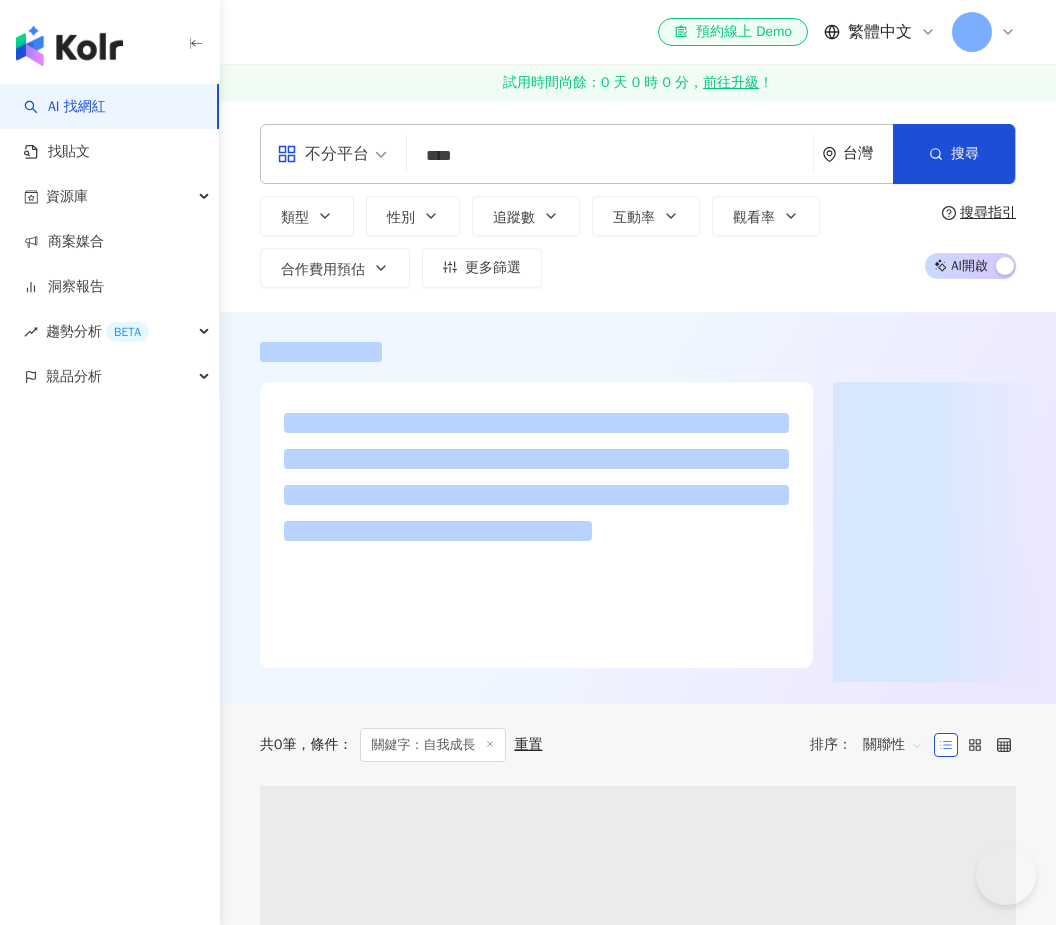 scroll, scrollTop: 0, scrollLeft: 0, axis: both 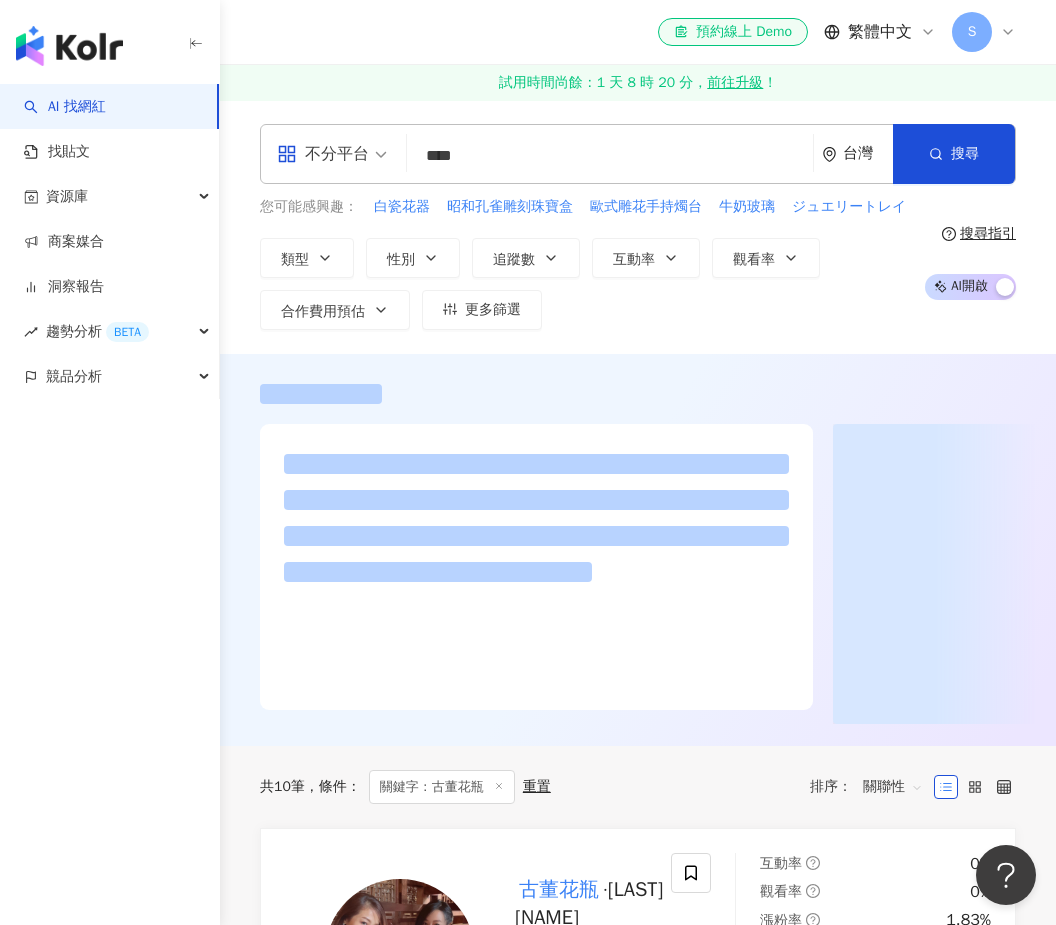 click on "****" at bounding box center (610, 156) 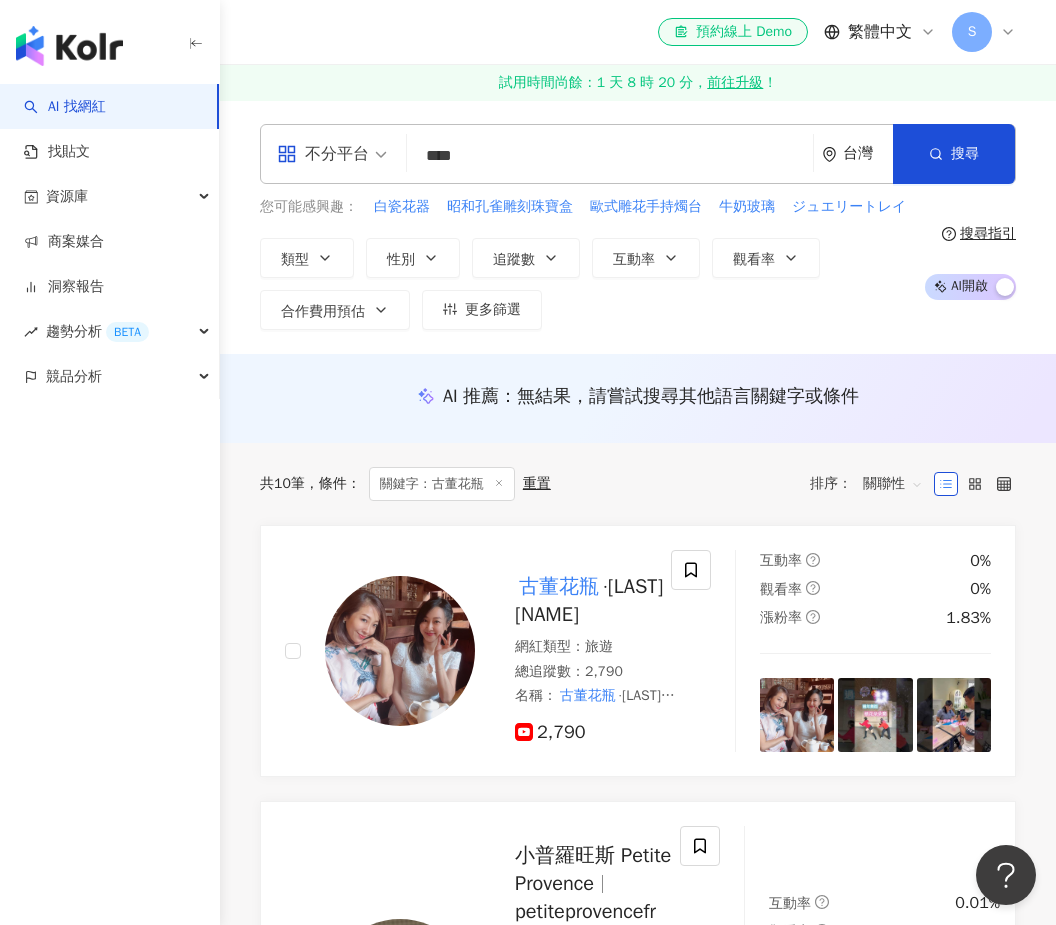 click on "****" at bounding box center [610, 156] 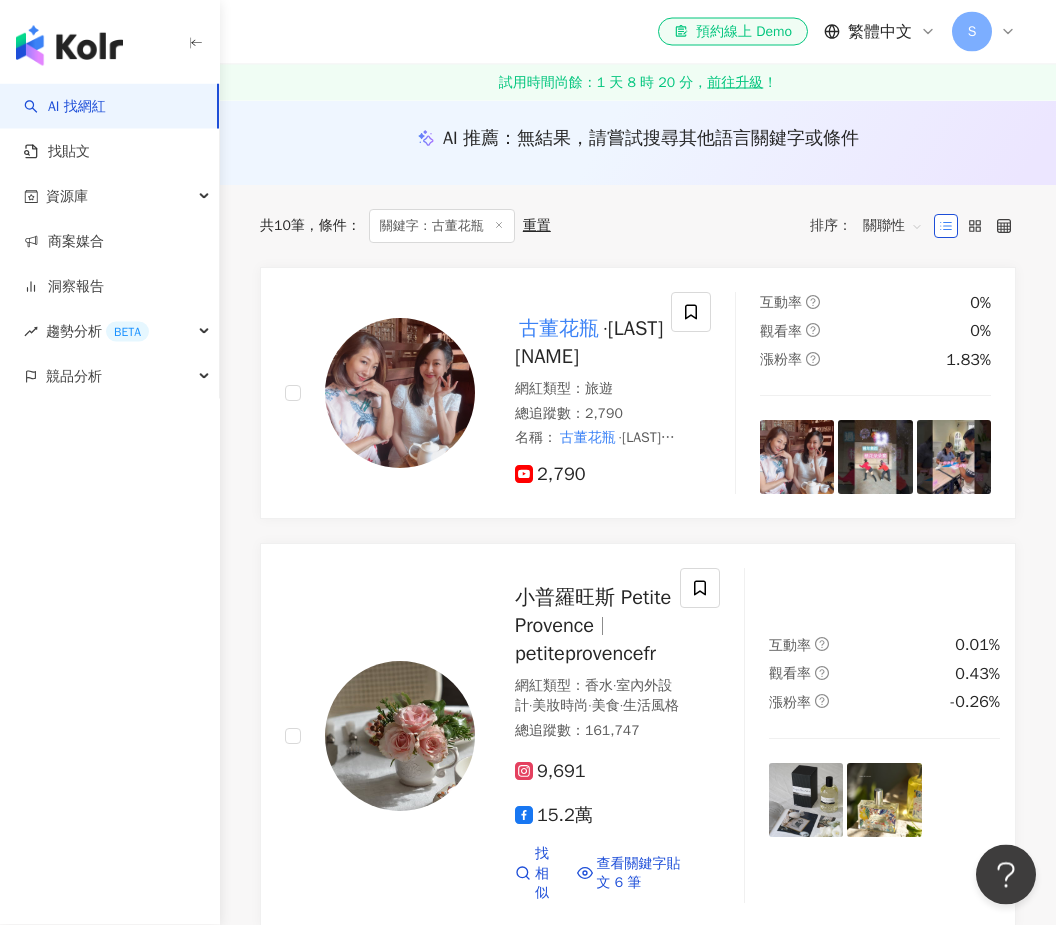 scroll, scrollTop: 0, scrollLeft: 0, axis: both 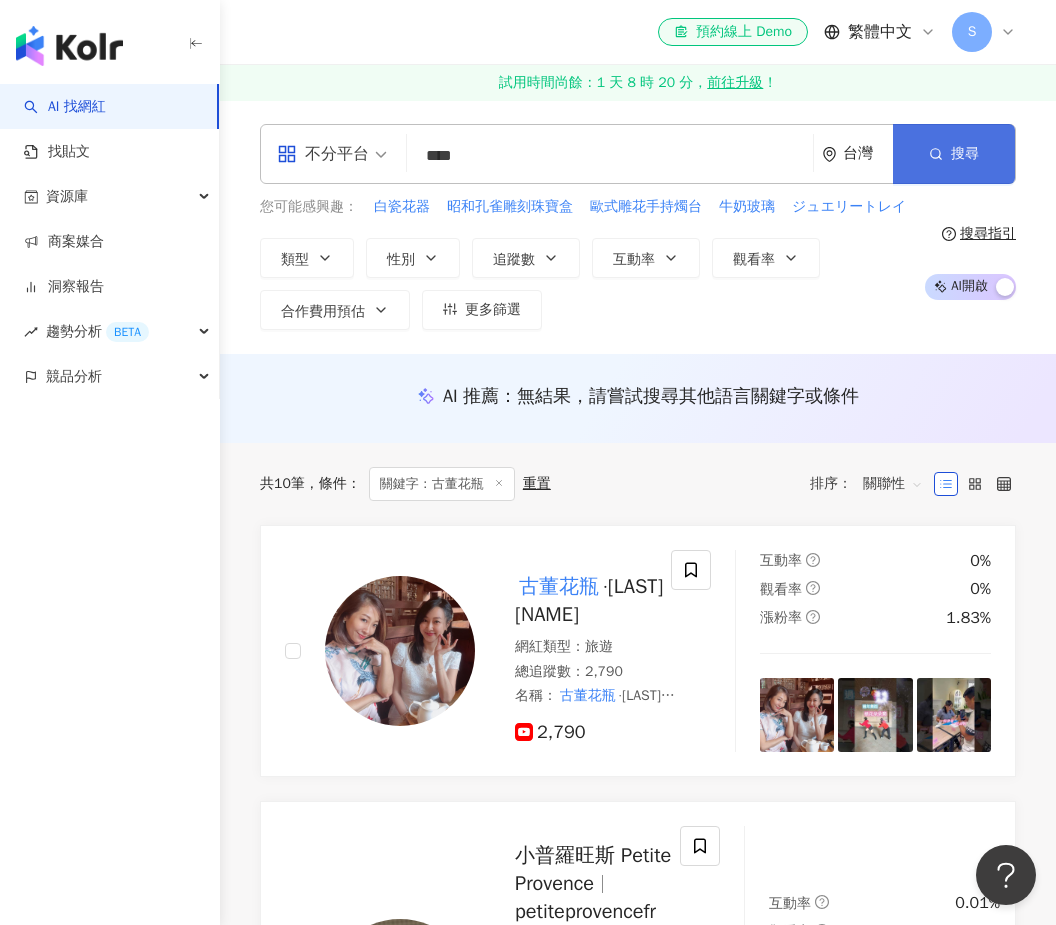click on "搜尋" at bounding box center [965, 154] 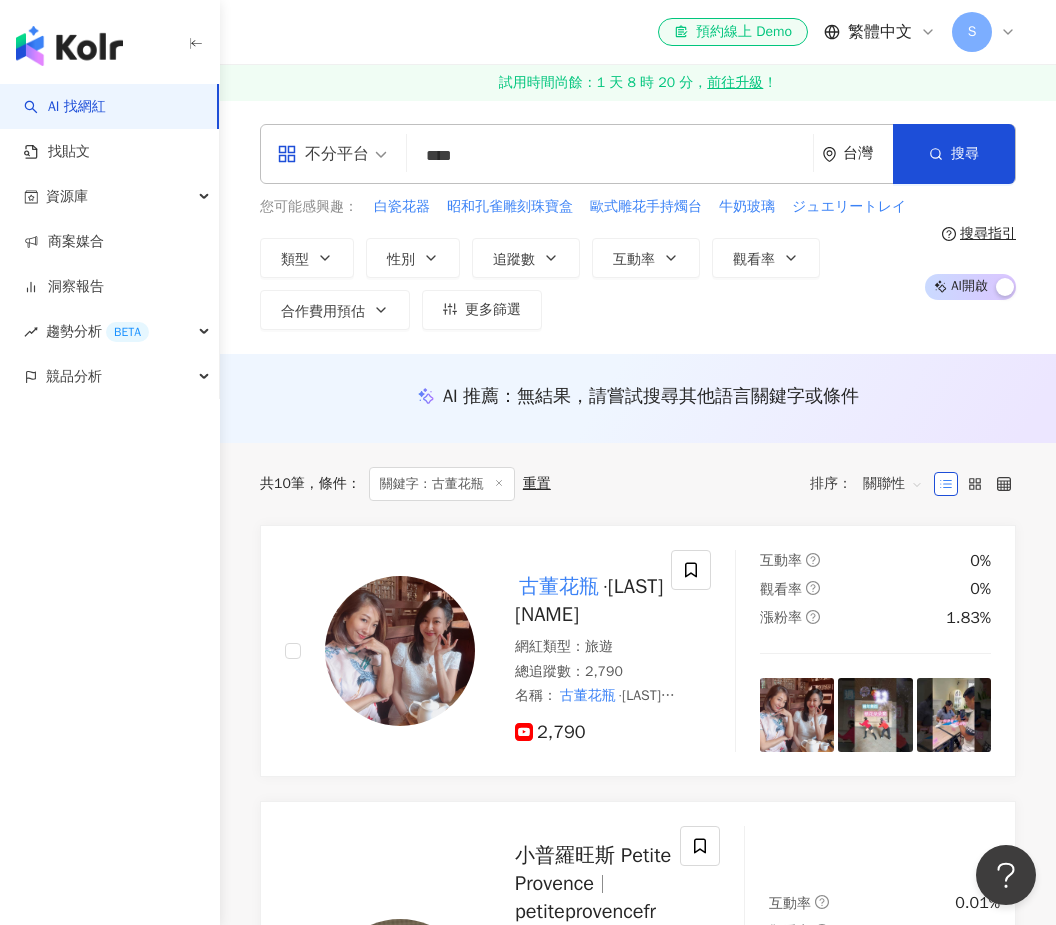 click on "****" at bounding box center (610, 156) 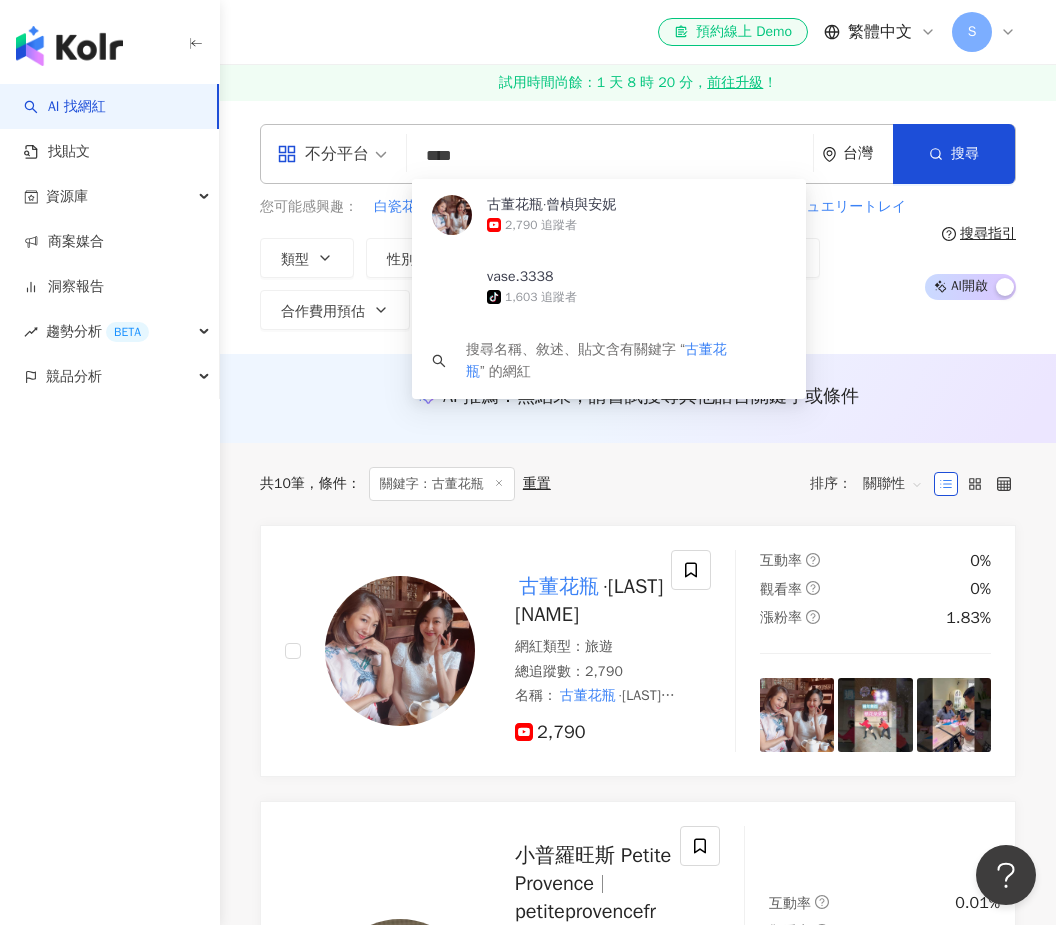 click on "****" at bounding box center (610, 156) 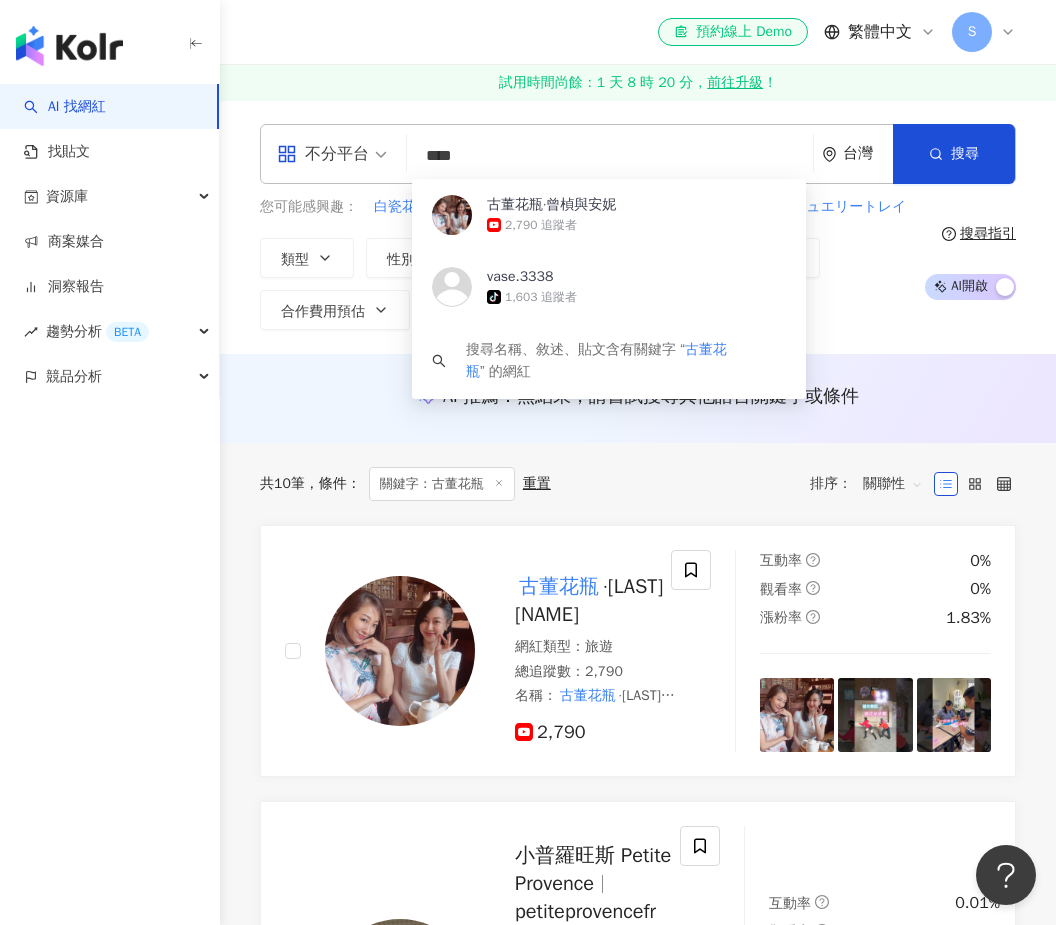 click on "****" at bounding box center (610, 156) 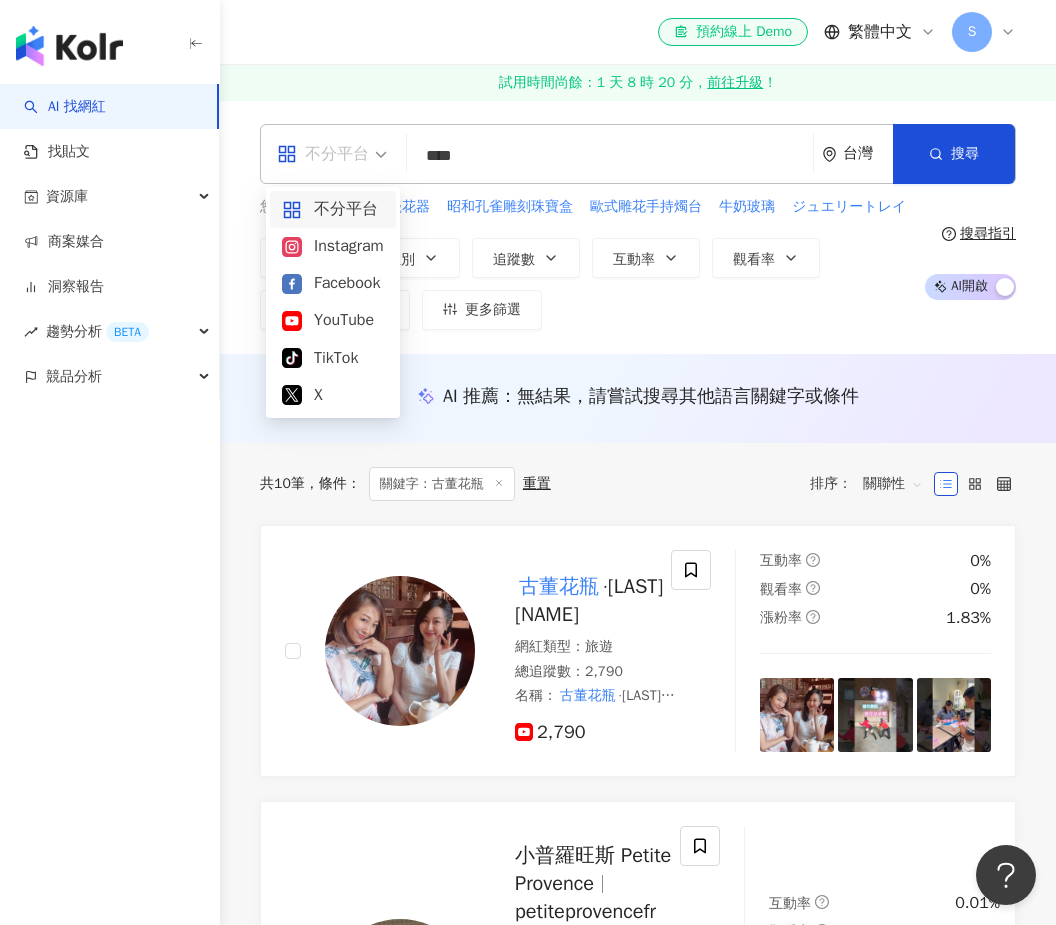 click on "****" at bounding box center [610, 156] 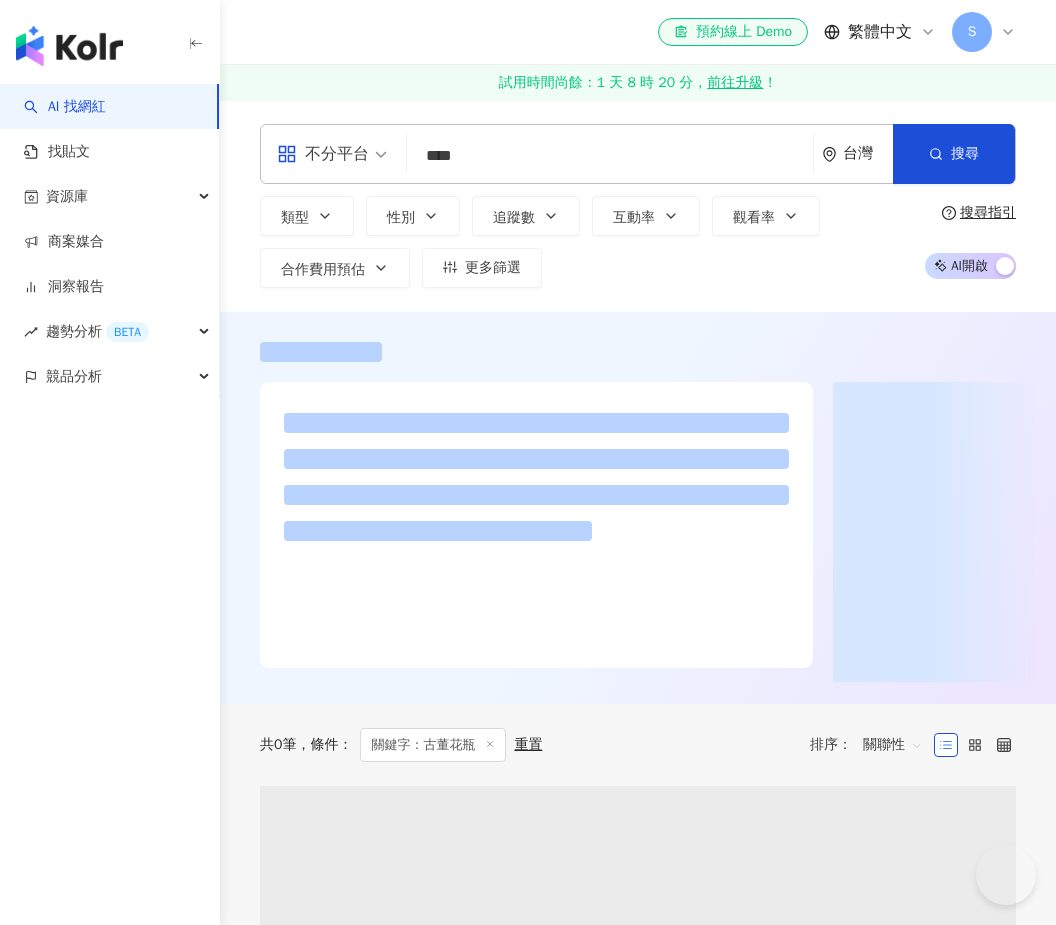 scroll, scrollTop: 0, scrollLeft: 0, axis: both 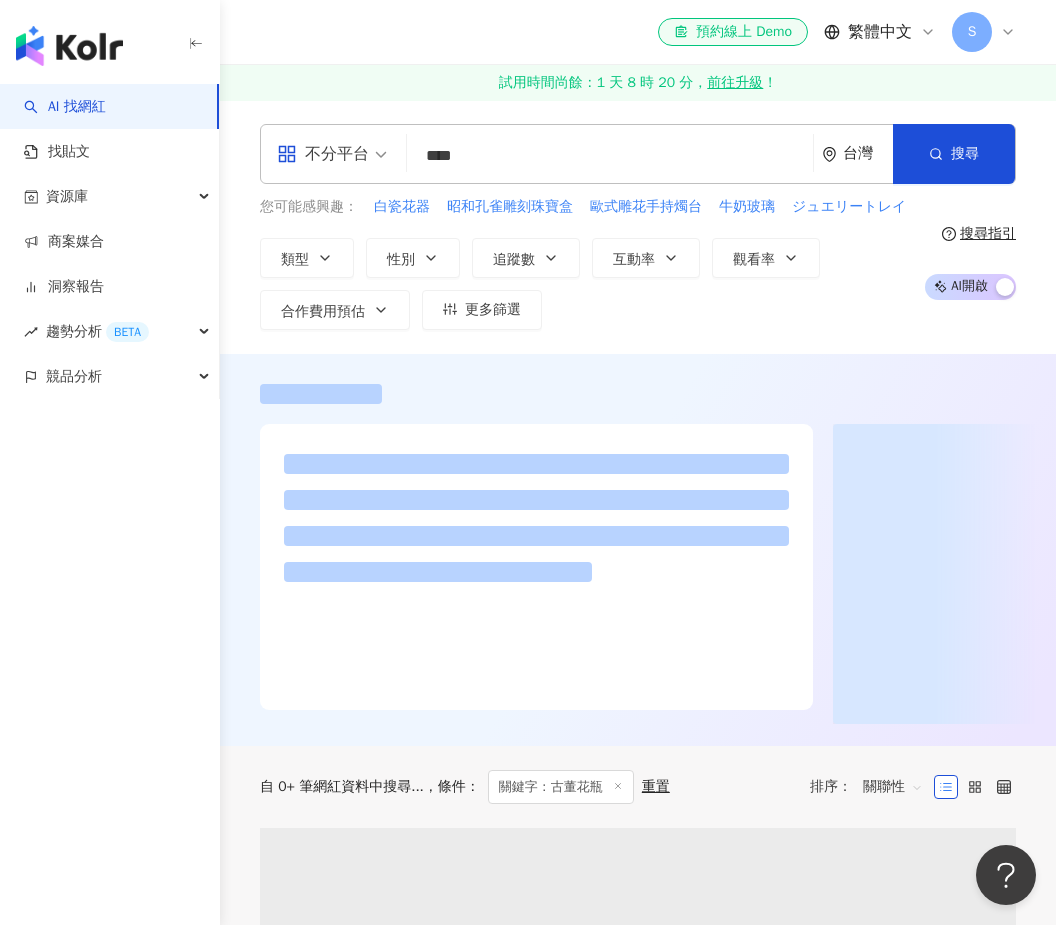 click on "****" at bounding box center [610, 156] 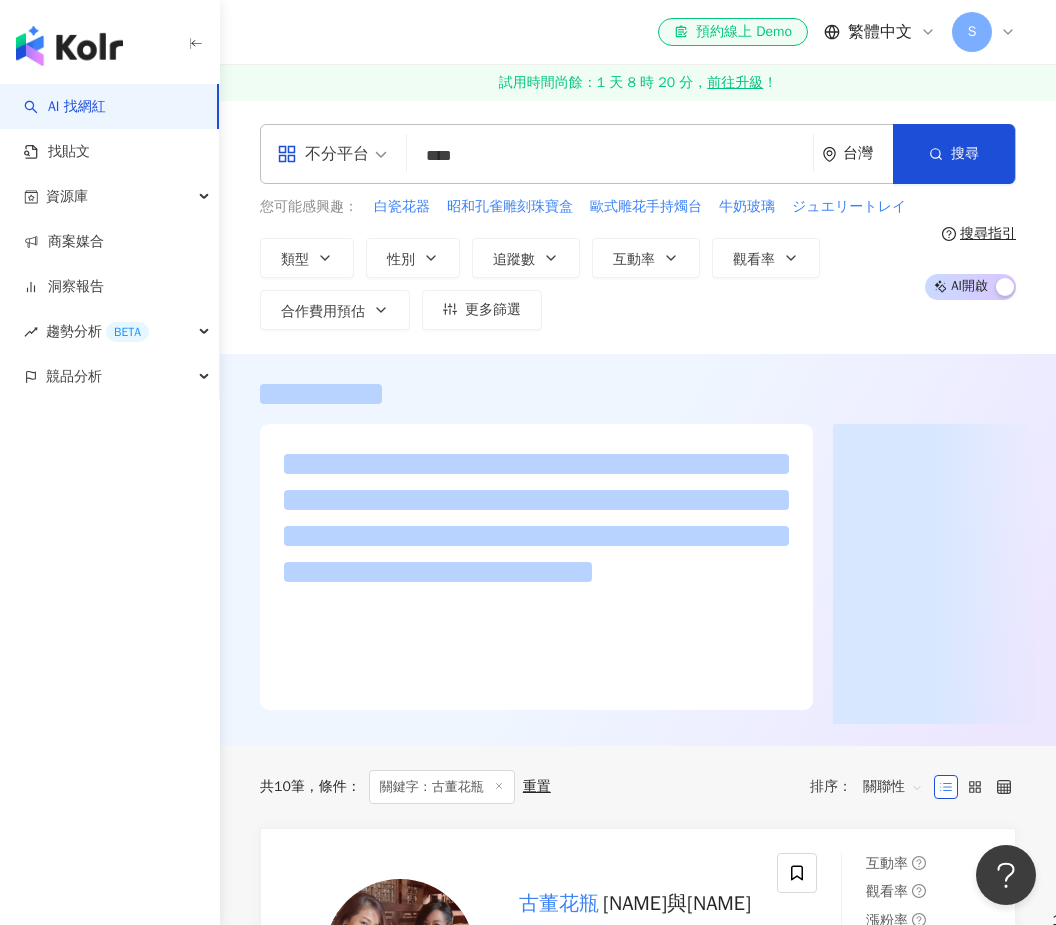 click on "****" at bounding box center (610, 156) 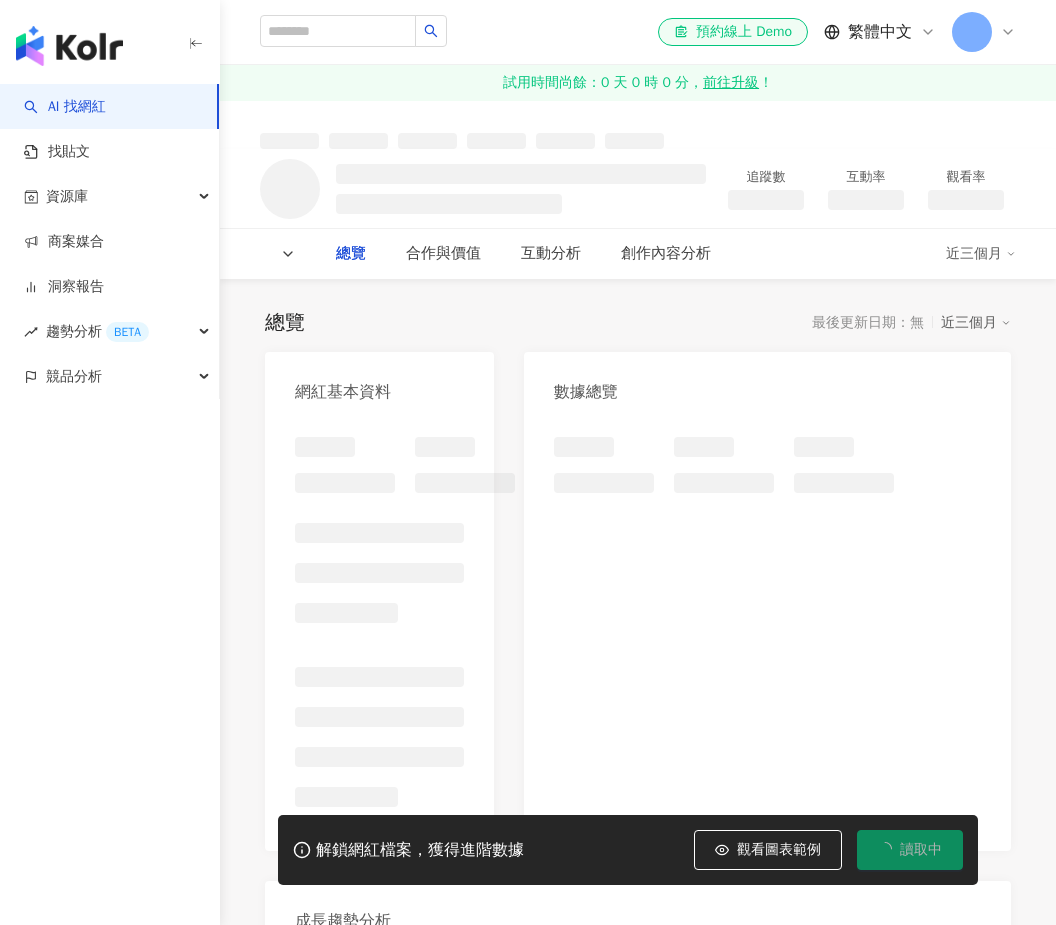 scroll, scrollTop: 0, scrollLeft: 0, axis: both 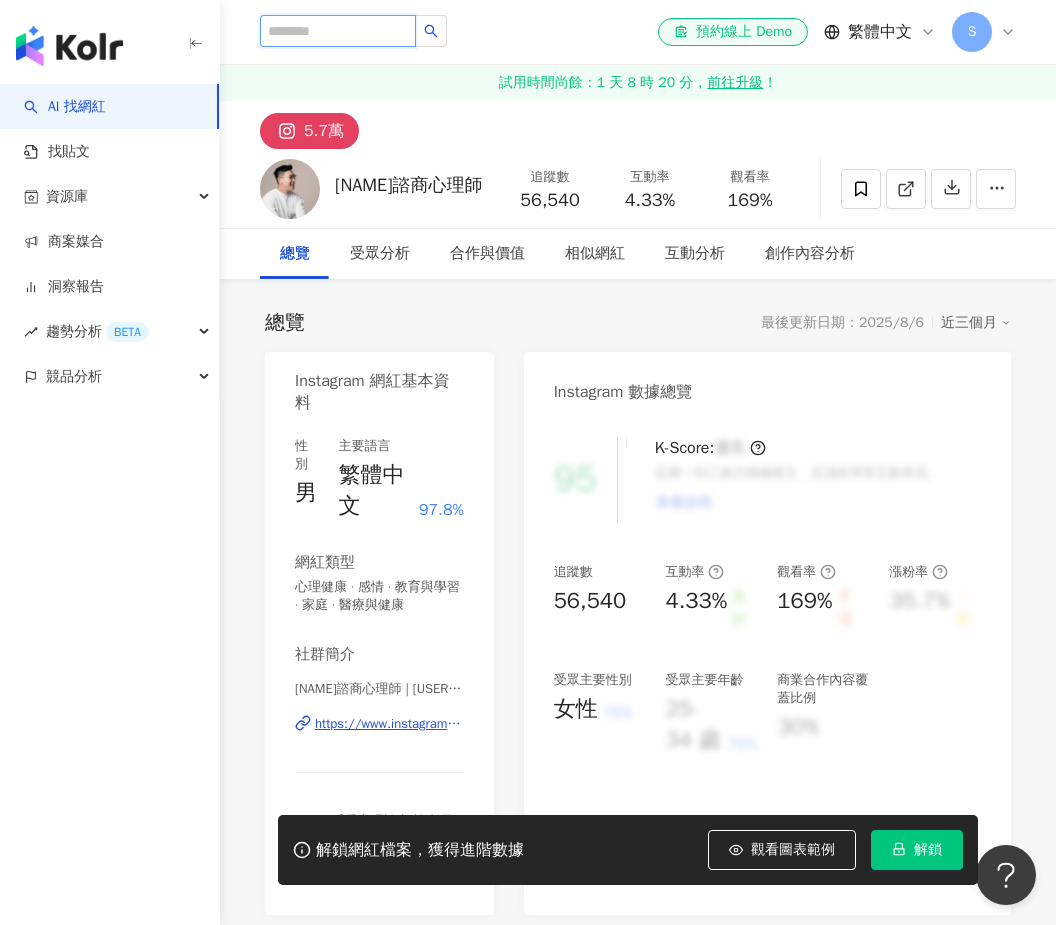 click at bounding box center (338, 31) 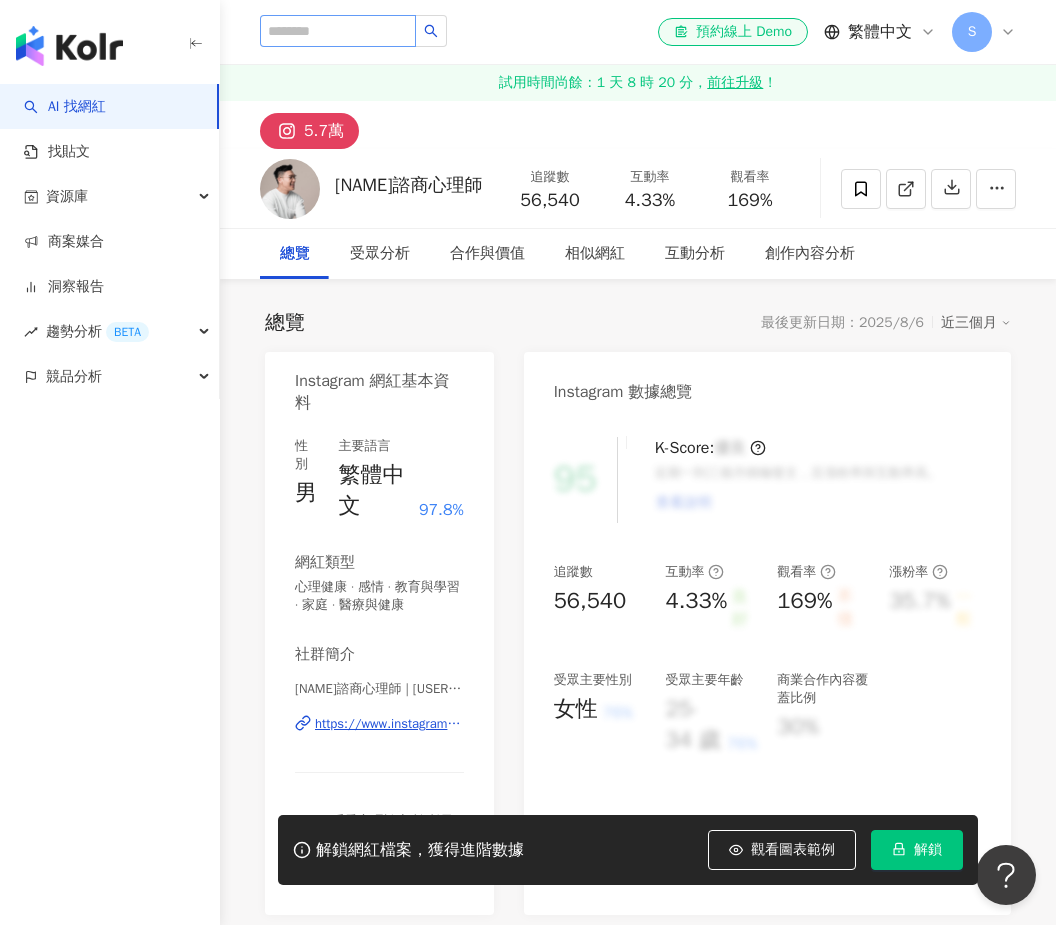 click at bounding box center (353, 32) 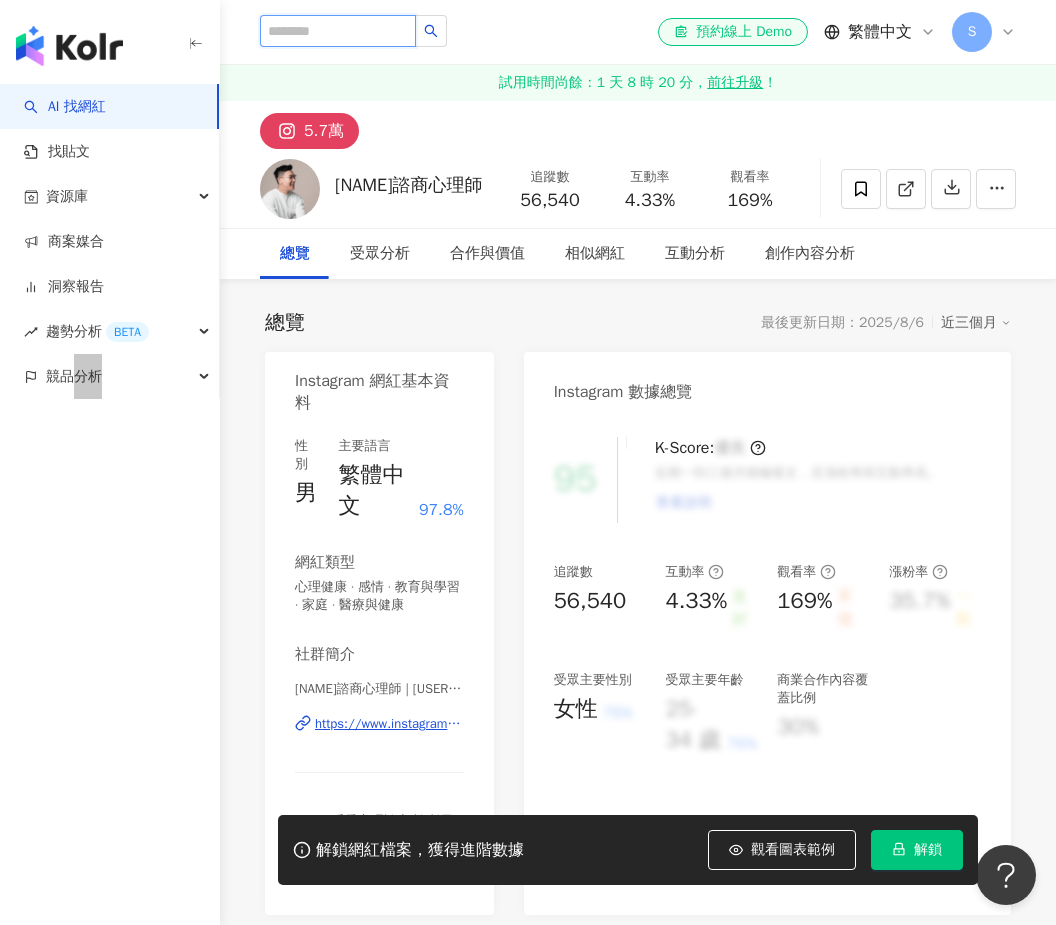 click at bounding box center (338, 31) 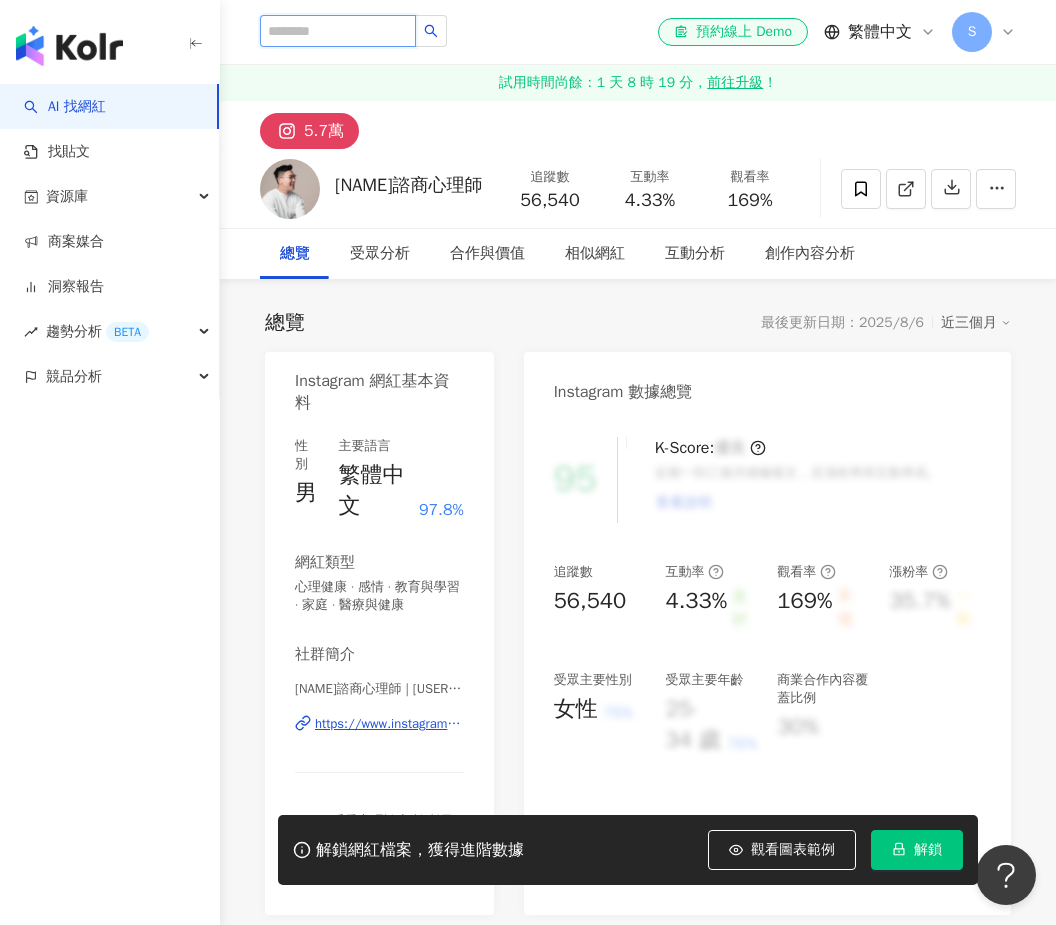 click at bounding box center (338, 31) 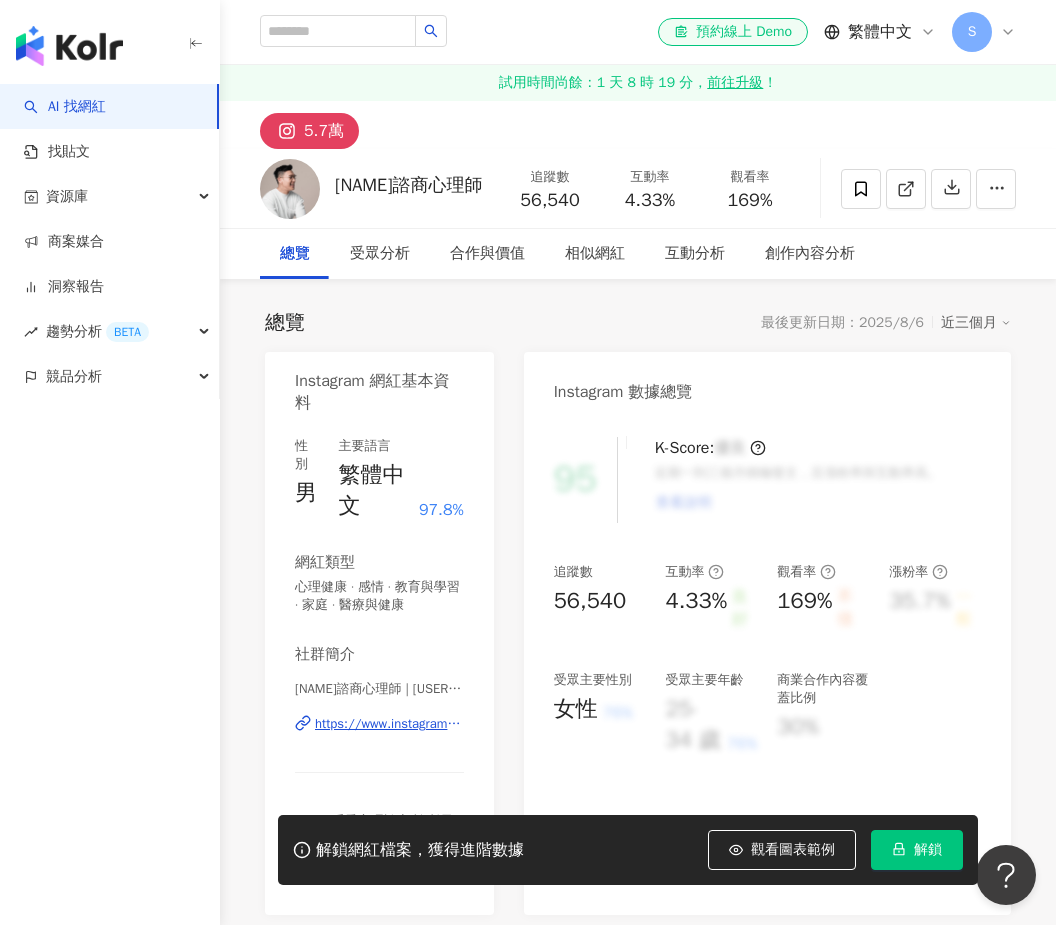 click on "AI 找網紅" at bounding box center [65, 107] 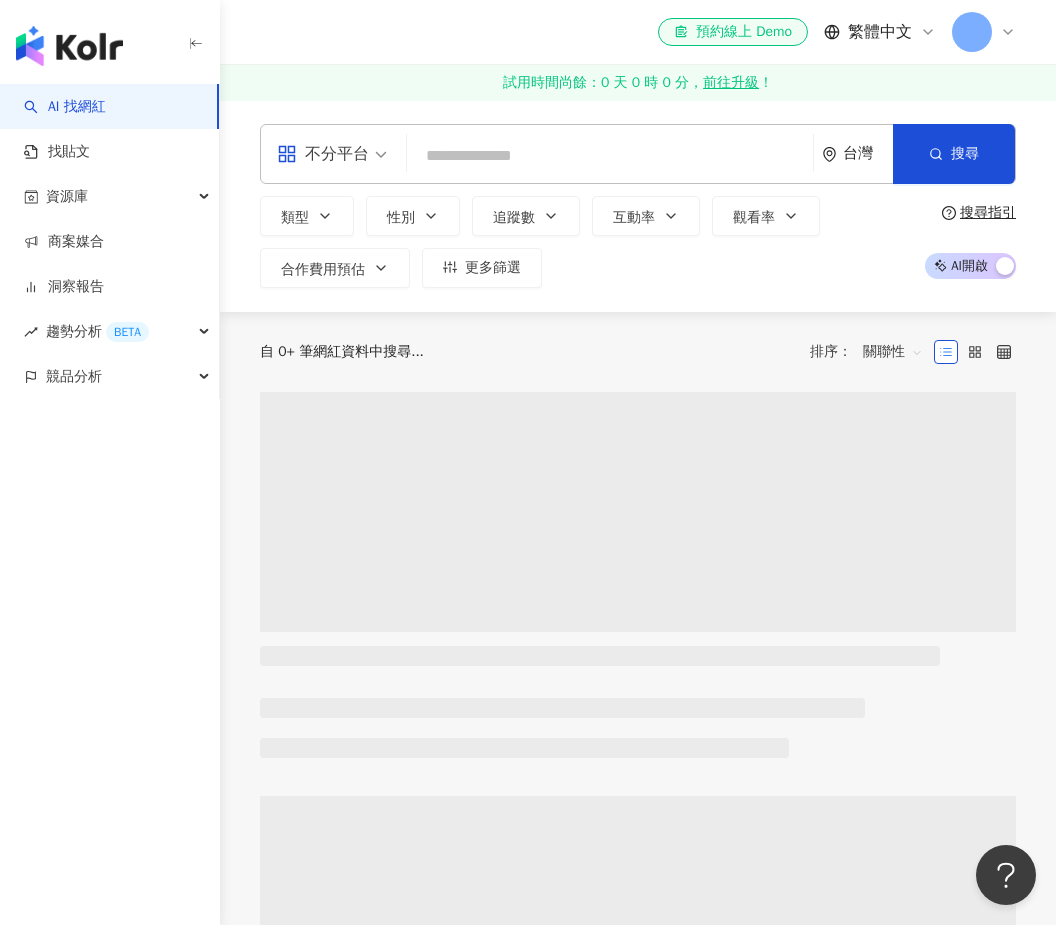 click on "AI 找網紅" at bounding box center (65, 107) 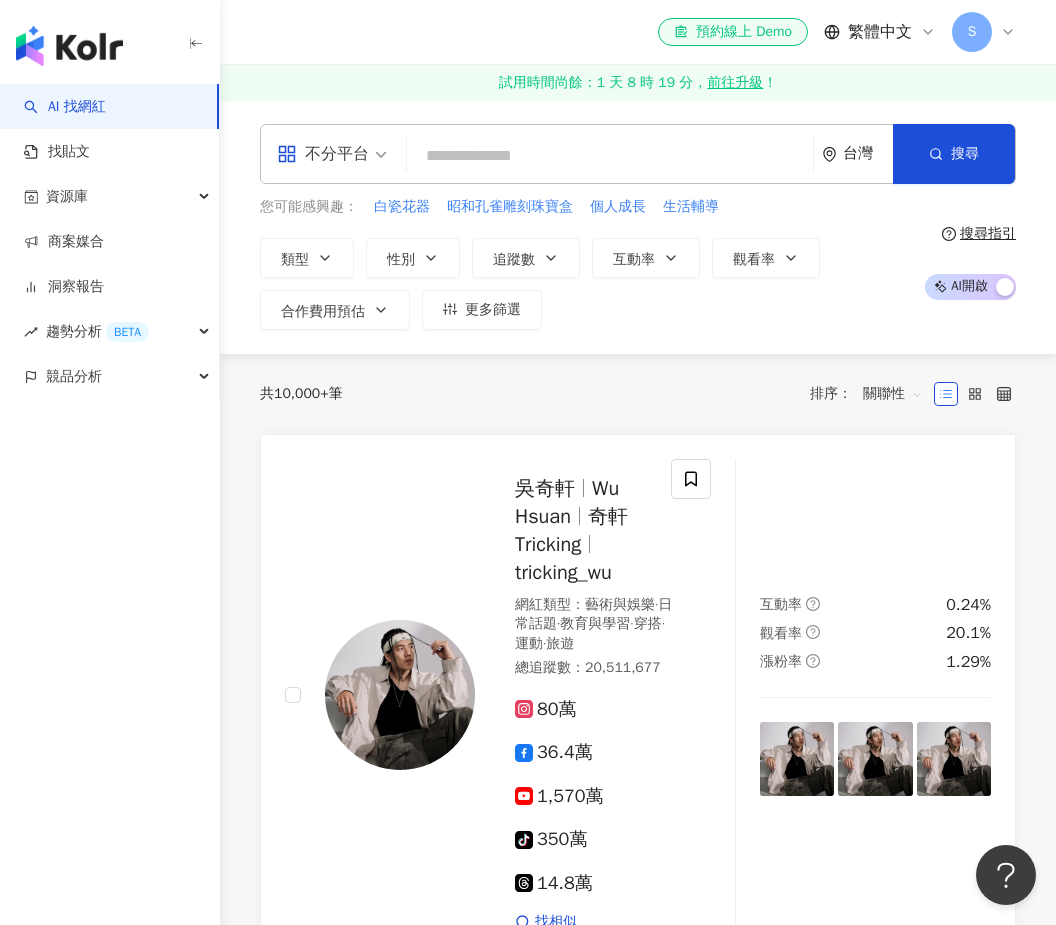 click at bounding box center (610, 156) 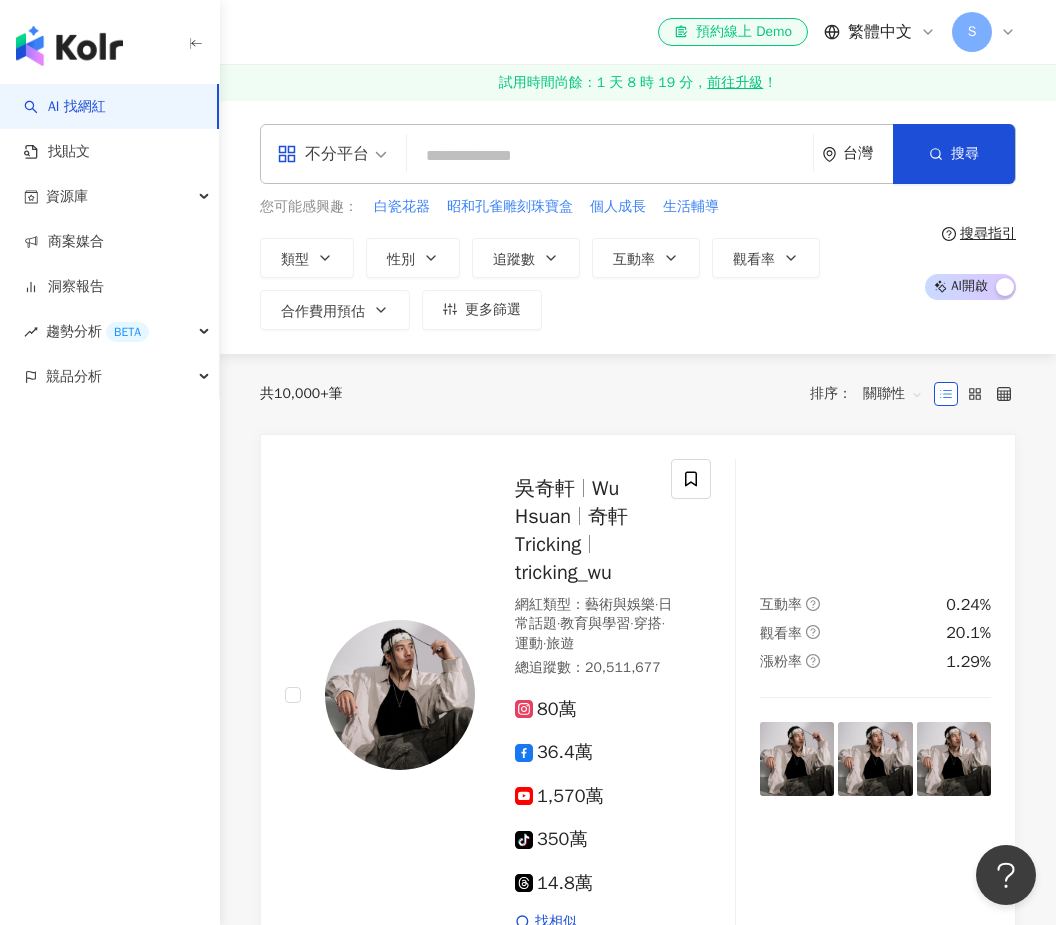 click at bounding box center [610, 156] 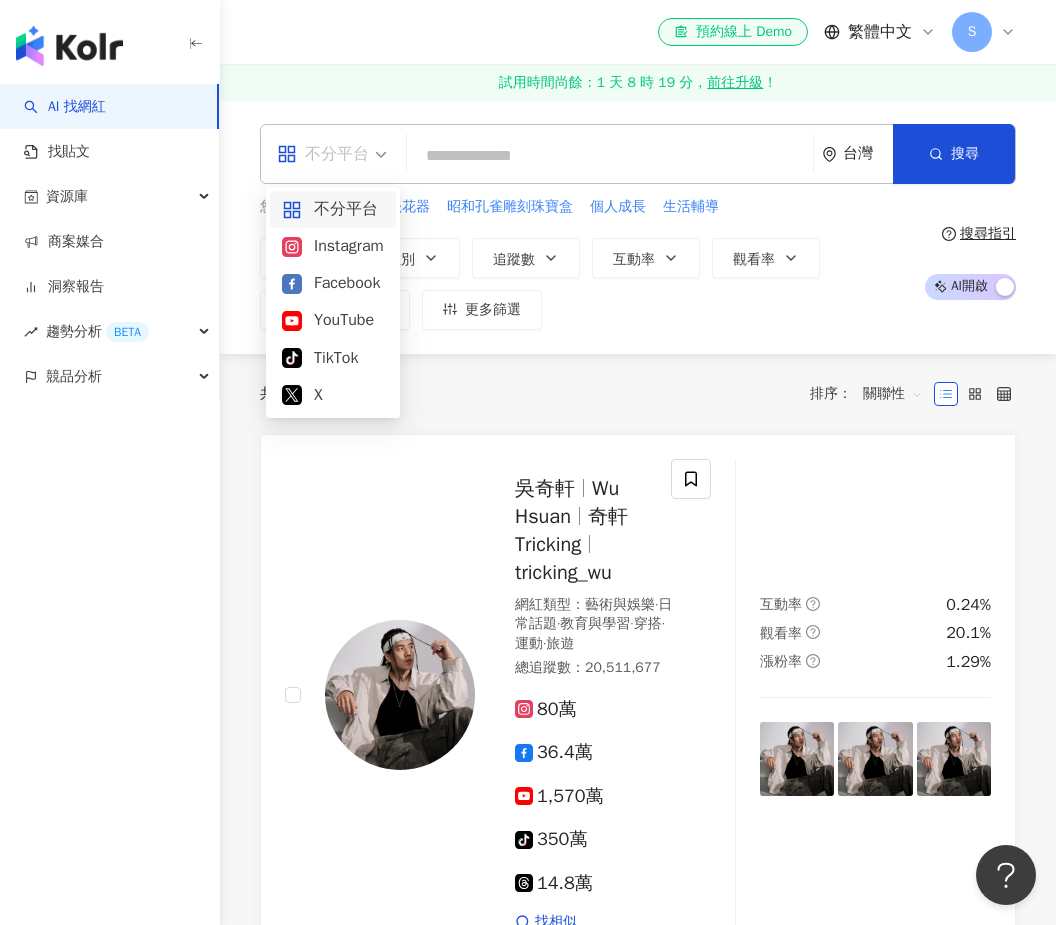 click on "不分平台" at bounding box center [333, 209] 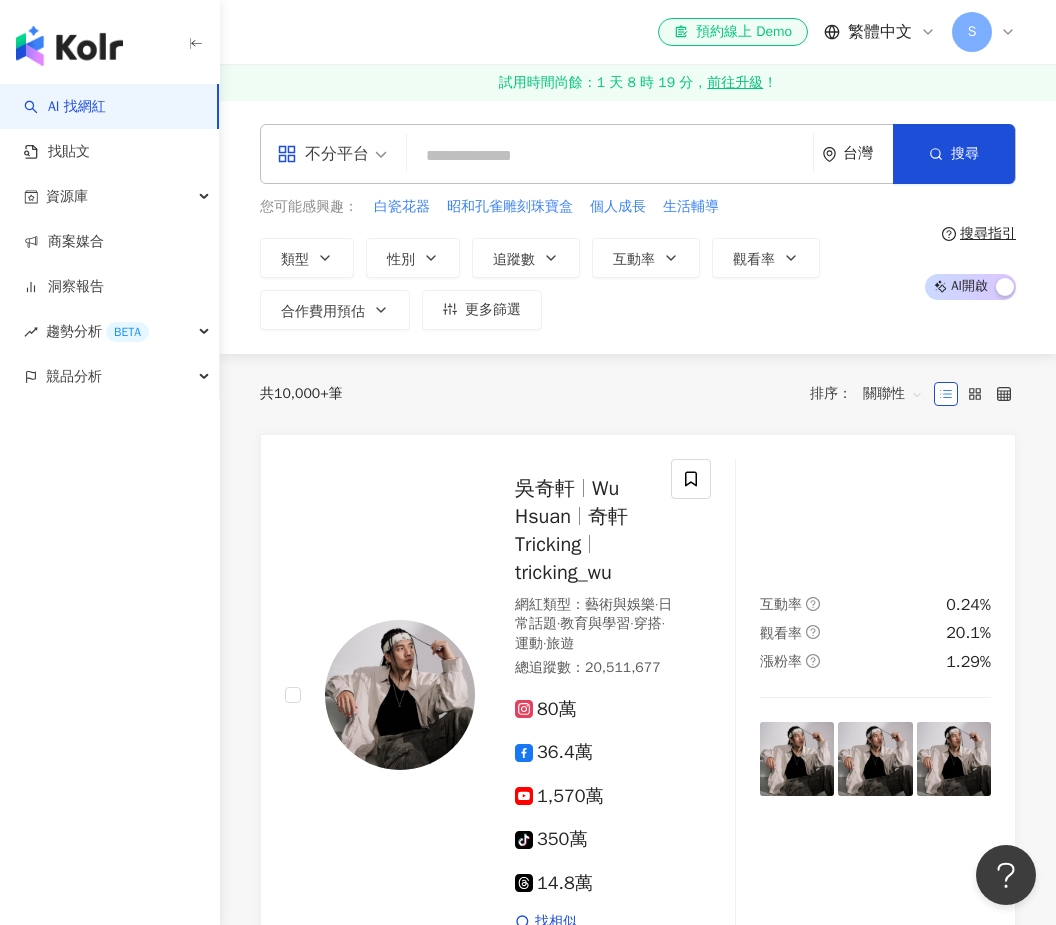 click at bounding box center [610, 156] 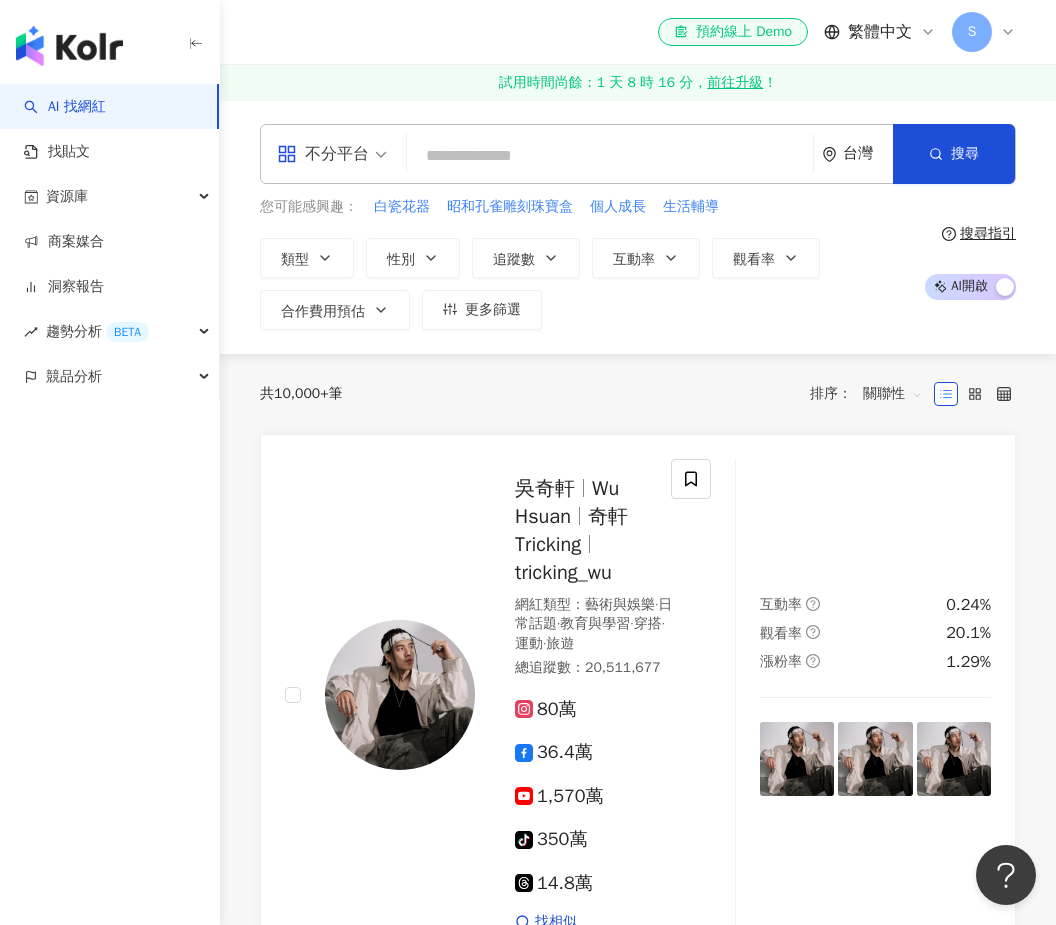 click at bounding box center (610, 156) 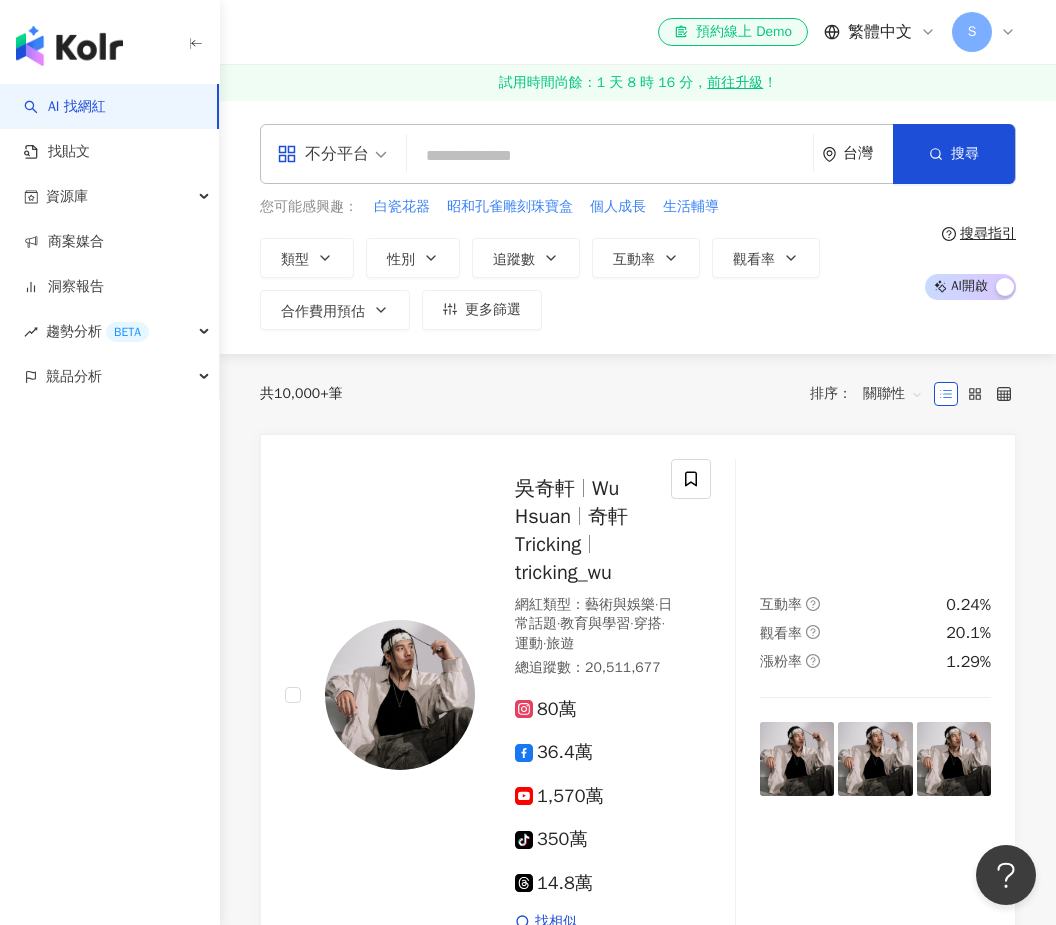 click at bounding box center (610, 156) 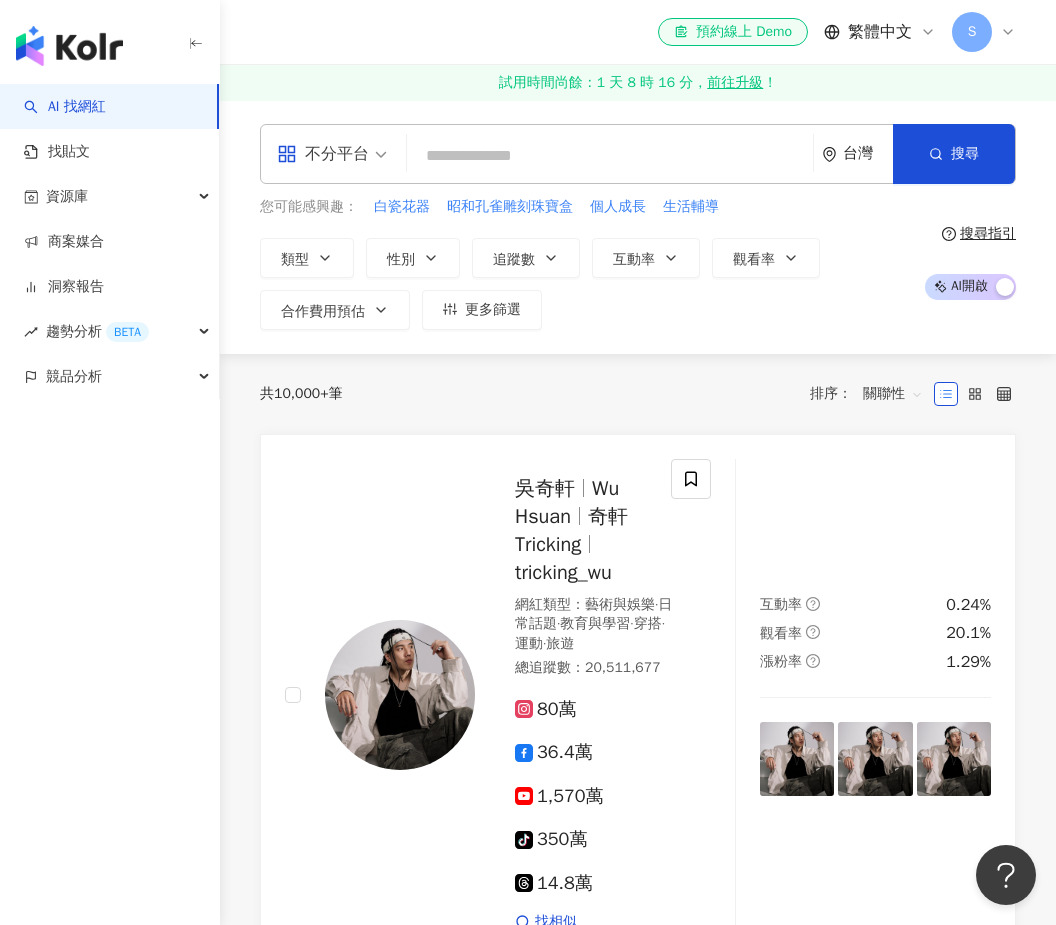 click at bounding box center (610, 156) 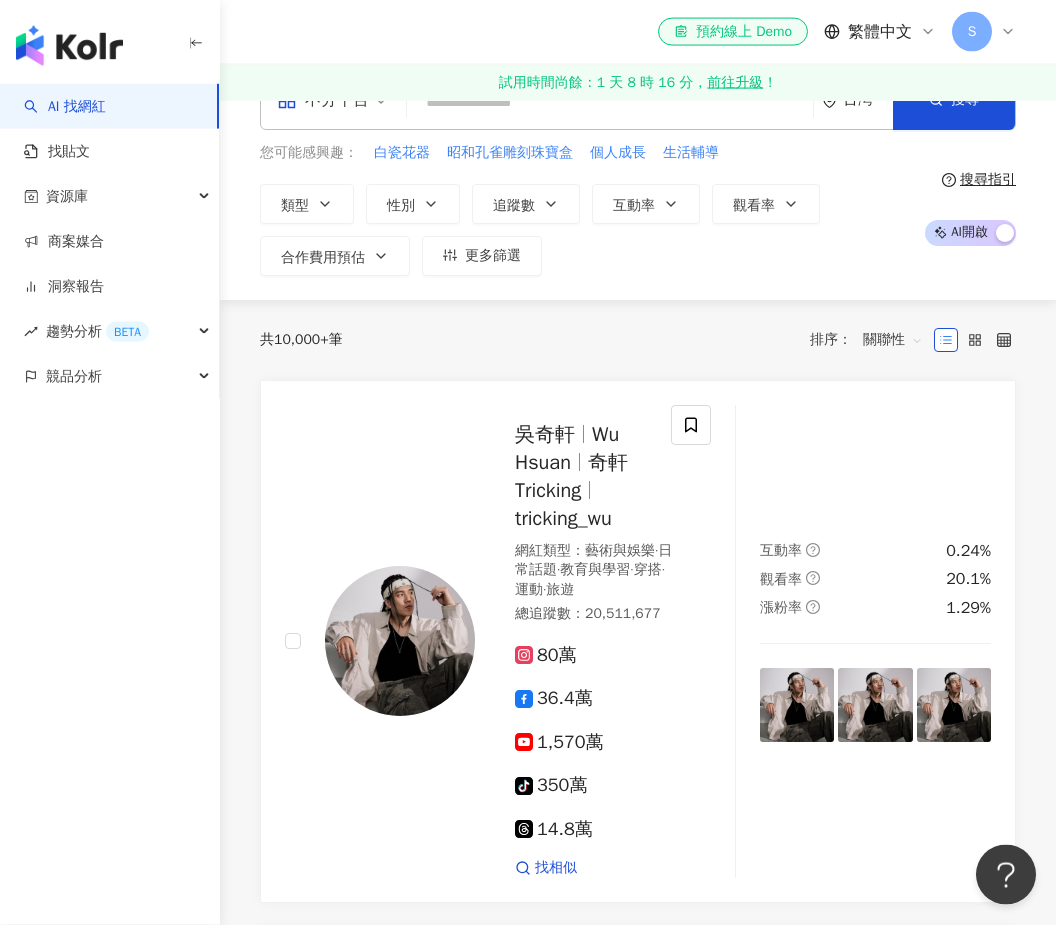 scroll, scrollTop: 0, scrollLeft: 0, axis: both 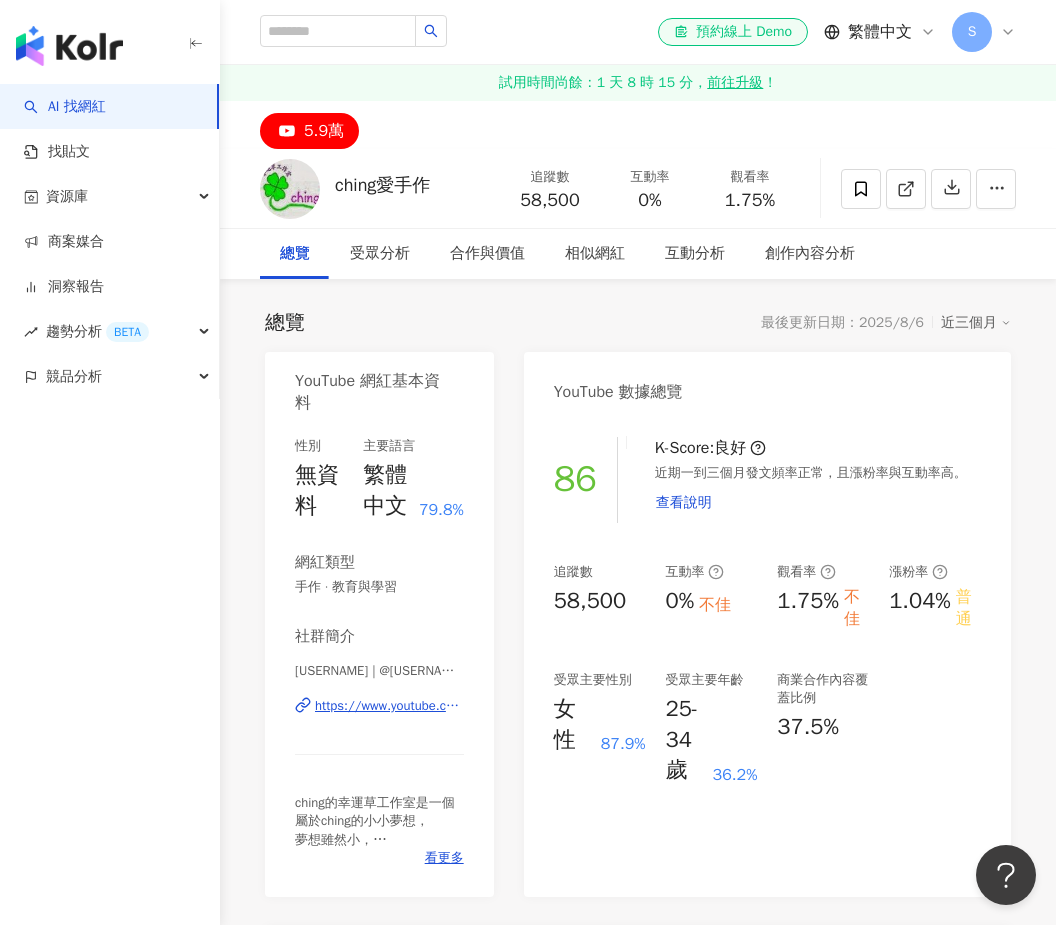 click on "AI 找網紅" at bounding box center (65, 107) 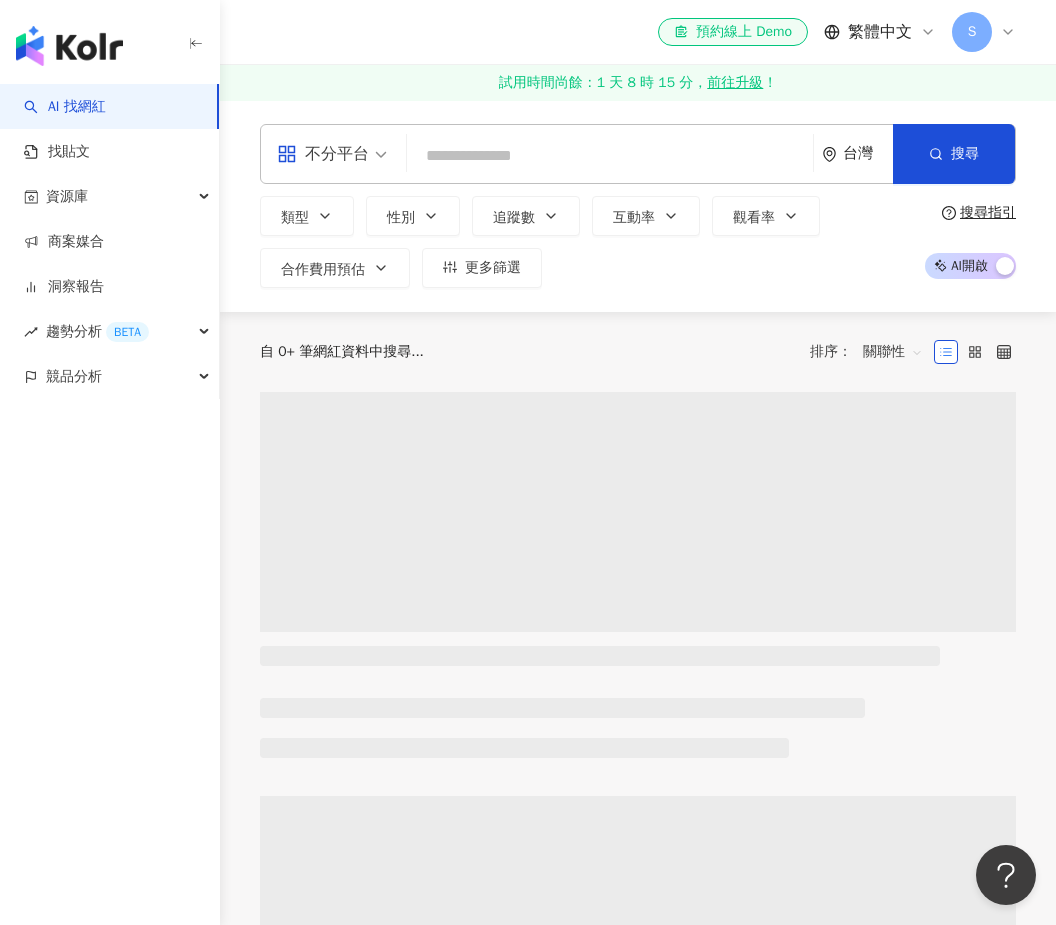 click on "AI 找網紅" at bounding box center [65, 107] 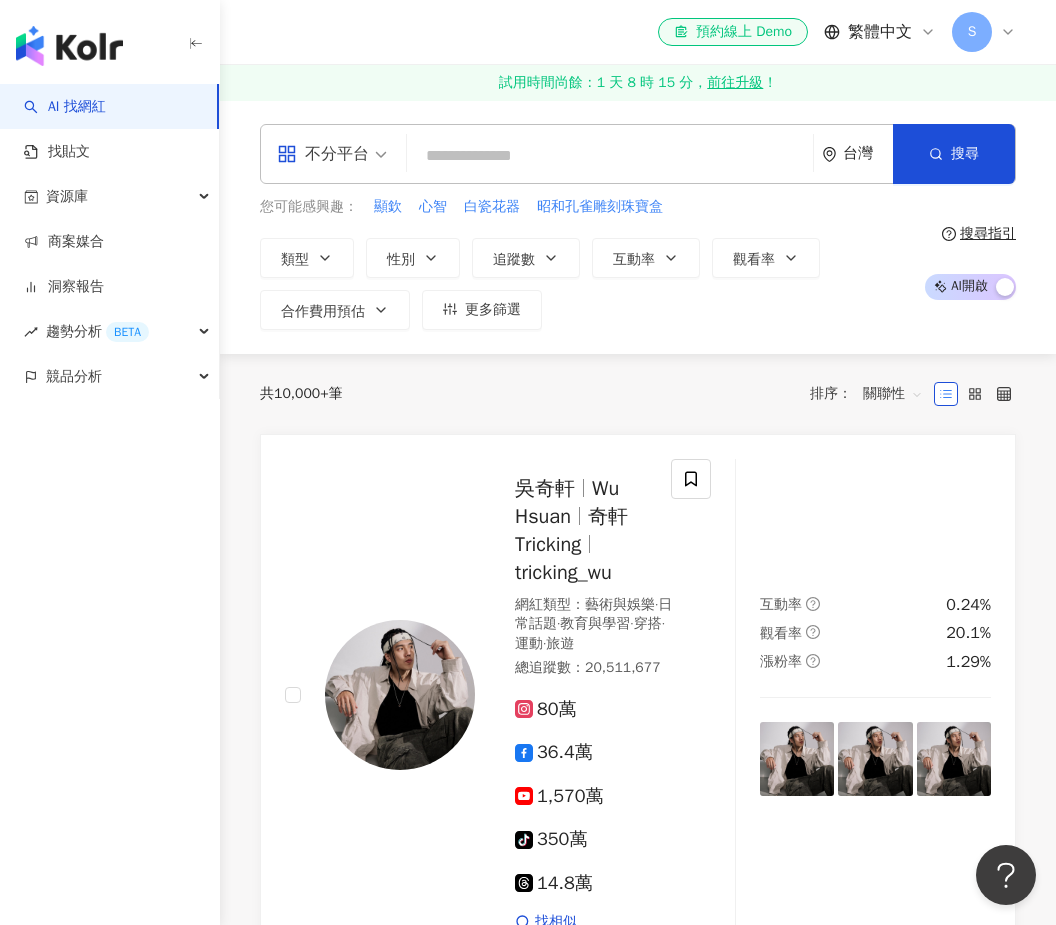 click at bounding box center (610, 156) 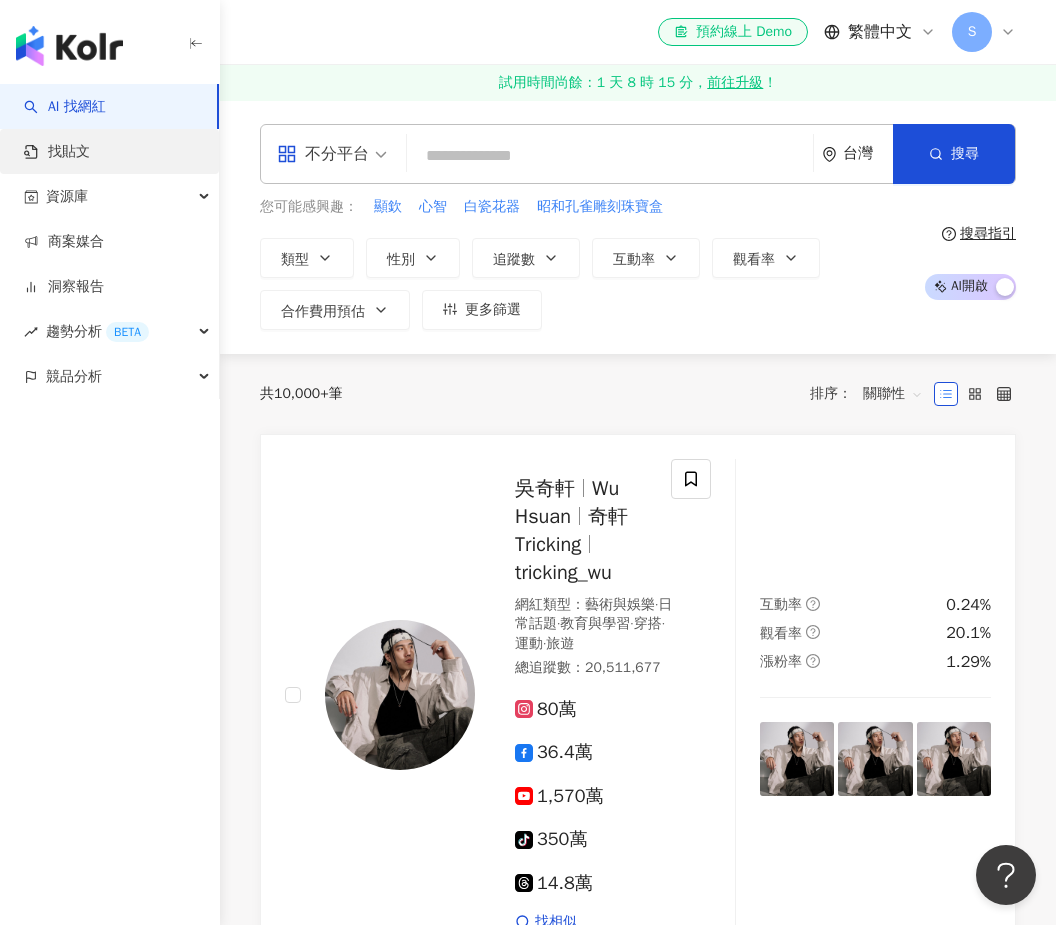 click on "找貼文" at bounding box center [57, 152] 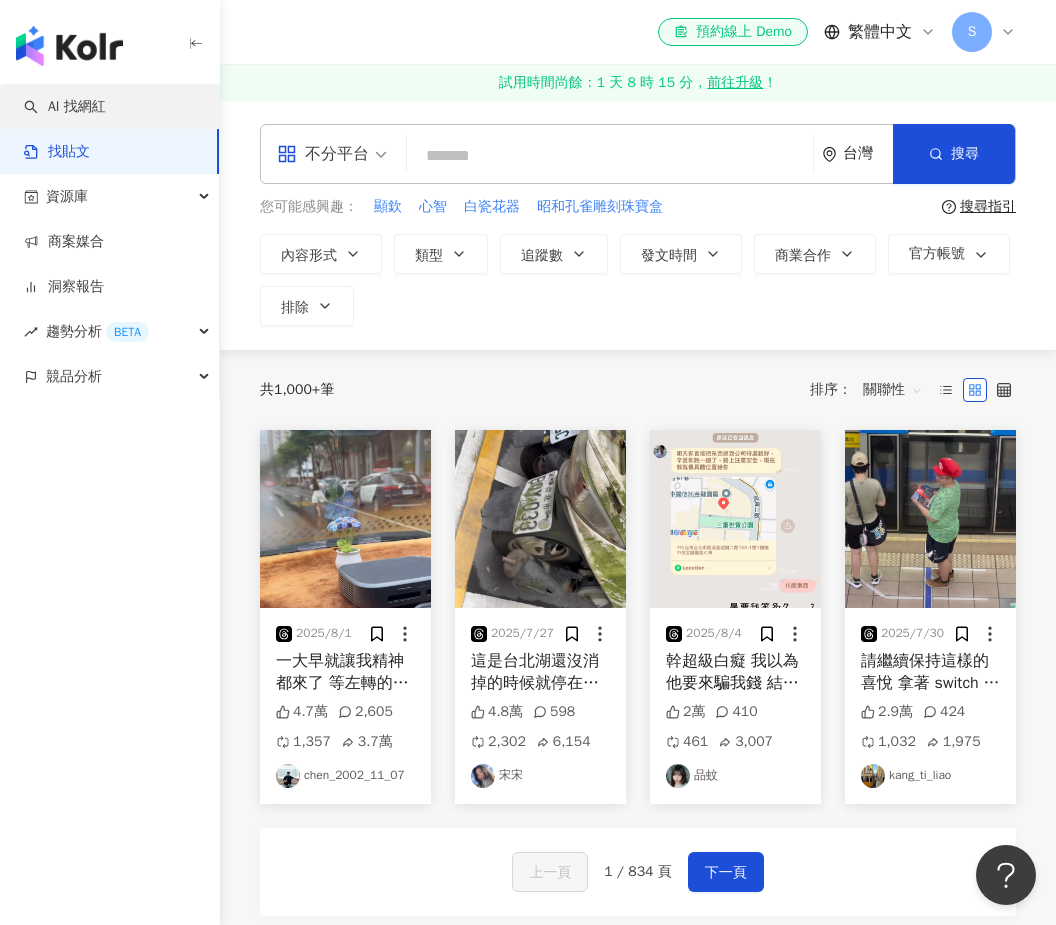 click on "AI 找網紅" at bounding box center (65, 107) 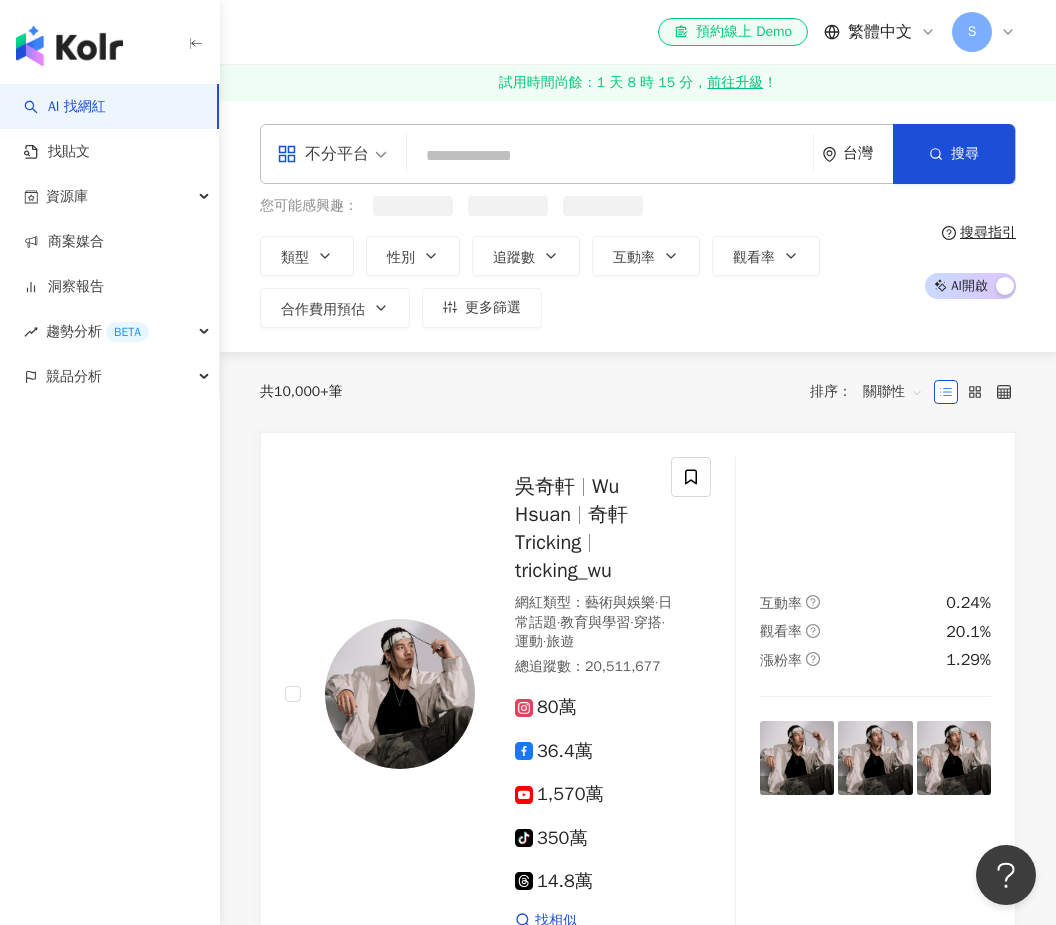 click at bounding box center [610, 156] 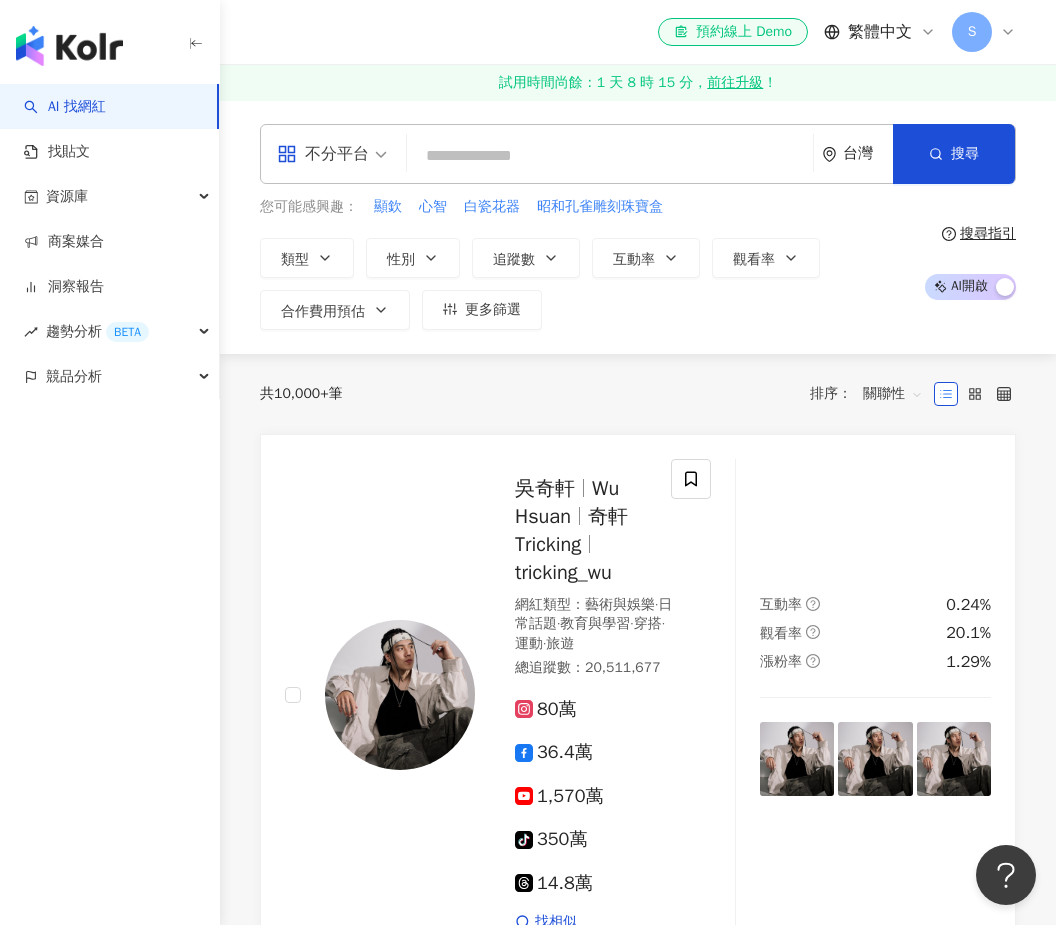 click at bounding box center (610, 156) 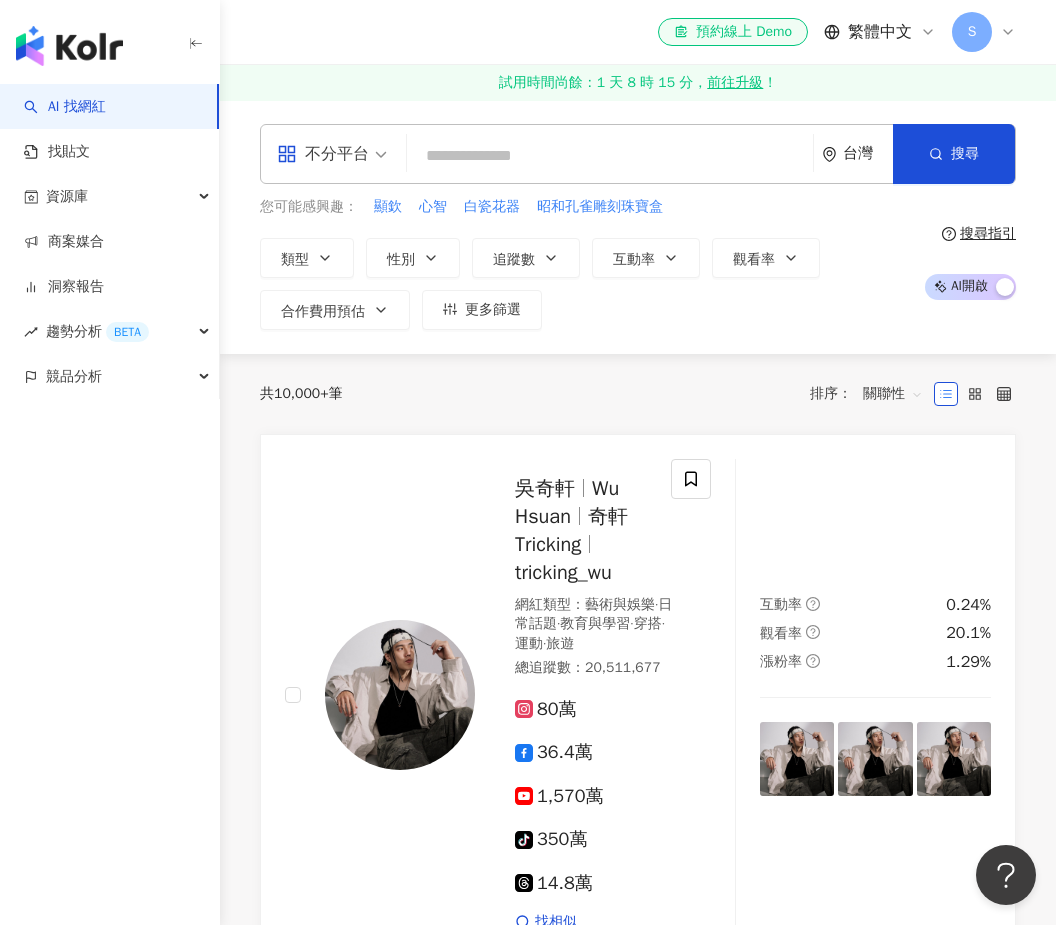 click at bounding box center (610, 156) 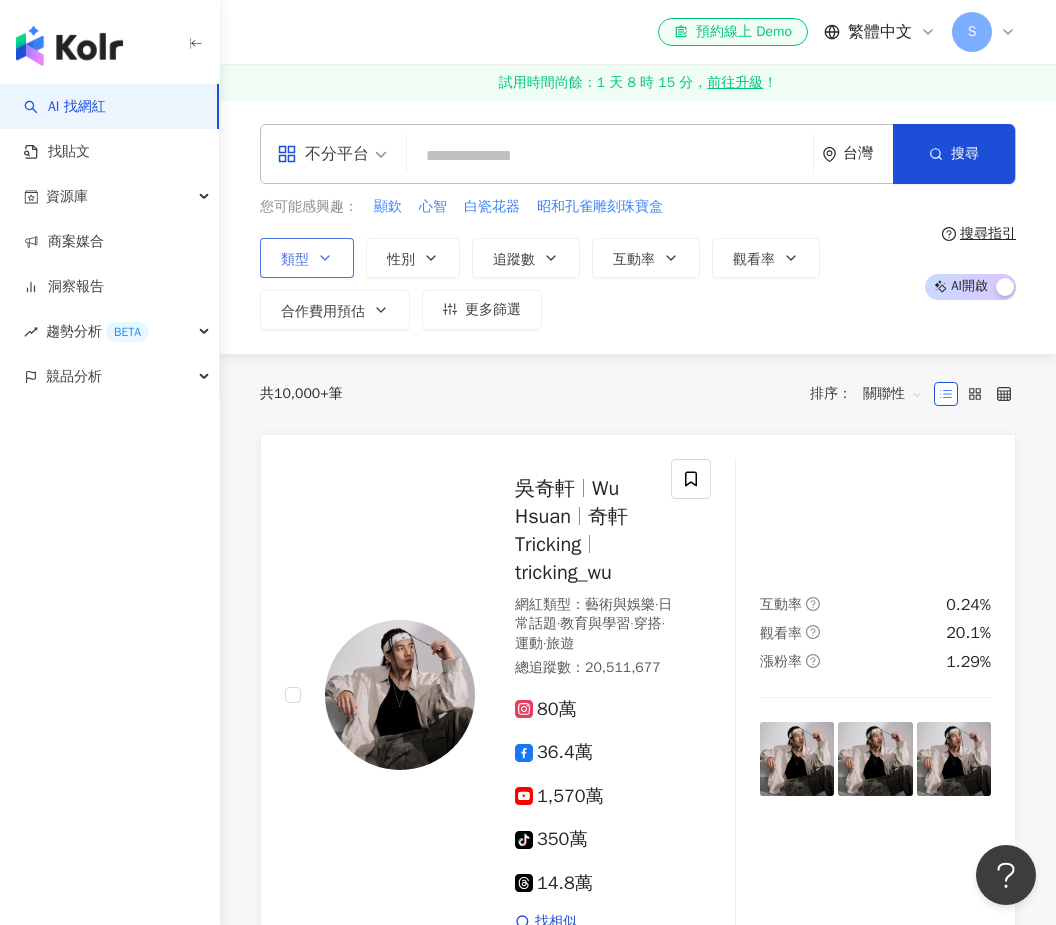 click on "類型" at bounding box center [307, 258] 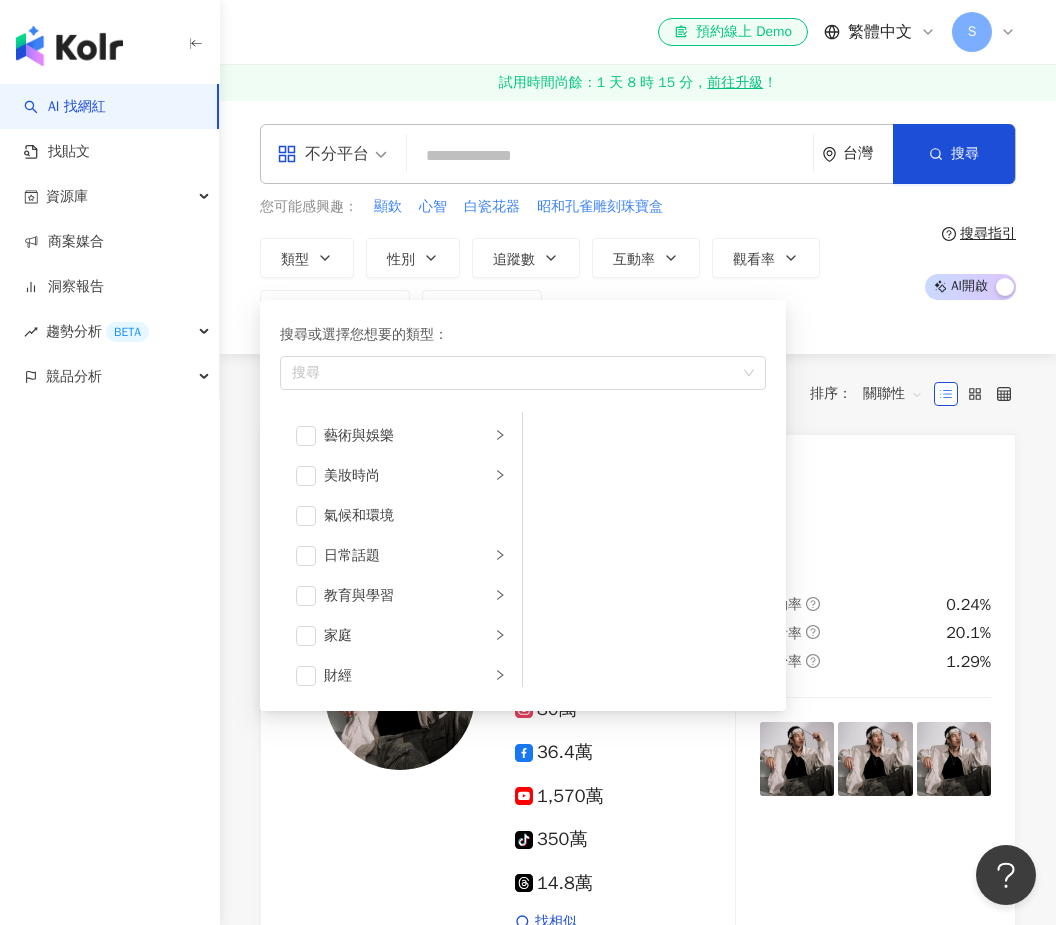 click at bounding box center (610, 156) 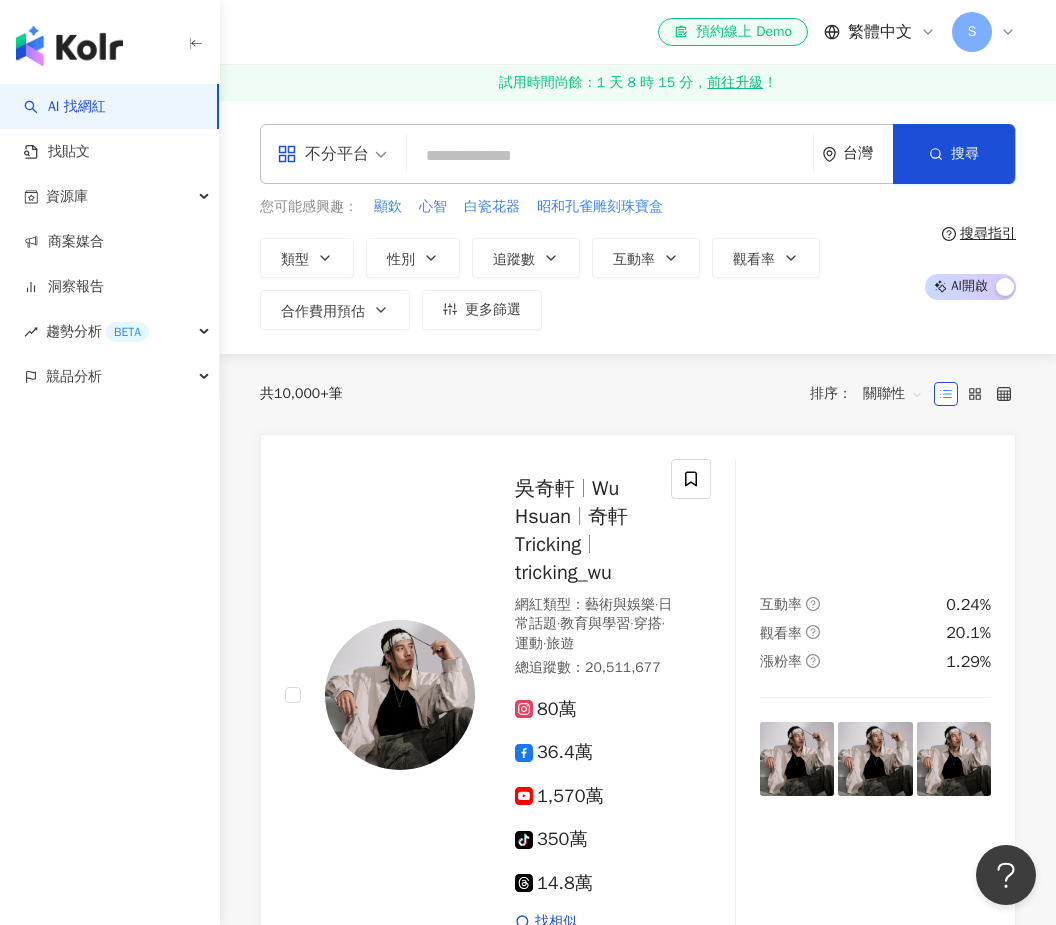 click on "S" at bounding box center [972, 32] 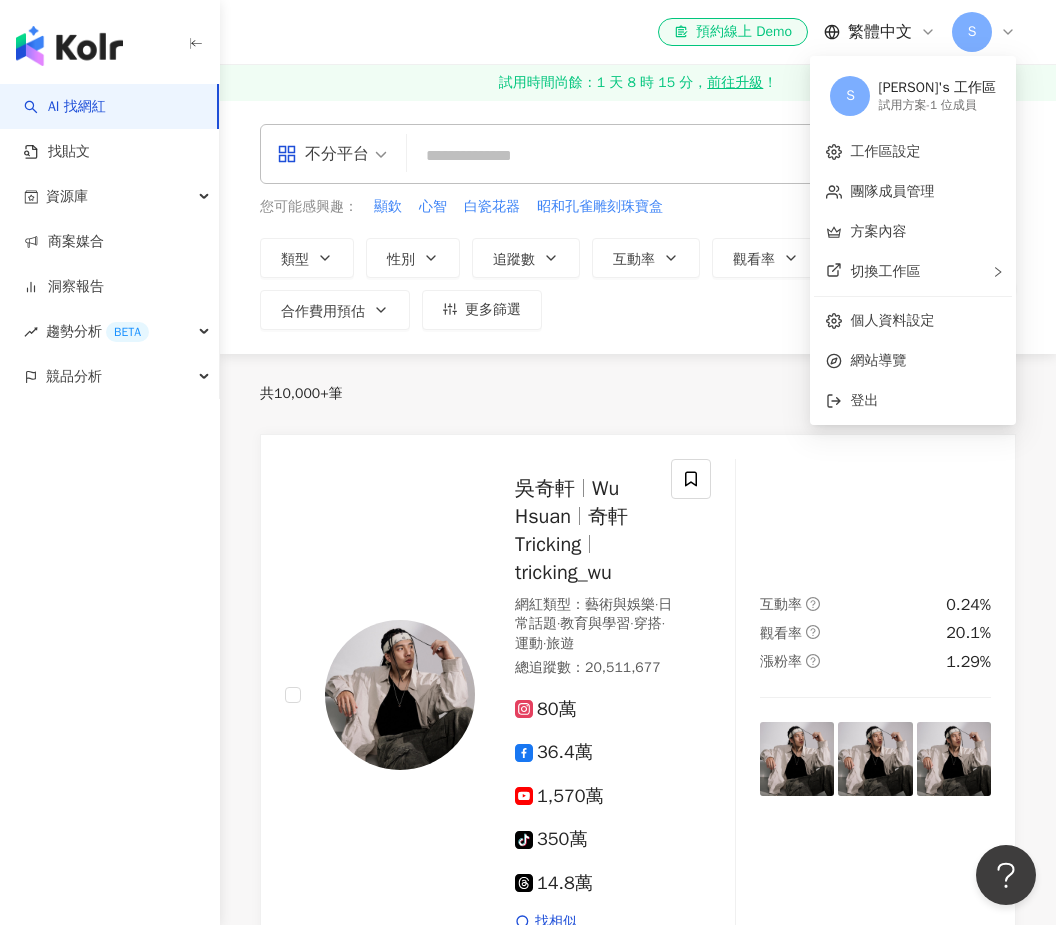 click on "不分平台 台灣 搜尋 您可能感興趣： 顯欽  心智  白瓷花器  昭和孔雀雕刻珠寶盒  類型 性別 追蹤數 互動率 觀看率 合作費用預估  更多篩選 搜尋指引 AI  開啟 AI  關閉" at bounding box center [638, 227] 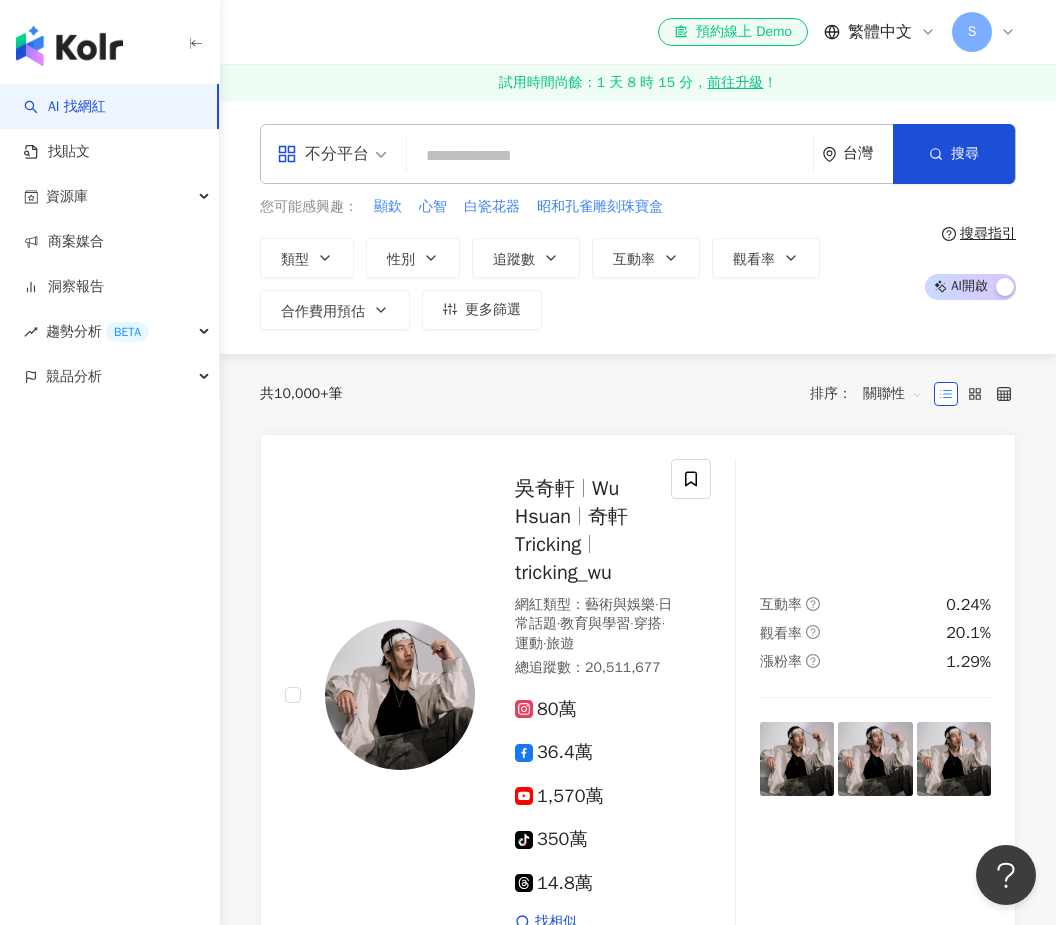 click on "AI  開啟 AI  關閉" at bounding box center [970, 287] 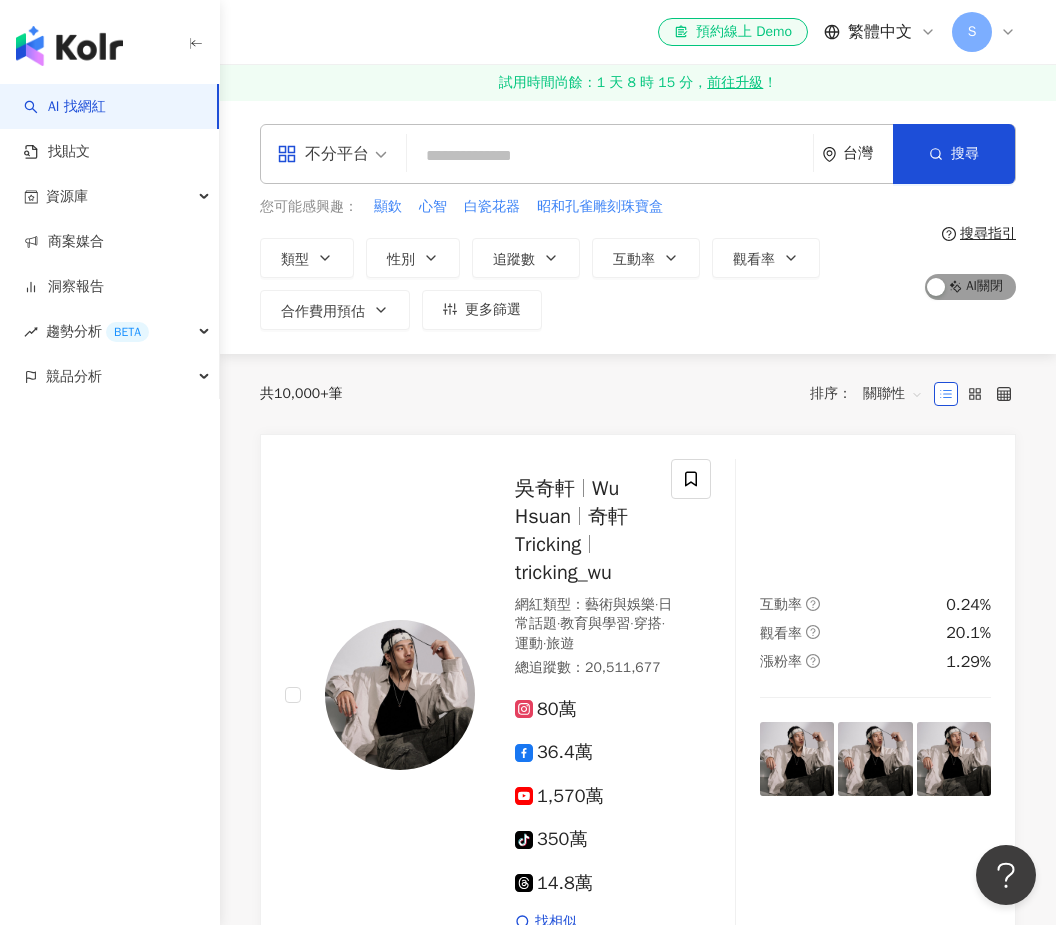 click on "AI  開啟 AI  關閉" at bounding box center (970, 287) 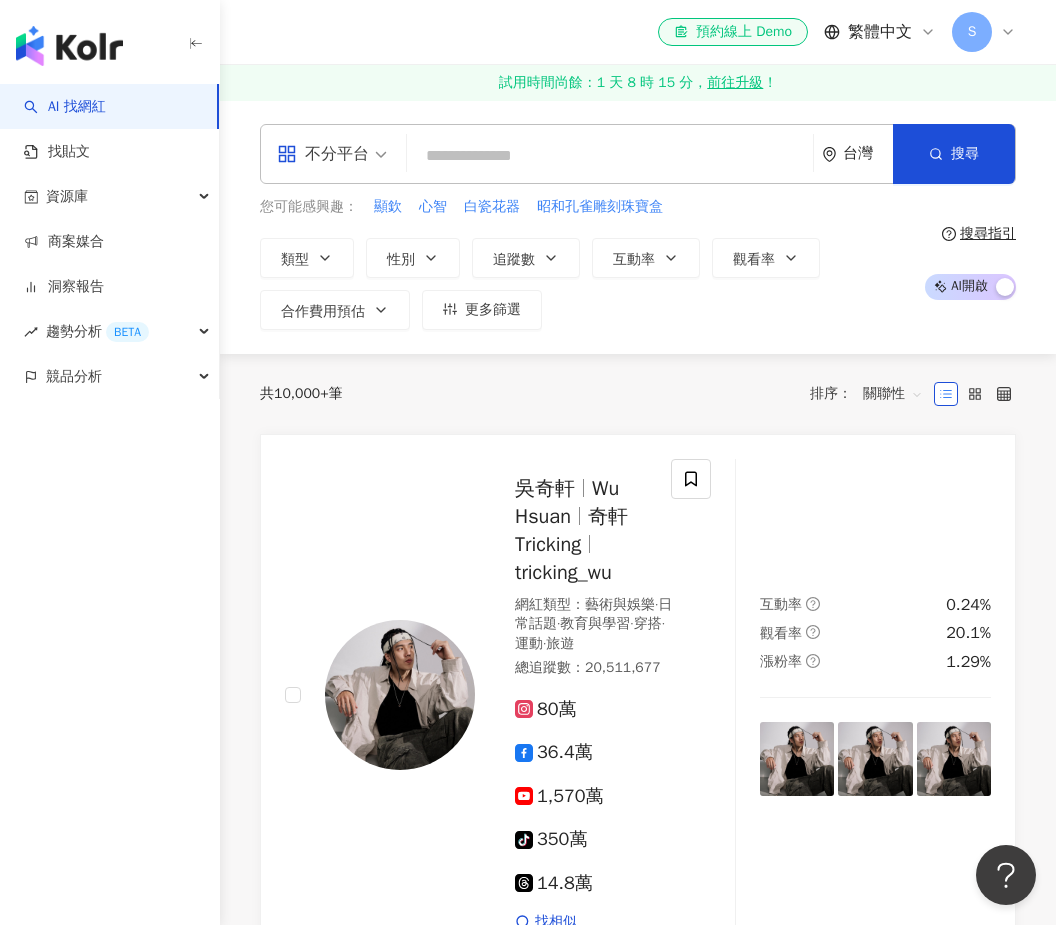 click at bounding box center (610, 156) 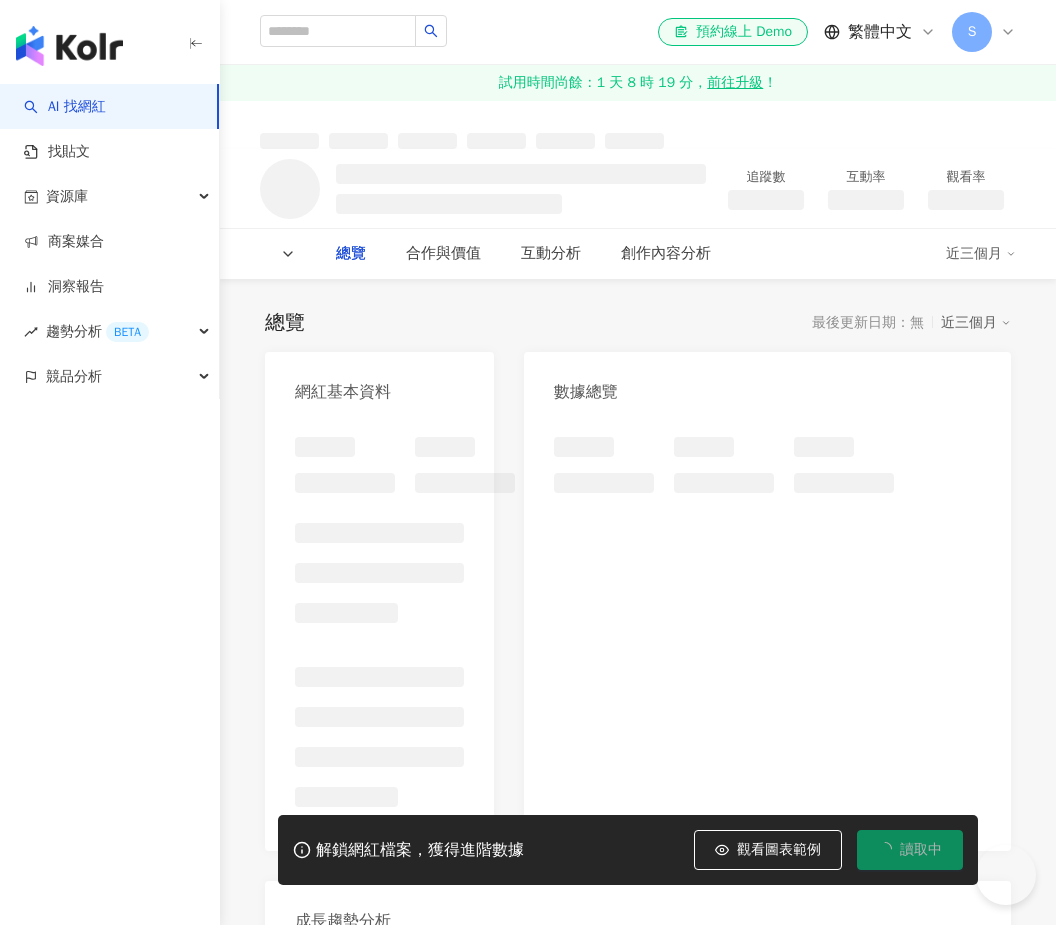 scroll, scrollTop: 0, scrollLeft: 0, axis: both 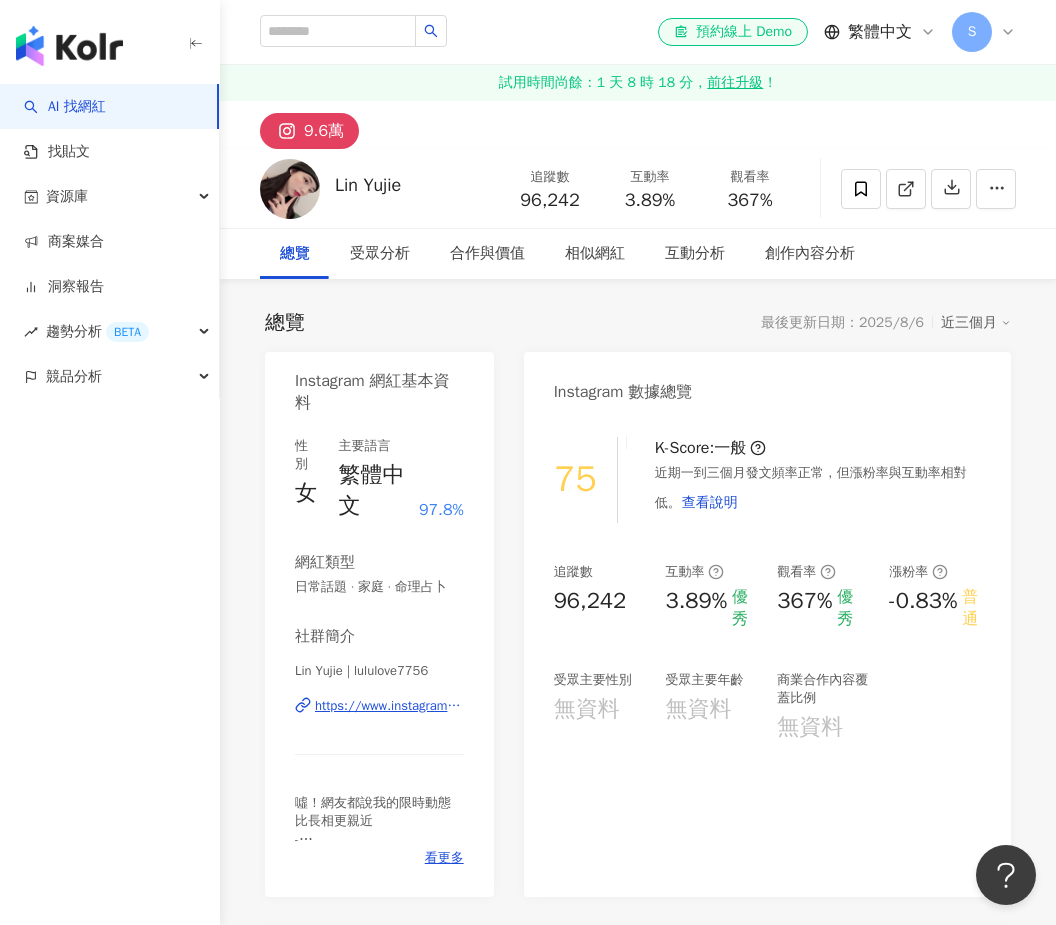 click on "https://www.instagram.com/lululove7756/" at bounding box center (389, 706) 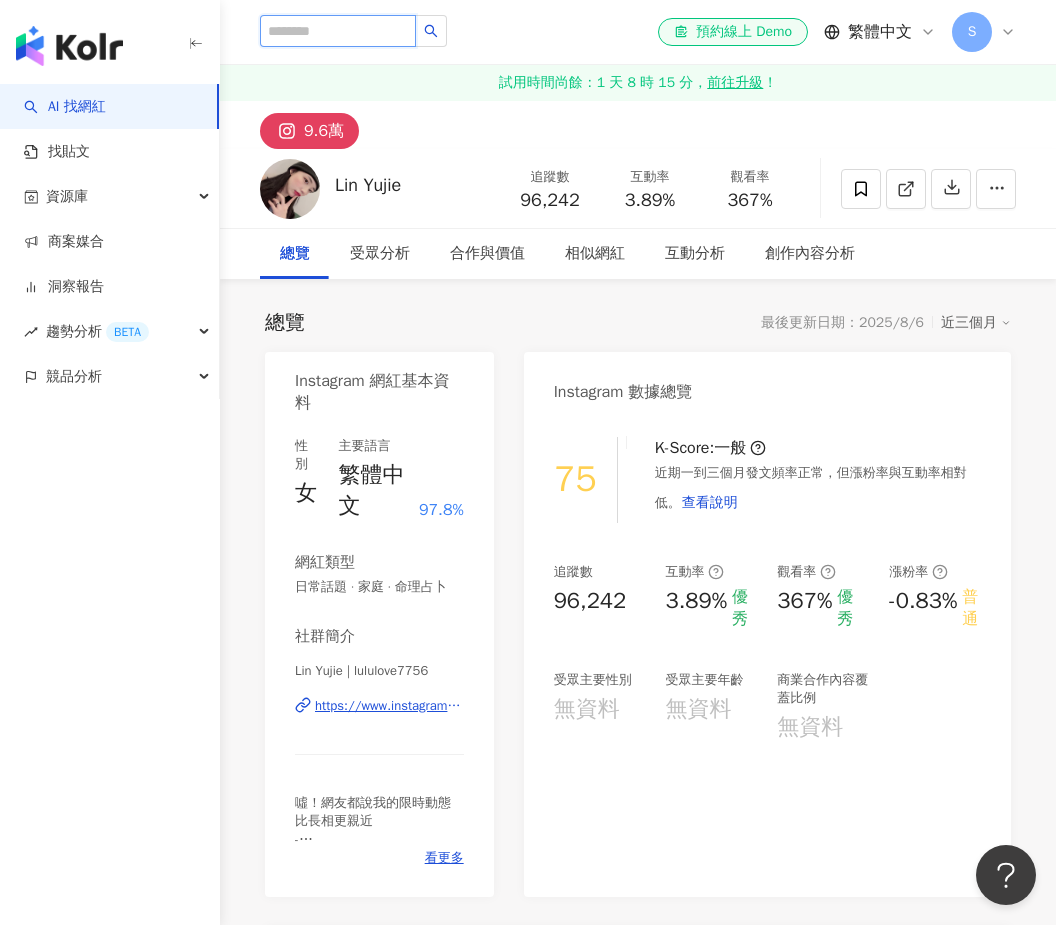 click at bounding box center (338, 31) 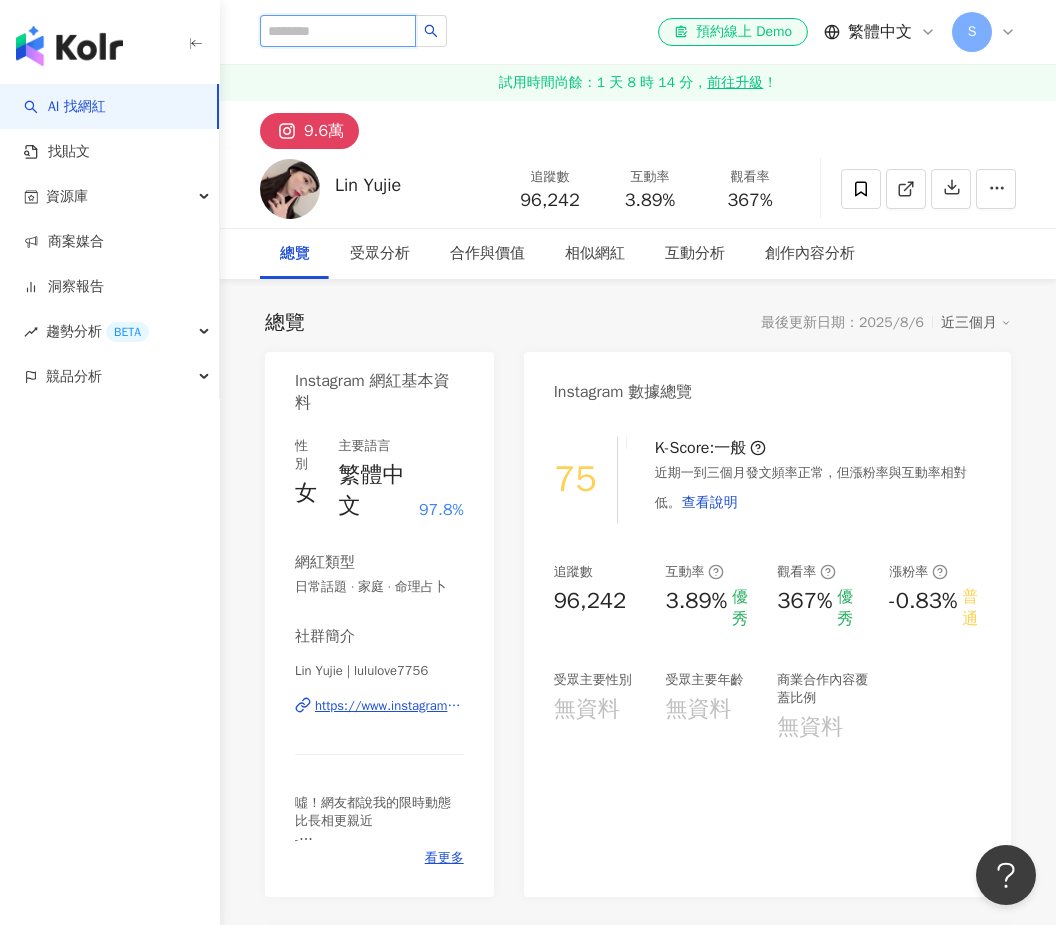 click at bounding box center (338, 31) 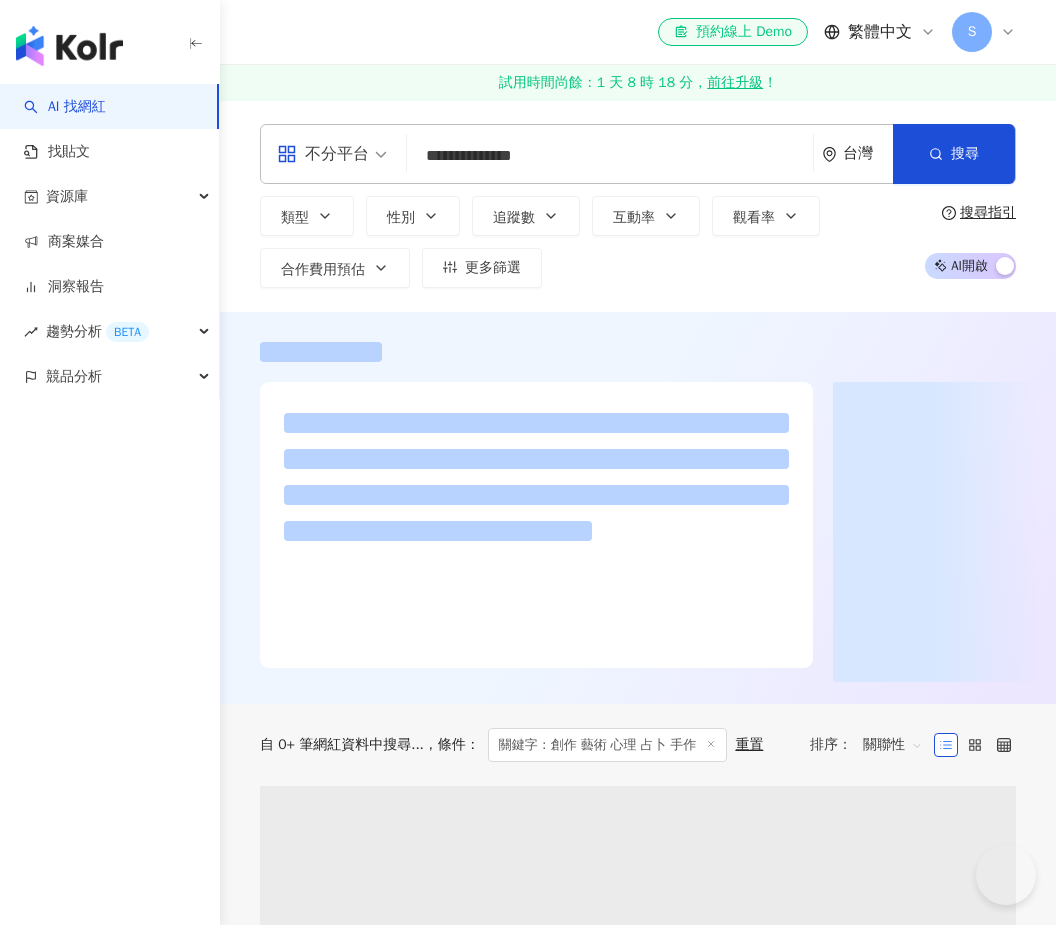 scroll, scrollTop: 0, scrollLeft: 0, axis: both 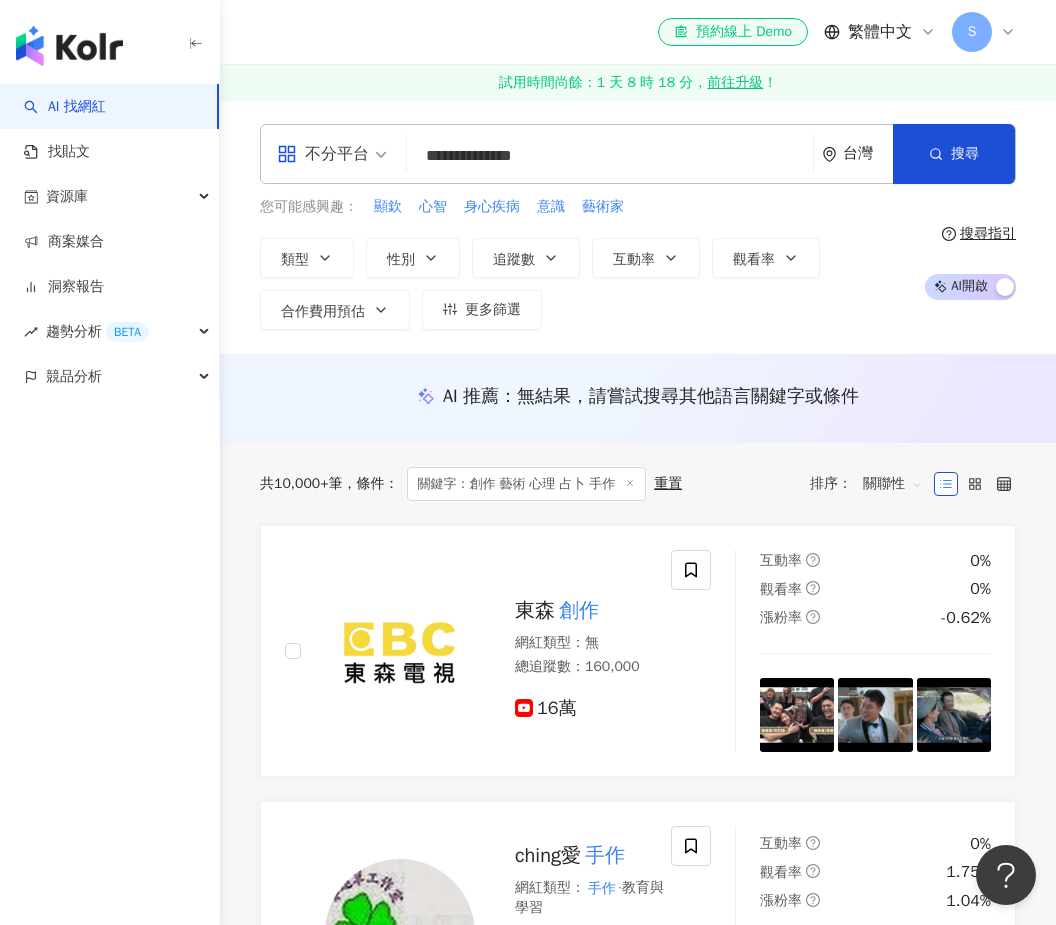 click on "**********" at bounding box center [610, 156] 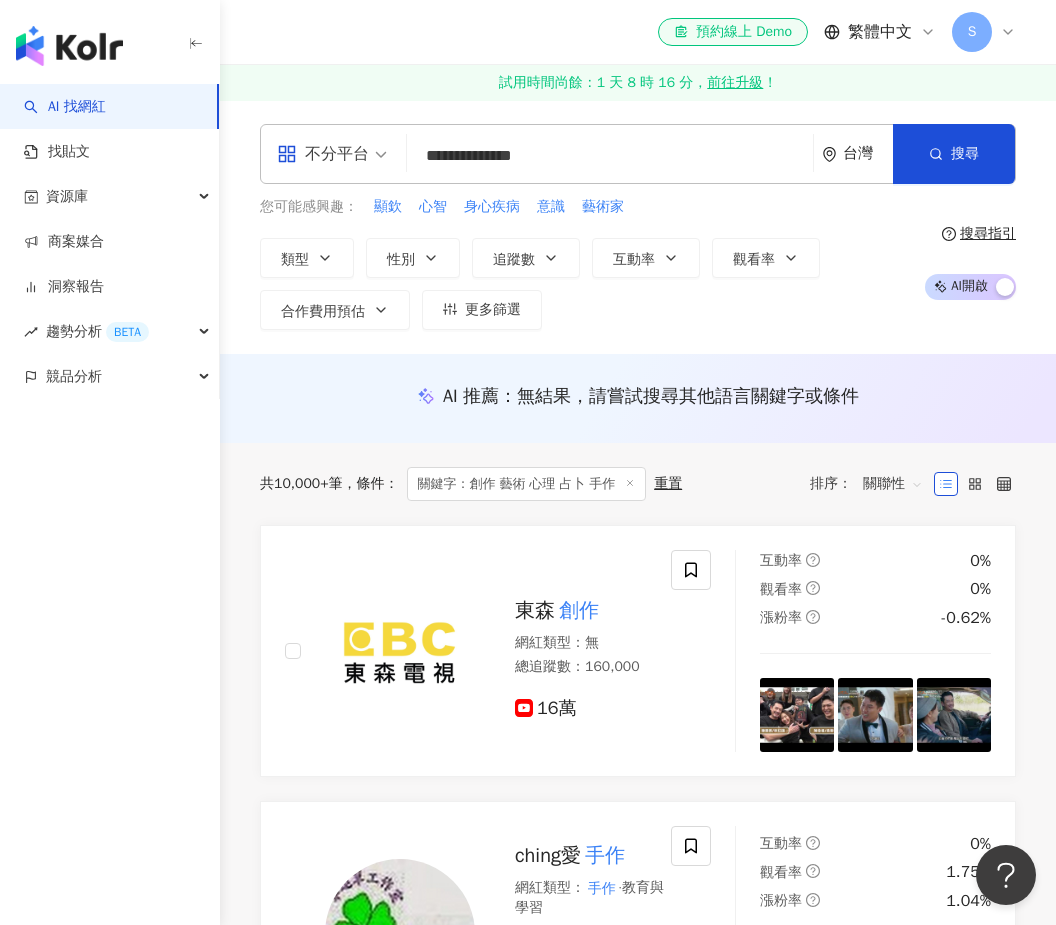 scroll, scrollTop: 175, scrollLeft: 0, axis: vertical 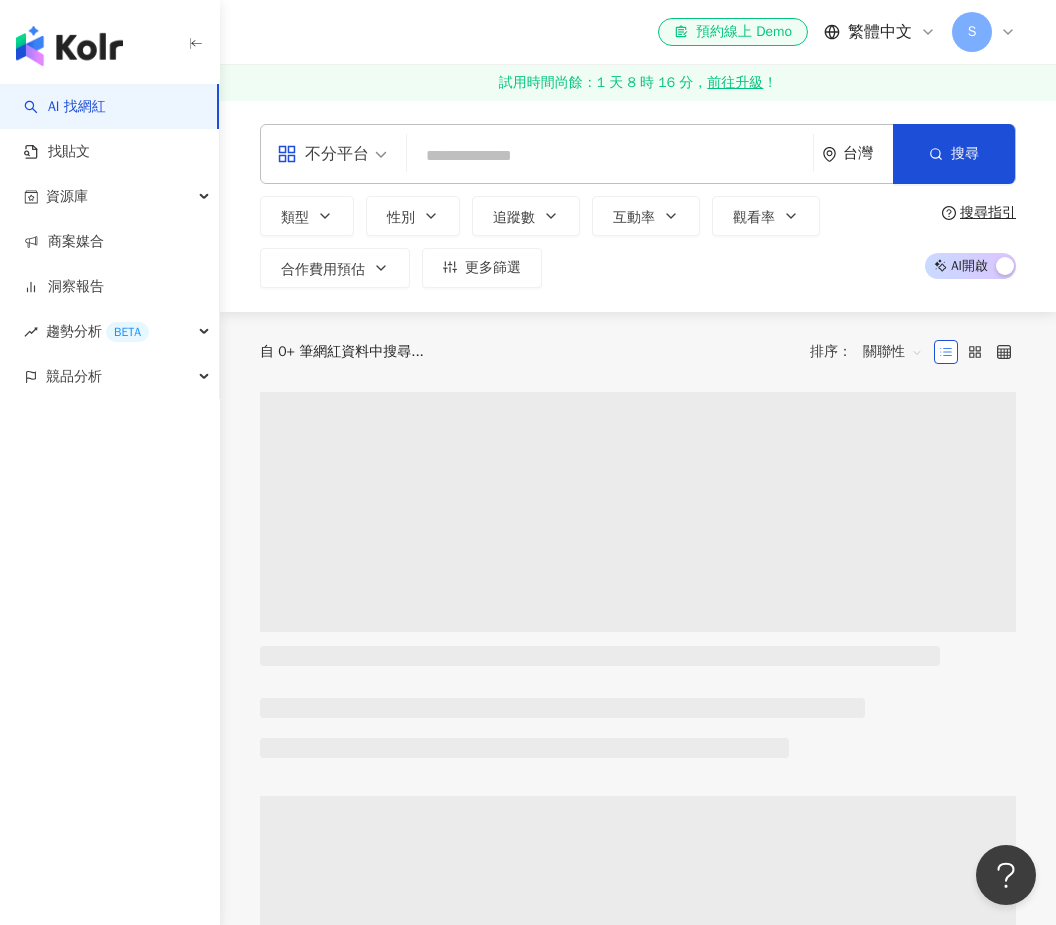 click at bounding box center [610, 156] 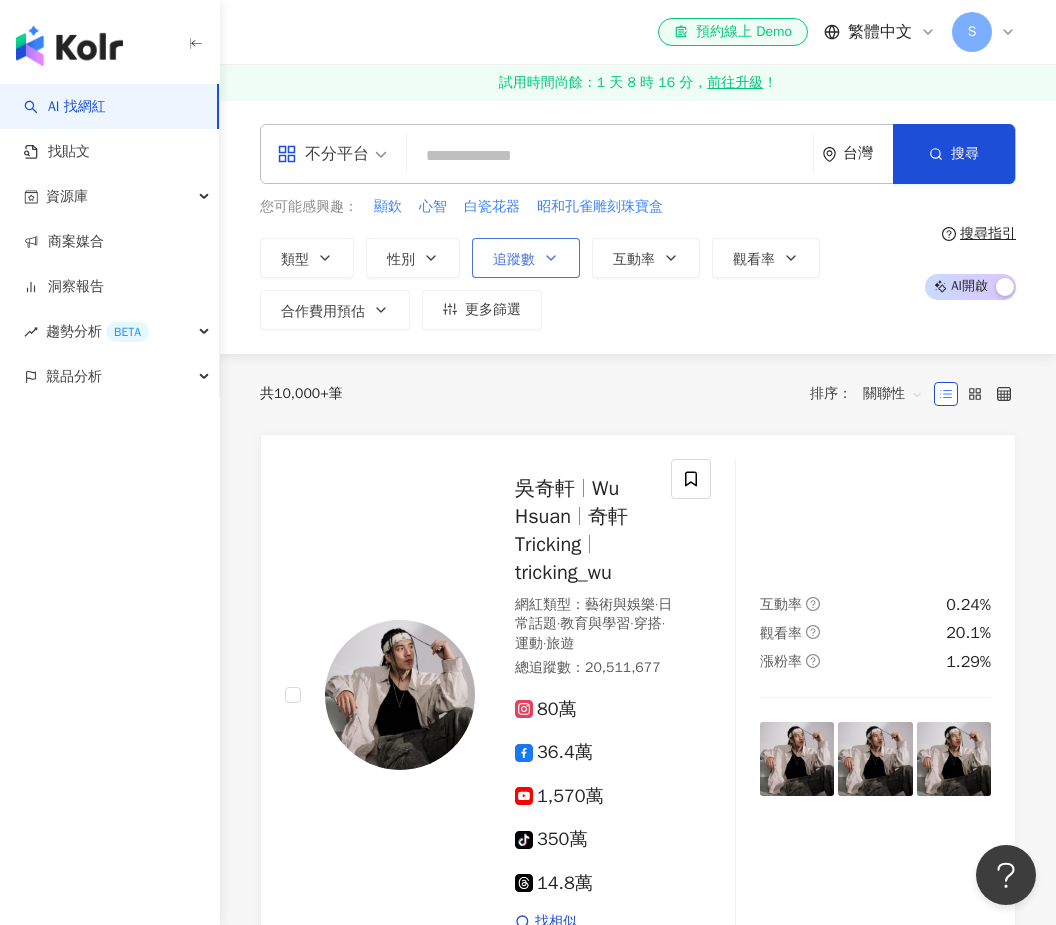 click on "追蹤數" at bounding box center [514, 260] 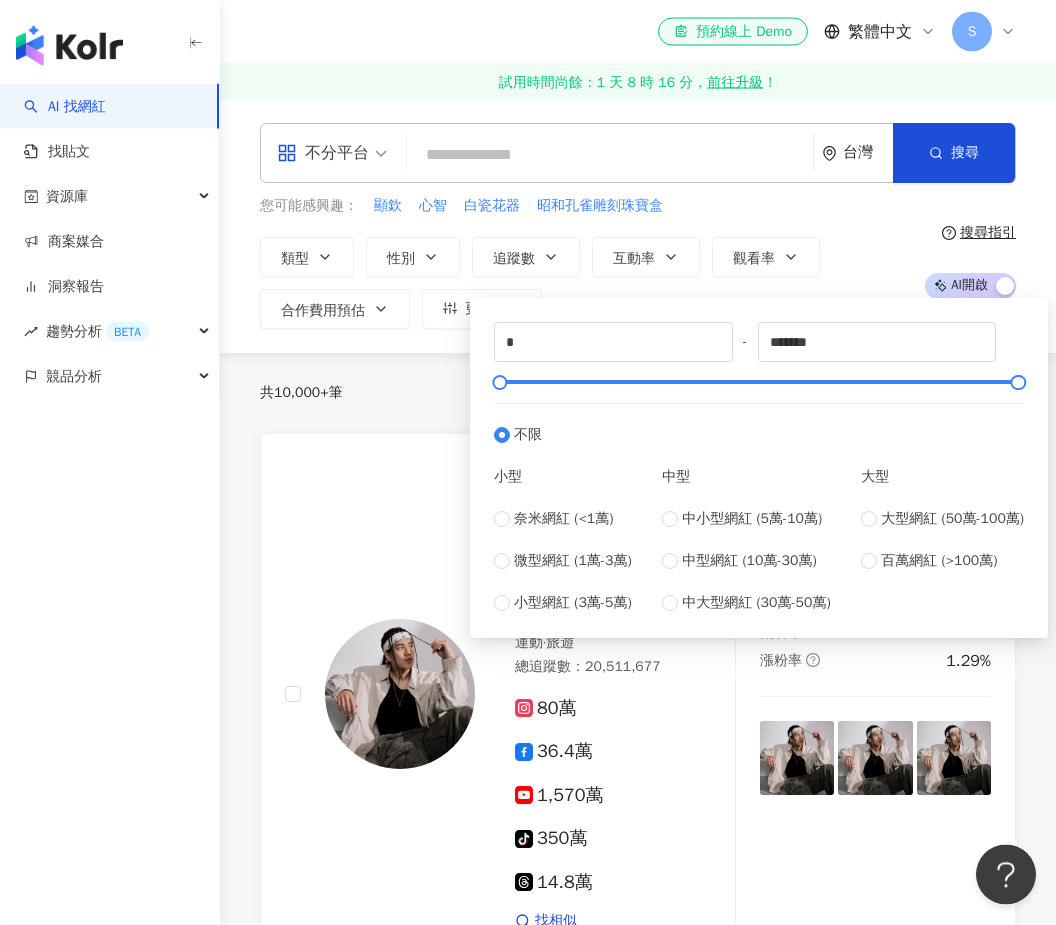 click at bounding box center (610, 156) 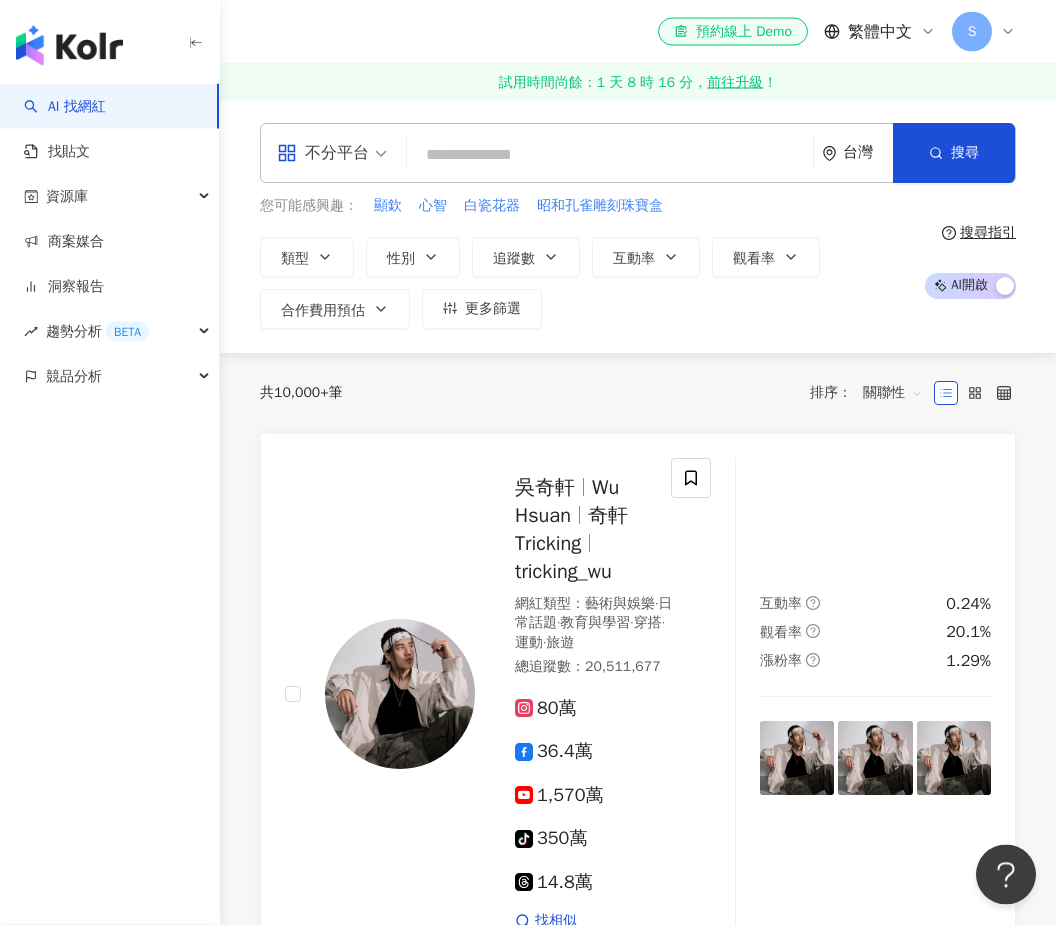 click at bounding box center (610, 156) 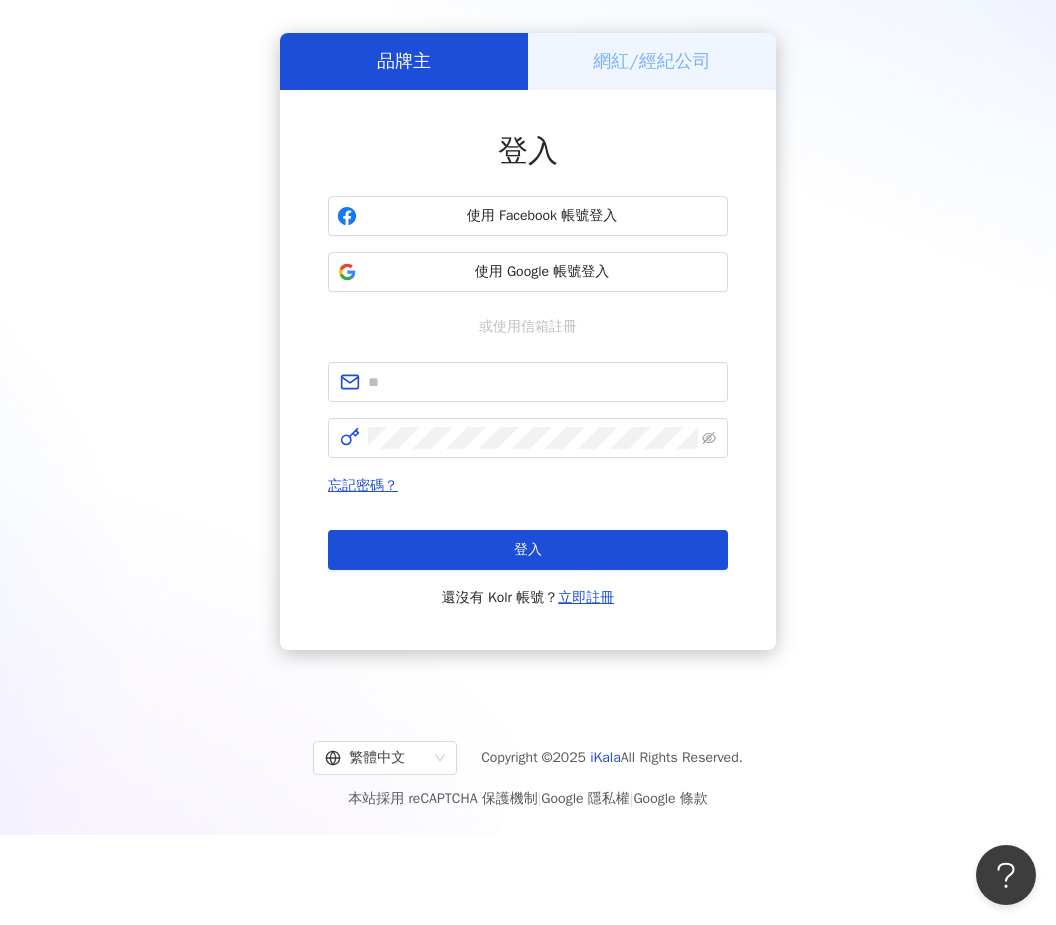 scroll, scrollTop: 0, scrollLeft: 0, axis: both 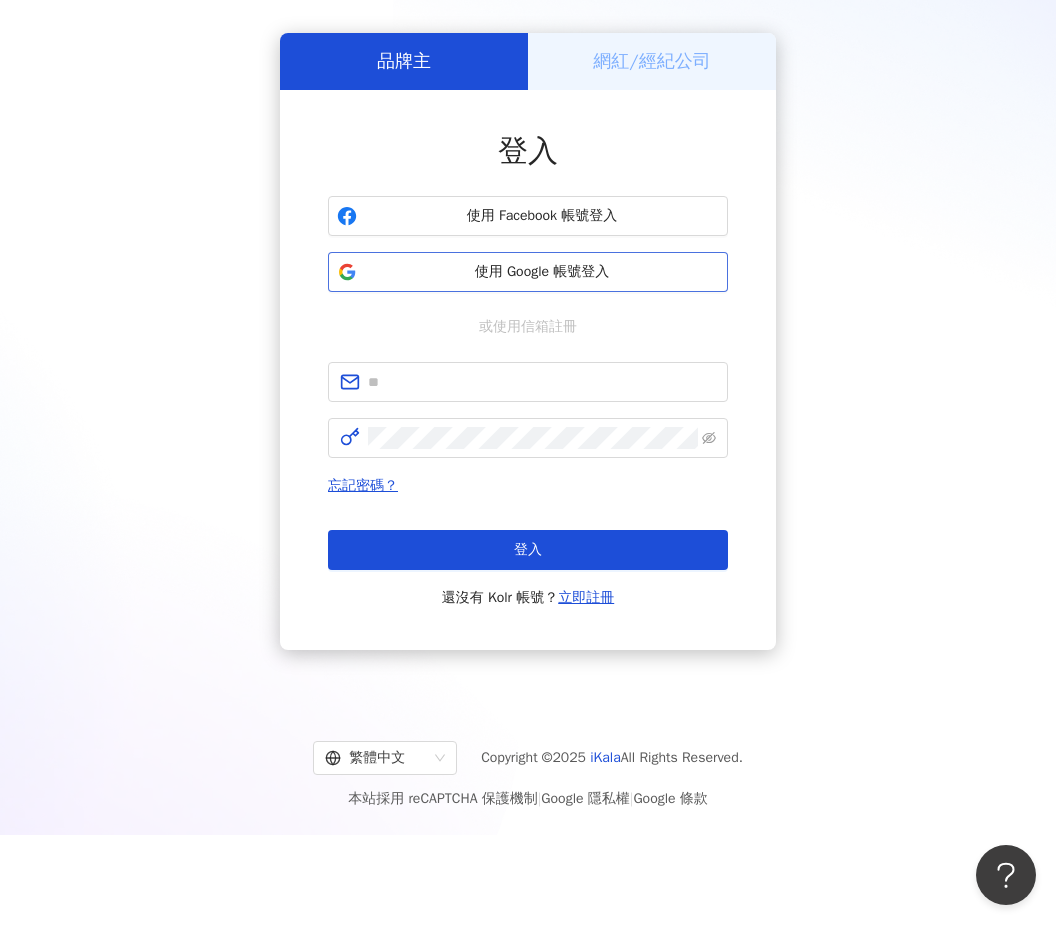 click on "使用 Google 帳號登入" at bounding box center [542, 272] 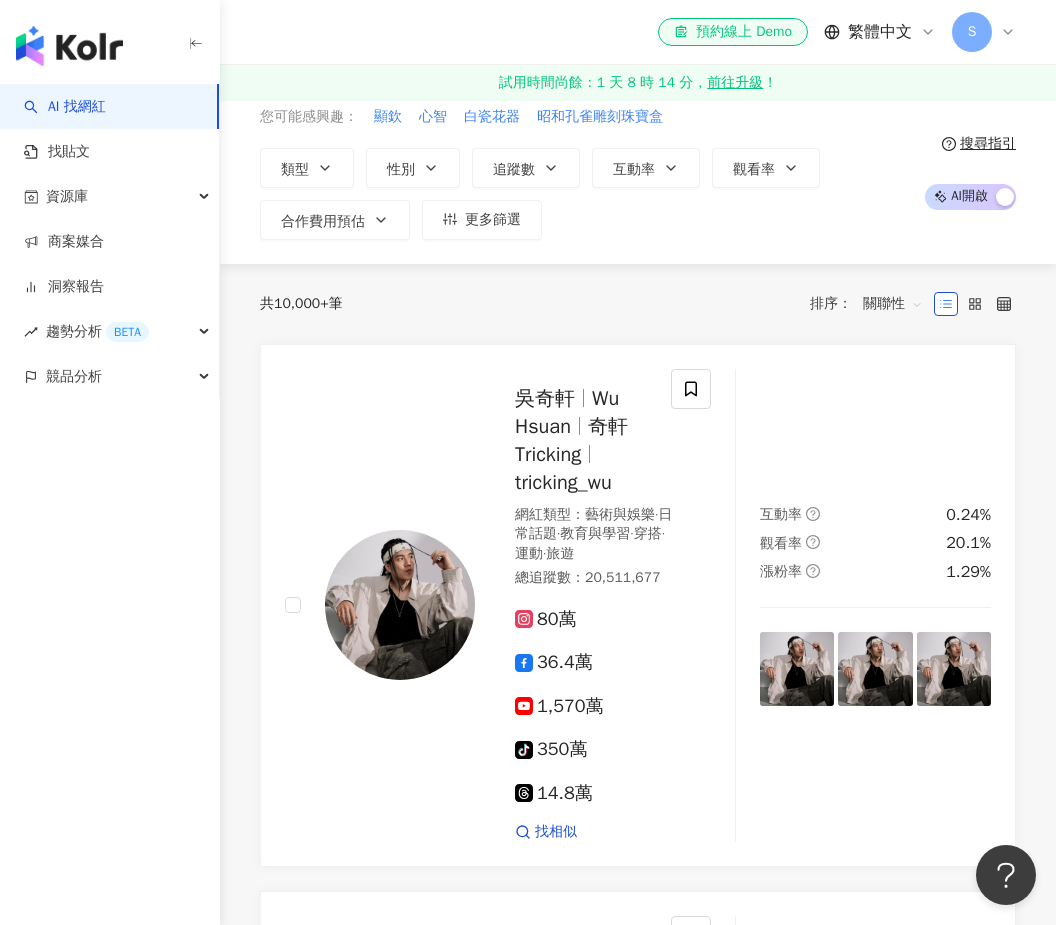 scroll, scrollTop: 0, scrollLeft: 0, axis: both 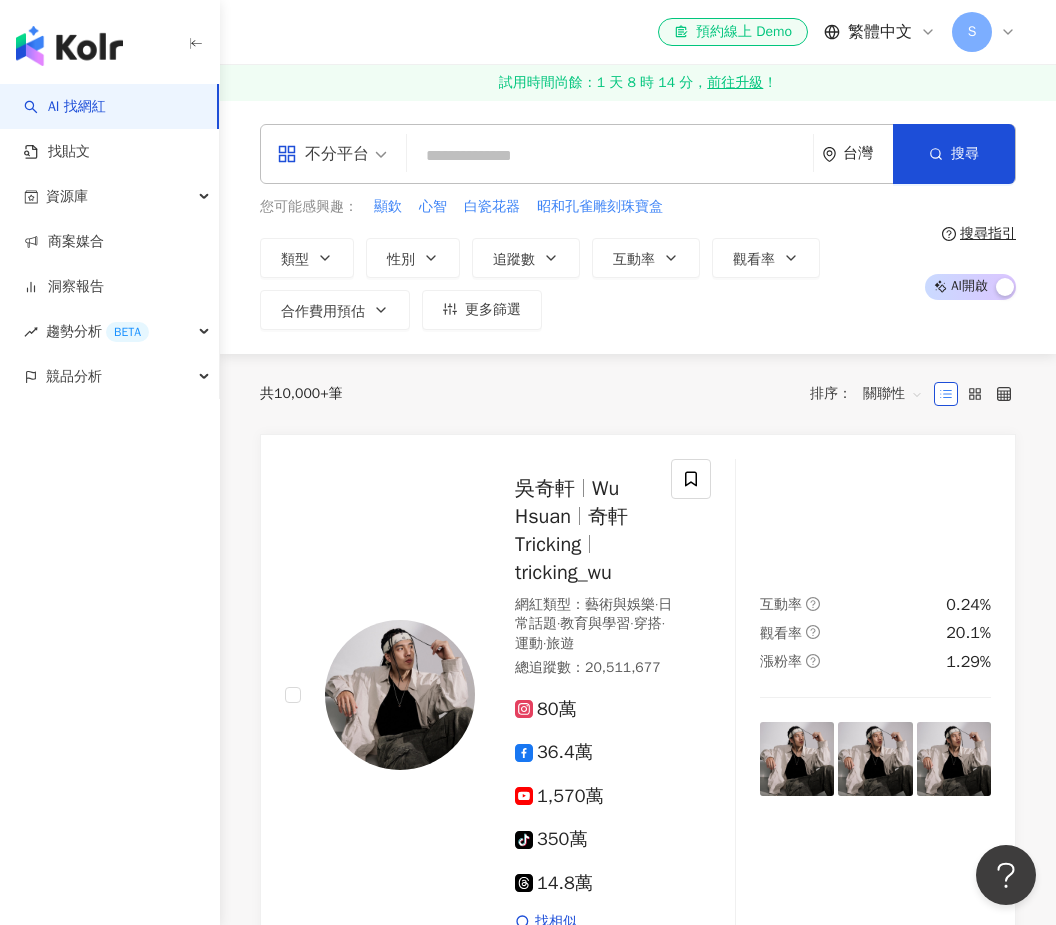 click at bounding box center [610, 156] 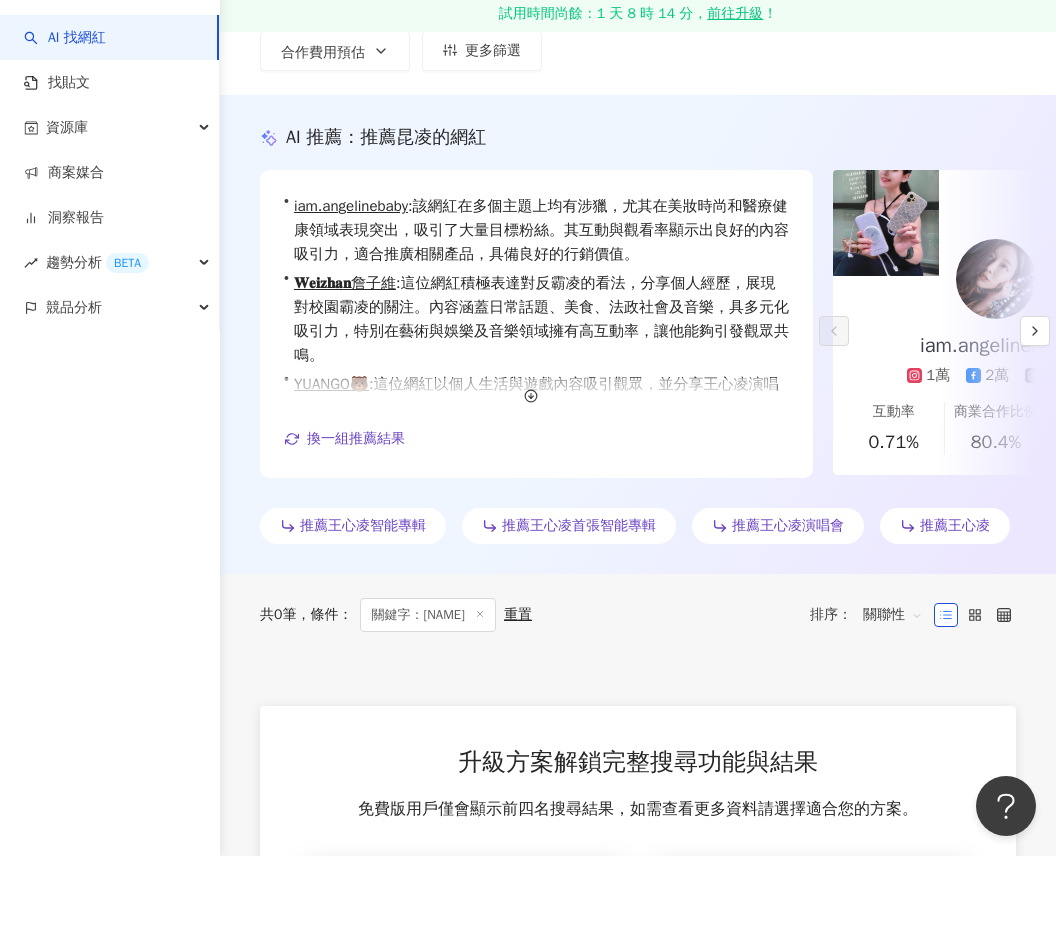 scroll, scrollTop: 226, scrollLeft: 0, axis: vertical 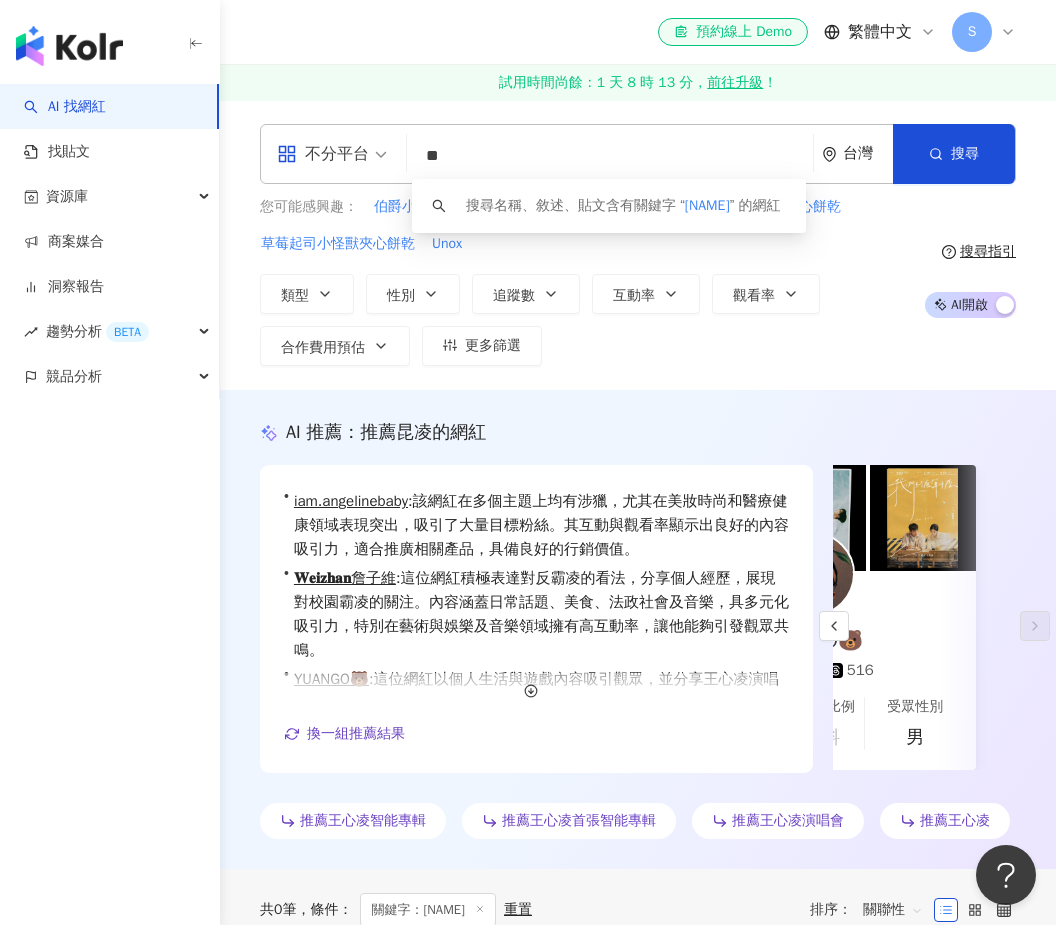 click on "**" at bounding box center (610, 156) 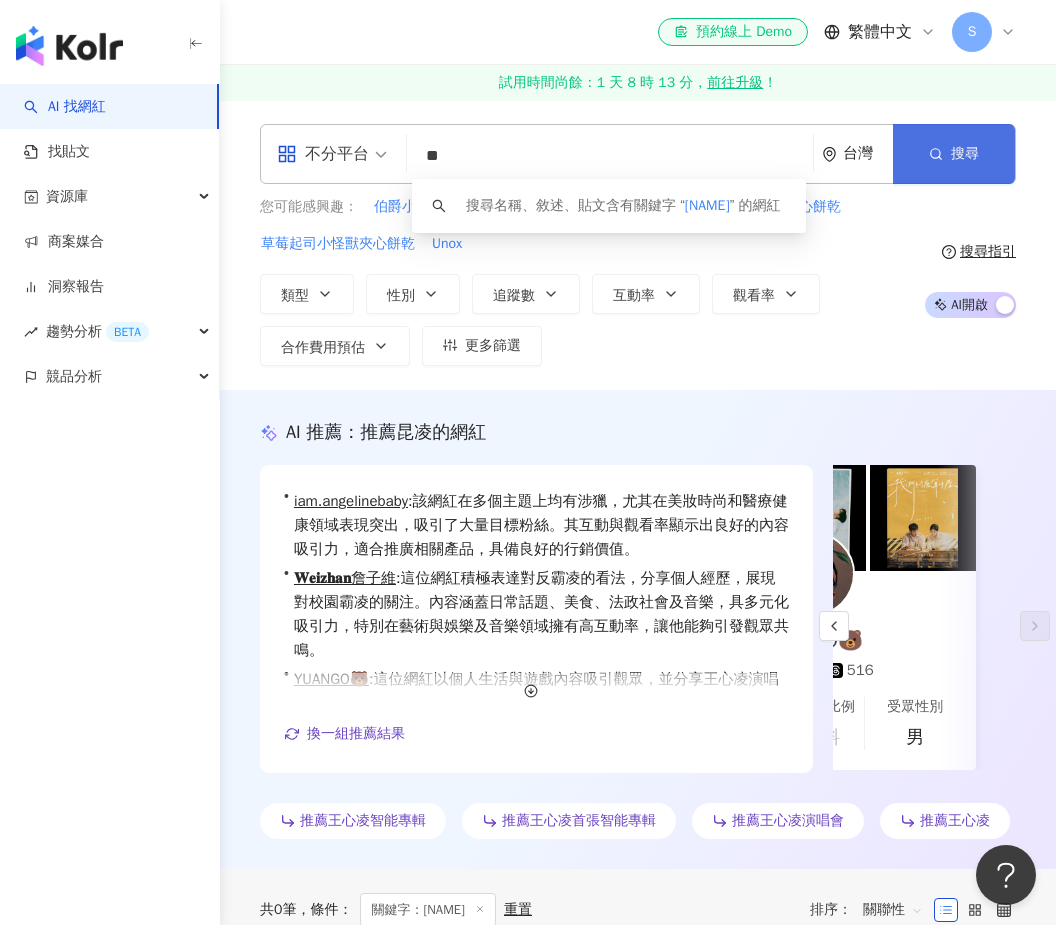 click on "搜尋" at bounding box center (965, 154) 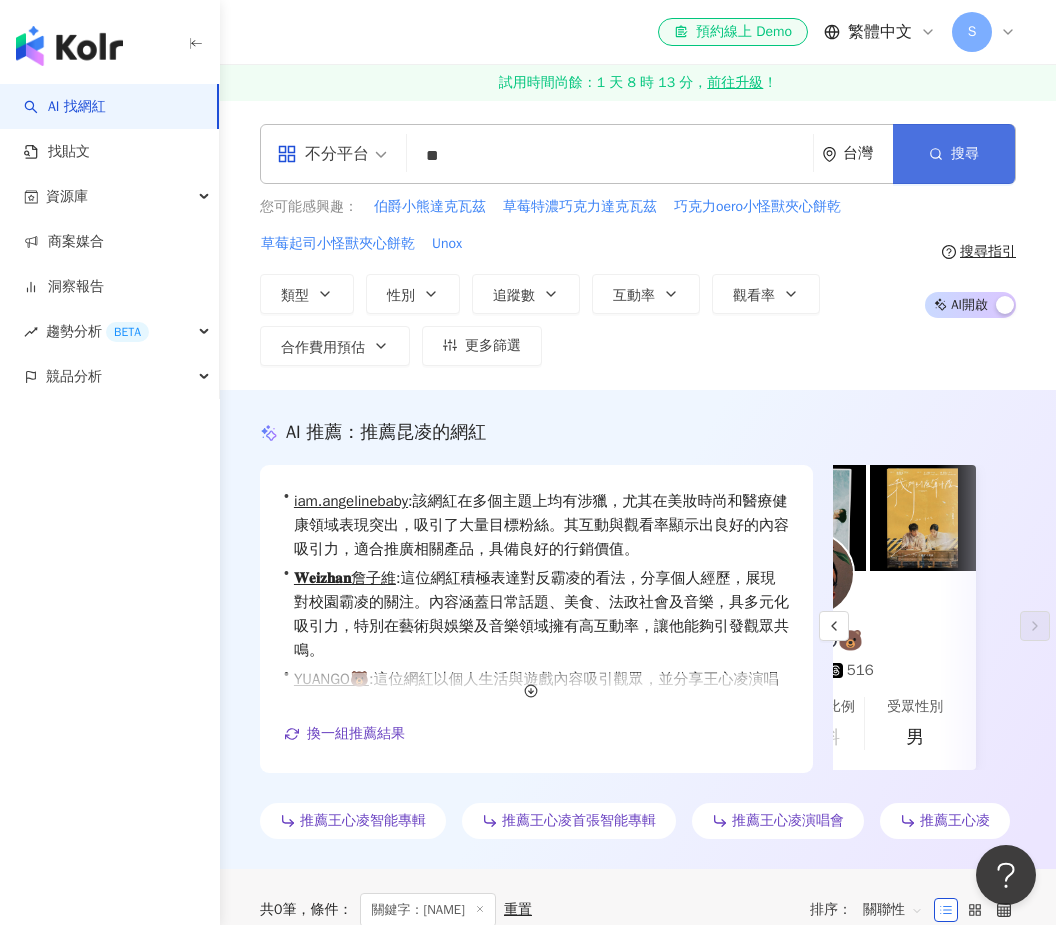 click on "搜尋" at bounding box center [954, 154] 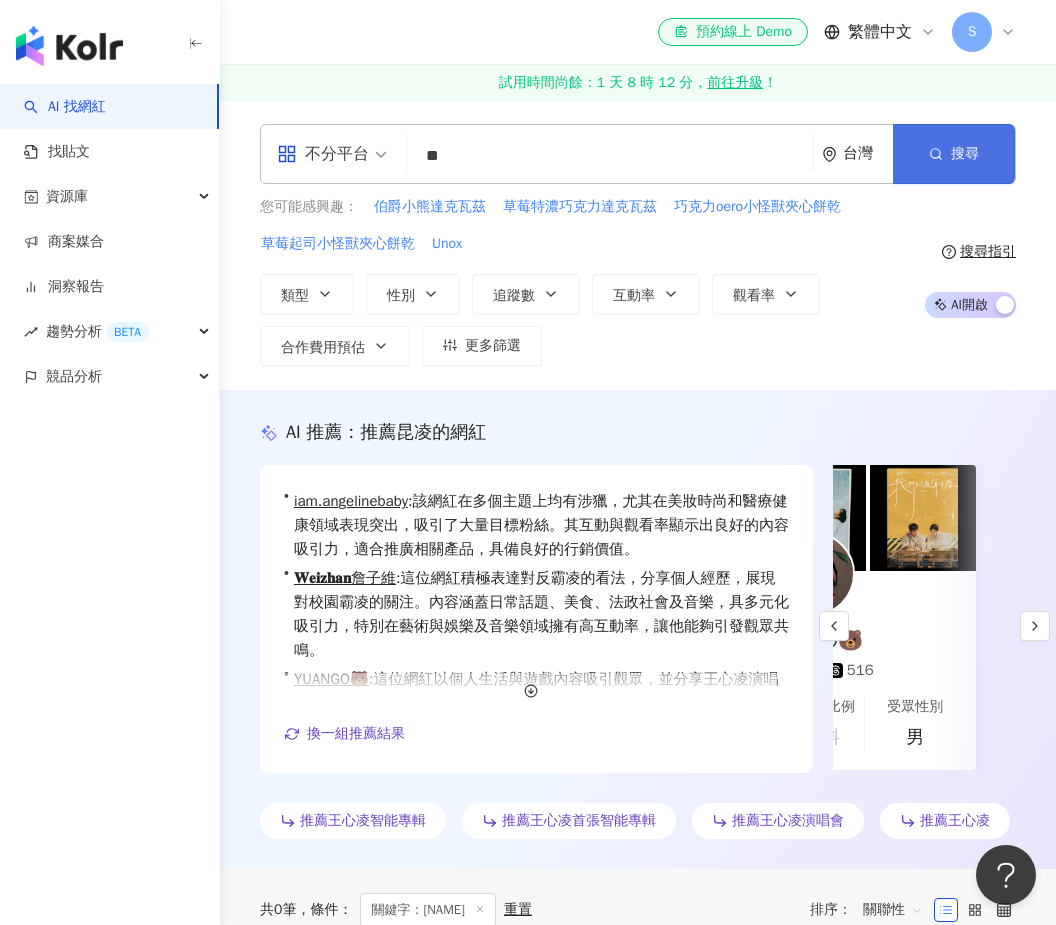 scroll, scrollTop: 0, scrollLeft: 875, axis: horizontal 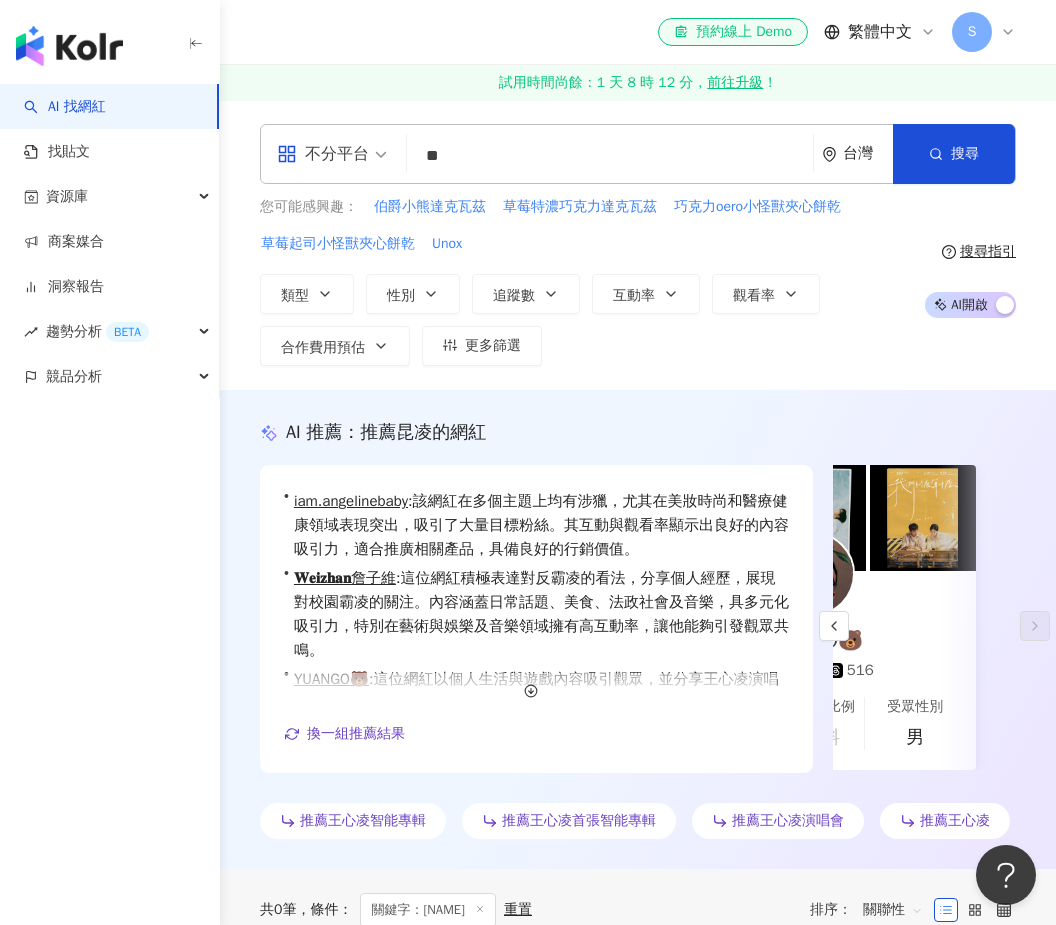 click on "**" at bounding box center [610, 156] 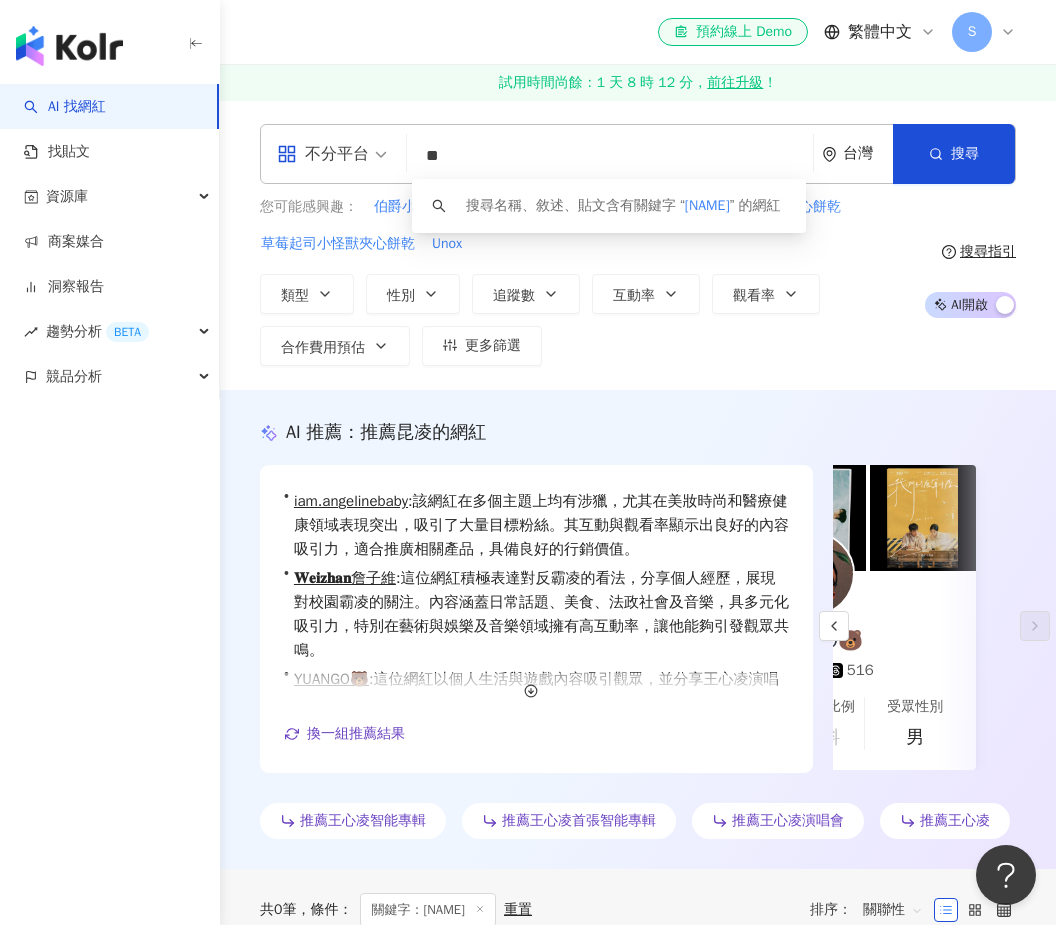 type on "*" 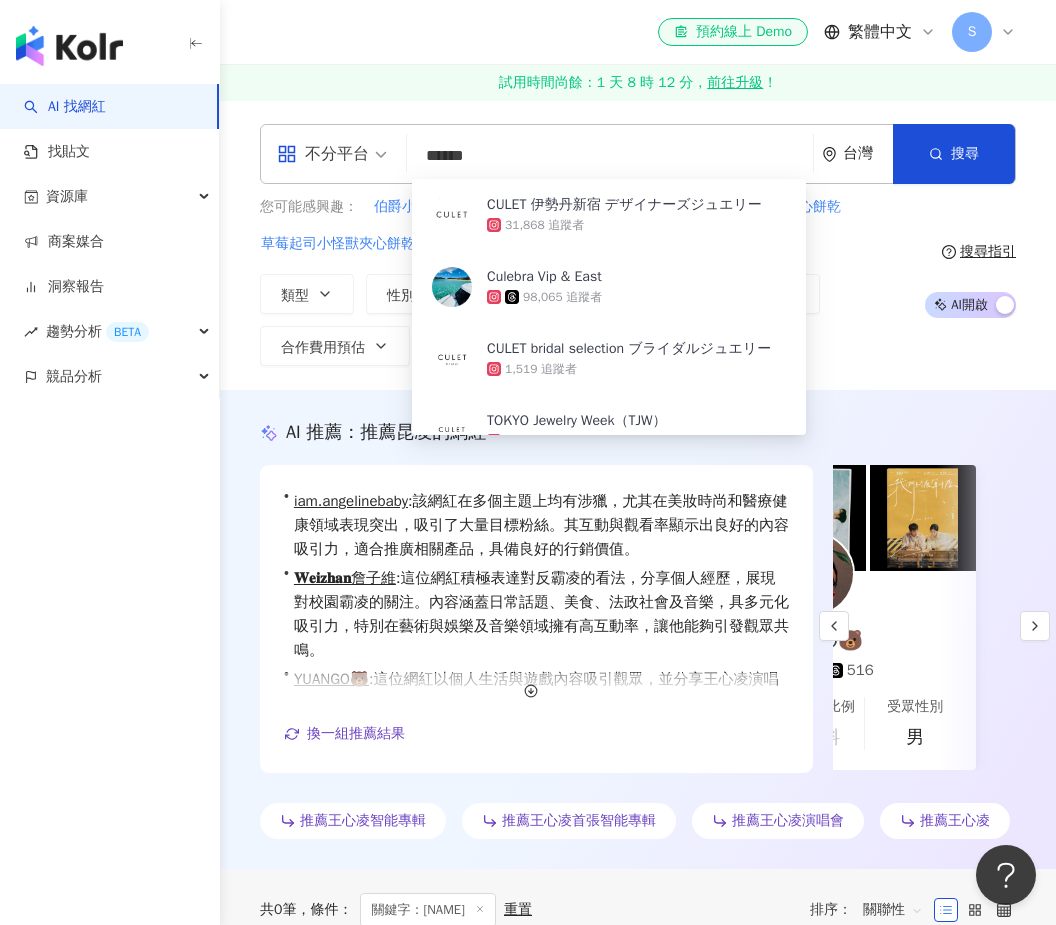 scroll, scrollTop: 0, scrollLeft: 735, axis: horizontal 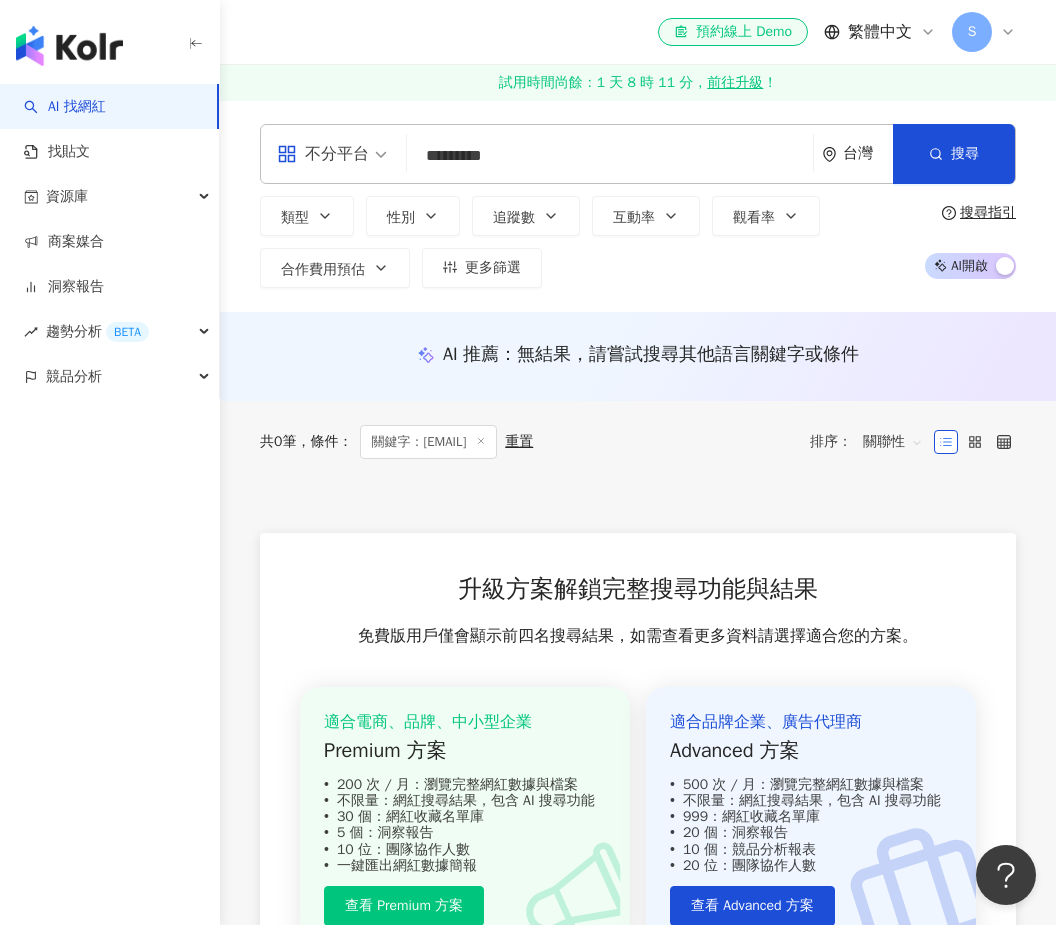 click on "*********" at bounding box center (610, 156) 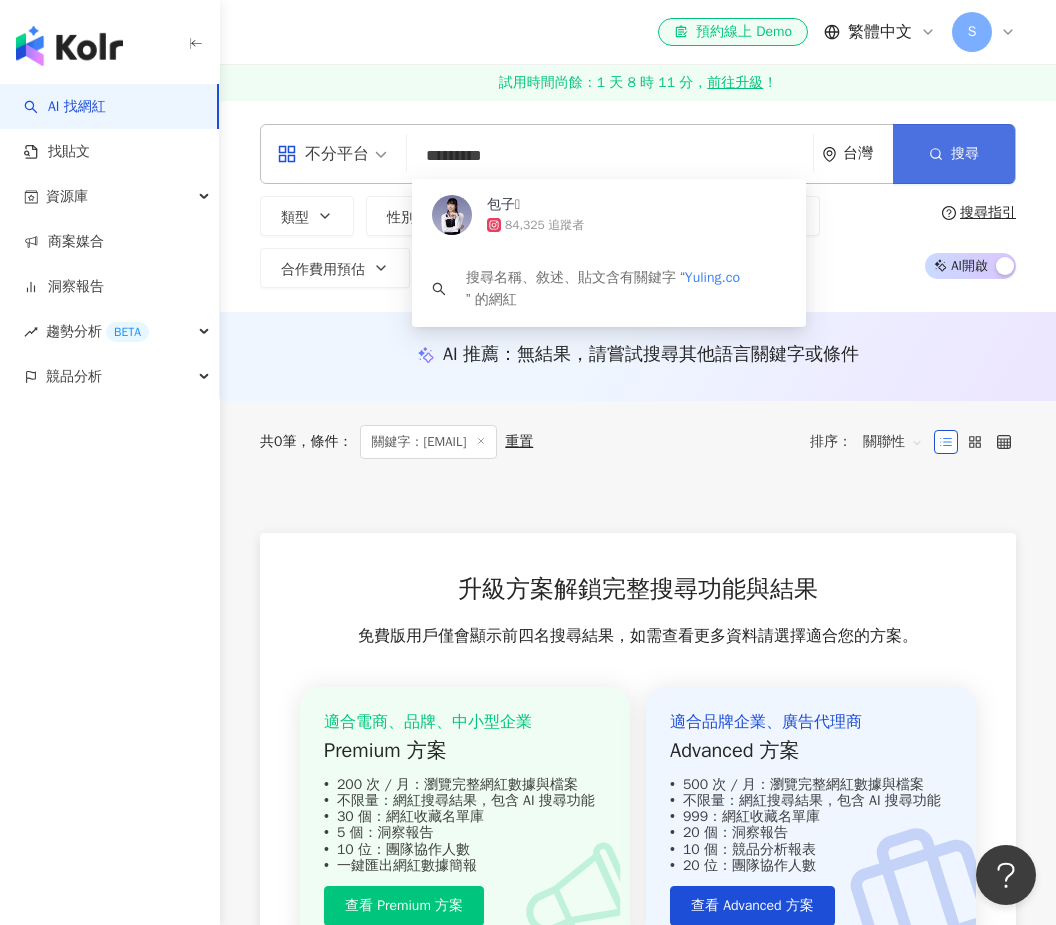 click on "搜尋" at bounding box center [965, 154] 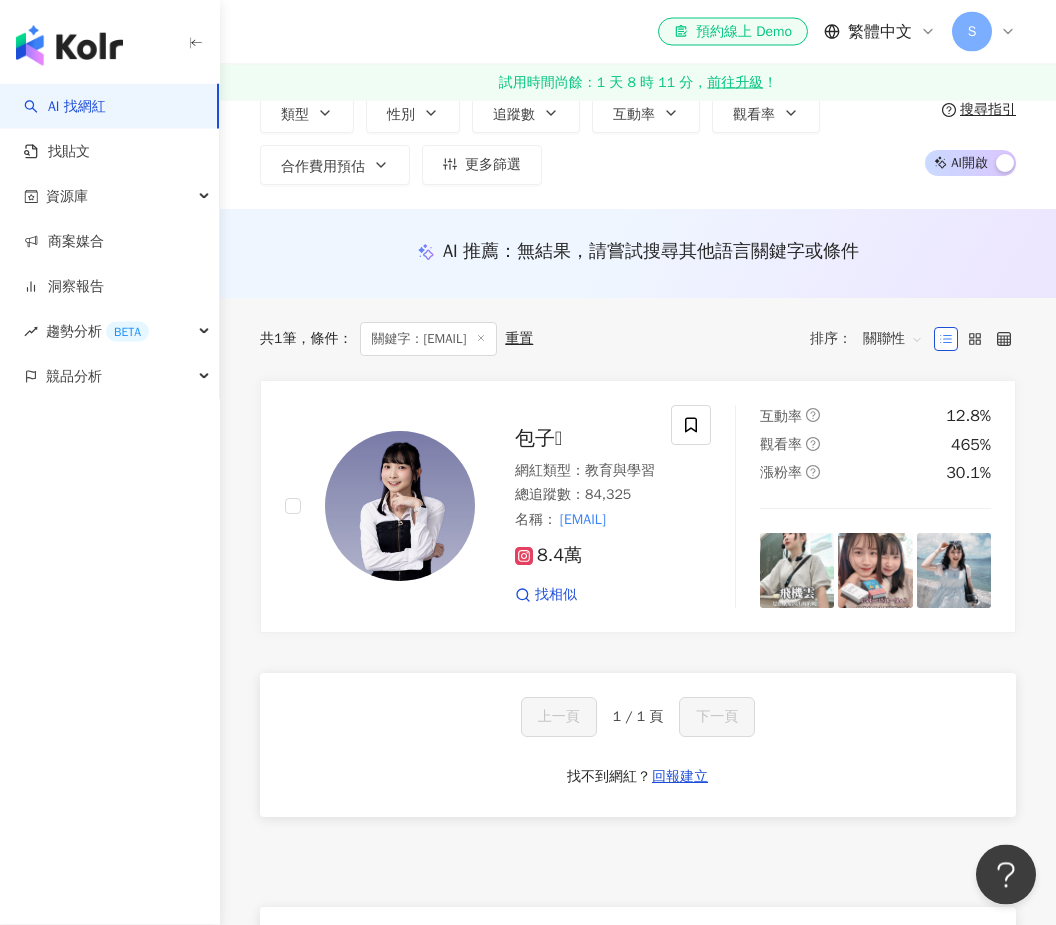 scroll, scrollTop: 111, scrollLeft: 0, axis: vertical 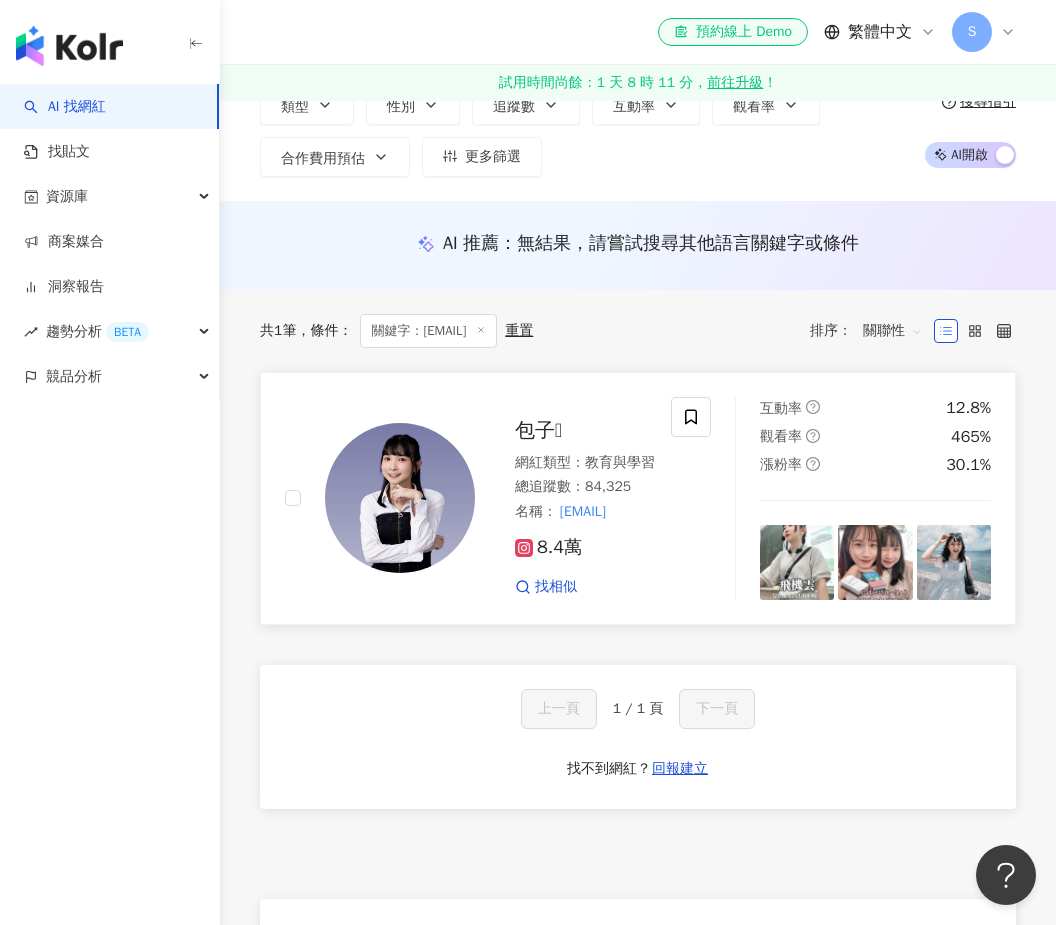 click on "包子🫧" at bounding box center (538, 430) 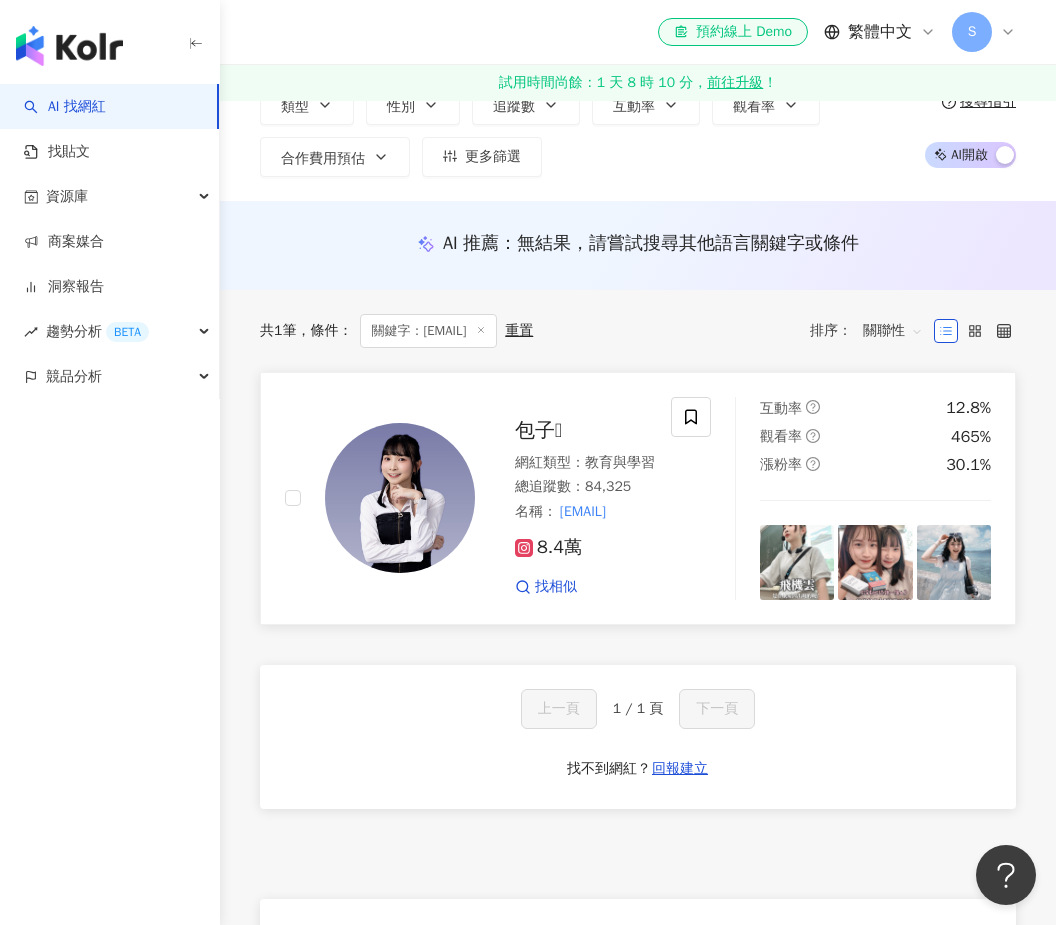 scroll, scrollTop: 143, scrollLeft: 0, axis: vertical 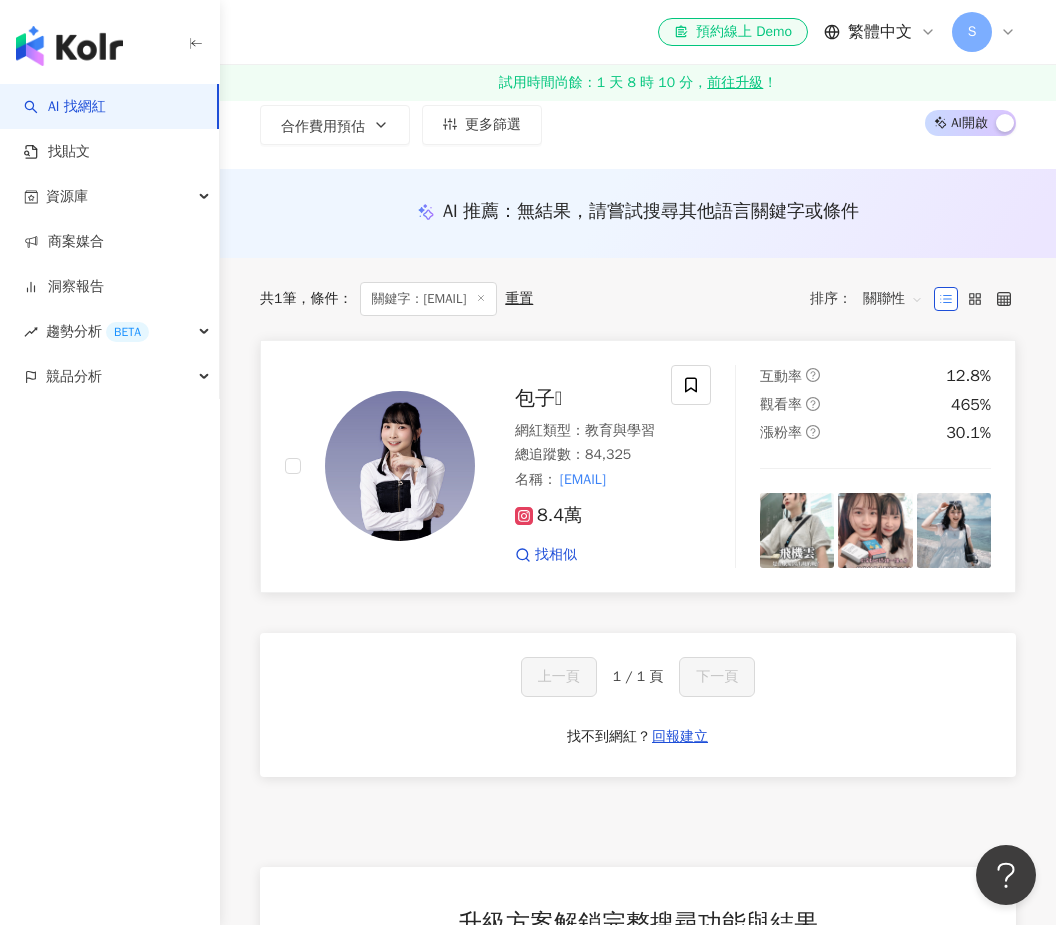 click at bounding box center [400, 466] 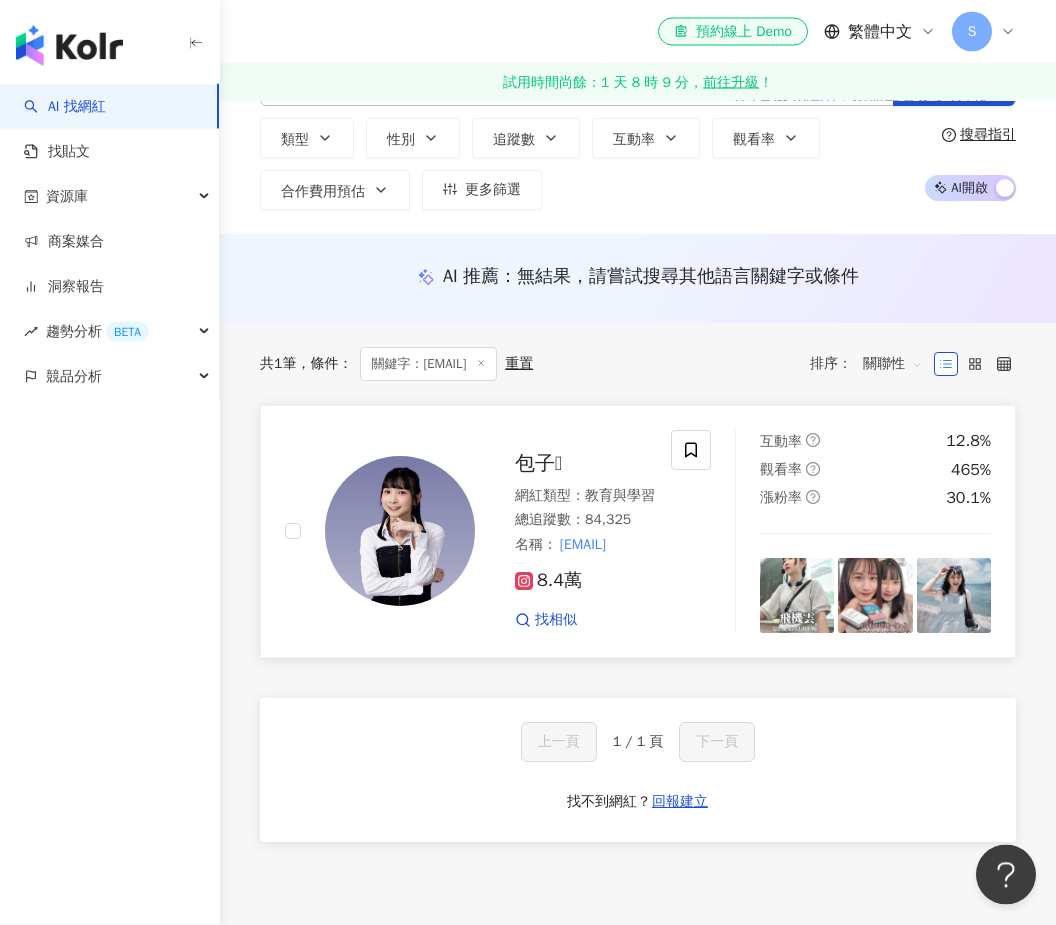 scroll, scrollTop: 0, scrollLeft: 0, axis: both 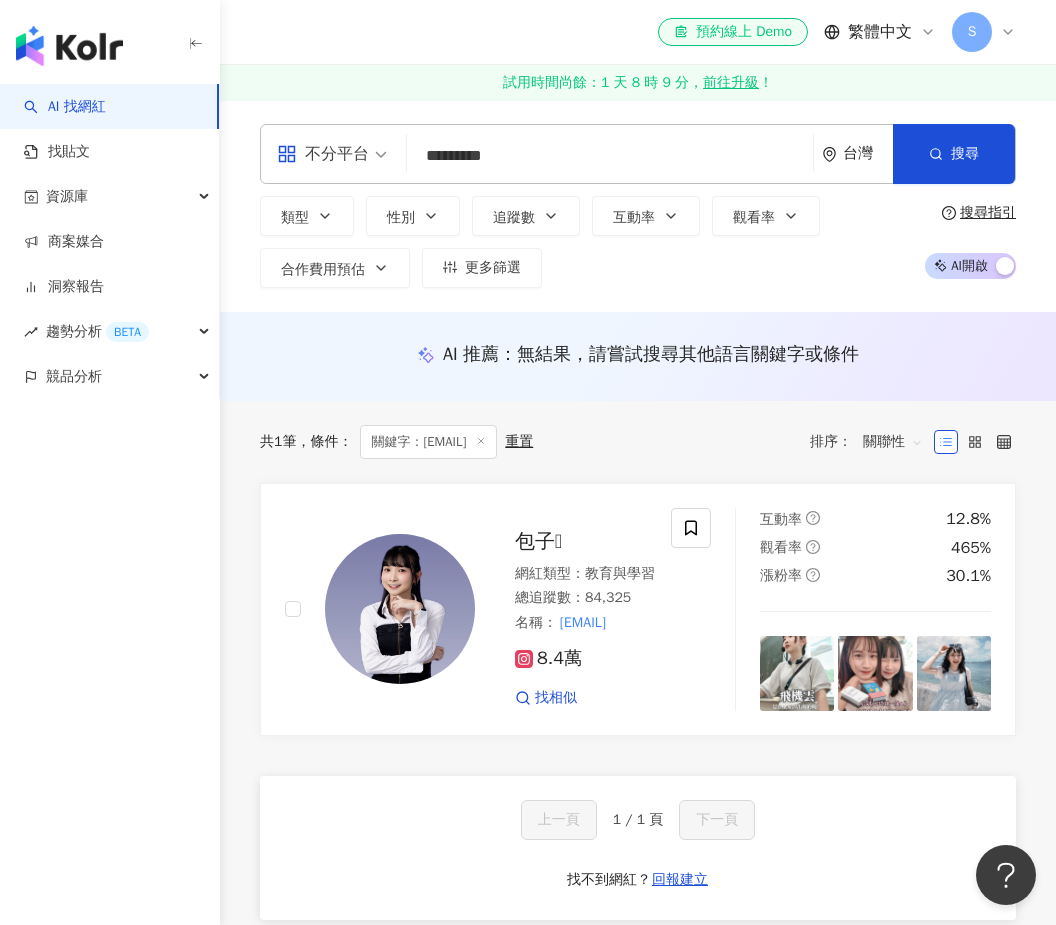 click on "*********" at bounding box center (610, 156) 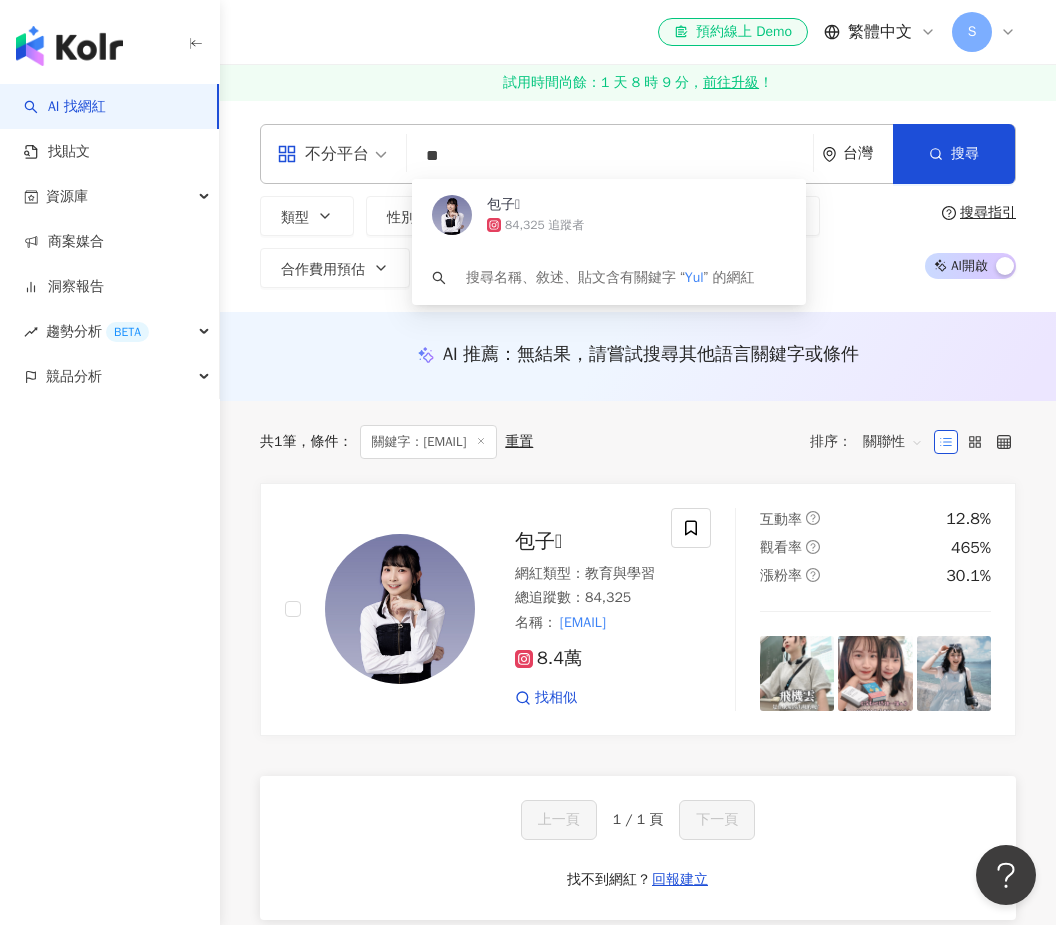type on "*" 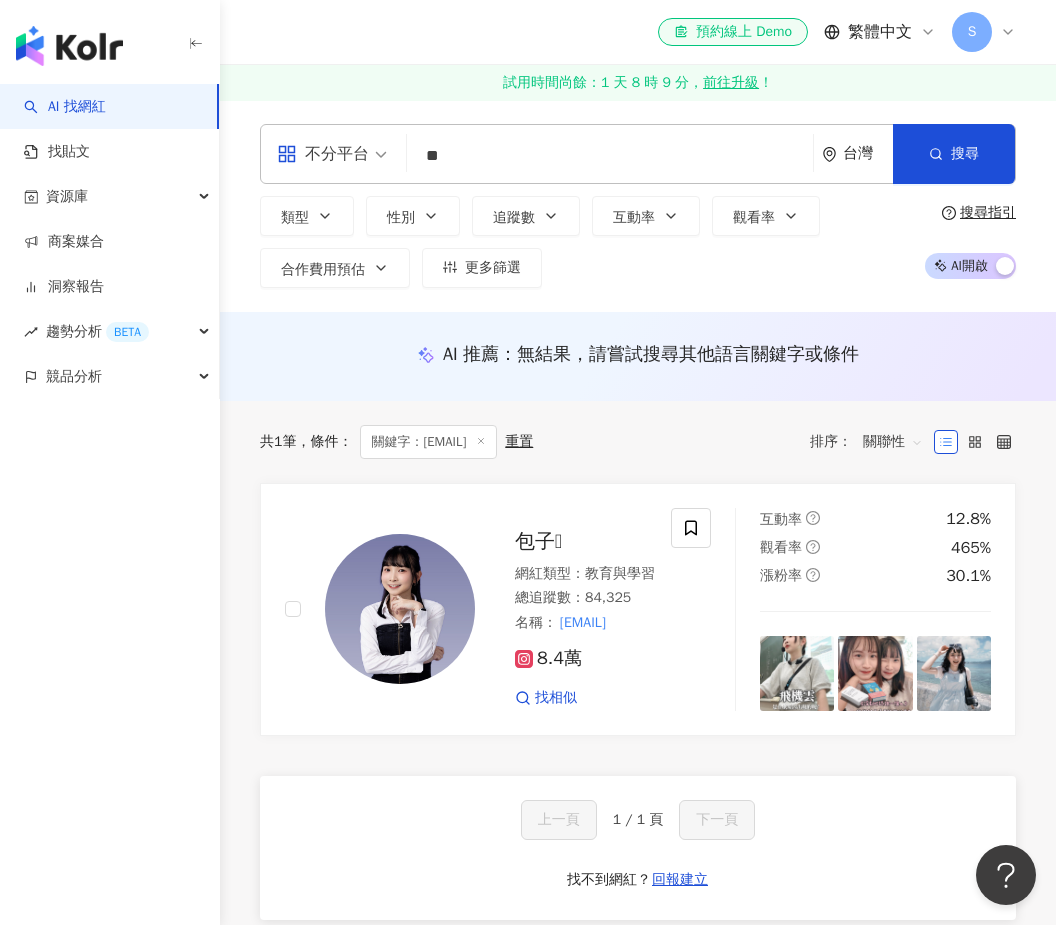 type on "*" 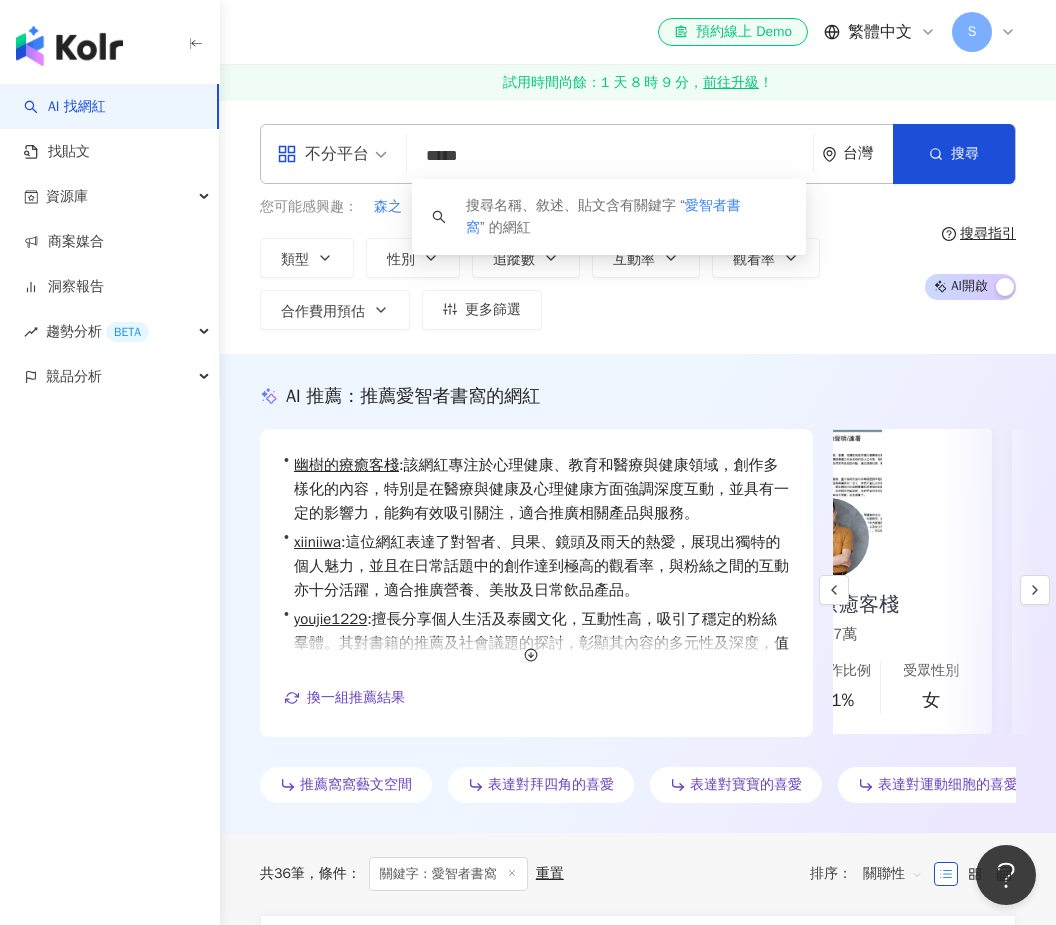 scroll, scrollTop: 0, scrollLeft: 158, axis: horizontal 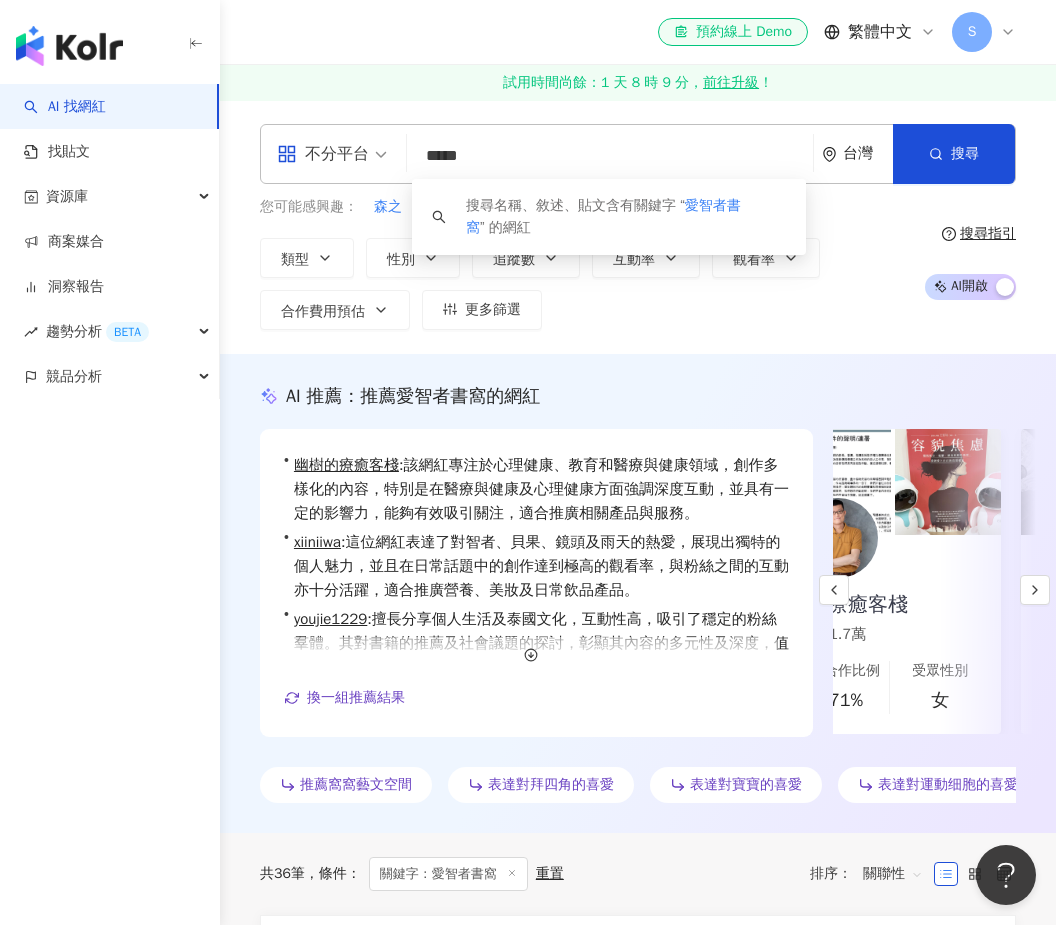 type on "*****" 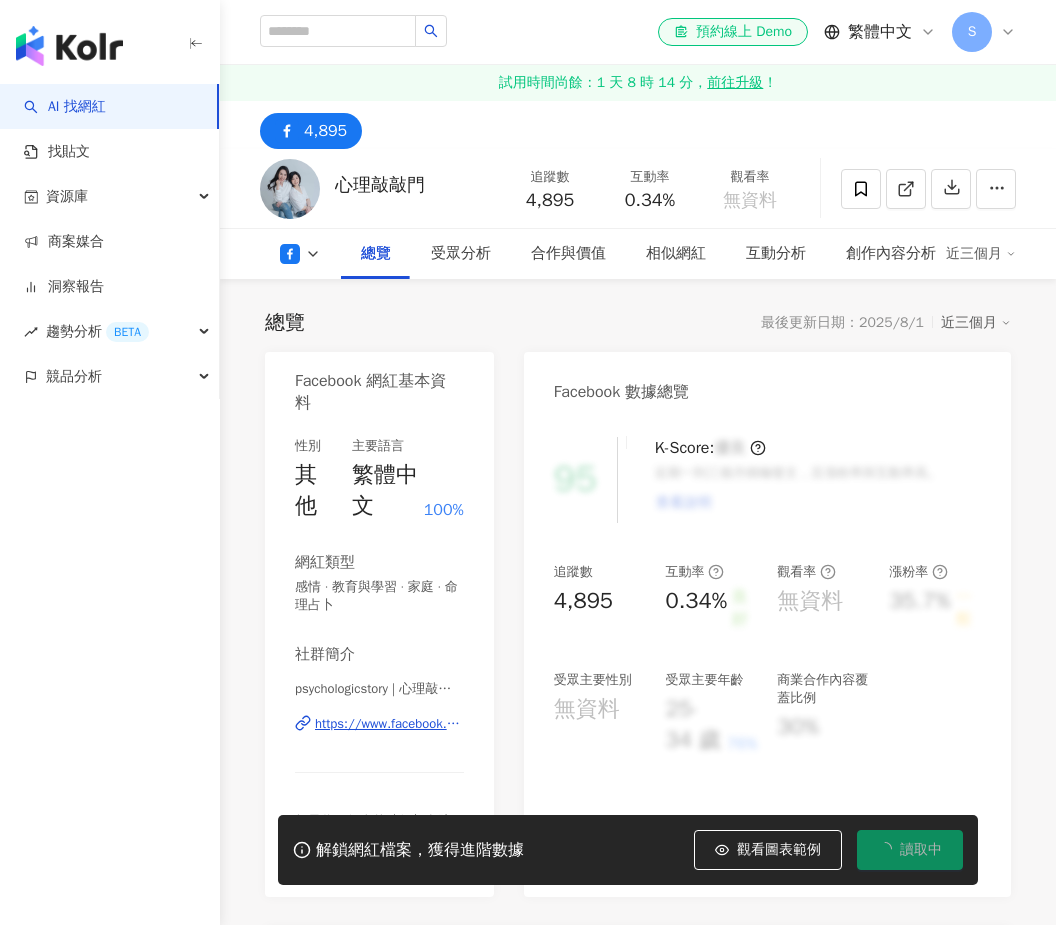 scroll, scrollTop: 0, scrollLeft: 0, axis: both 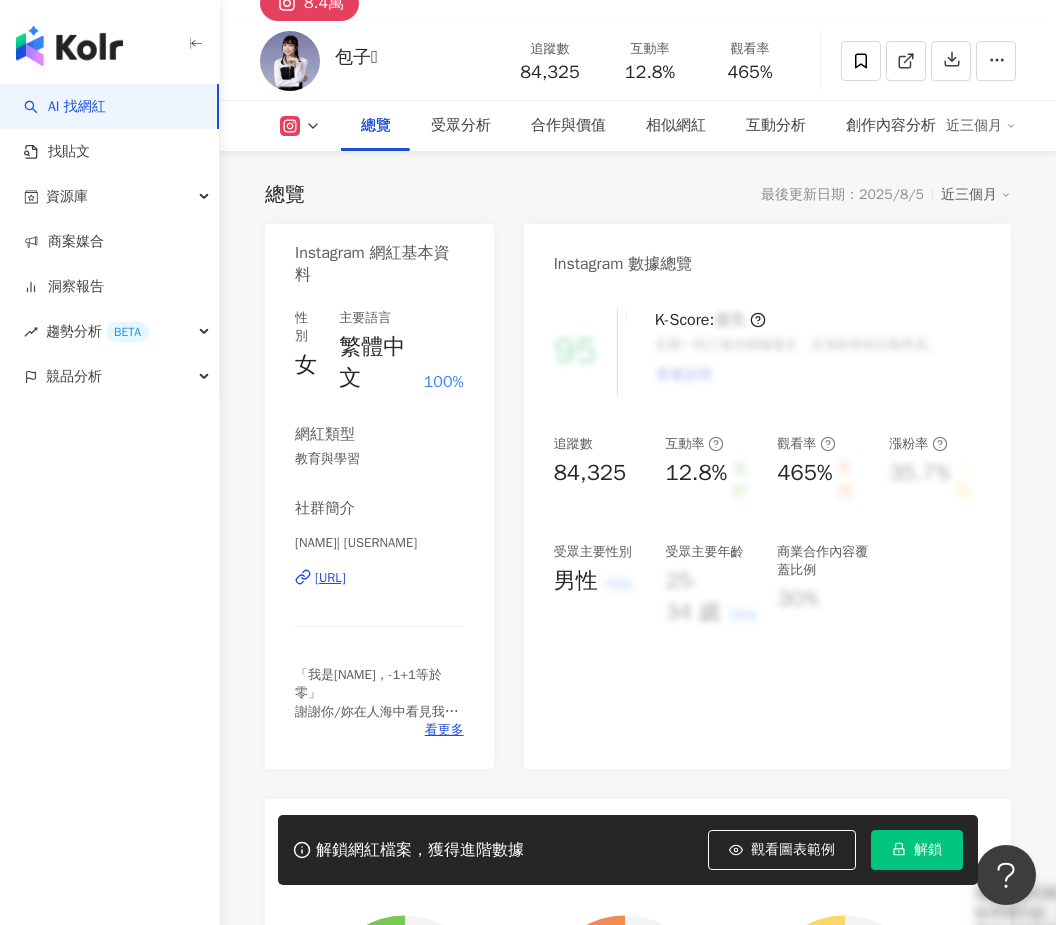 click on "解鎖" at bounding box center [928, 850] 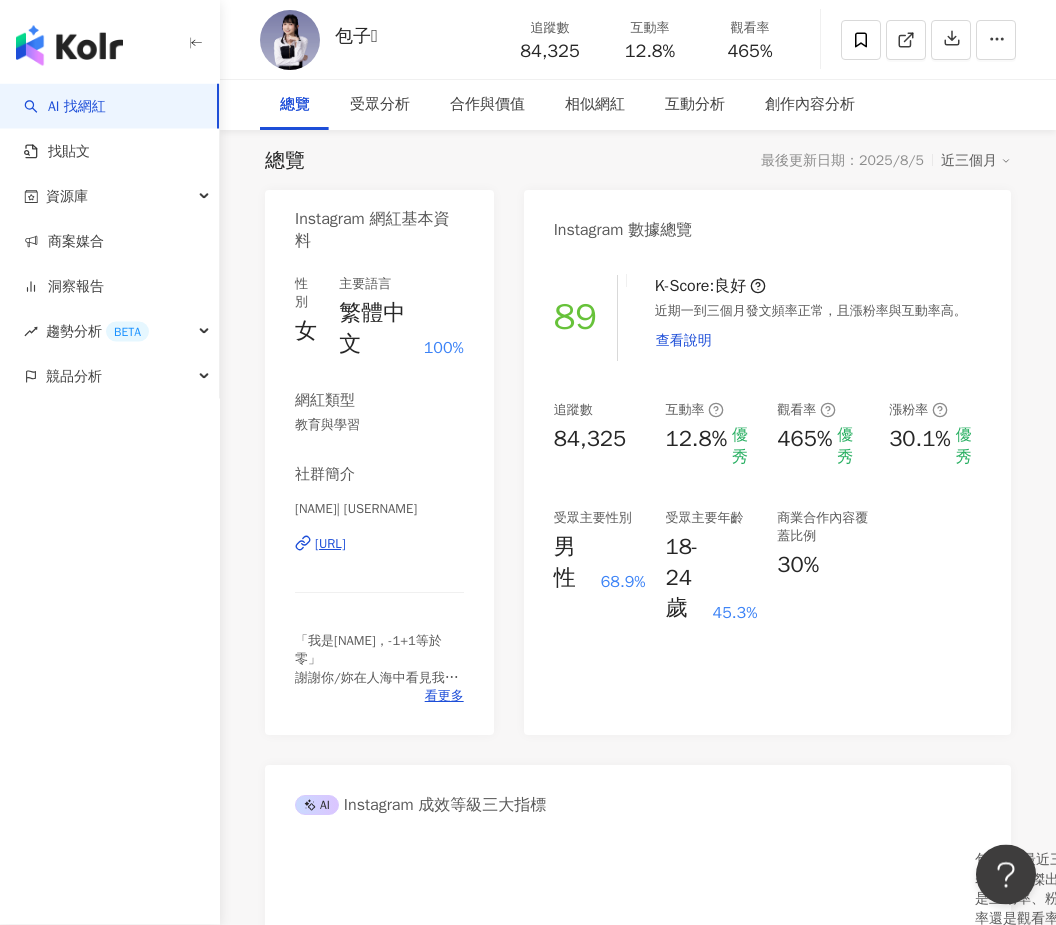 scroll, scrollTop: 0, scrollLeft: 0, axis: both 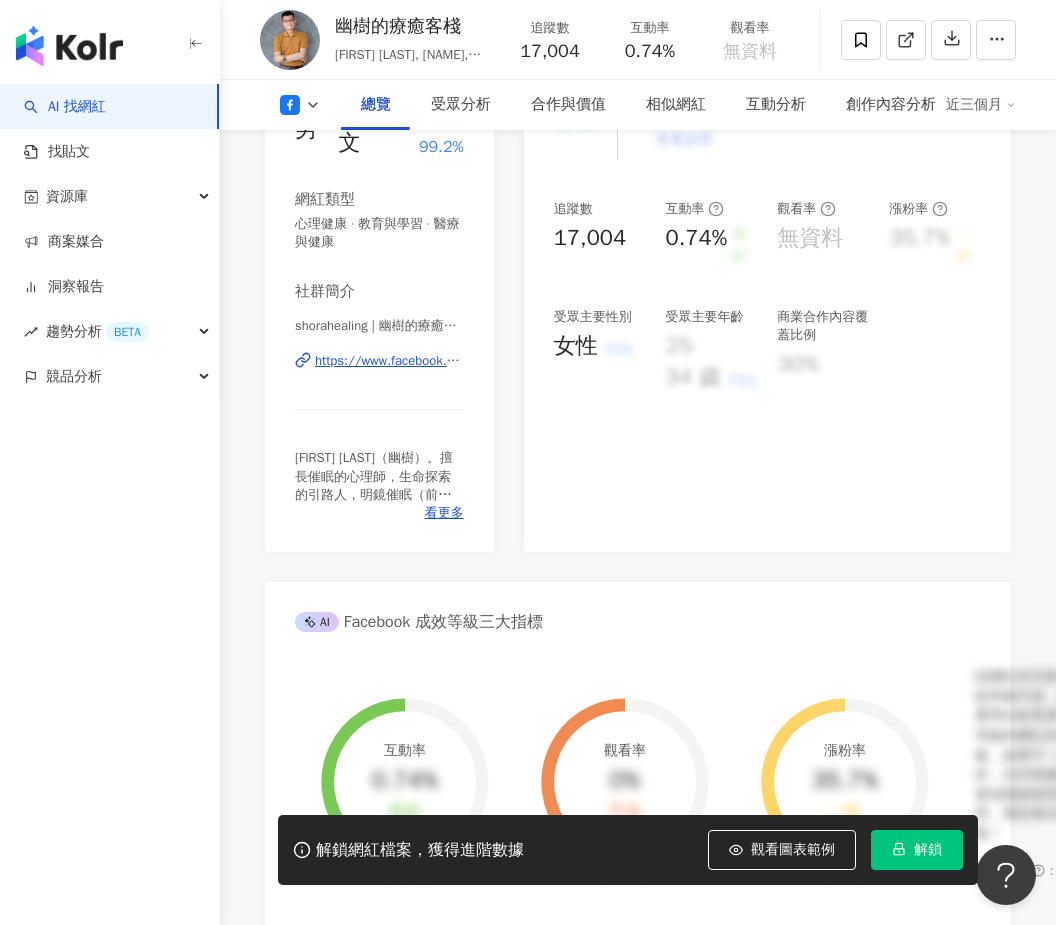 click on "https://www.facebook.com/475624315872952" at bounding box center [389, 361] 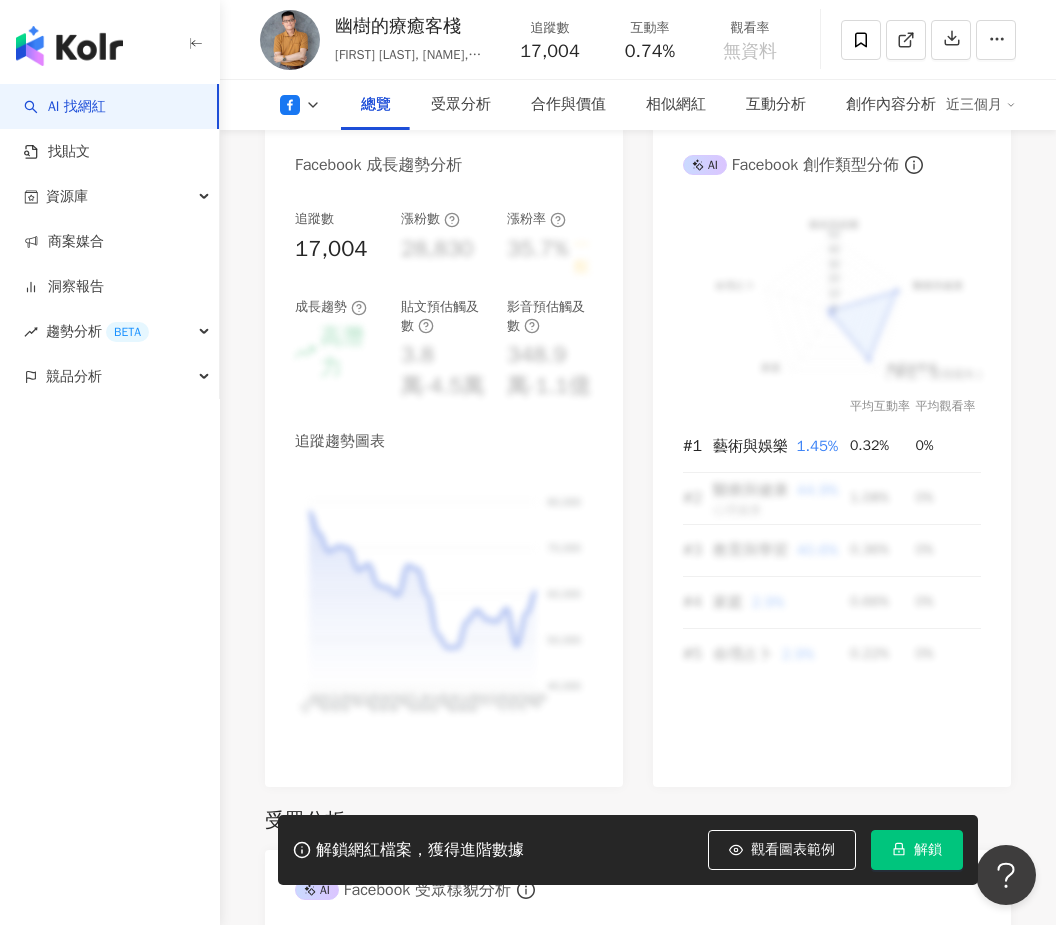 scroll, scrollTop: 189, scrollLeft: 0, axis: vertical 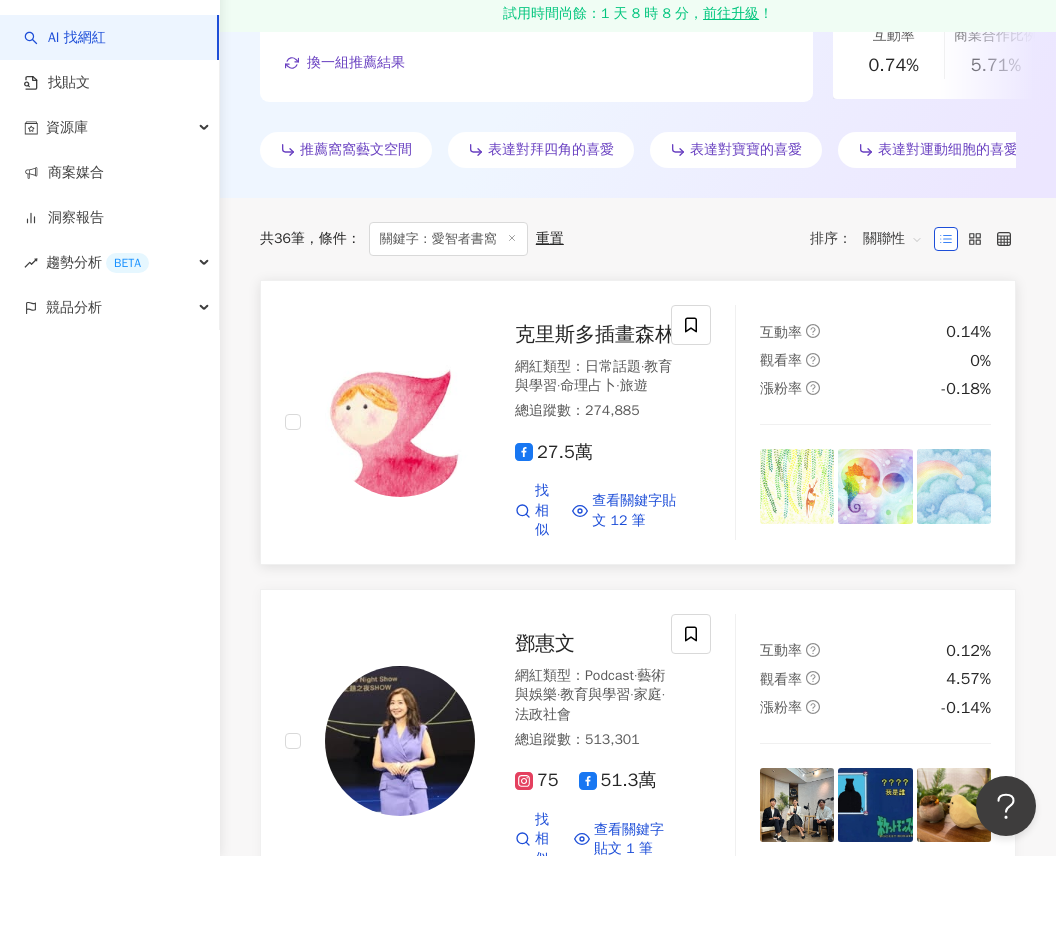 click on "·" at bounding box center [617, 454] 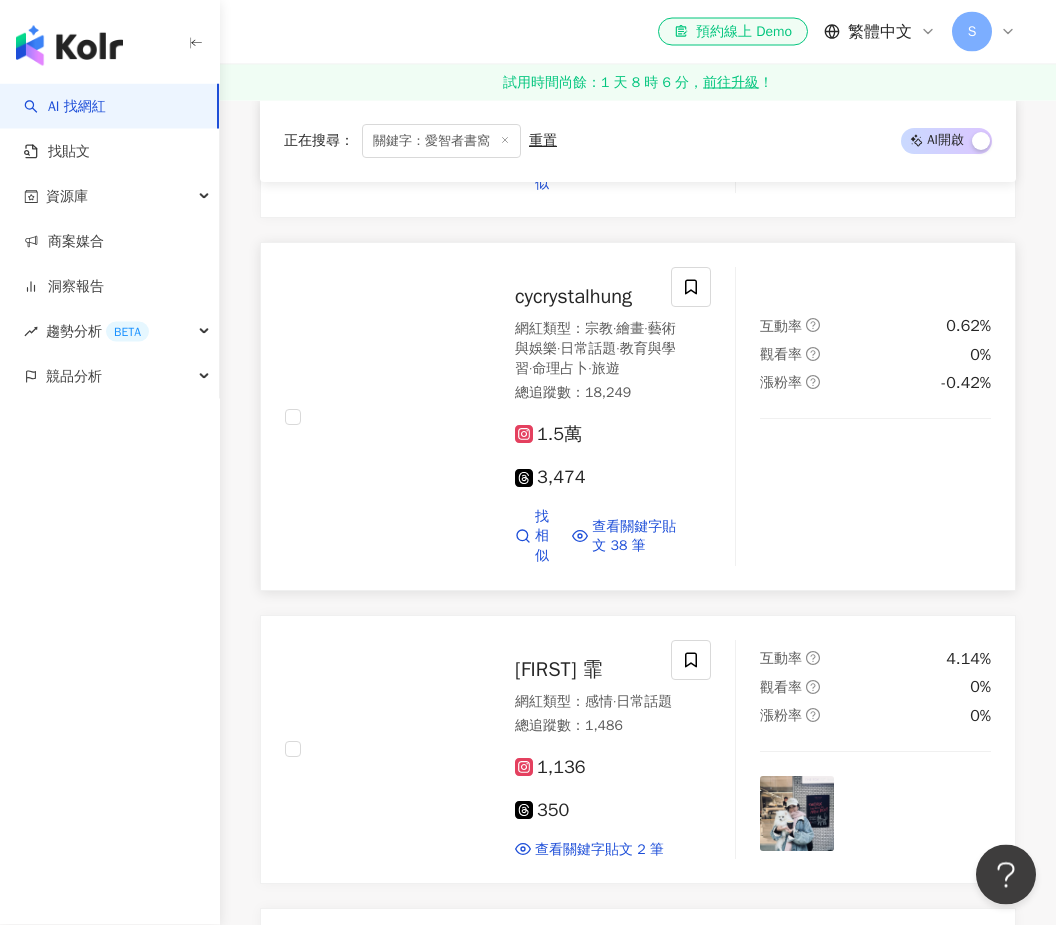 scroll, scrollTop: 1310, scrollLeft: 0, axis: vertical 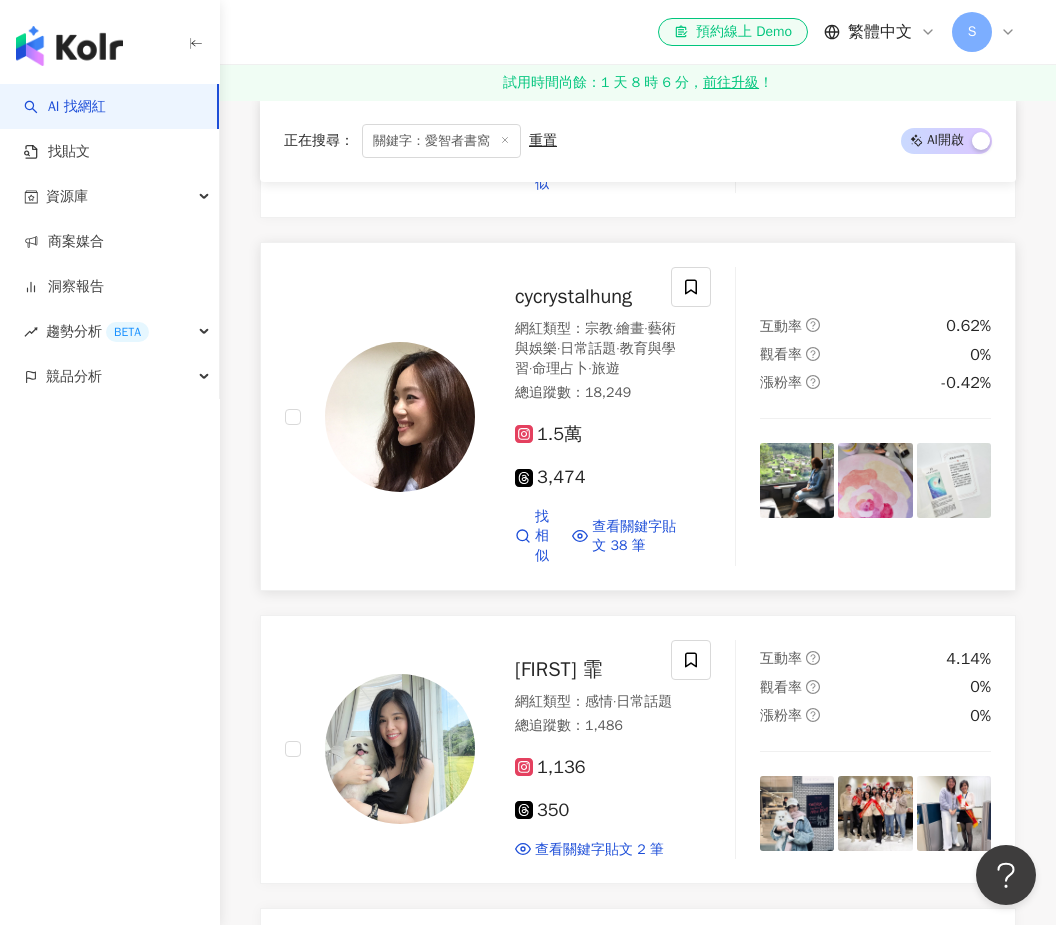 click on "cycrystalhung" at bounding box center [573, 296] 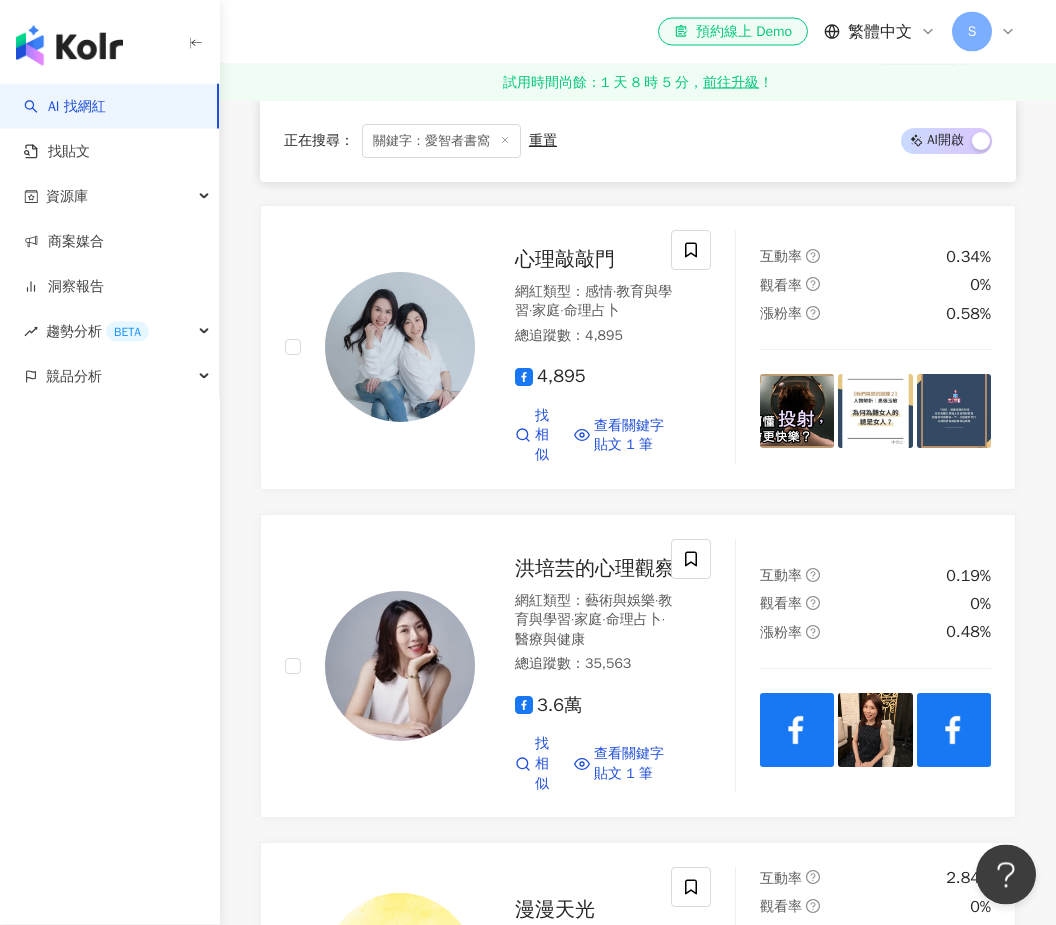scroll, scrollTop: 2352, scrollLeft: 0, axis: vertical 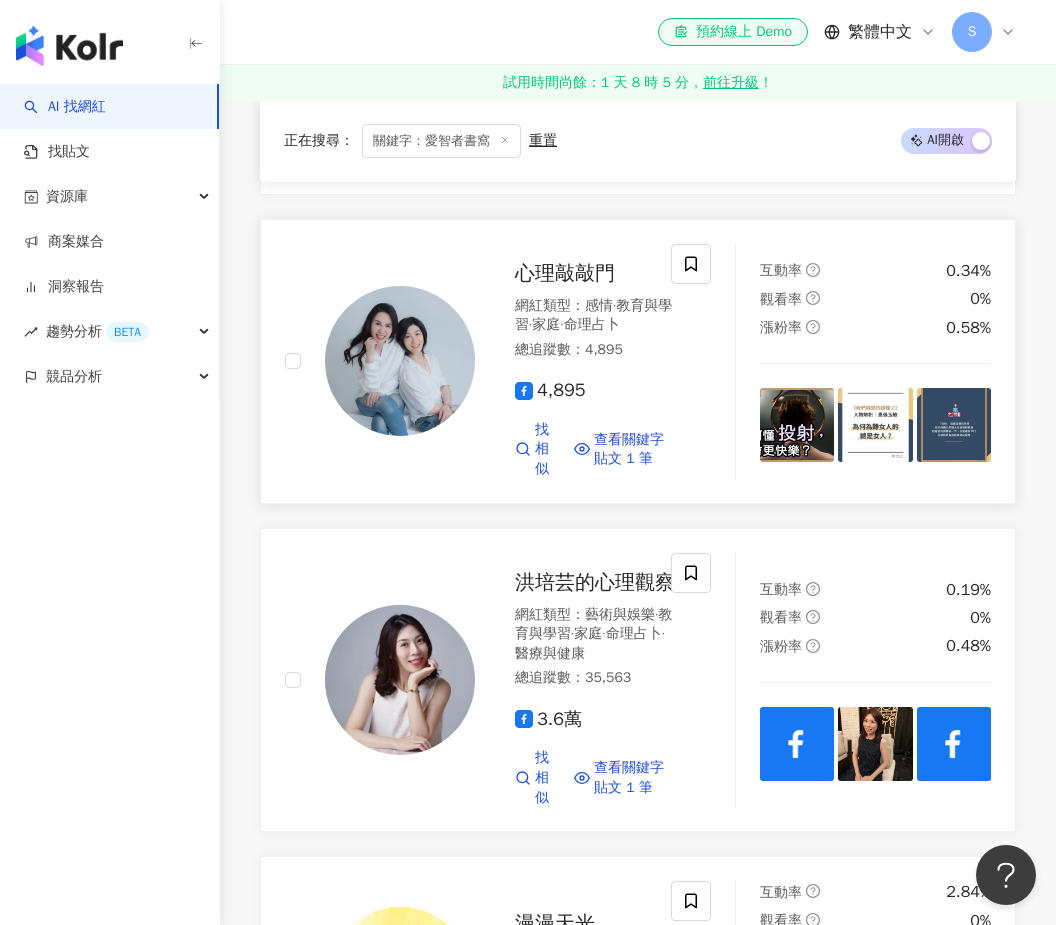click on "心理敲敲門" at bounding box center [565, 273] 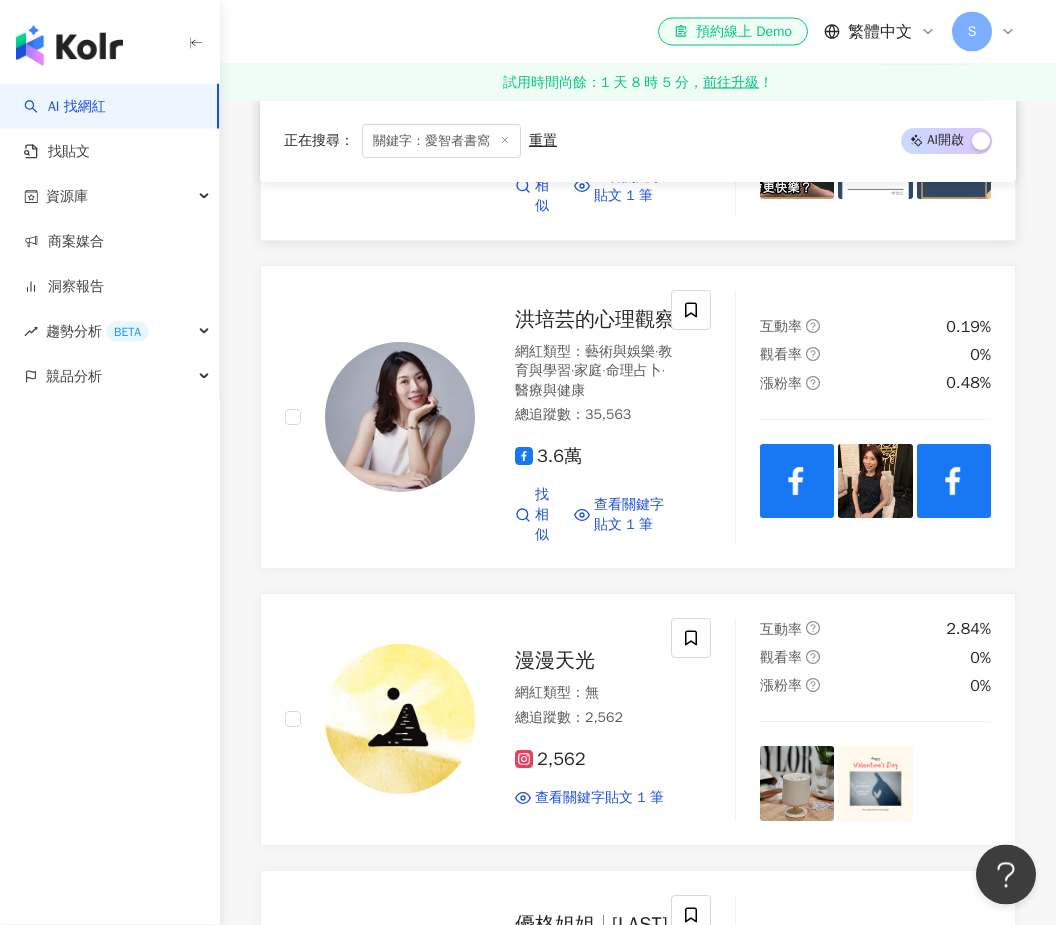 scroll, scrollTop: 2615, scrollLeft: 0, axis: vertical 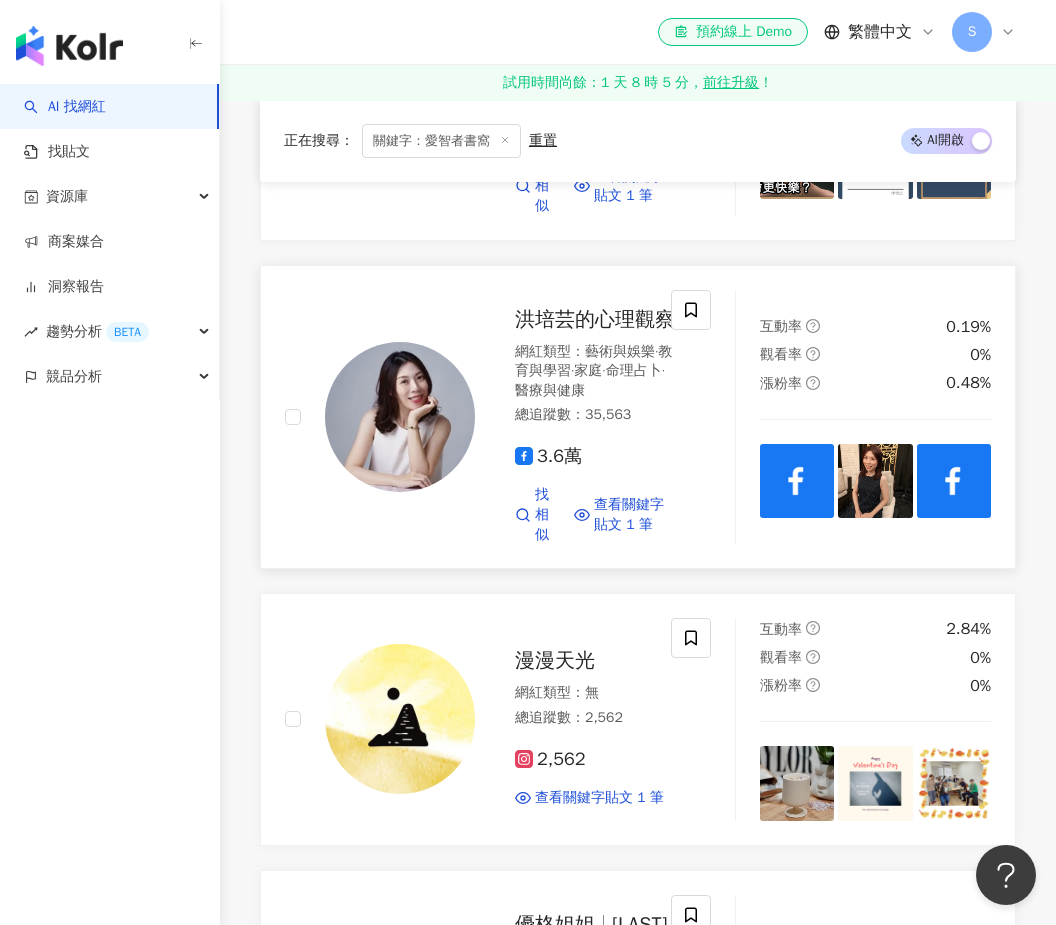 click on "洪培芸的心理觀察" at bounding box center [595, 319] 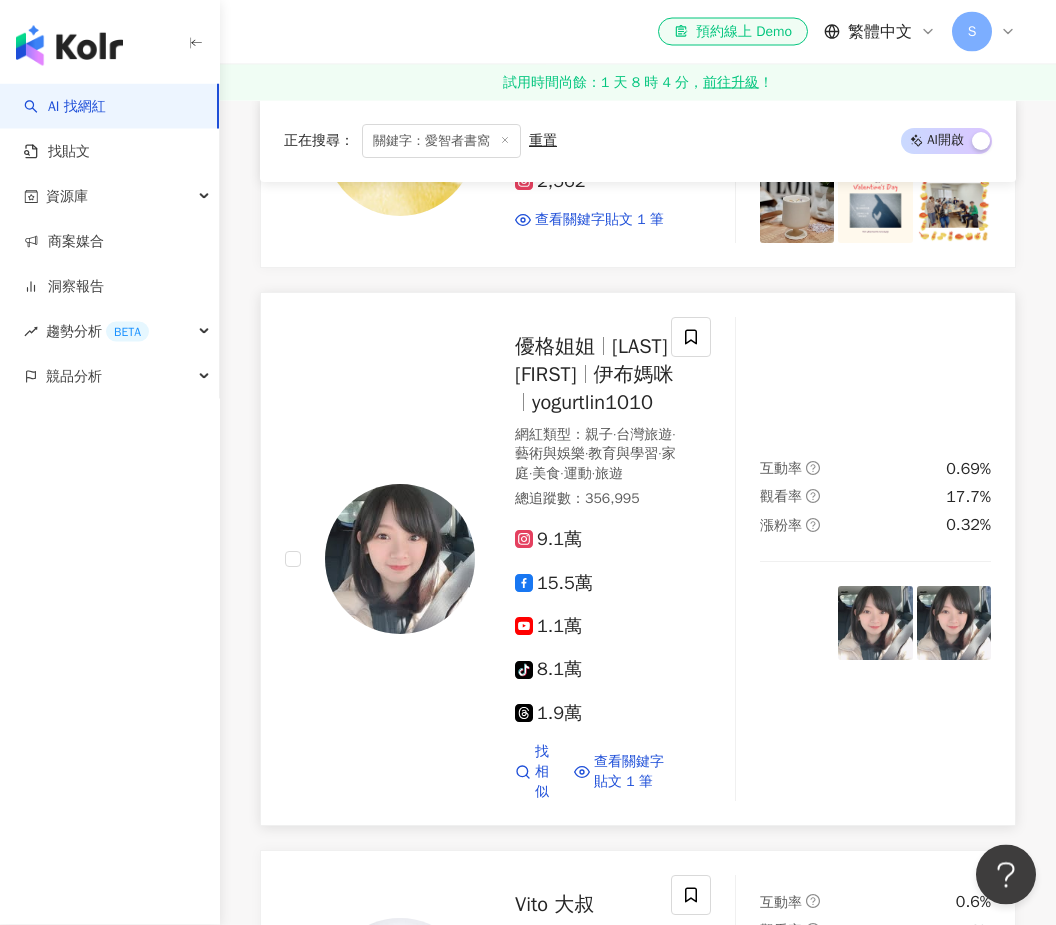 scroll, scrollTop: 3193, scrollLeft: 0, axis: vertical 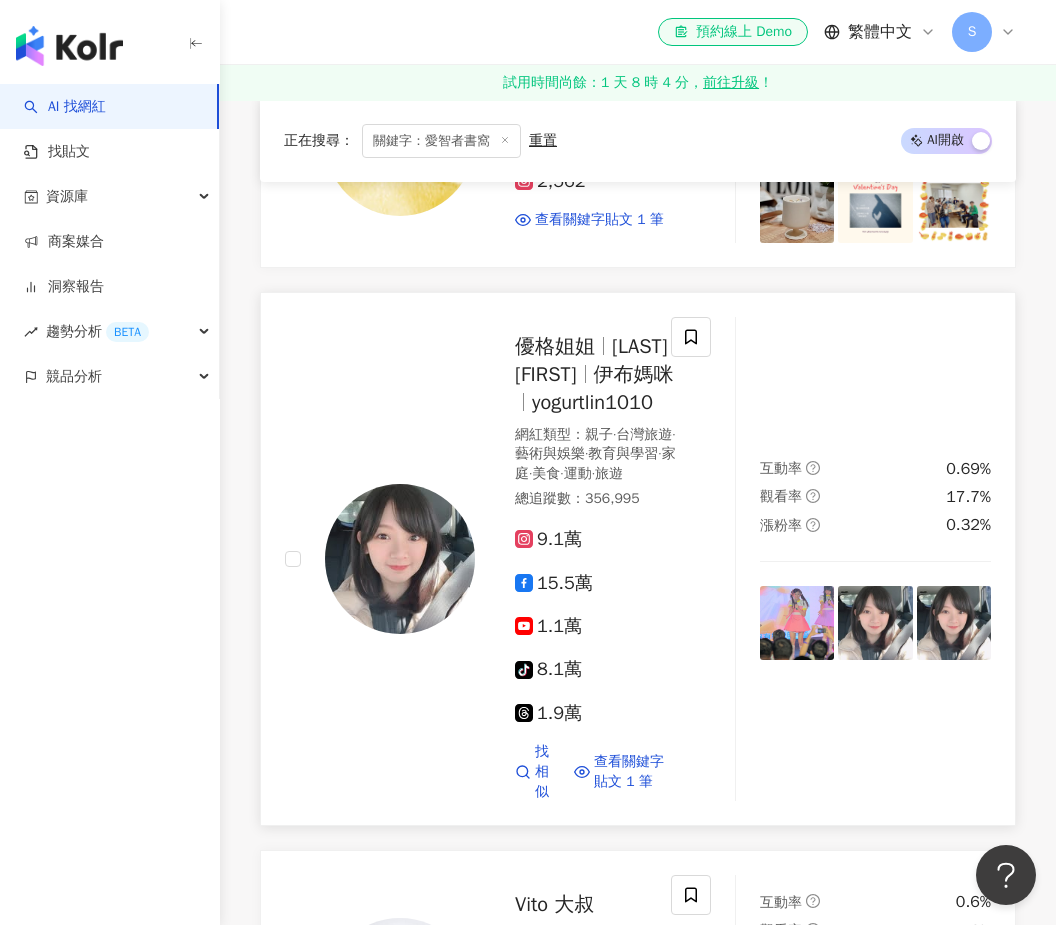 click on "伊布媽咪" at bounding box center [634, 374] 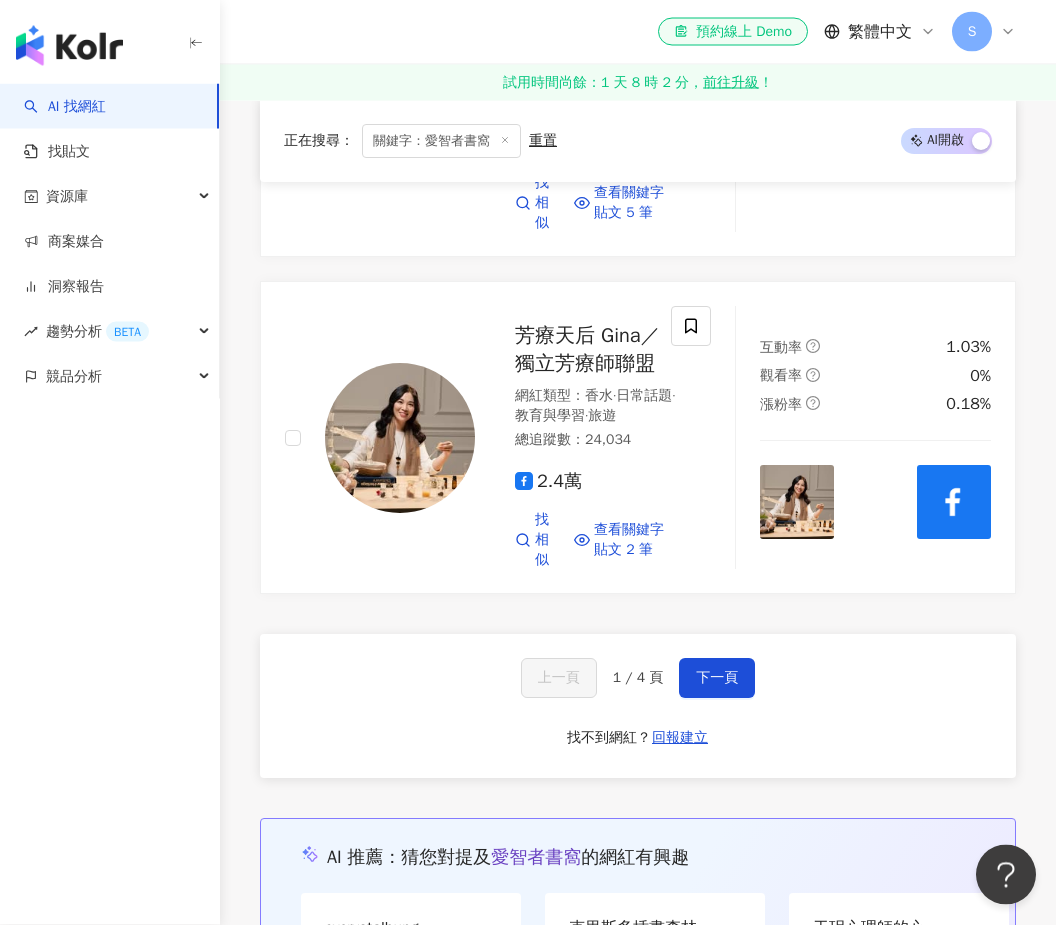 scroll, scrollTop: 4408, scrollLeft: 0, axis: vertical 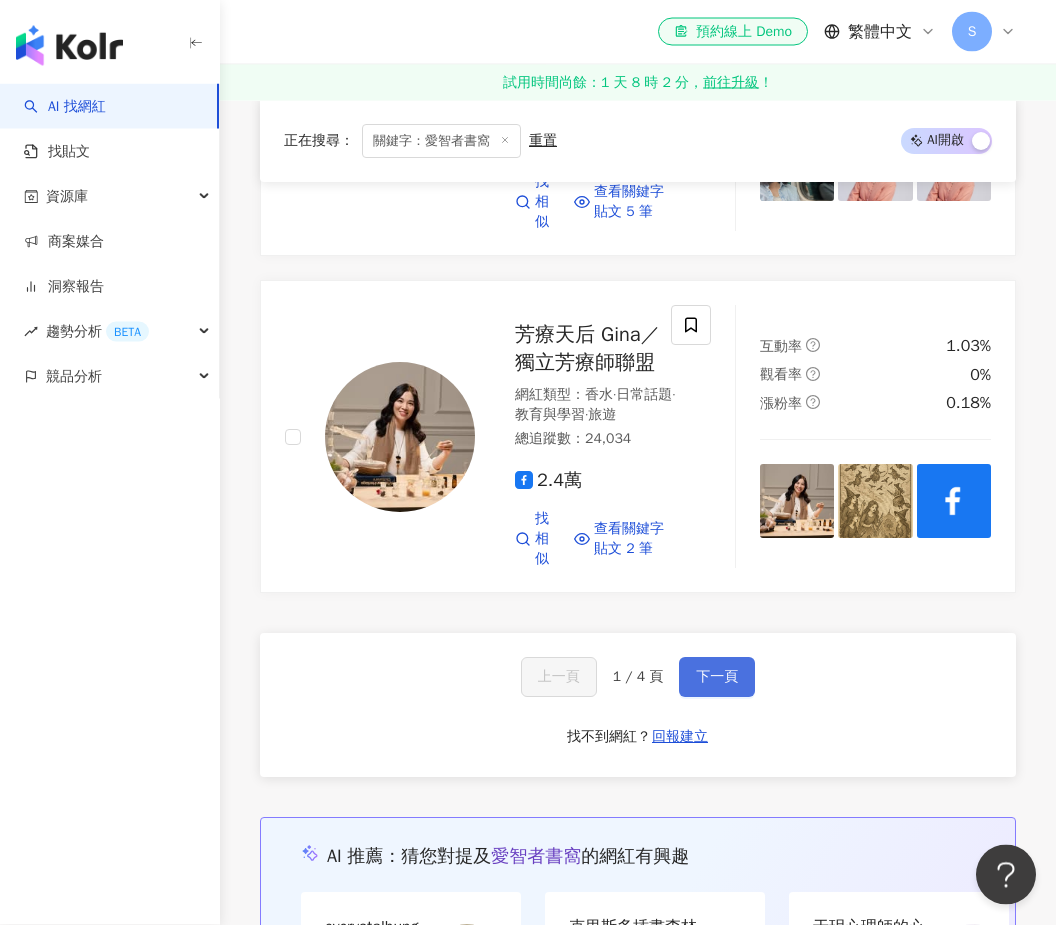 click on "下一頁" at bounding box center [717, 678] 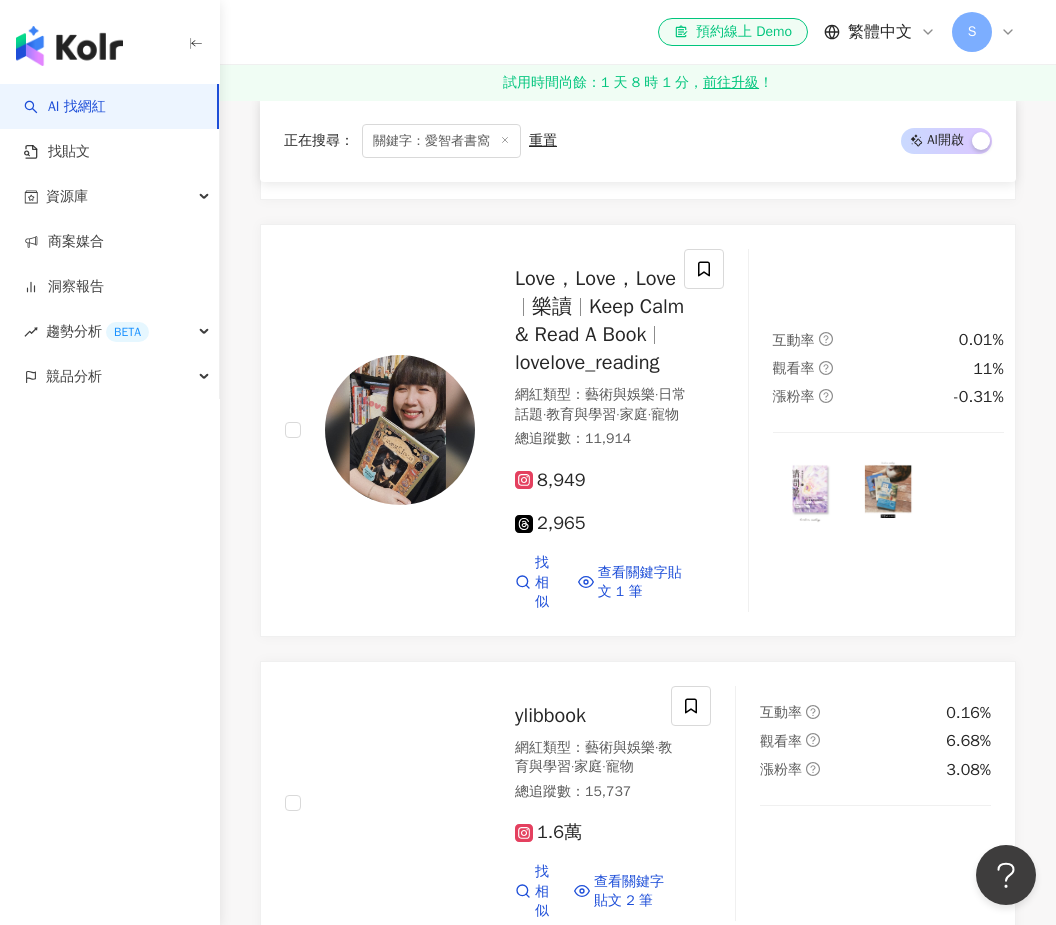 scroll, scrollTop: 2125, scrollLeft: 0, axis: vertical 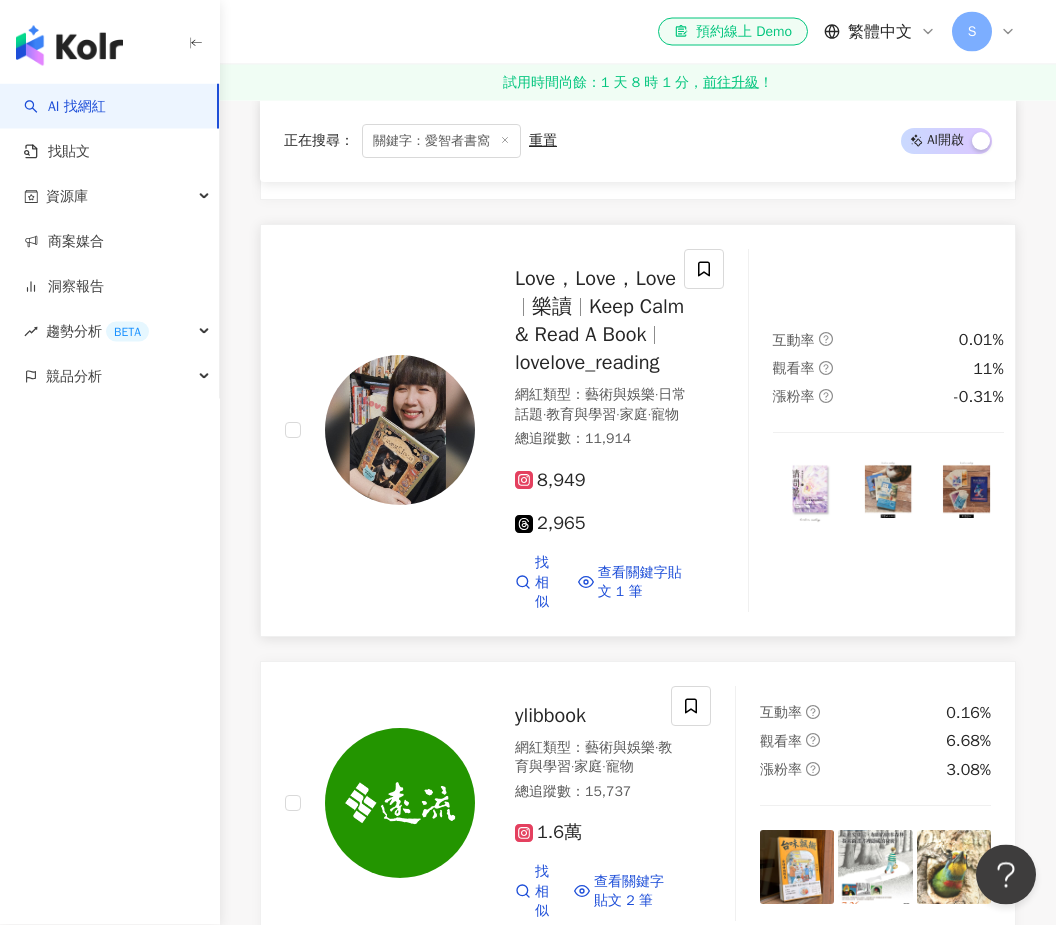 click on "Keep Calm & Read A Book" at bounding box center (599, 321) 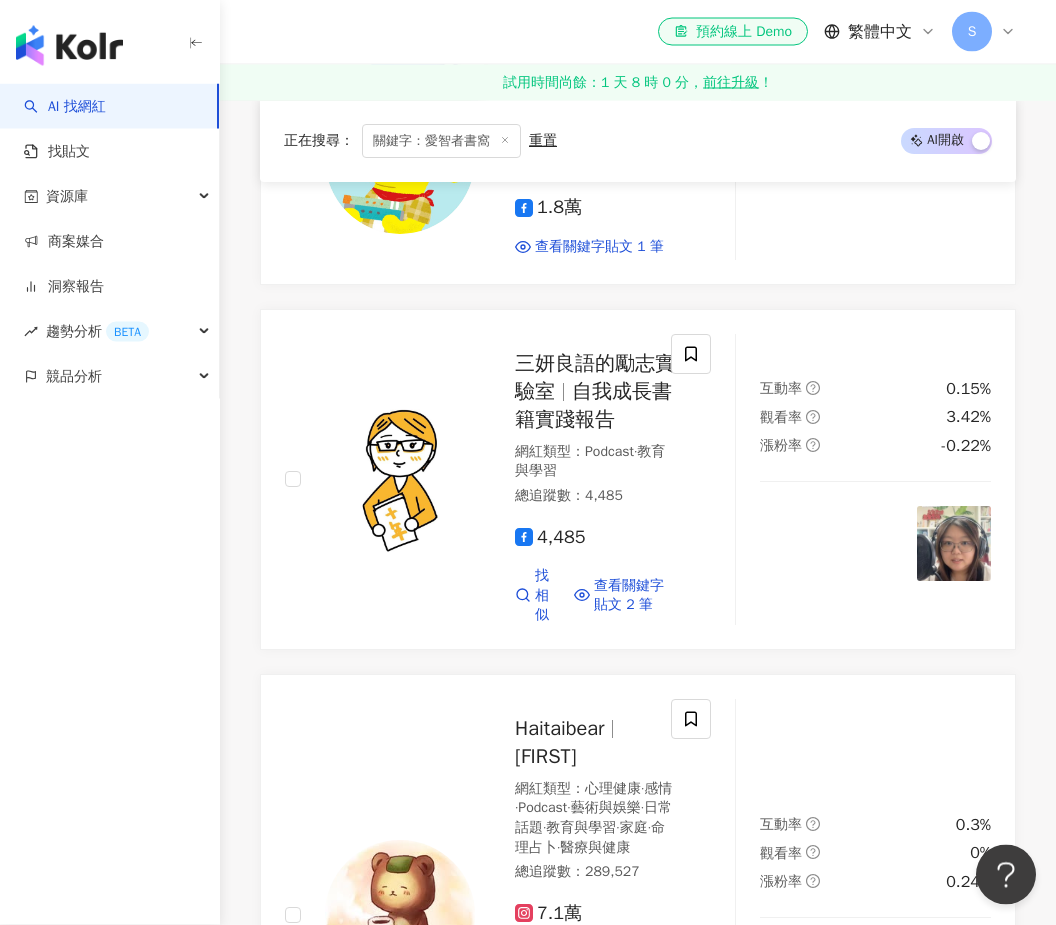 scroll, scrollTop: 4777, scrollLeft: 0, axis: vertical 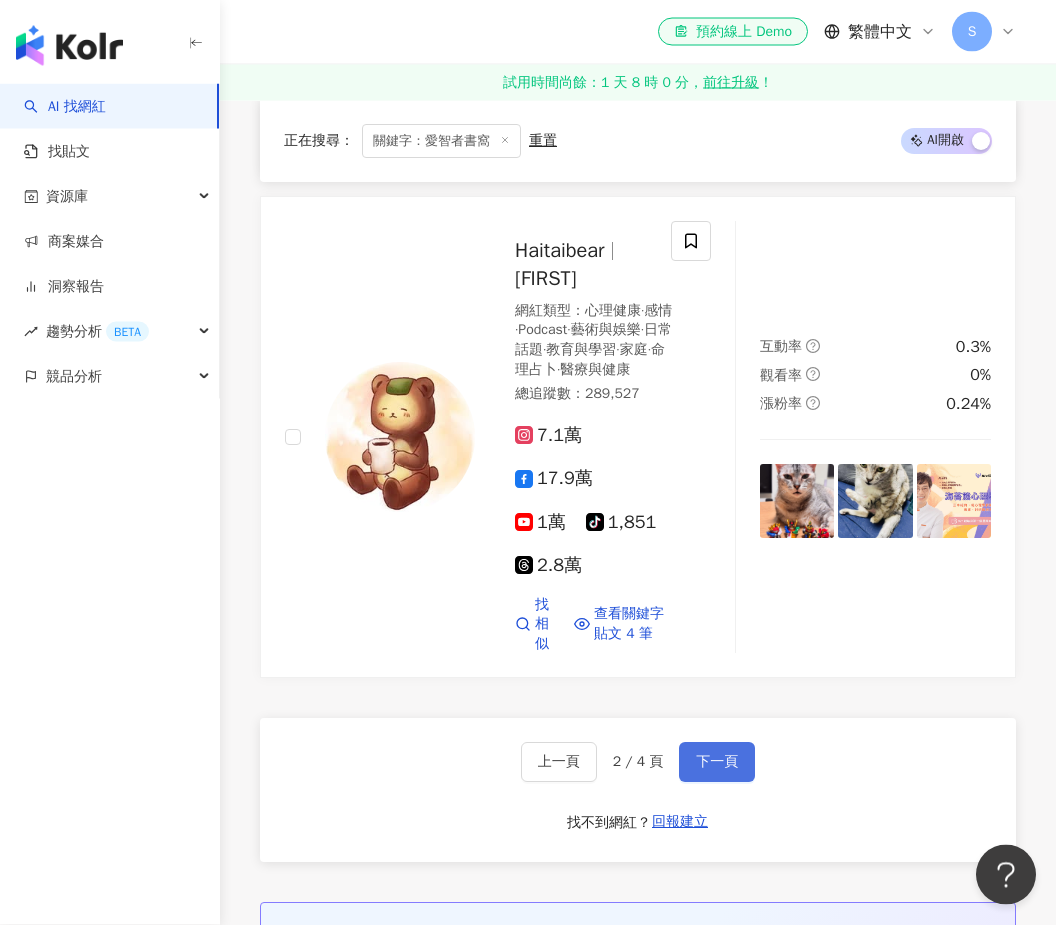 click on "下一頁" at bounding box center [717, 763] 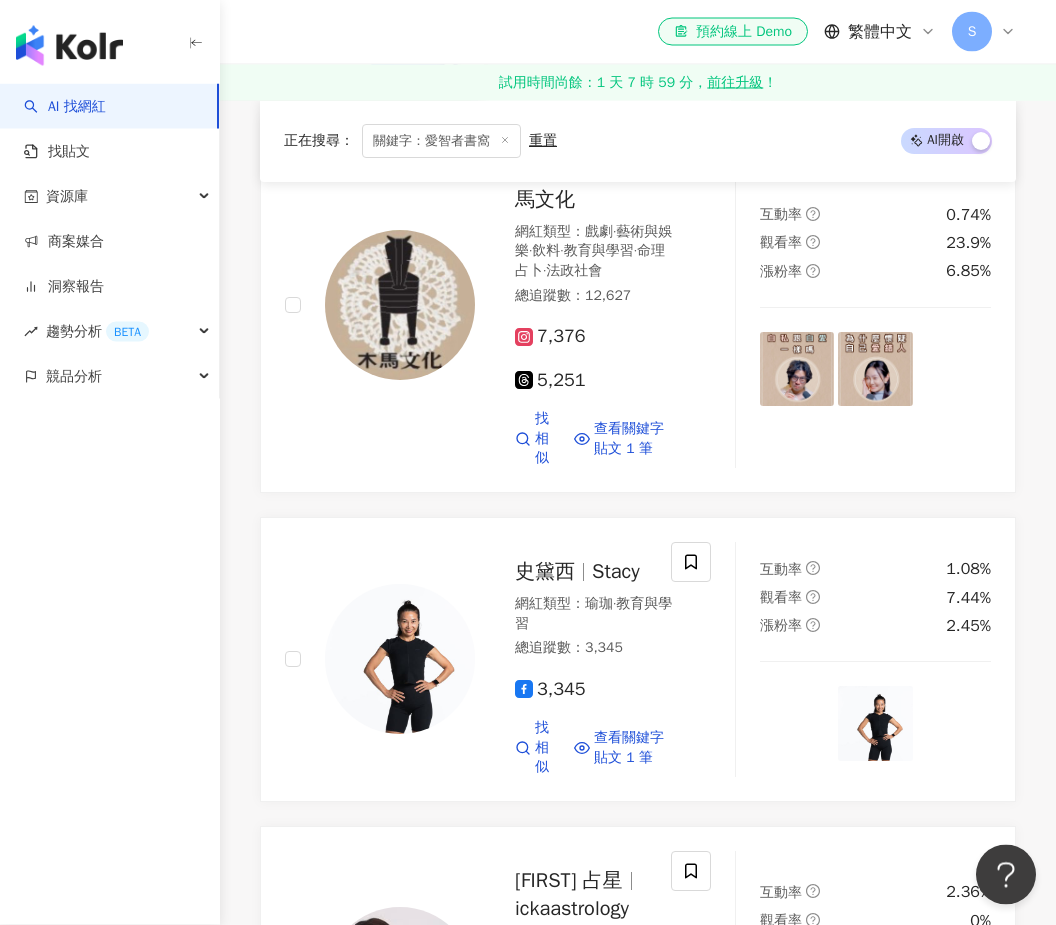 scroll, scrollTop: 1105, scrollLeft: 0, axis: vertical 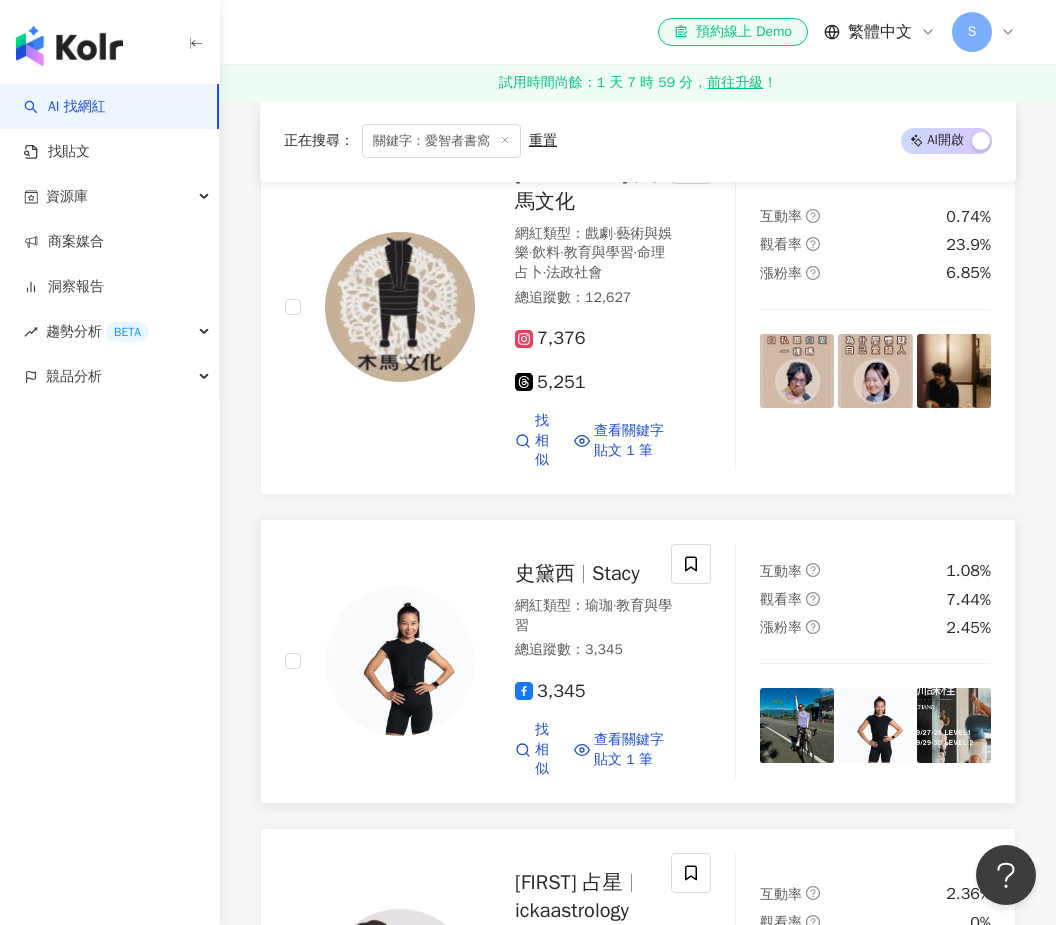 click on "Stacy" at bounding box center (616, 573) 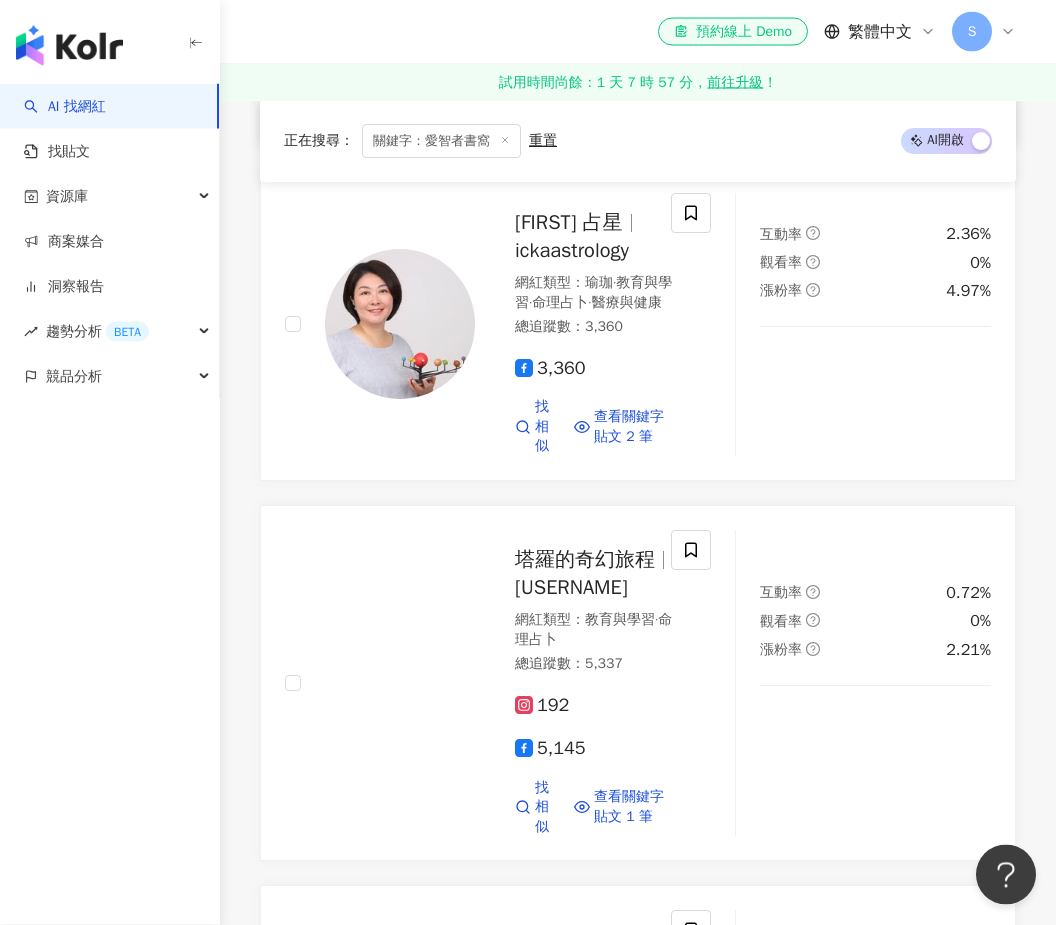 scroll, scrollTop: 1765, scrollLeft: 0, axis: vertical 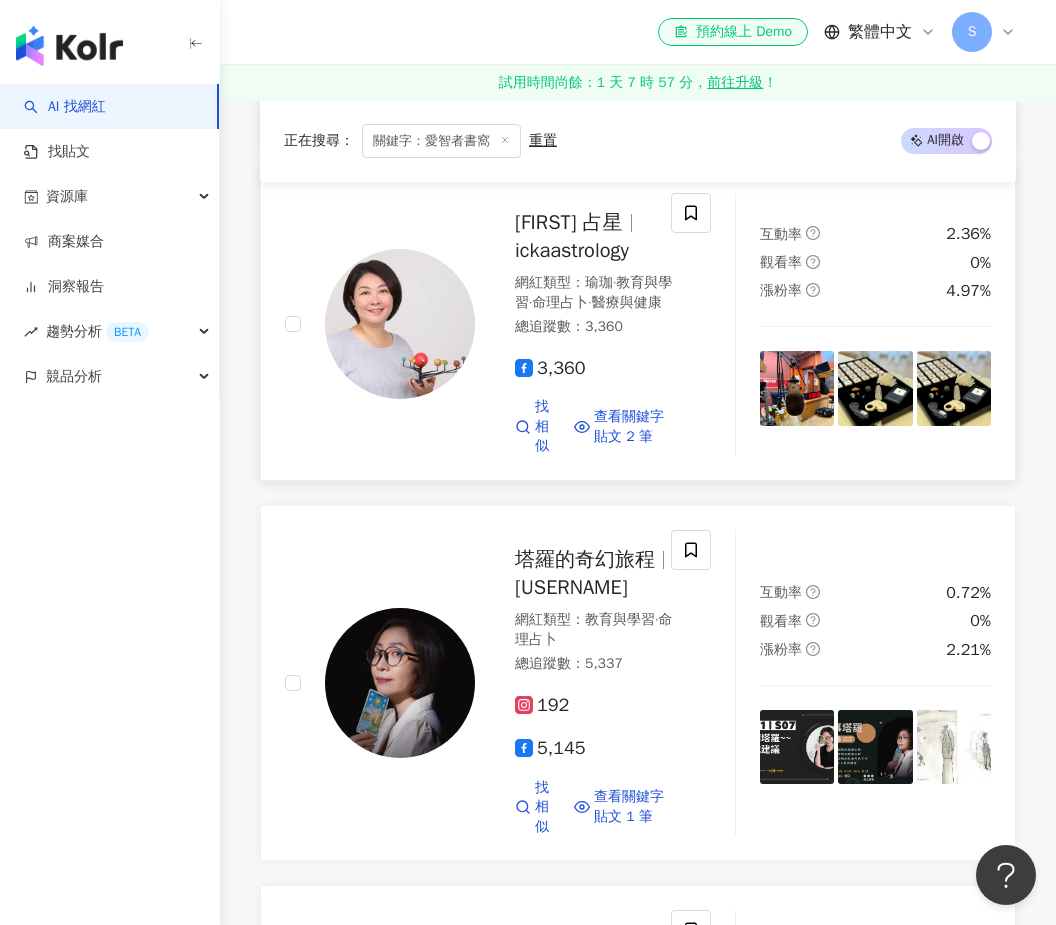 click on "愛卡‧ 愛占星" at bounding box center [569, 222] 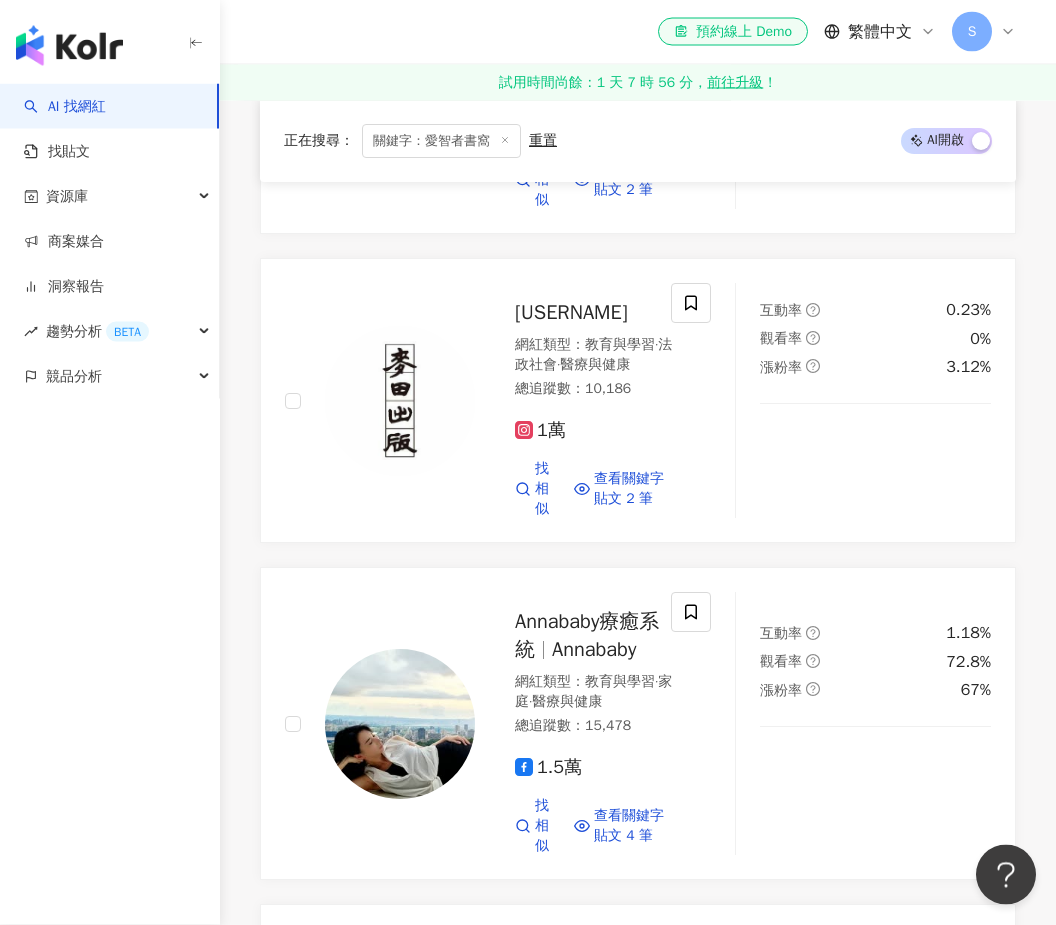scroll, scrollTop: 3610, scrollLeft: 0, axis: vertical 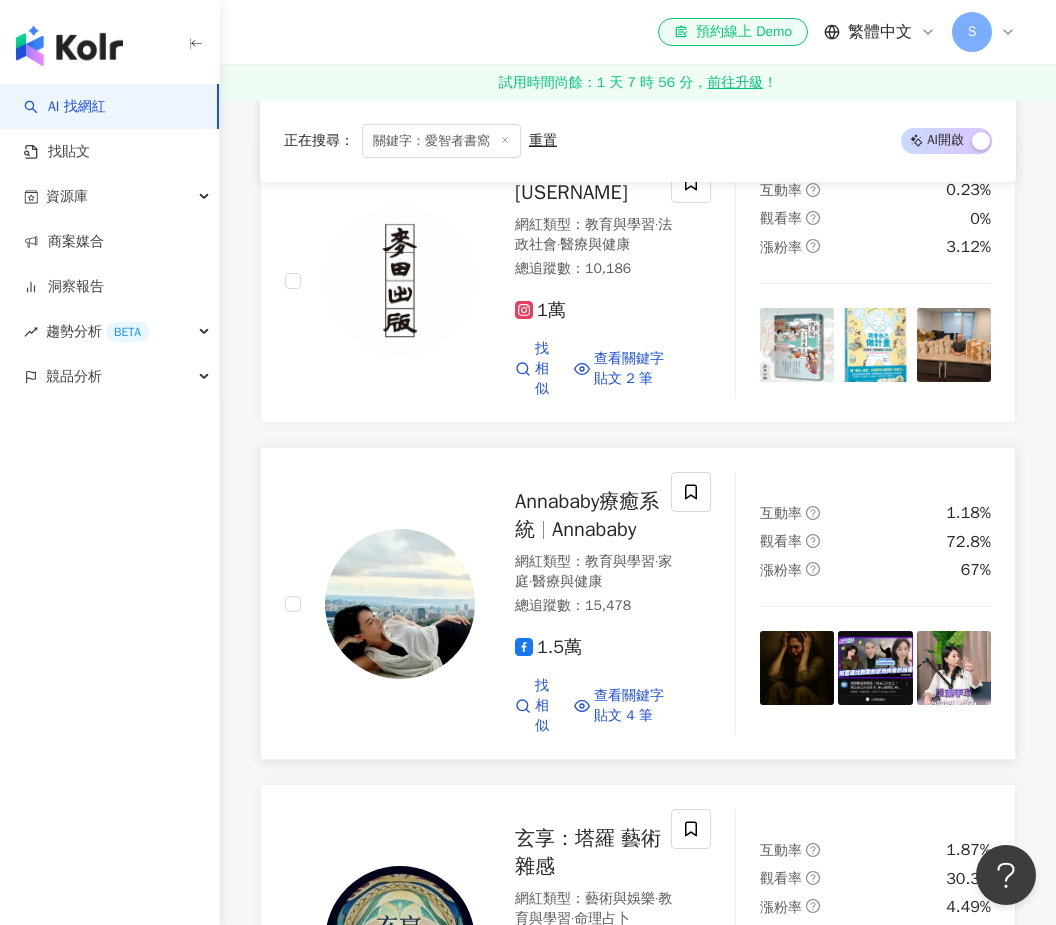 click on "Annababy療癒系統" at bounding box center (587, 515) 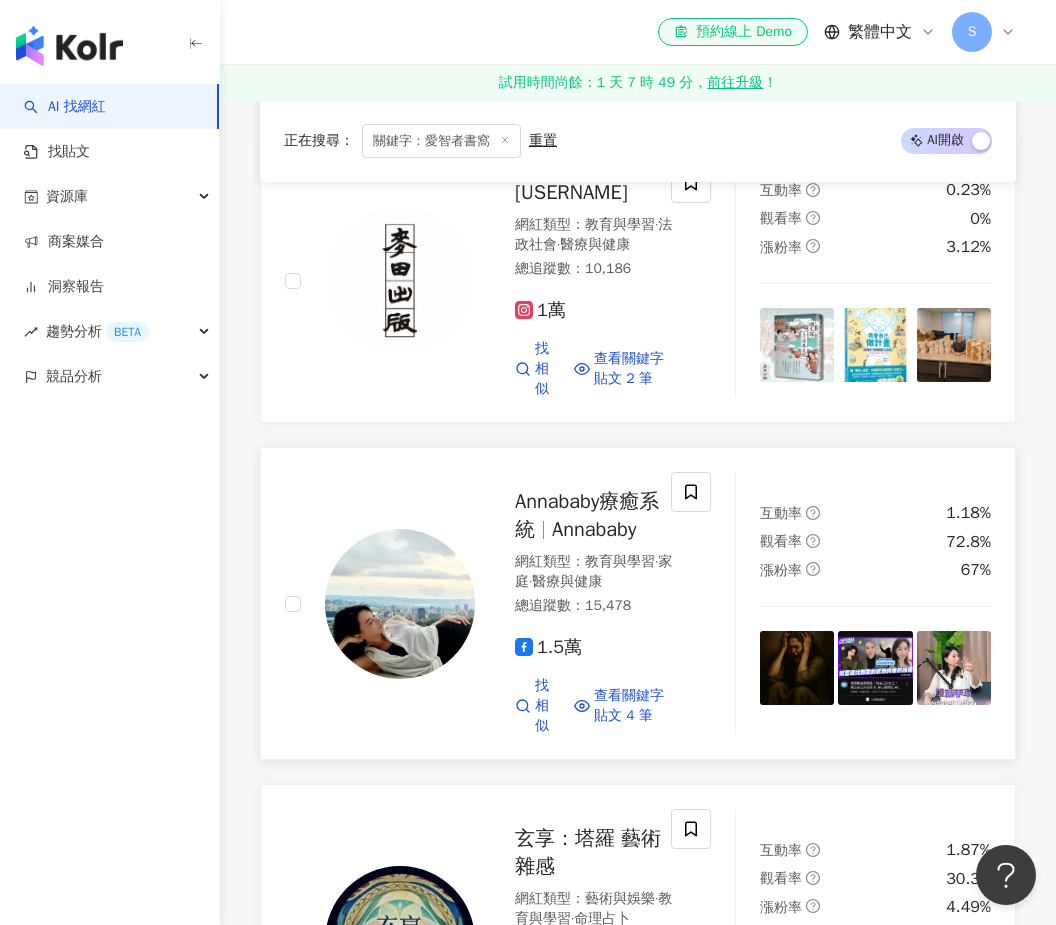 scroll, scrollTop: 3642, scrollLeft: 0, axis: vertical 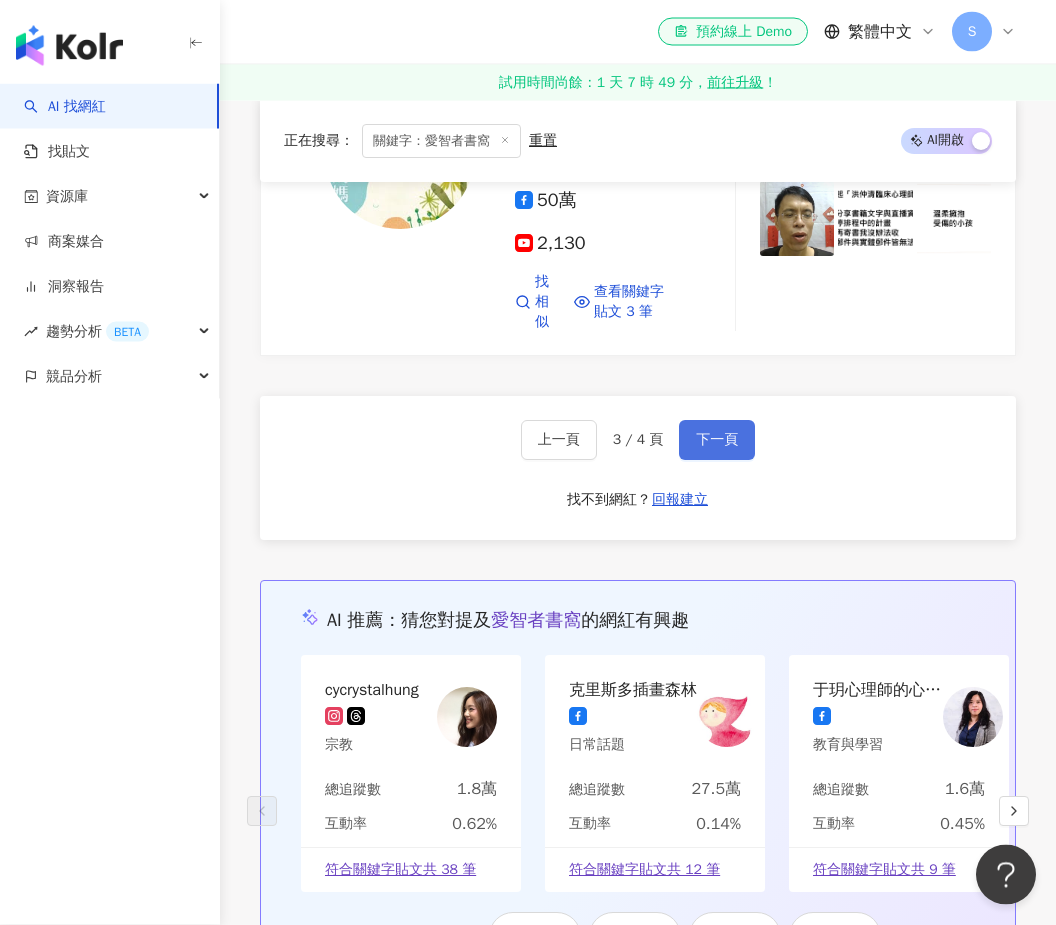 click on "下一頁" at bounding box center (717, 441) 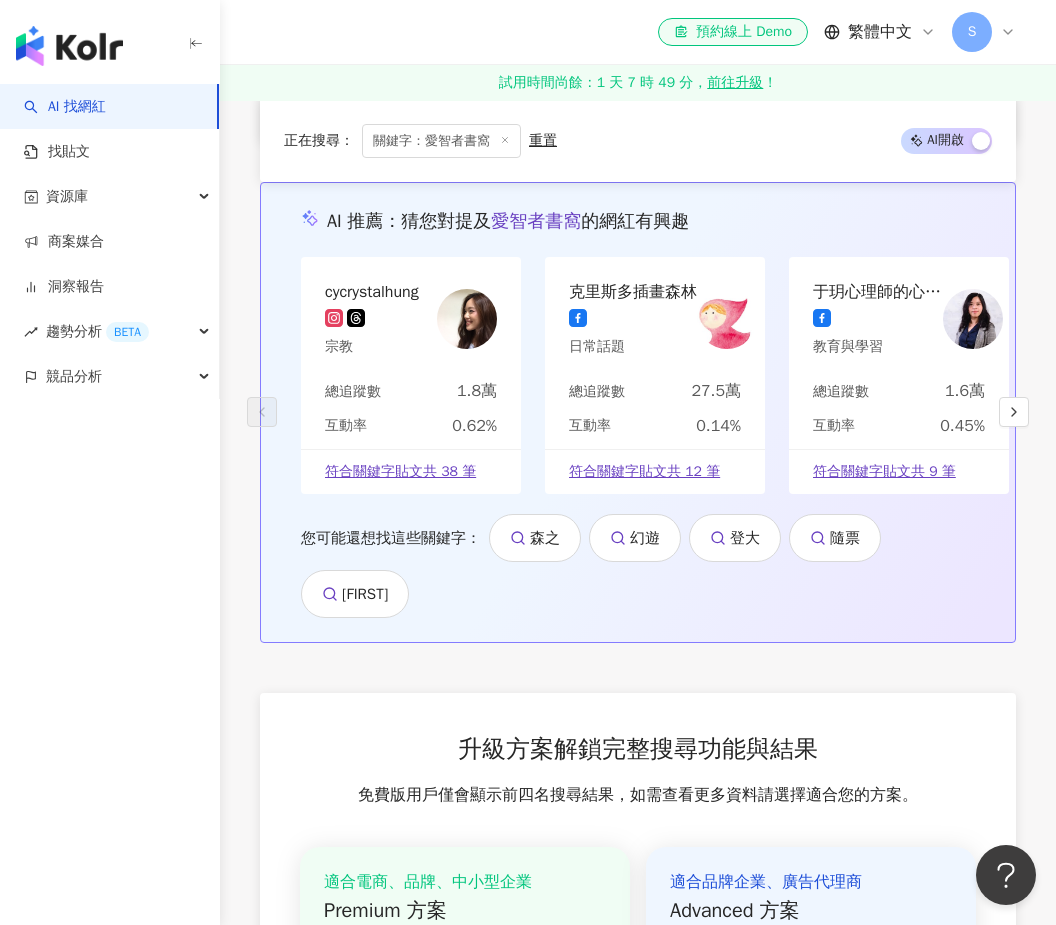 scroll, scrollTop: 1359, scrollLeft: 0, axis: vertical 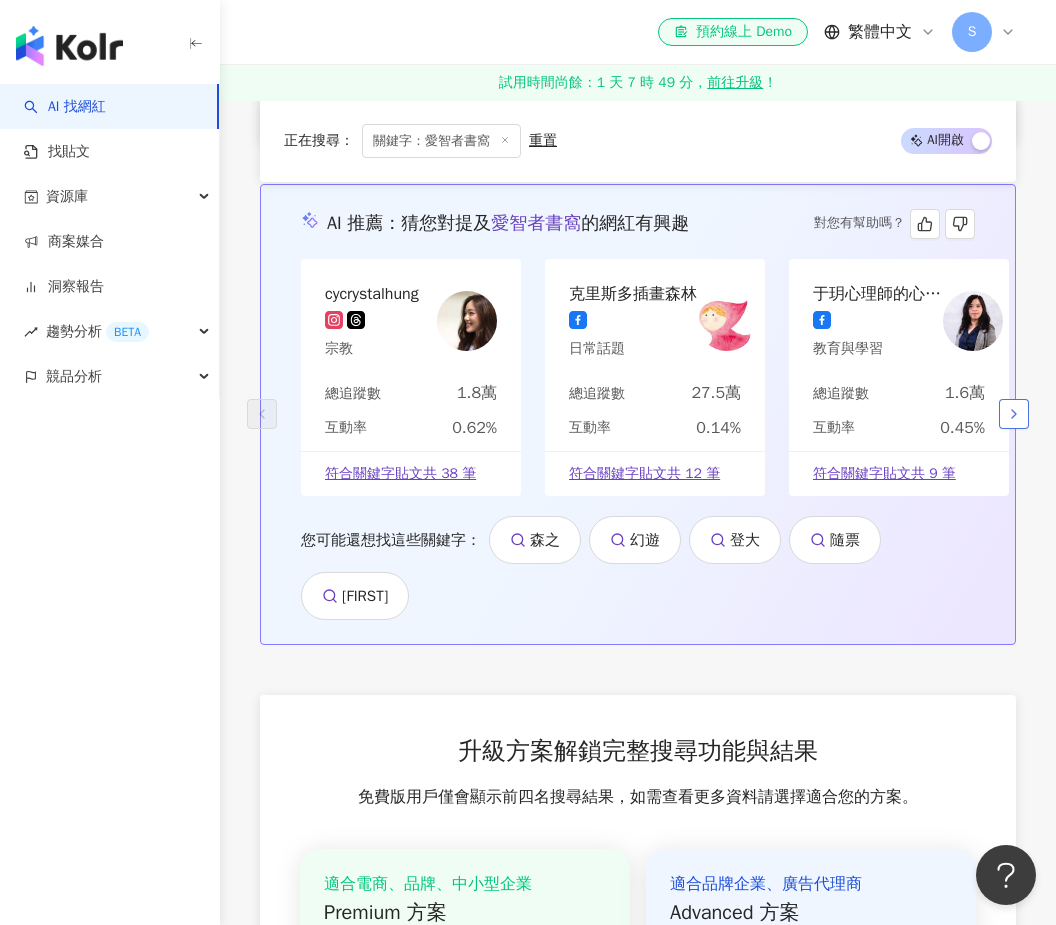 click 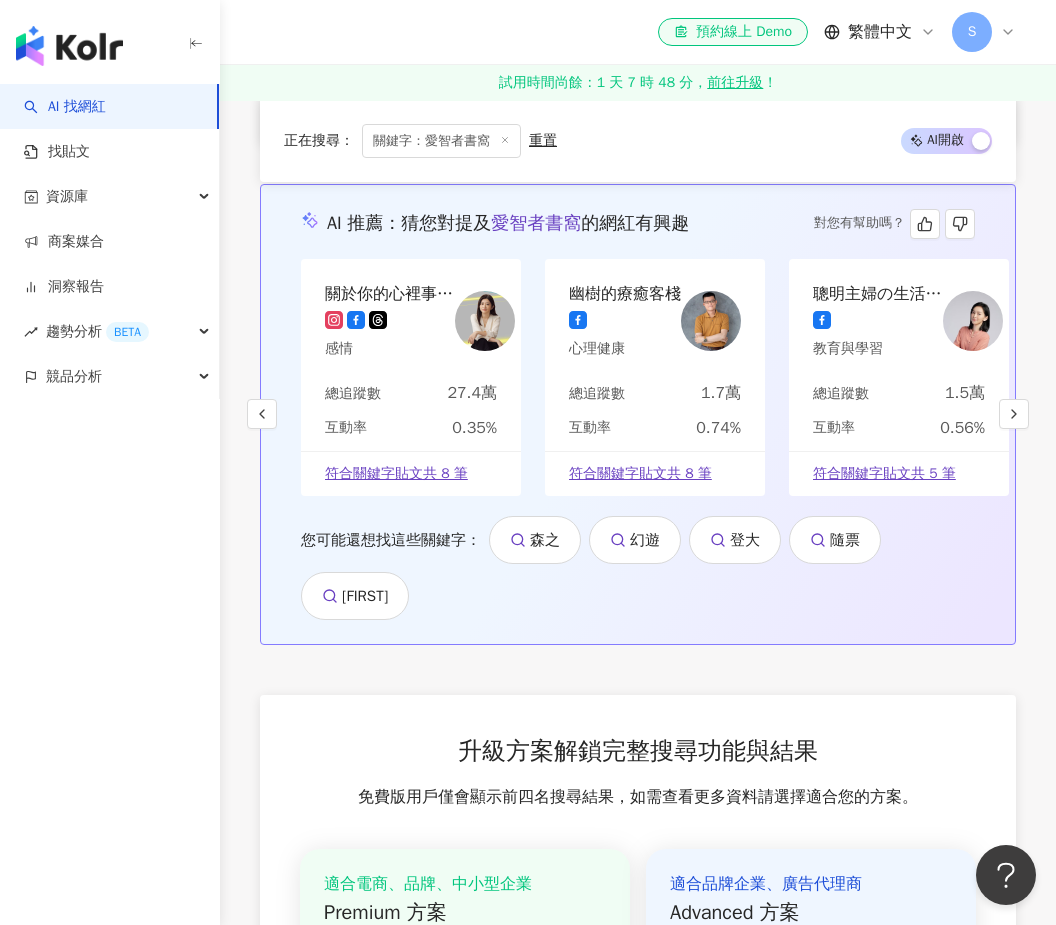 click on "聰明主婦の生活投資學 教育與學習" at bounding box center (899, 320) 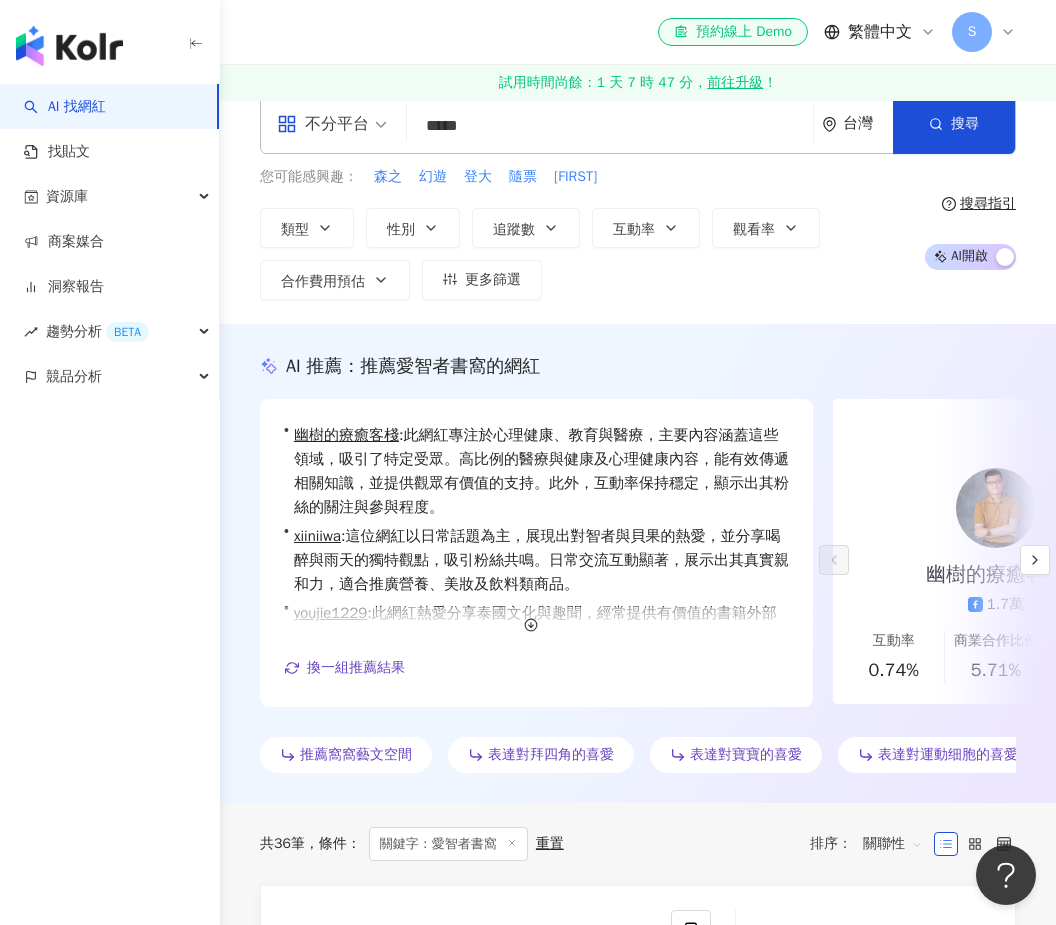 scroll, scrollTop: 0, scrollLeft: 0, axis: both 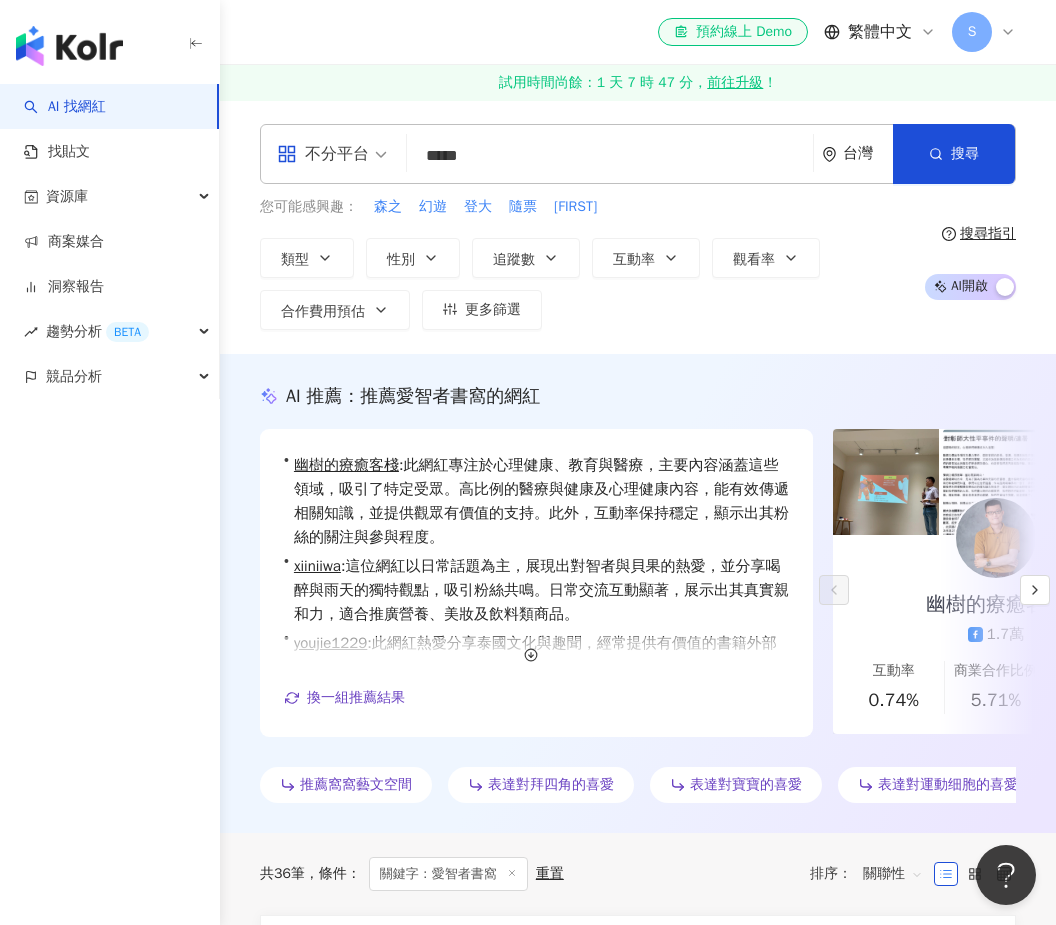 click on "*****" at bounding box center (610, 156) 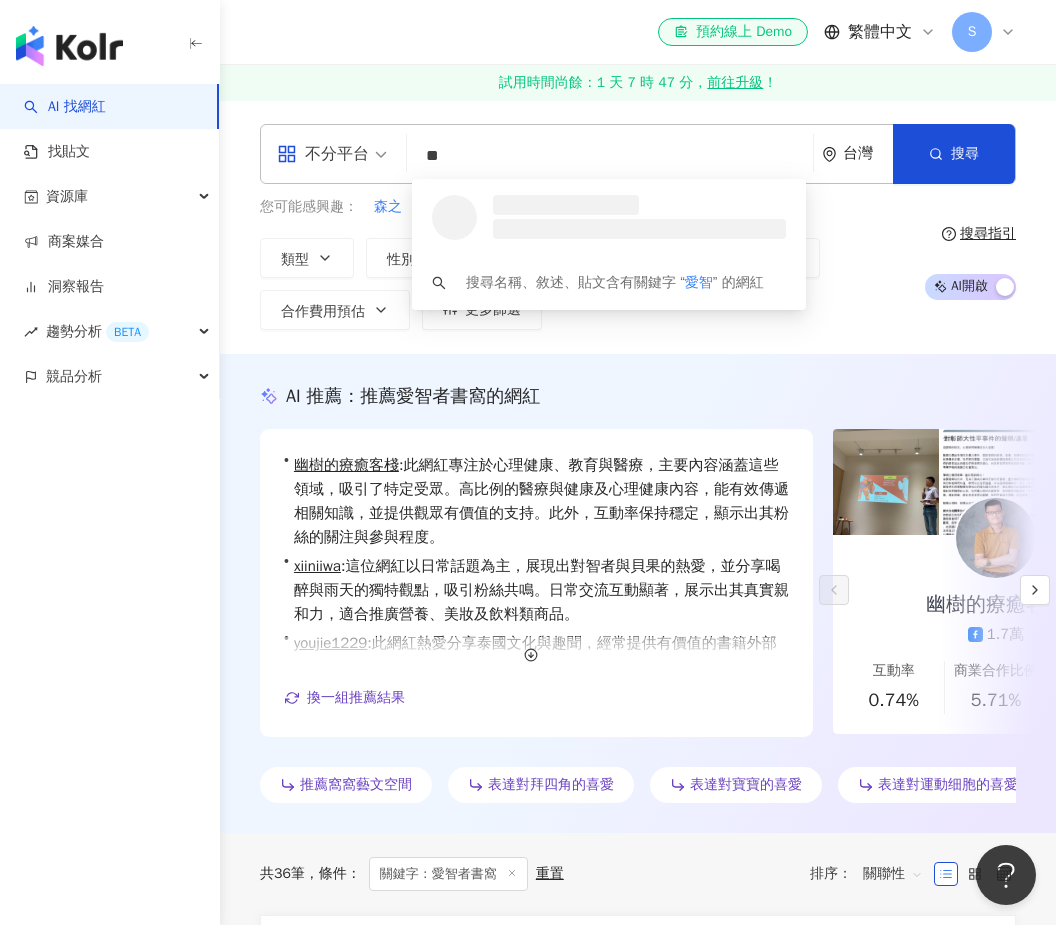 type on "*" 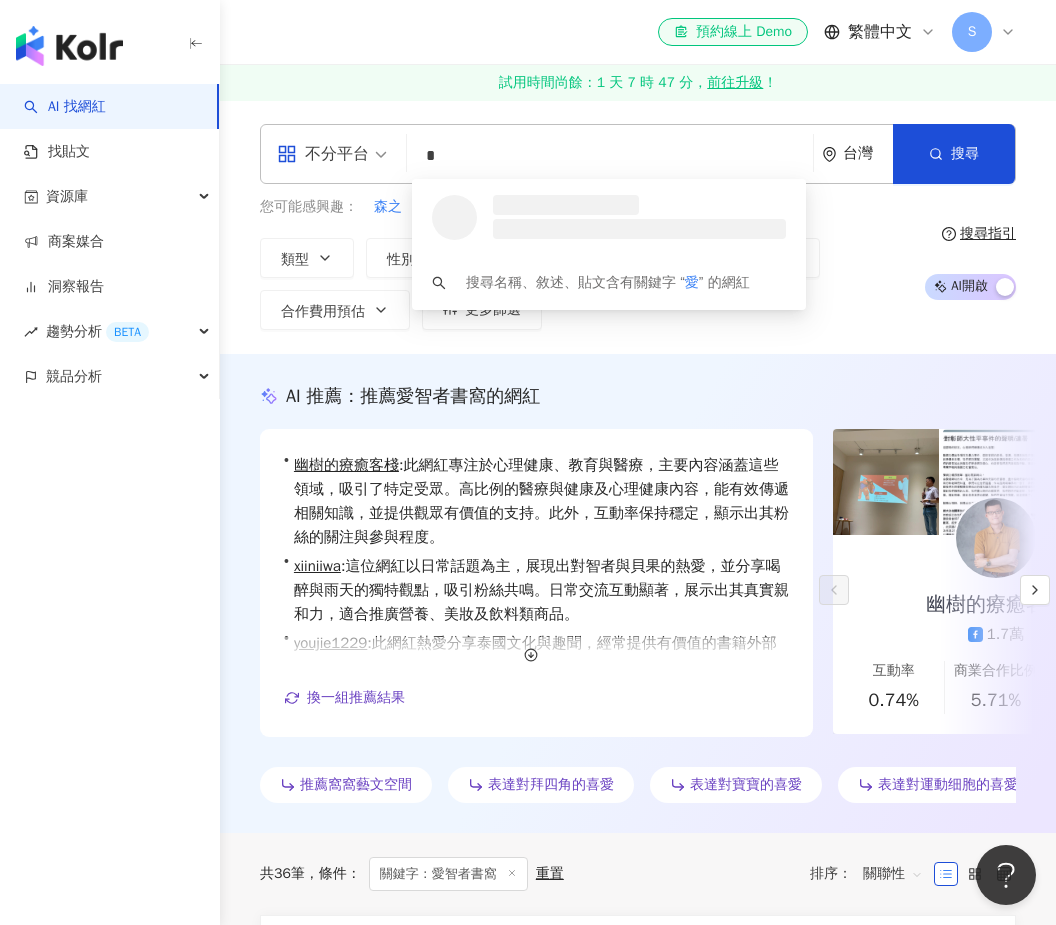 type 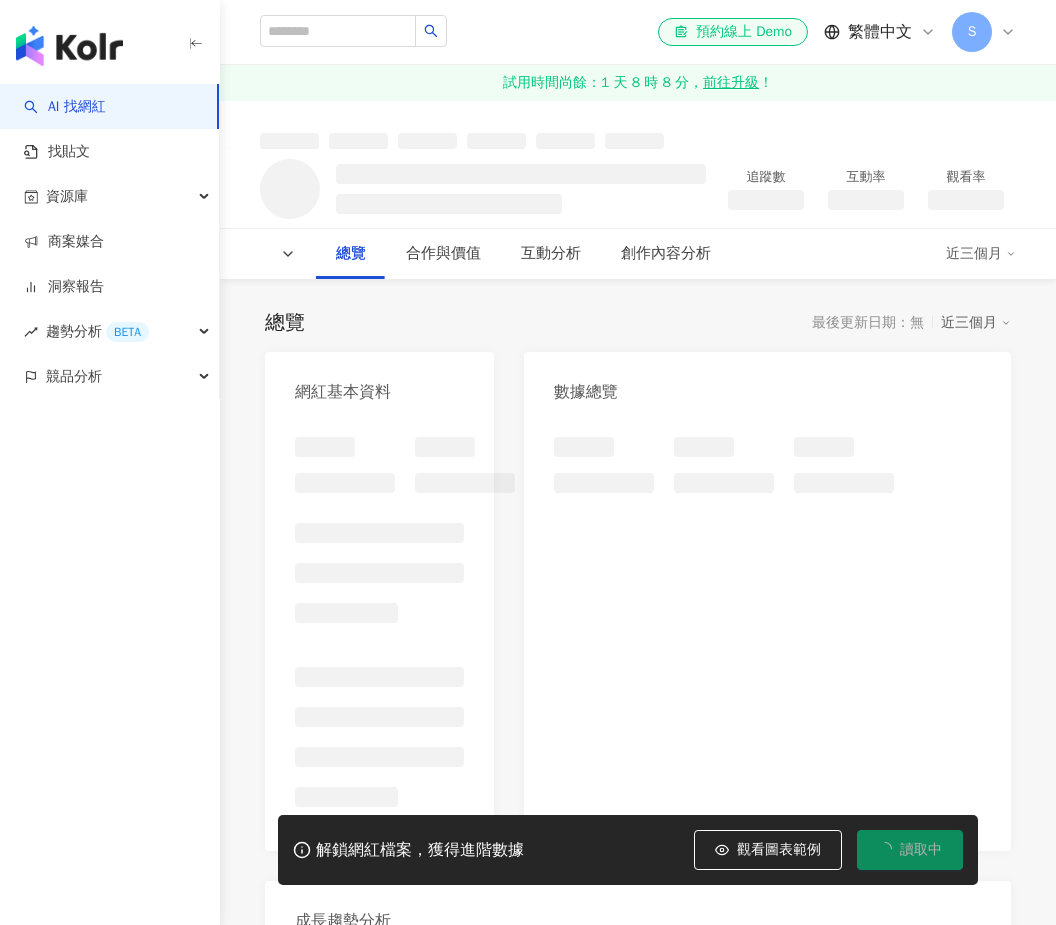 scroll, scrollTop: 0, scrollLeft: 0, axis: both 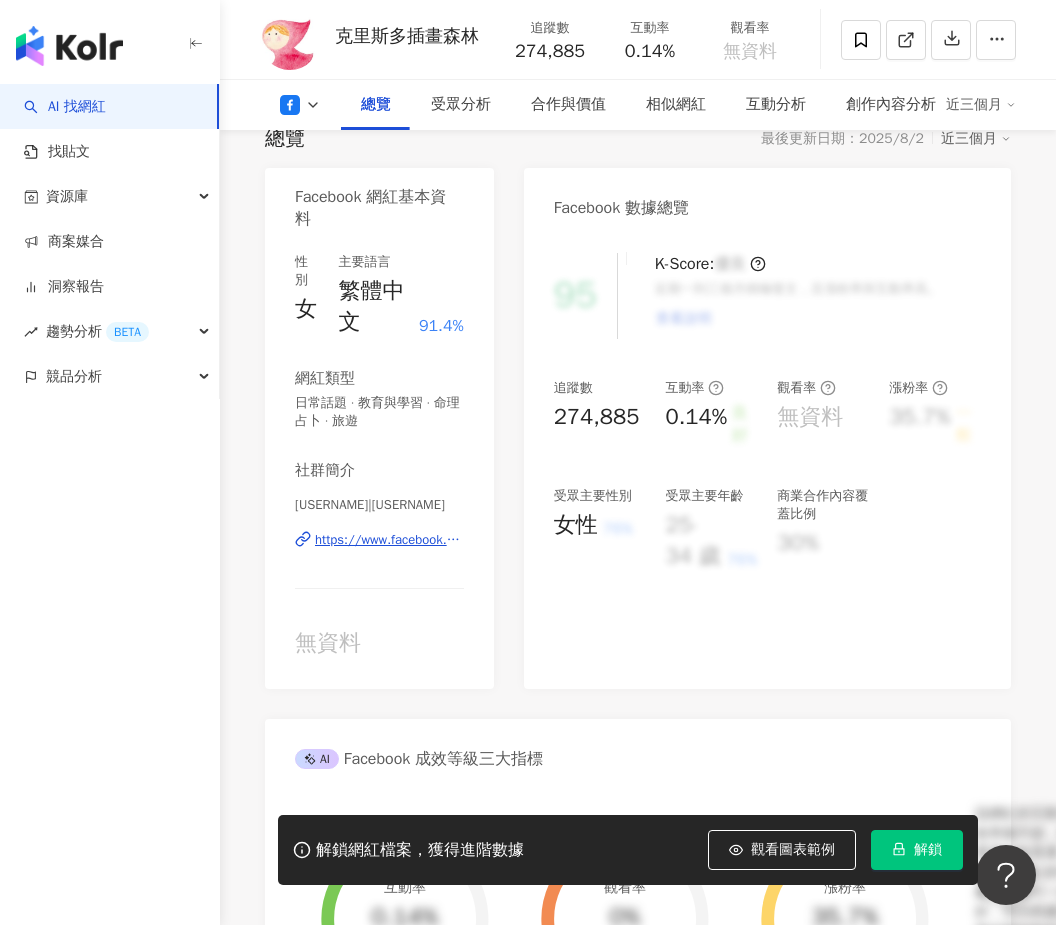 click on "https://www.facebook.com/165377800164772" at bounding box center (389, 540) 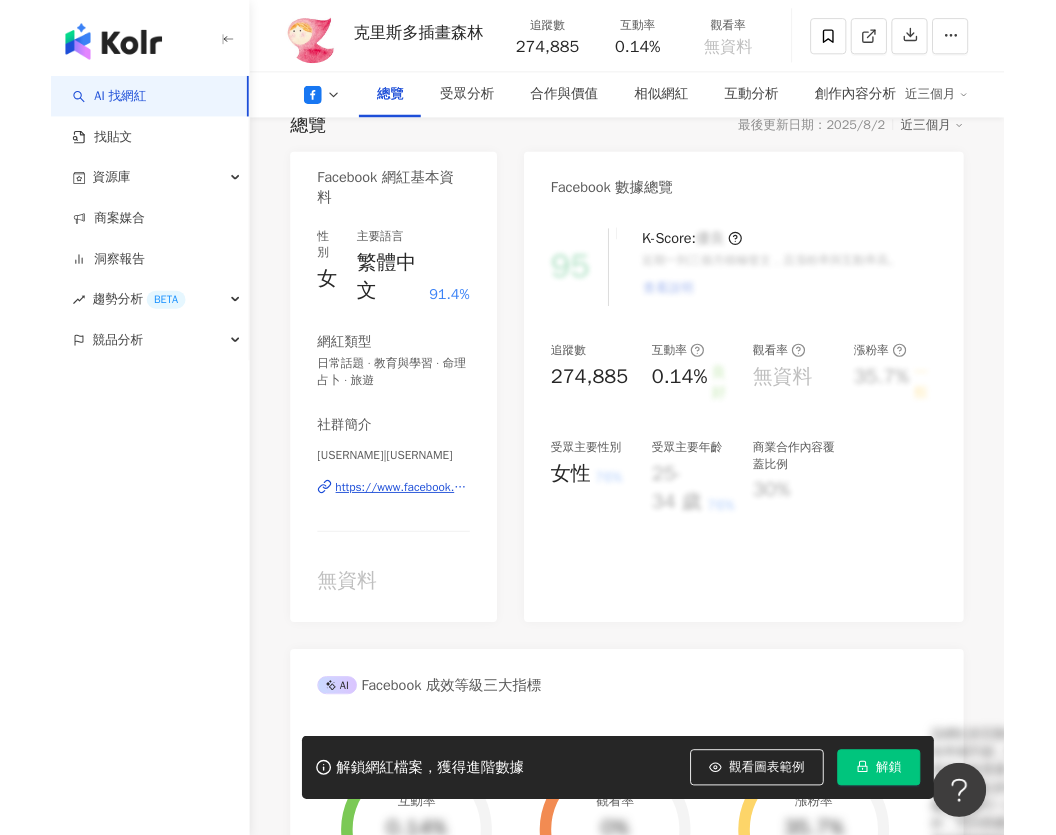 scroll, scrollTop: 216, scrollLeft: 0, axis: vertical 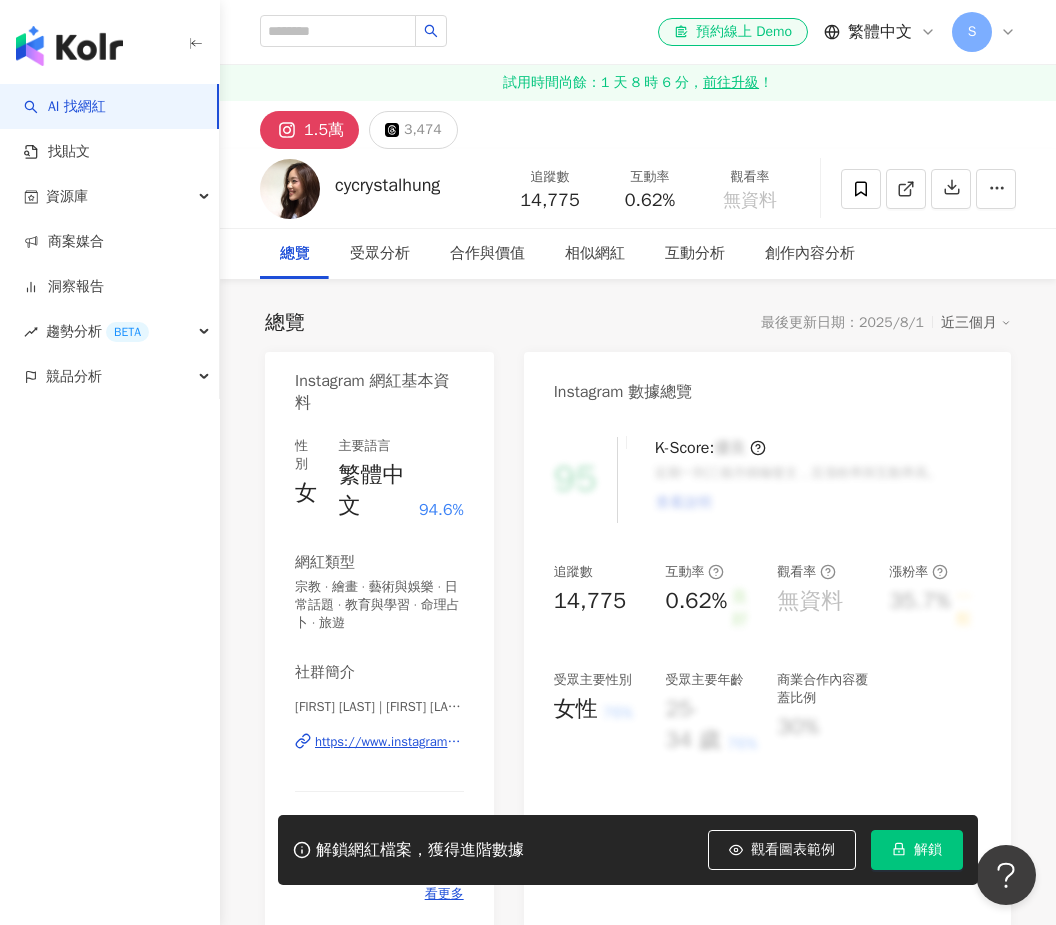 click on "https://www.instagram.com/cycrystalhung/" at bounding box center (389, 742) 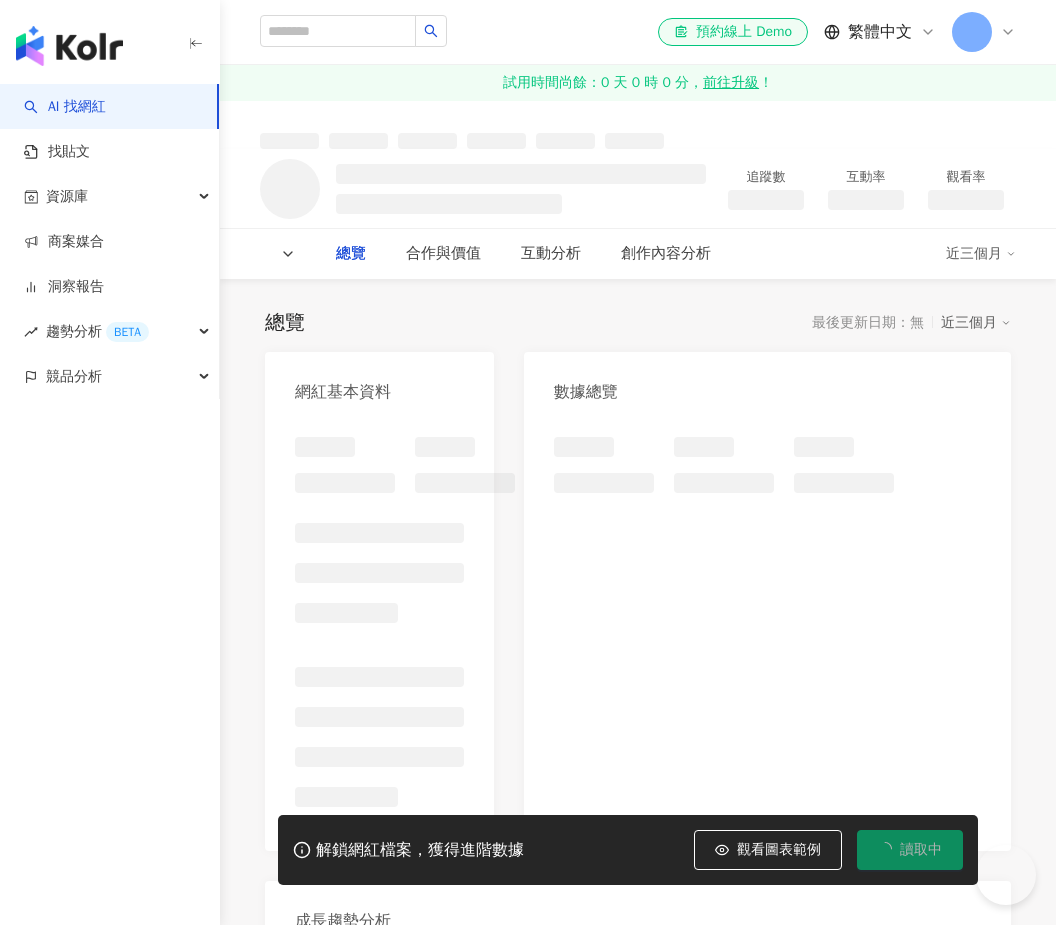 scroll, scrollTop: 0, scrollLeft: 0, axis: both 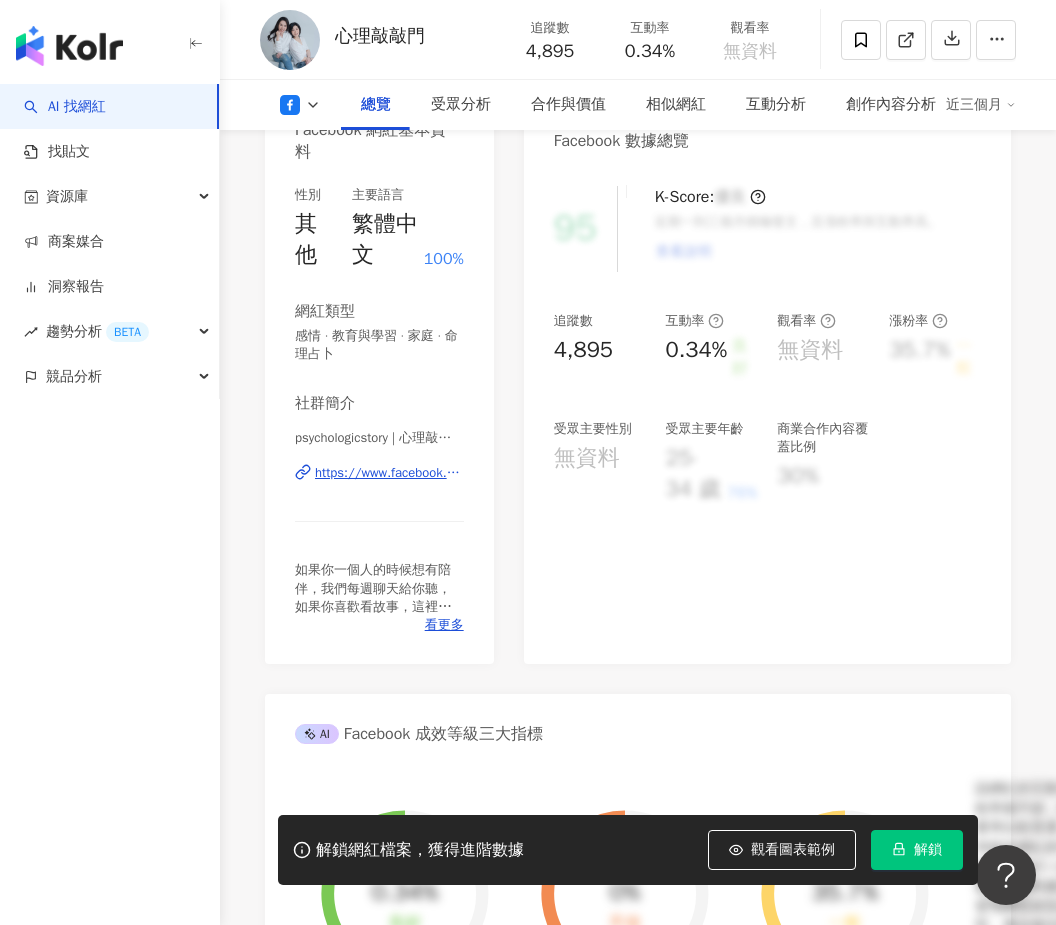 click on "https://www.facebook.com/105960764233757" at bounding box center (389, 473) 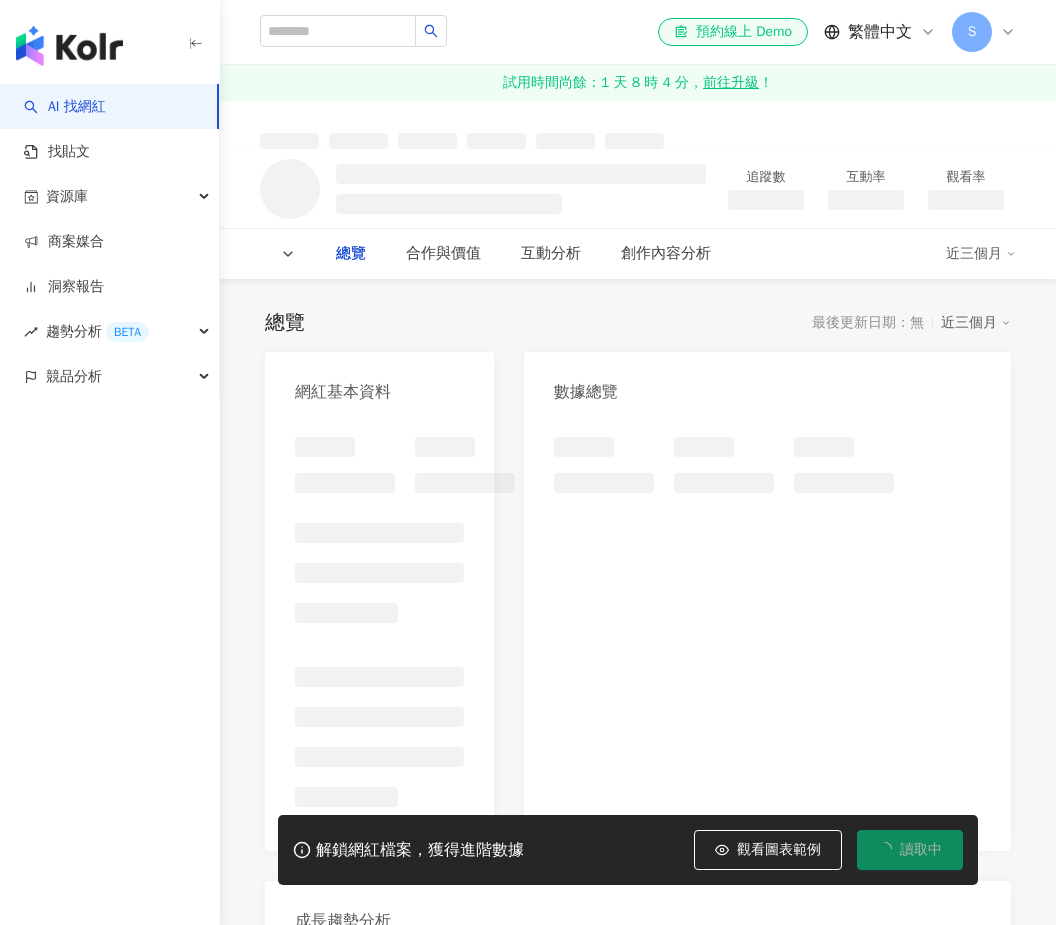 scroll, scrollTop: 0, scrollLeft: 0, axis: both 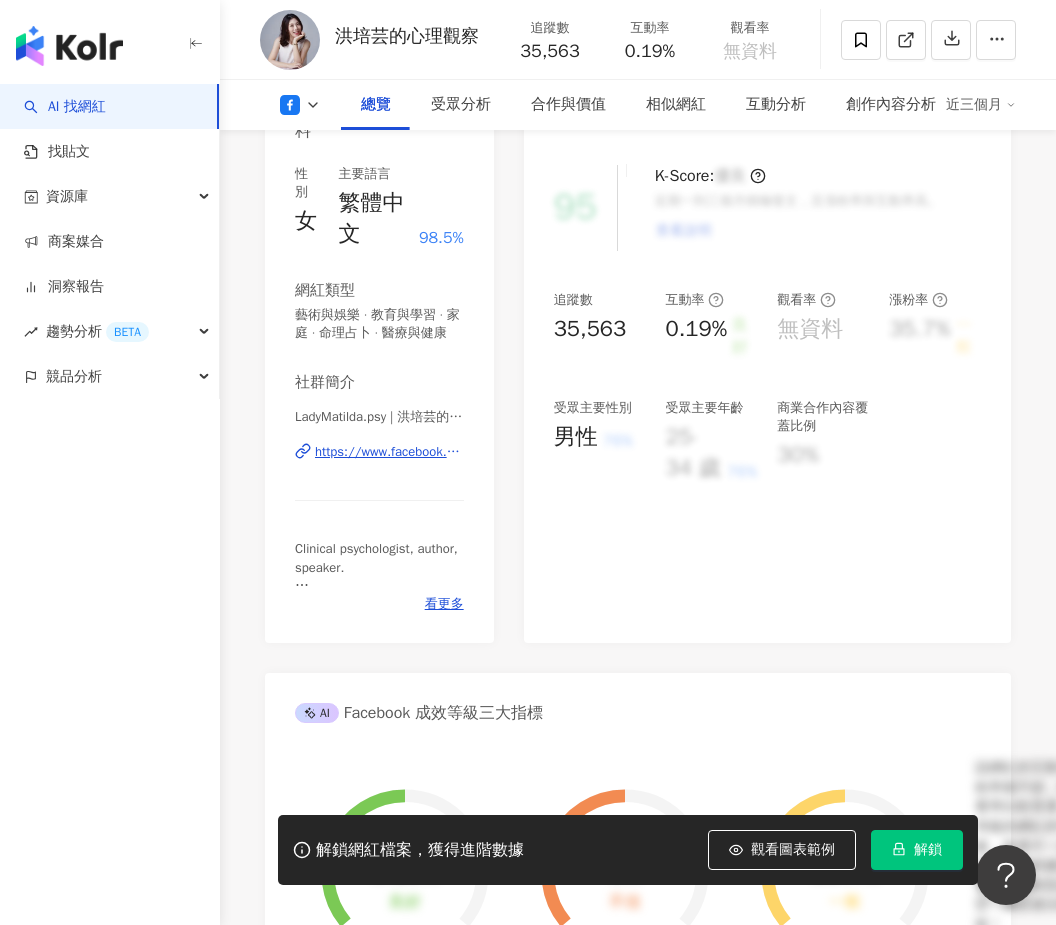 click on "https://www.facebook.com/429296254071307" at bounding box center (389, 452) 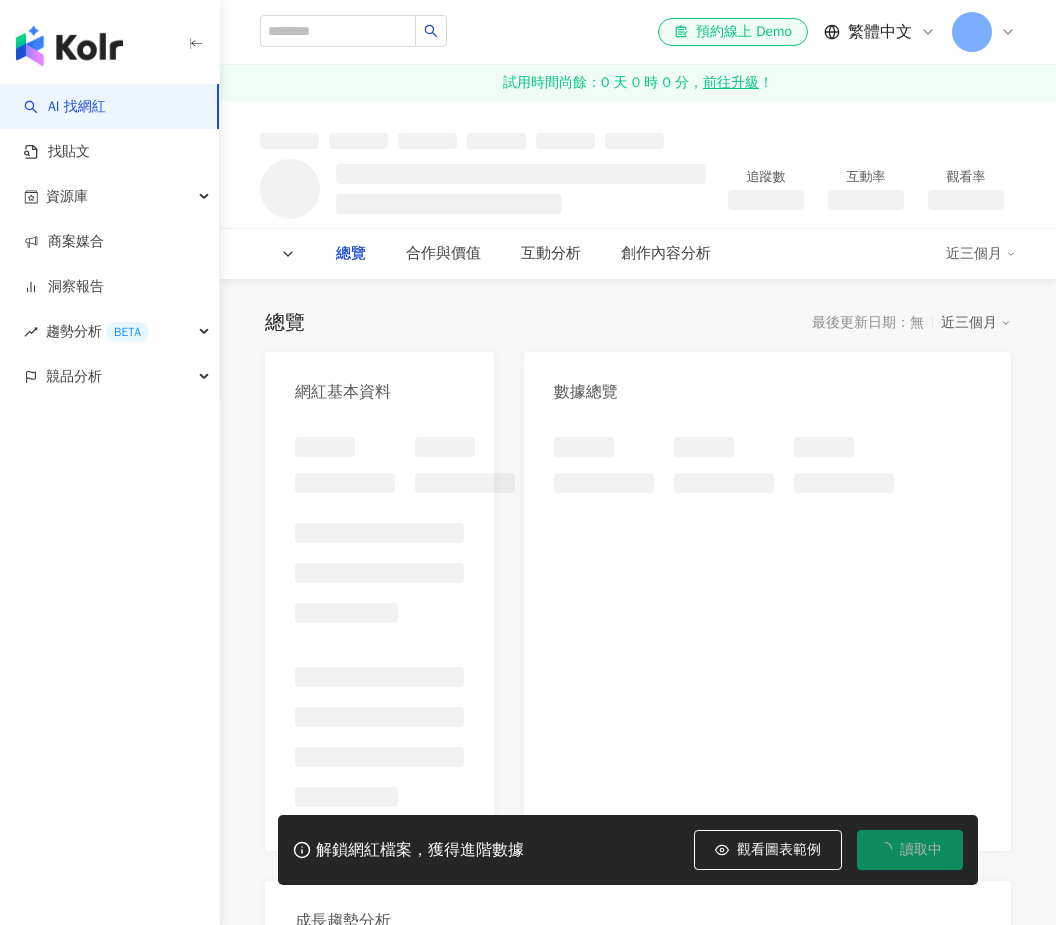 scroll, scrollTop: 0, scrollLeft: 0, axis: both 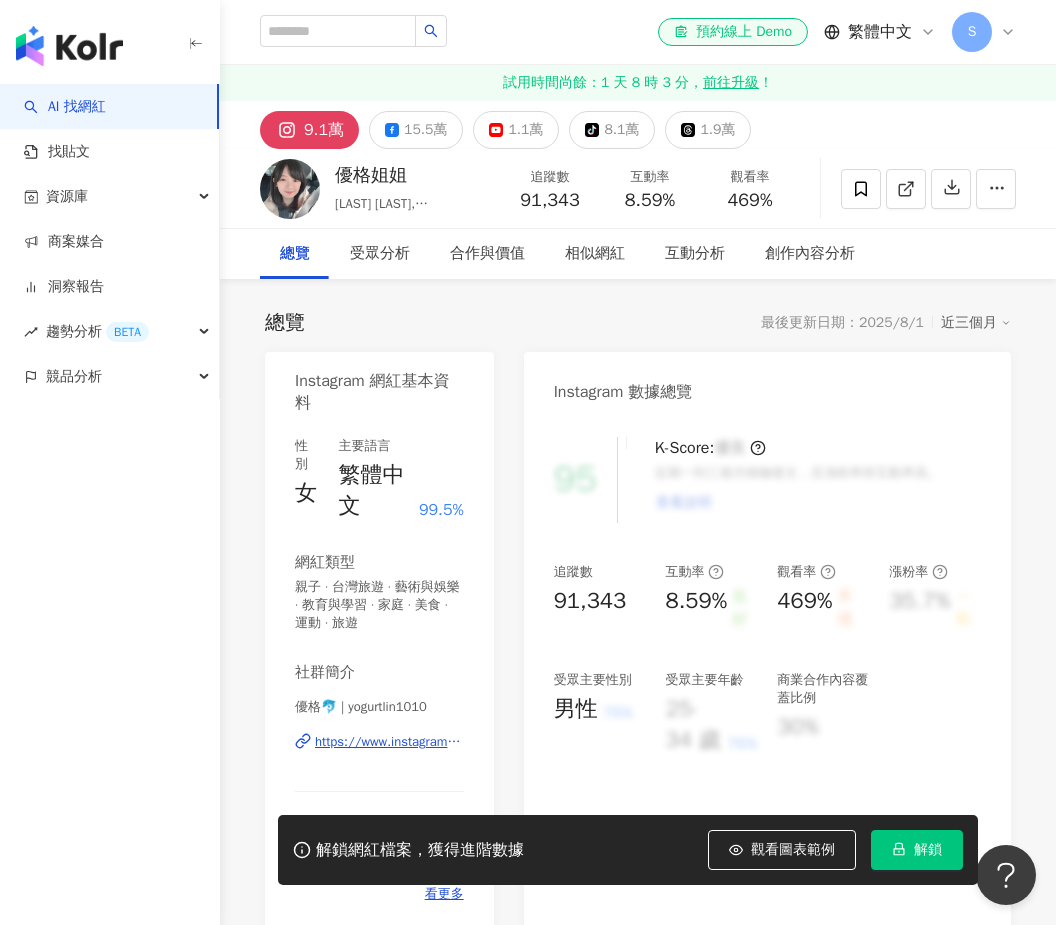 click on "https://www.instagram.com/[USERNAME]/" at bounding box center (389, 742) 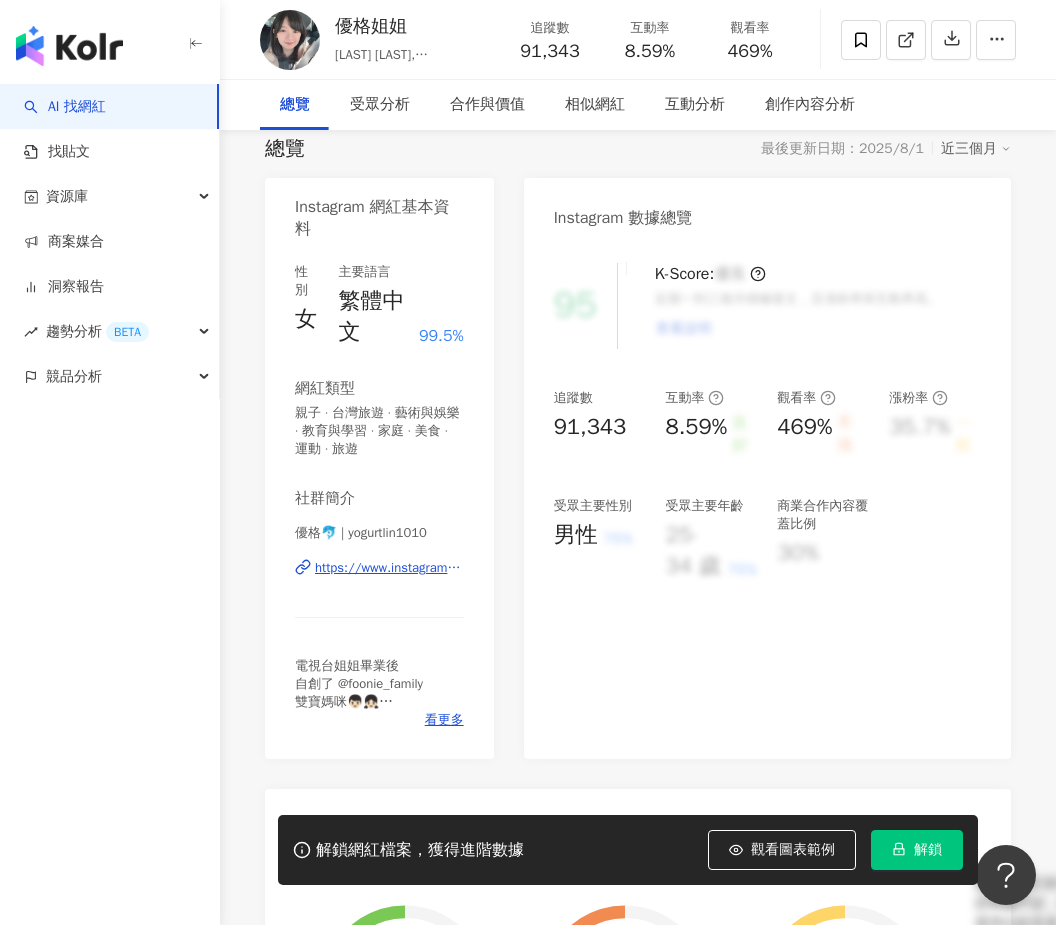 scroll, scrollTop: 0, scrollLeft: 0, axis: both 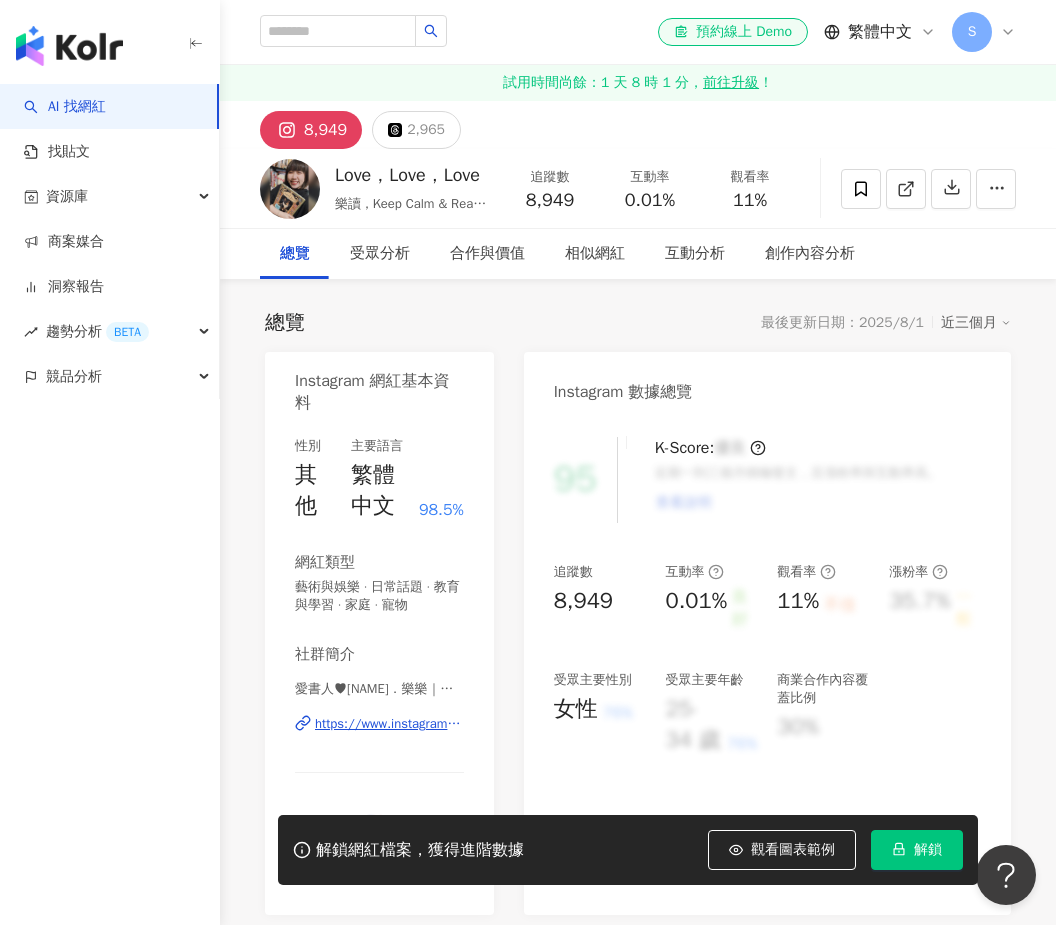 click on "https://www.instagram.com/lovelove_reading/" at bounding box center [389, 724] 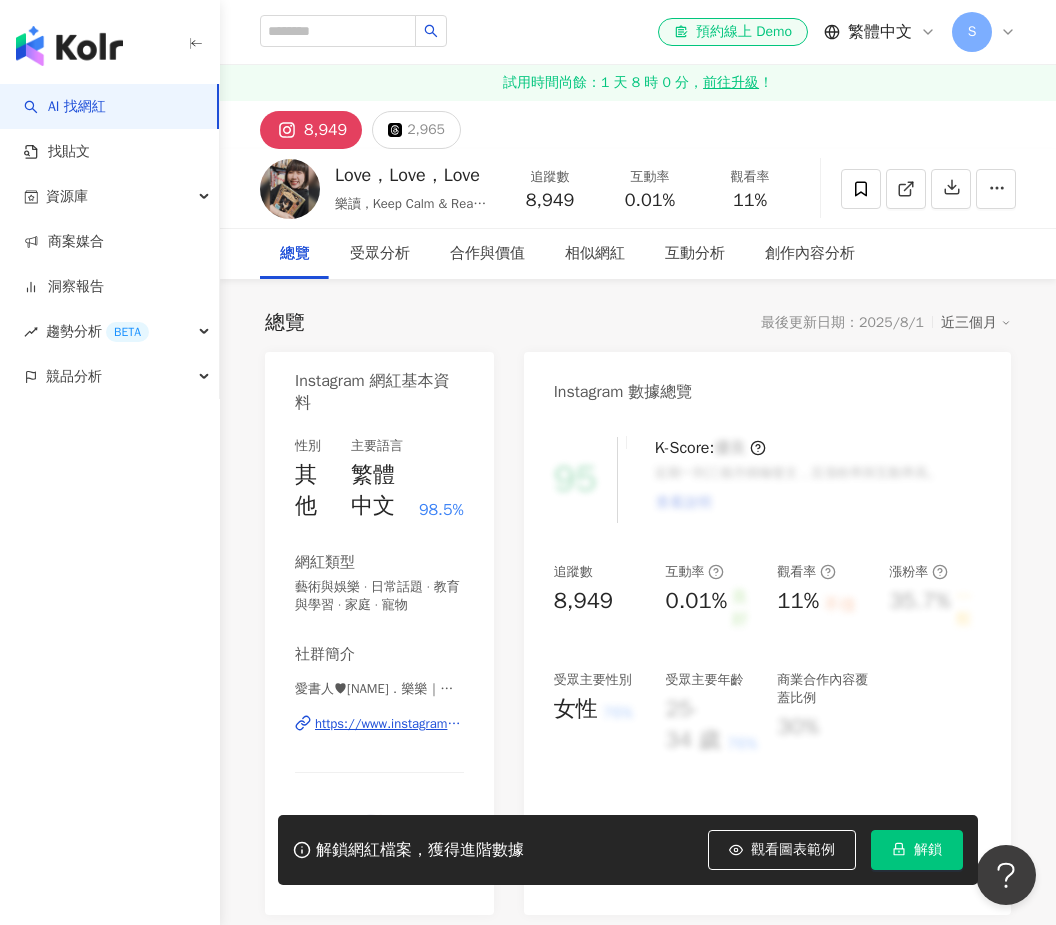scroll, scrollTop: 49, scrollLeft: 0, axis: vertical 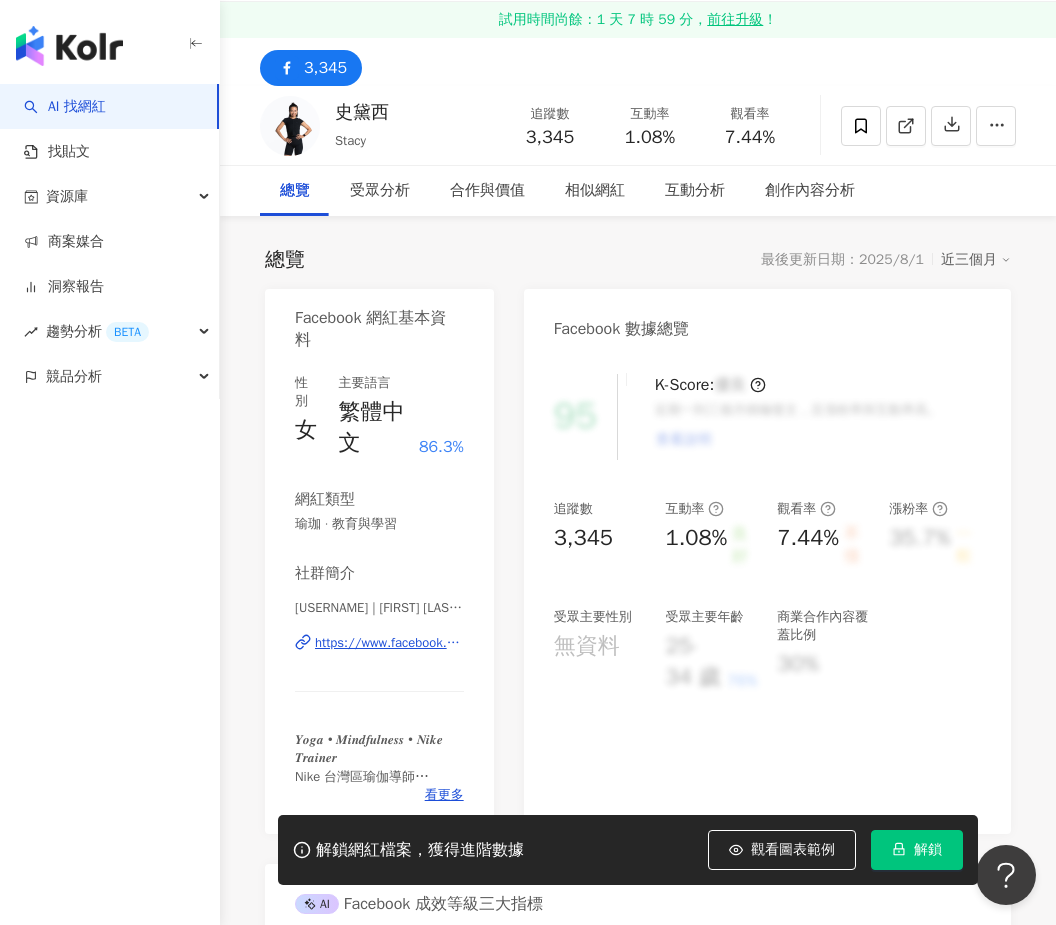 click on "https://www.facebook.com/2208138526111768" at bounding box center (389, 643) 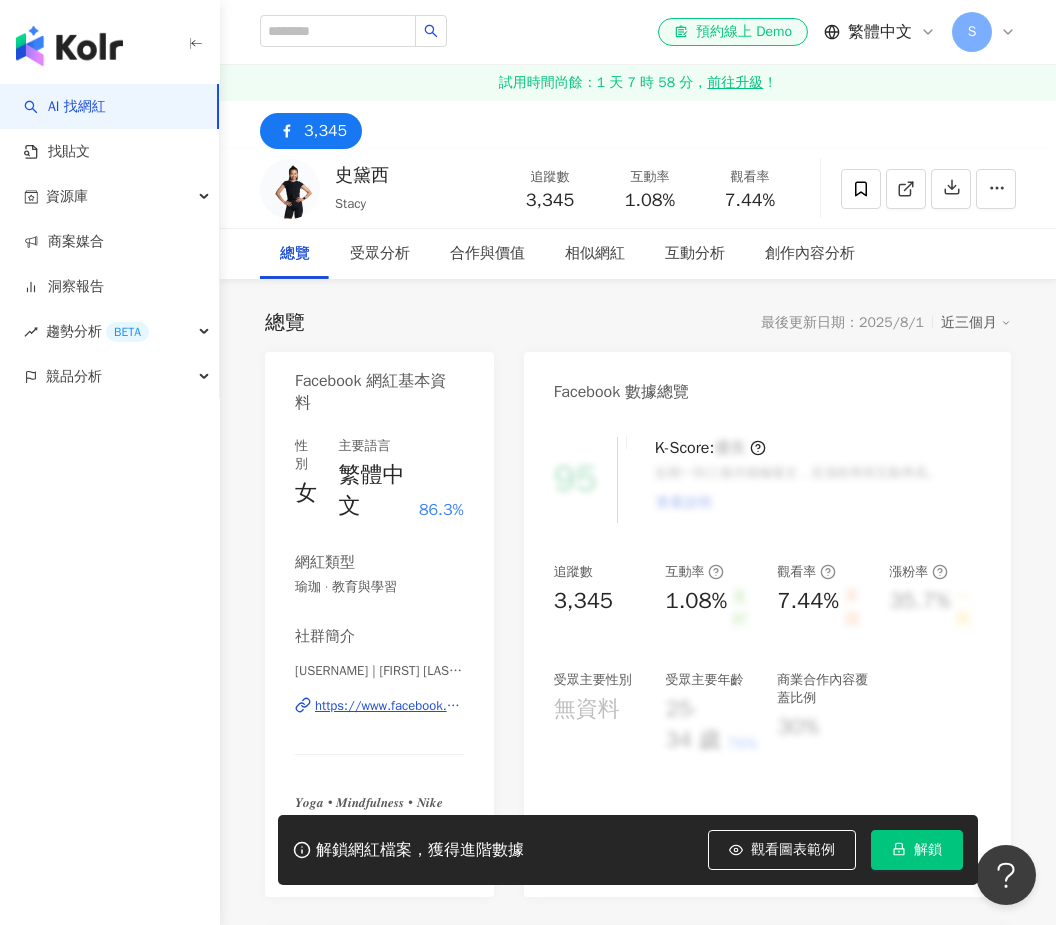 scroll, scrollTop: 60, scrollLeft: 0, axis: vertical 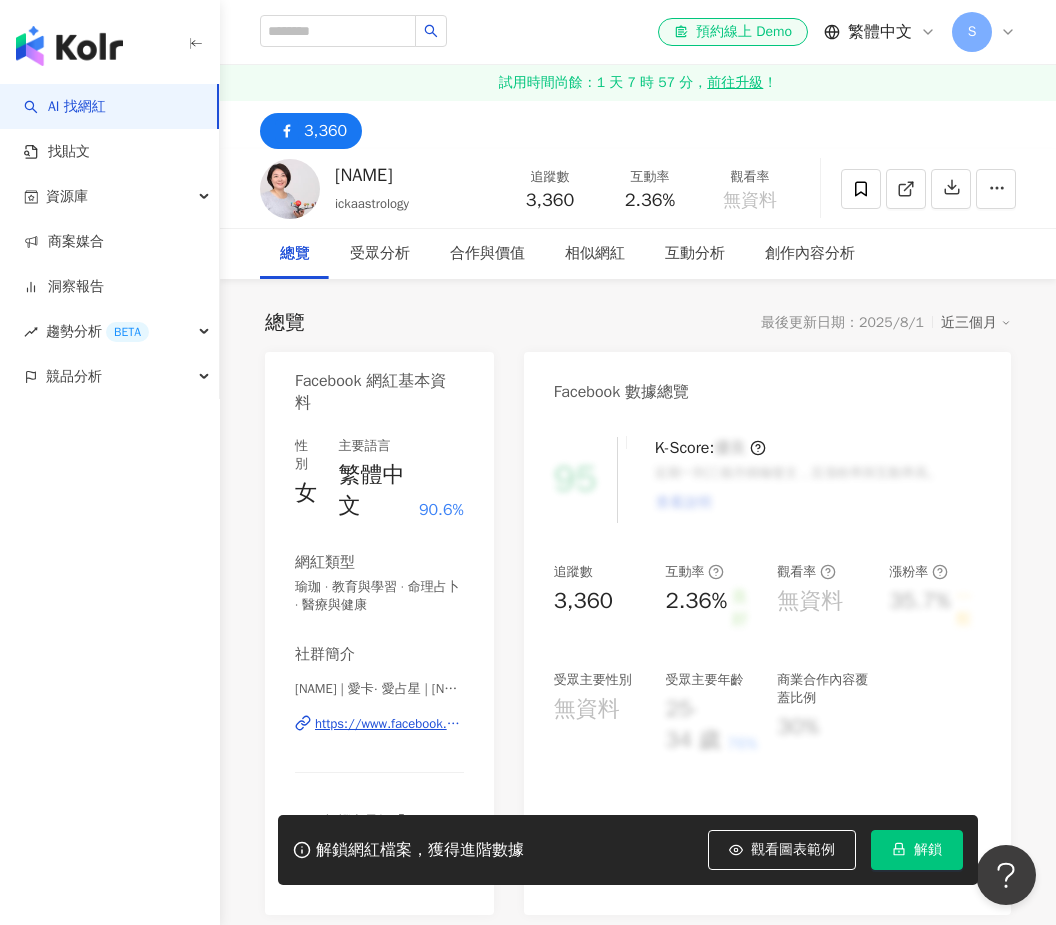 click on "https://www.facebook.com/485228018203298" at bounding box center [389, 724] 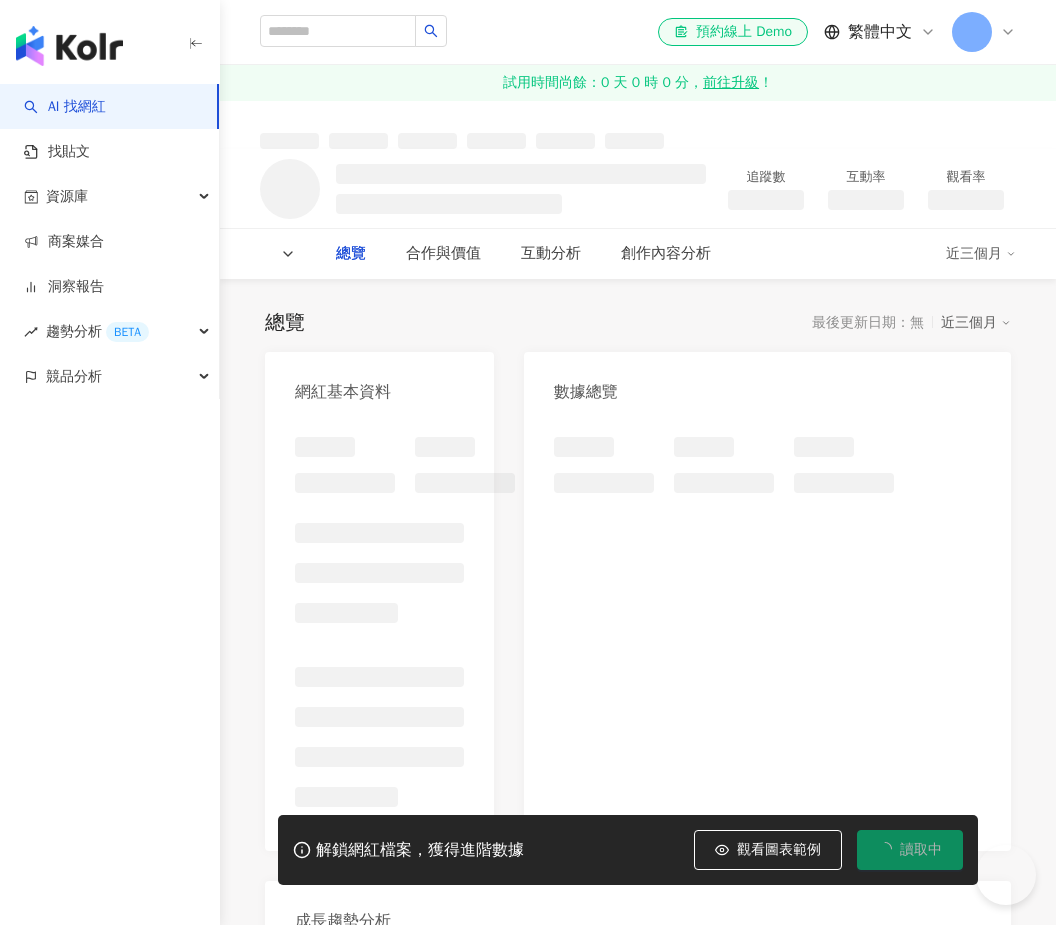 scroll, scrollTop: 0, scrollLeft: 0, axis: both 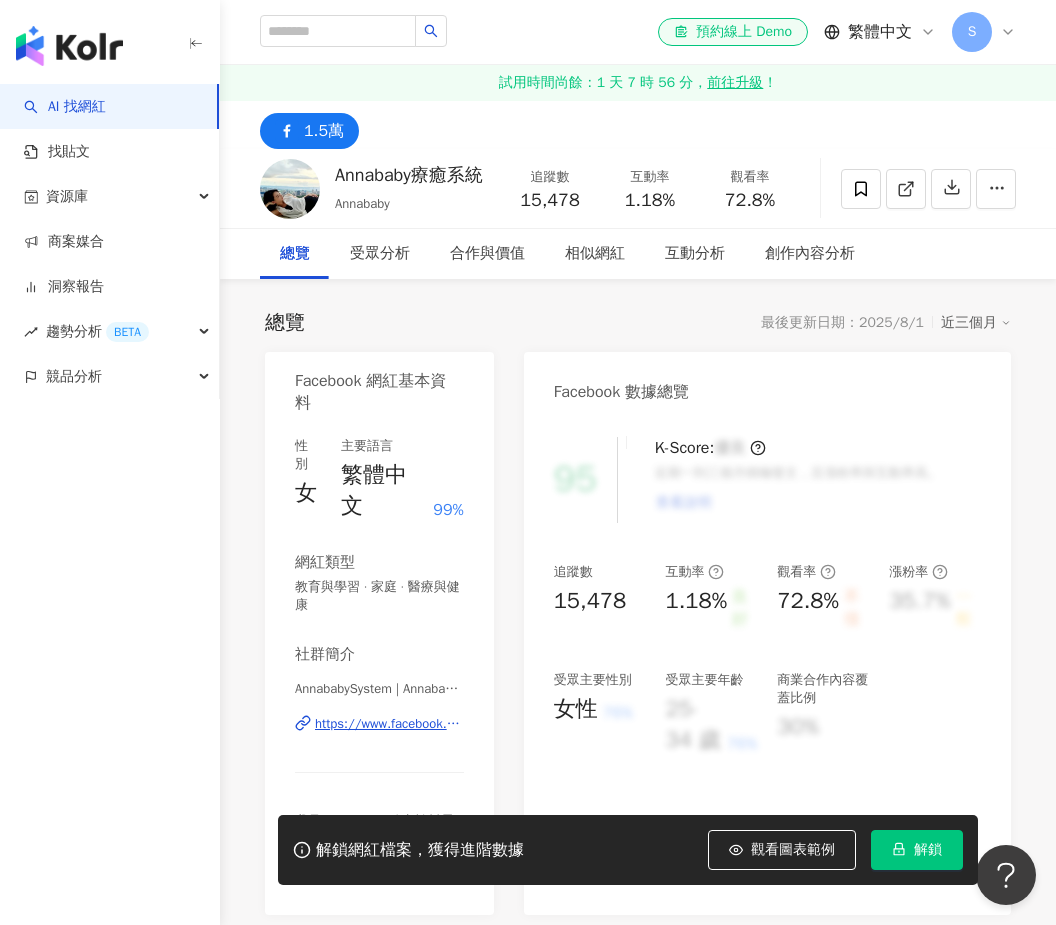click on "https://www.facebook.com/1306839789364037" at bounding box center [389, 724] 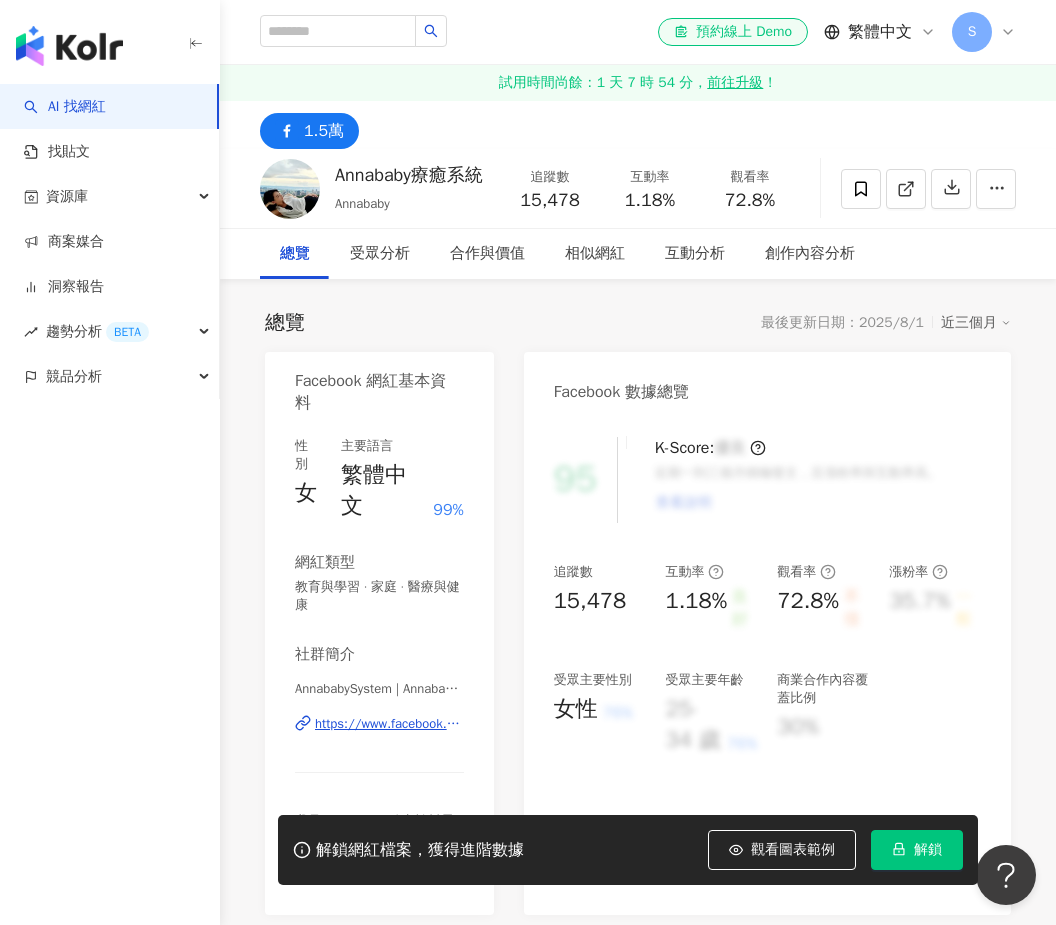 click on "解鎖" at bounding box center [928, 850] 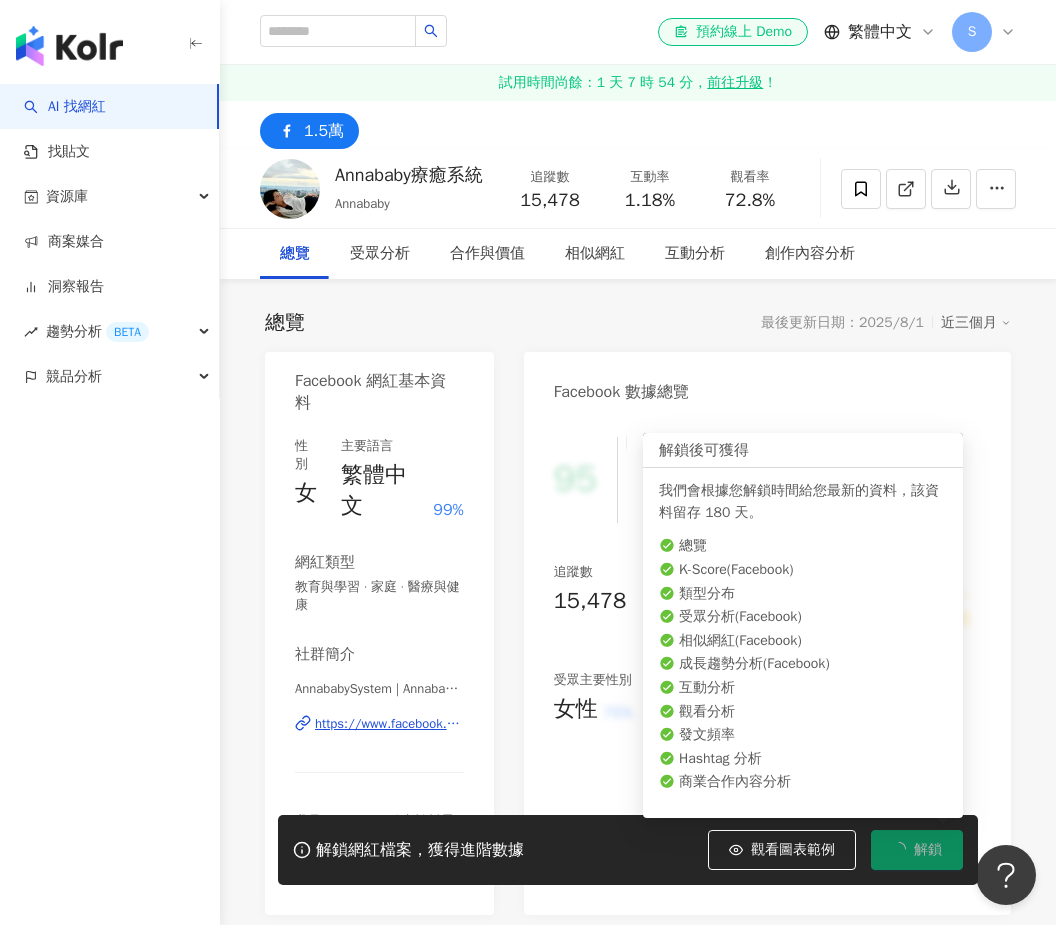 click on "解鎖" at bounding box center (928, 850) 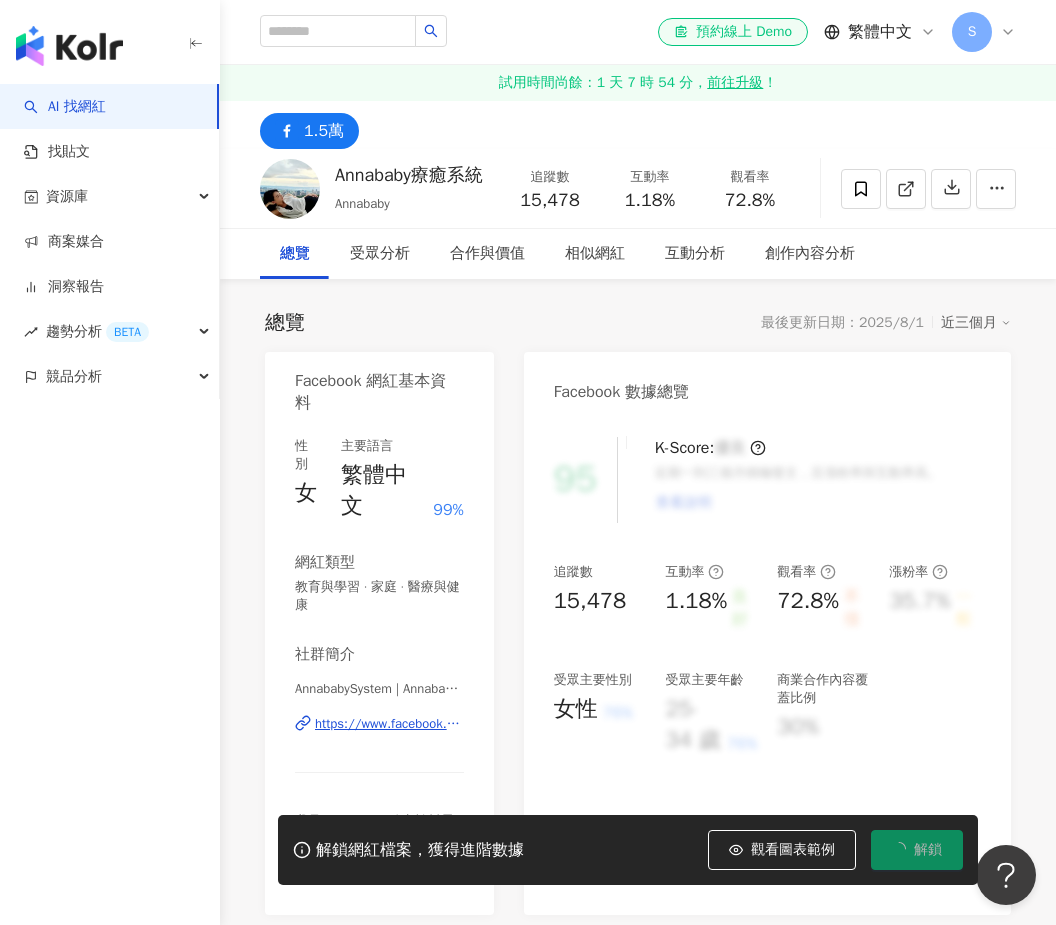 click on "Annababy療癒系統" at bounding box center (409, 175) 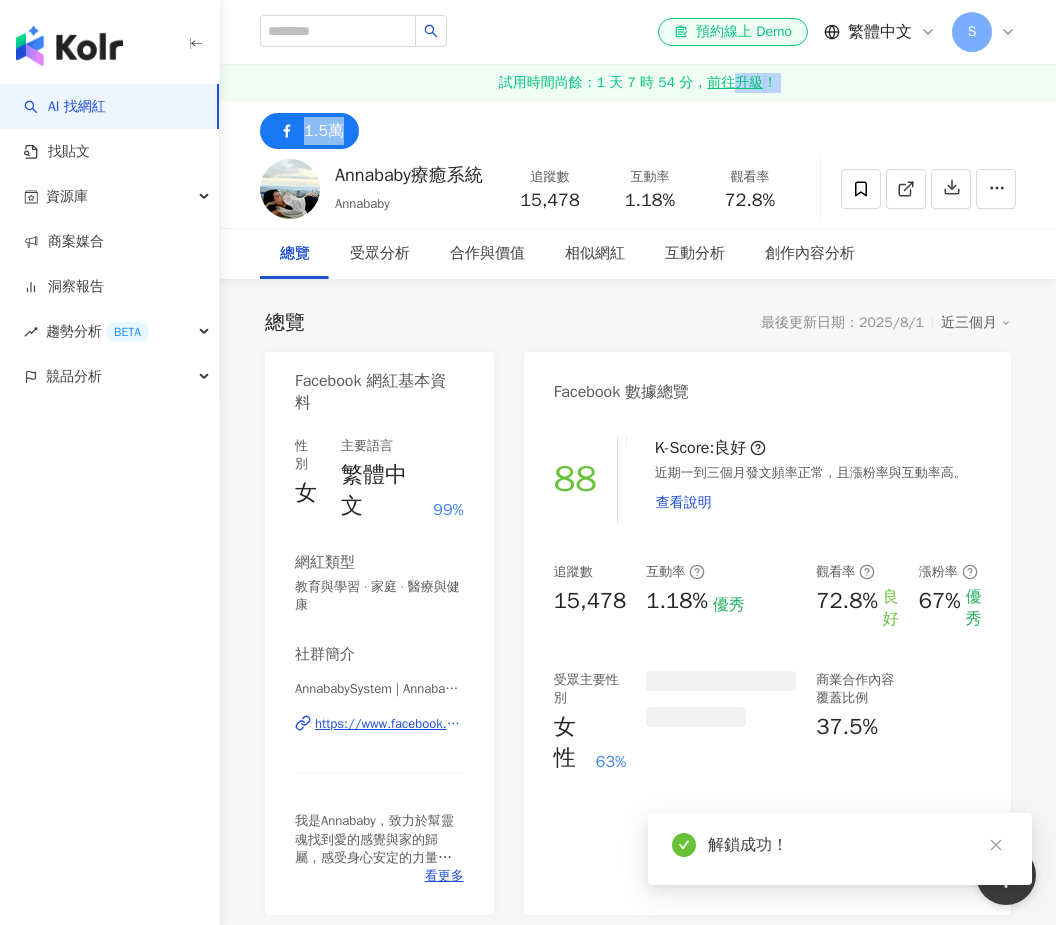 click on "Annababy療癒系統" at bounding box center [409, 175] 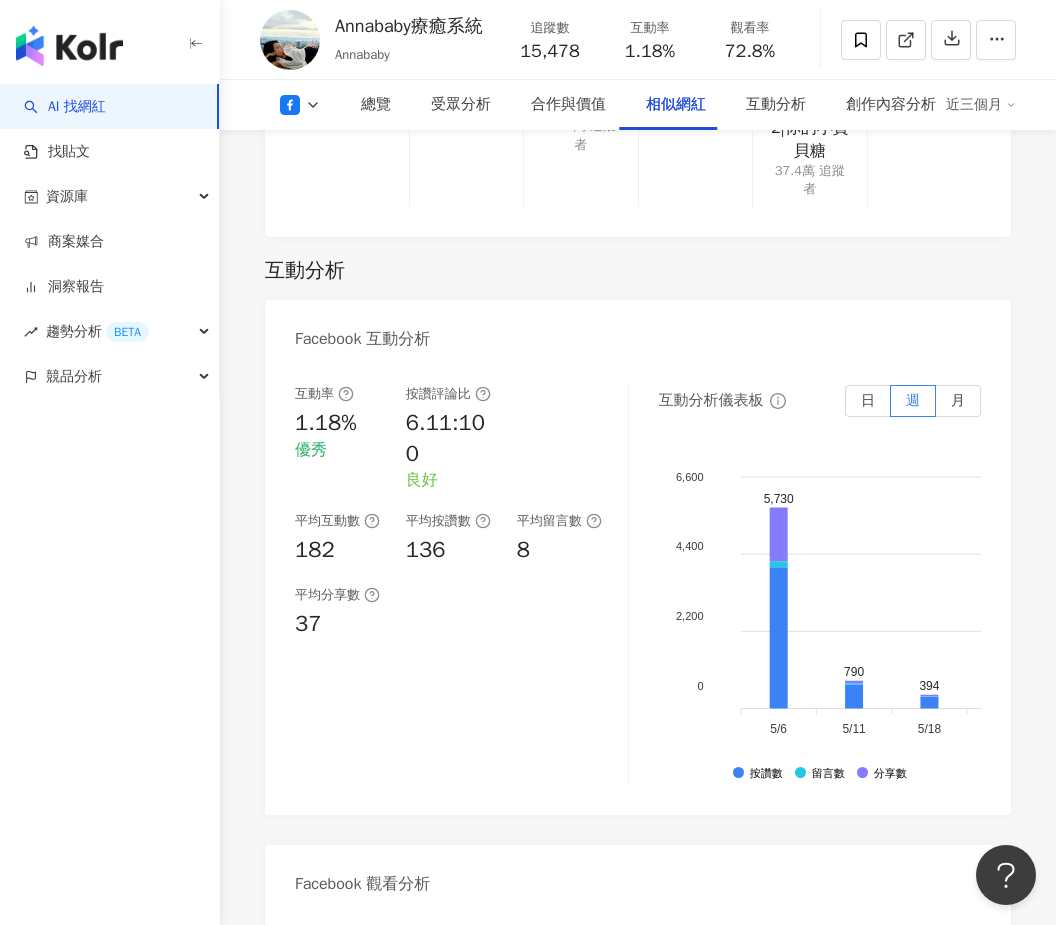 scroll, scrollTop: 3362, scrollLeft: 0, axis: vertical 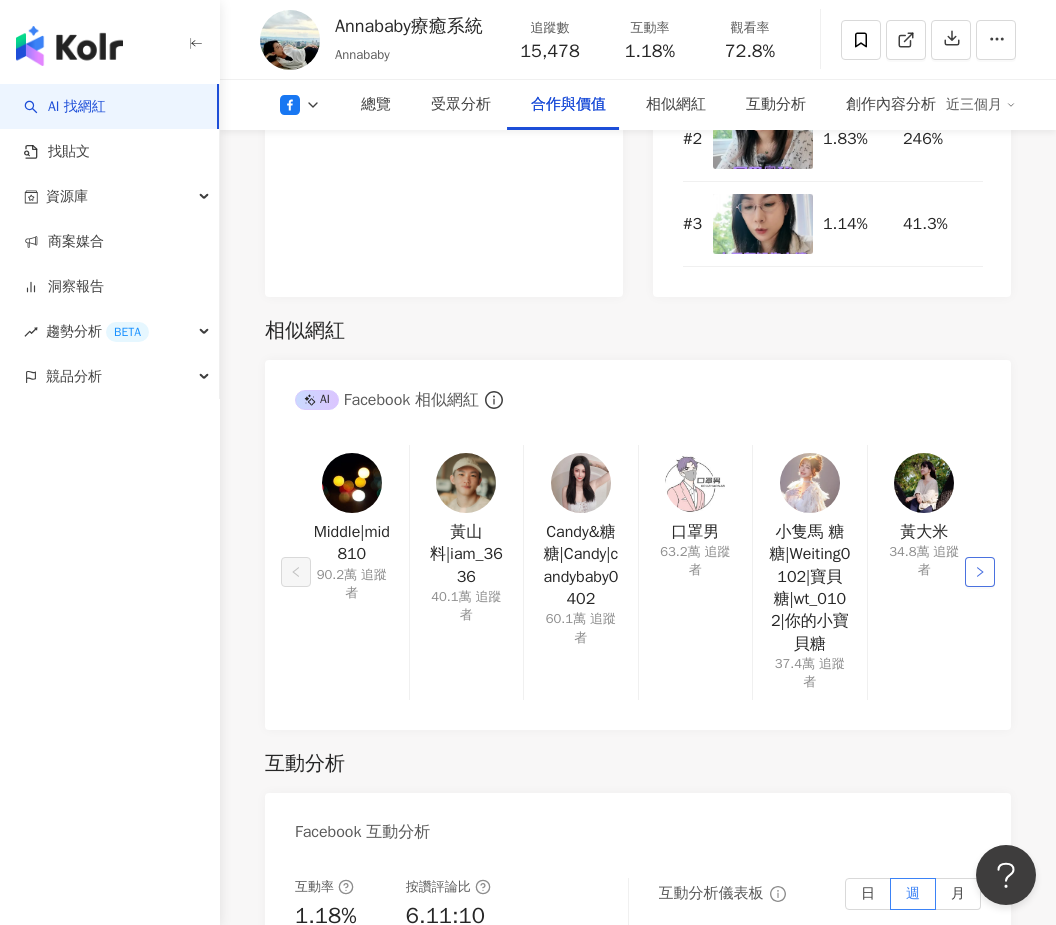 click 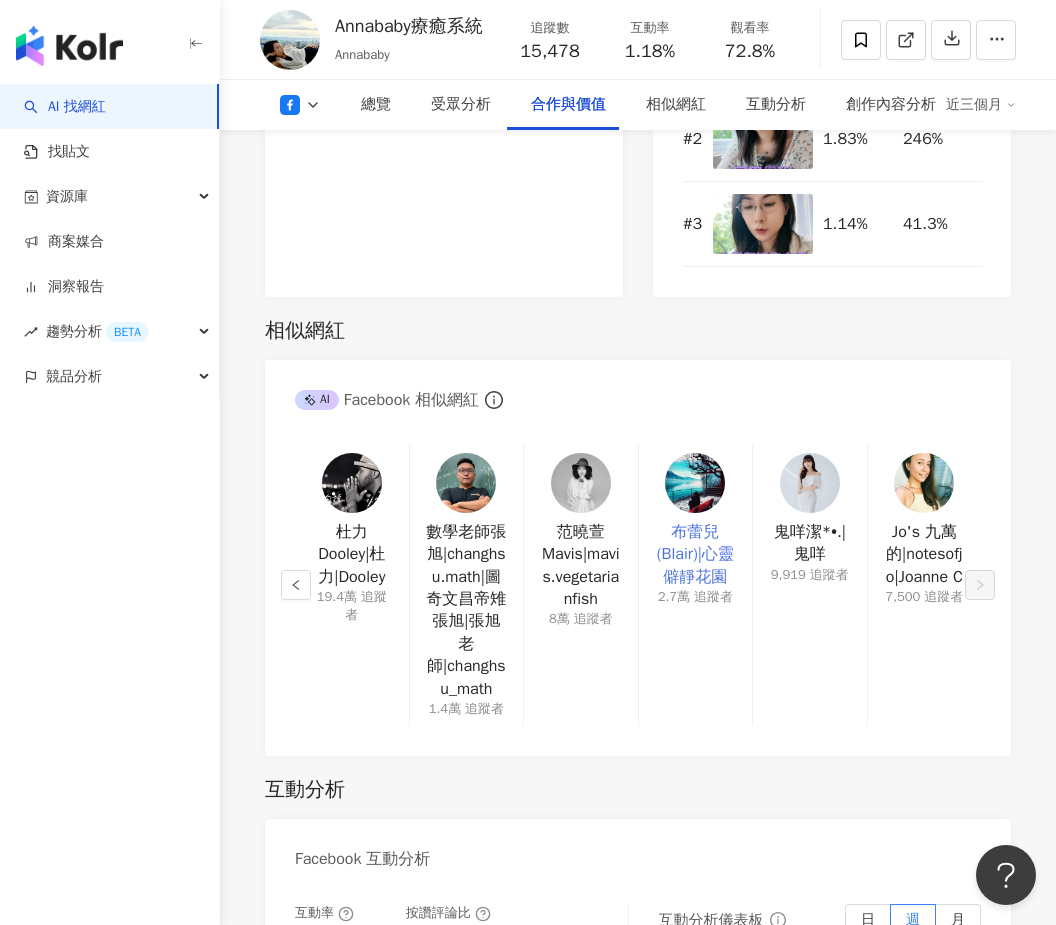 click on "布蕾兒(Blair)|心靈僻靜花園" at bounding box center [695, 554] 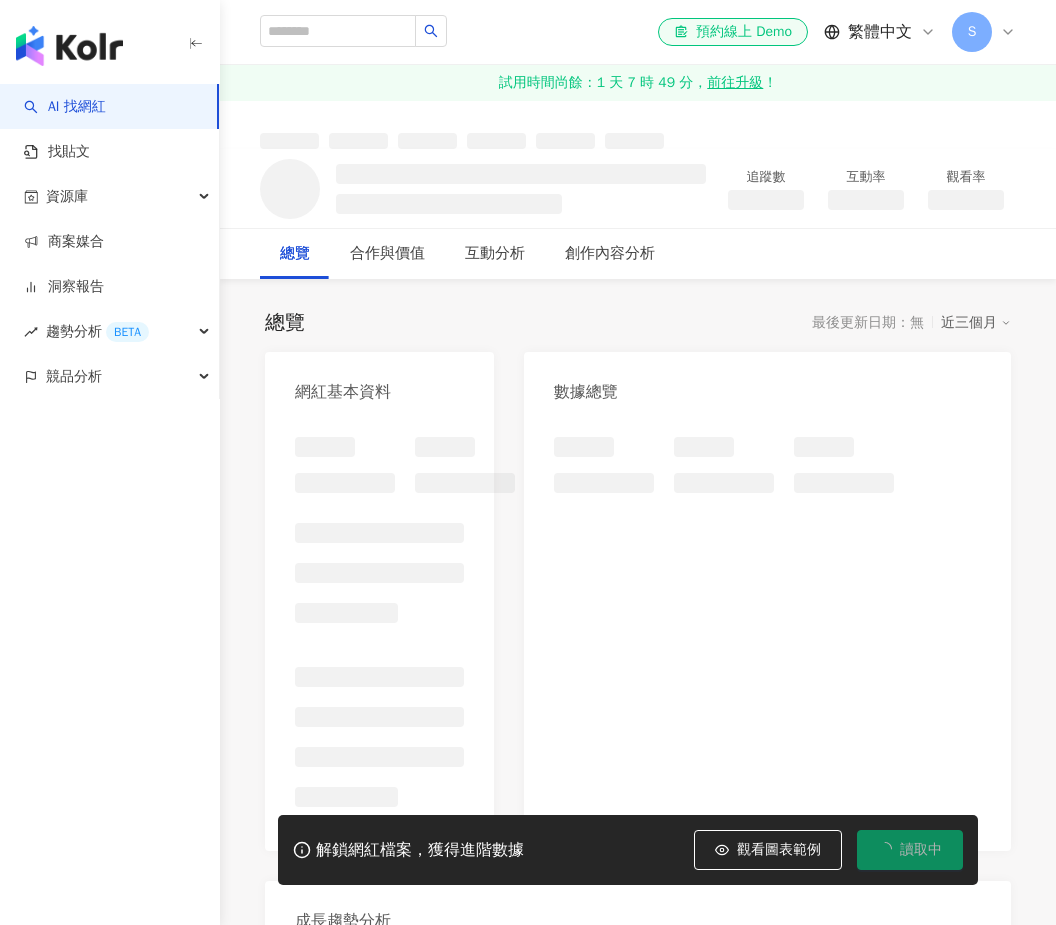 scroll, scrollTop: 0, scrollLeft: 0, axis: both 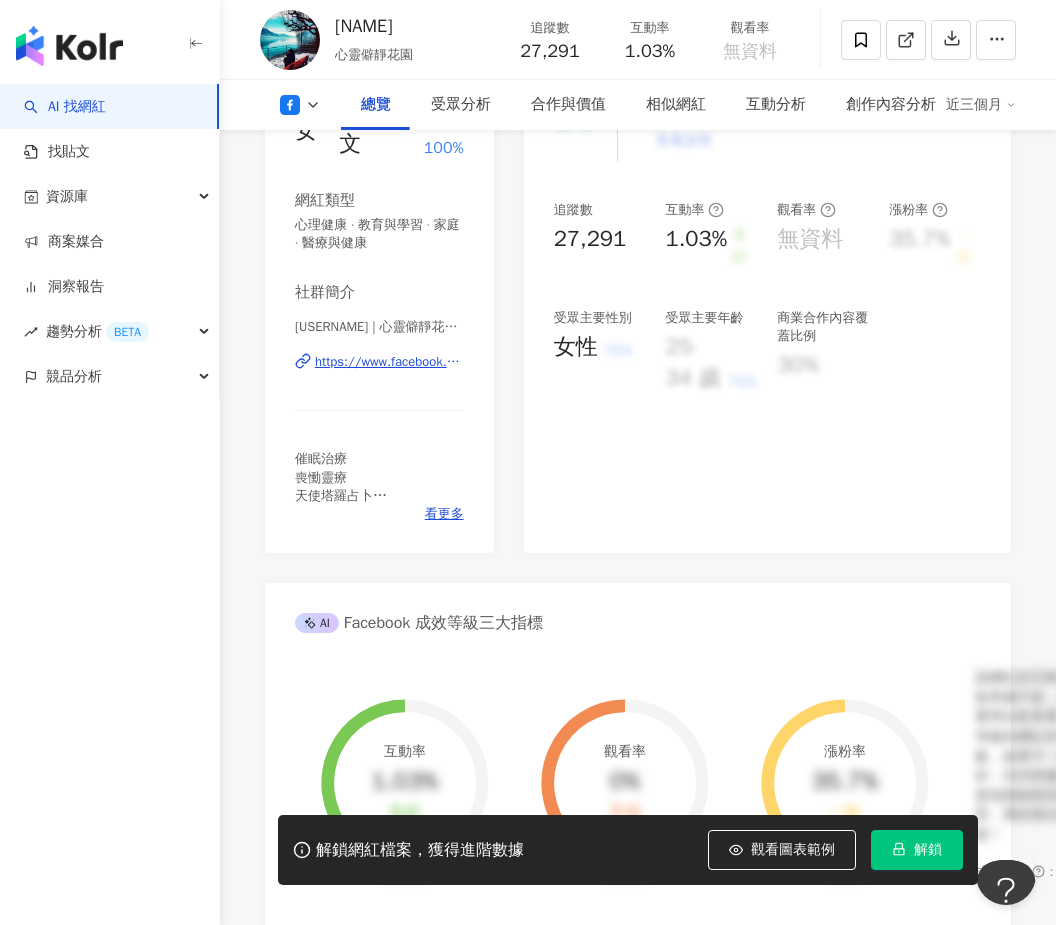 click on "95 K-Score :   優良 近期一到三個月積極發文，且漲粉率與互動率高。 查看說明 追蹤數   27,291 互動率   1.03% 良好 觀看率   無資料 漲粉率   35.7% 一般 受眾主要性別   女性 76% 受眾主要年齡   25-34 歲 76% 商業合作內容覆蓋比例   30%" at bounding box center [767, 304] 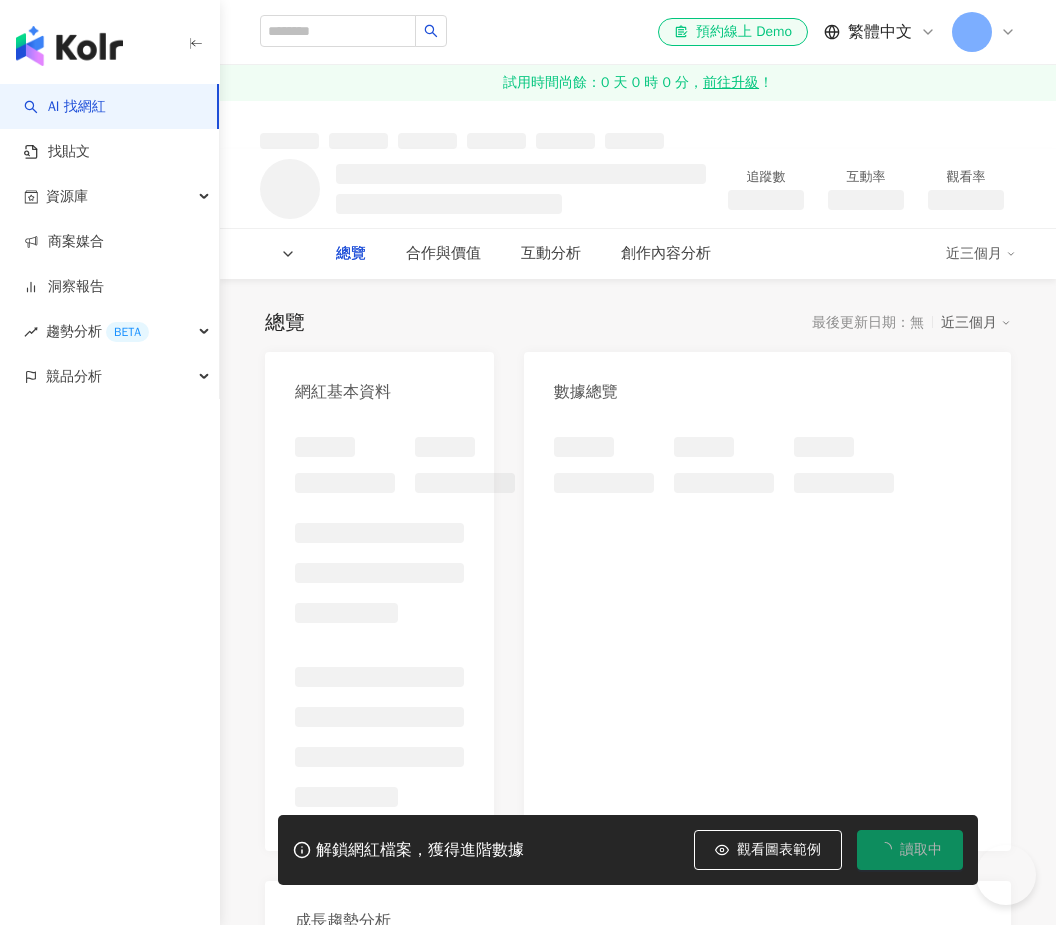 scroll, scrollTop: 0, scrollLeft: 0, axis: both 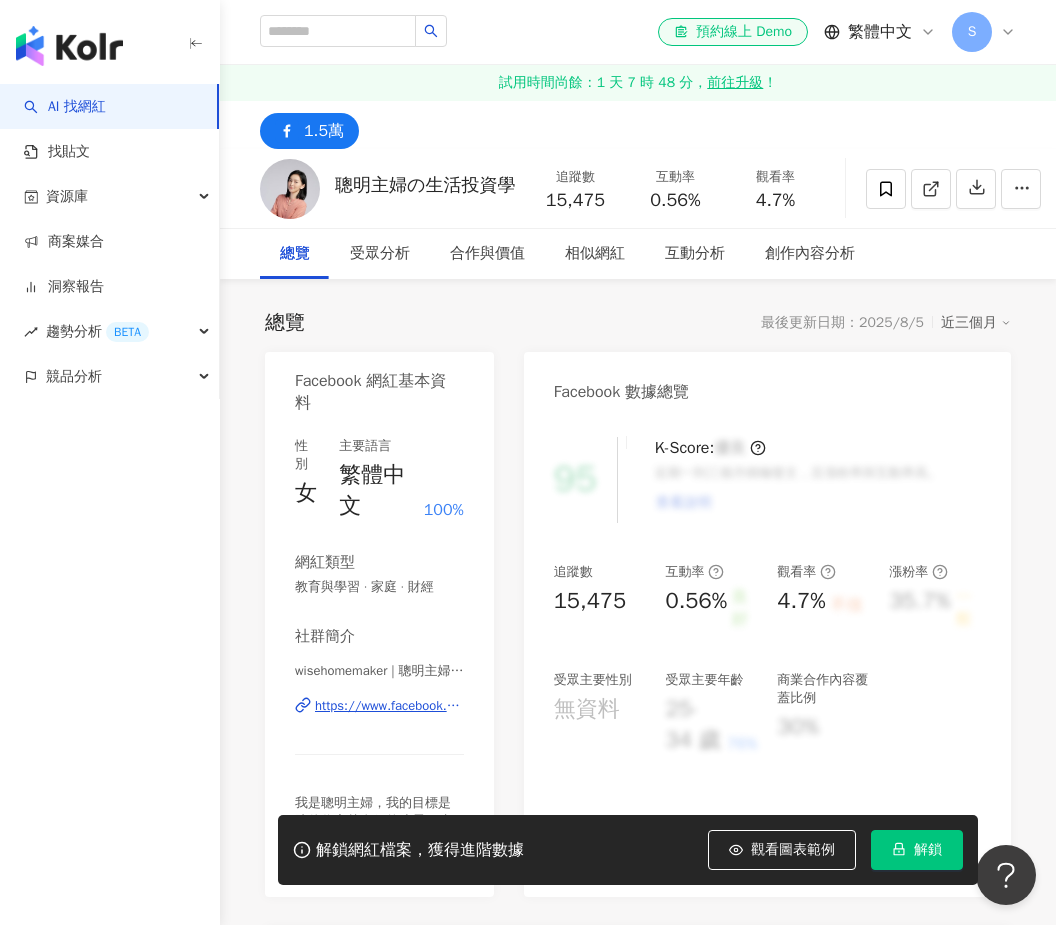 click on "https://www.facebook.com/303165890296557" at bounding box center [389, 706] 